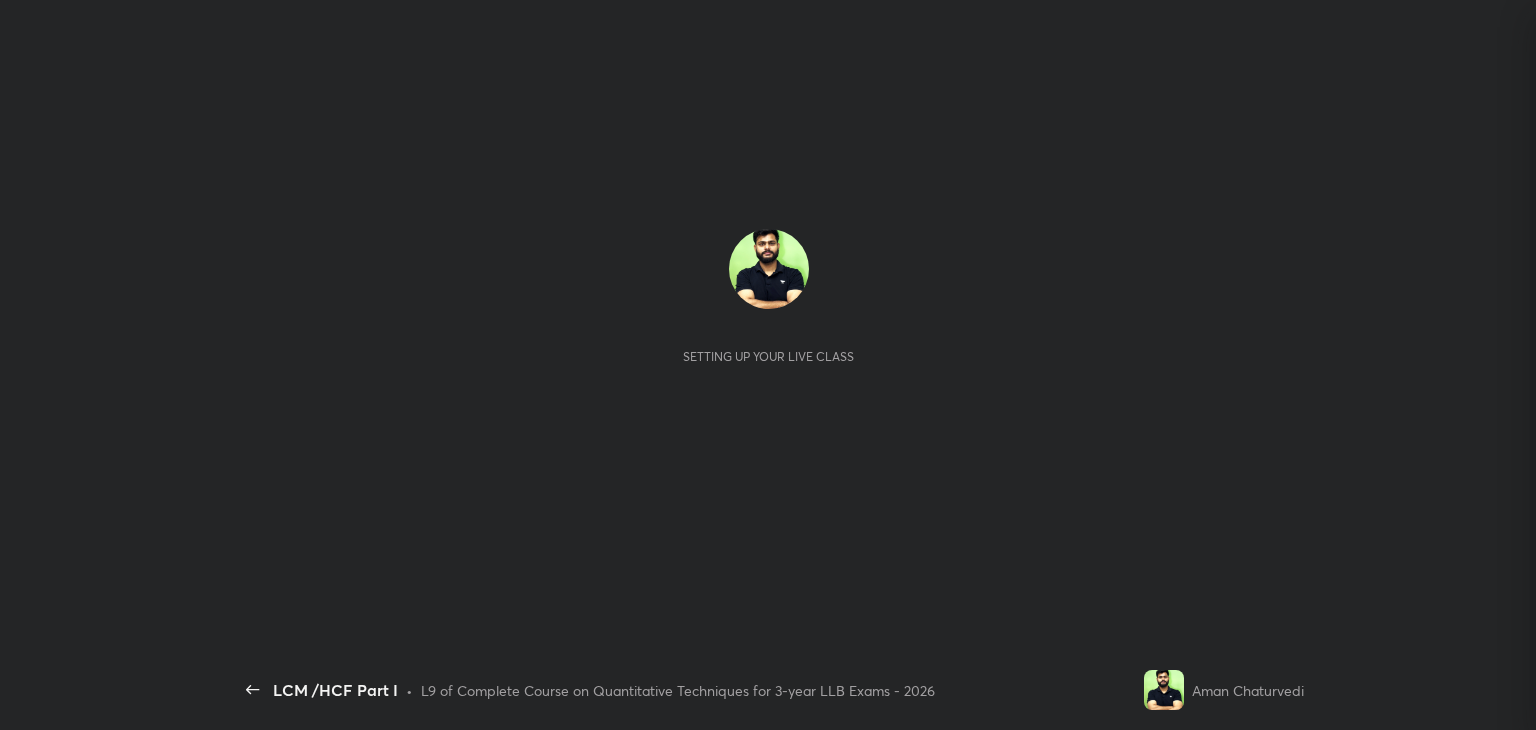 scroll, scrollTop: 0, scrollLeft: 0, axis: both 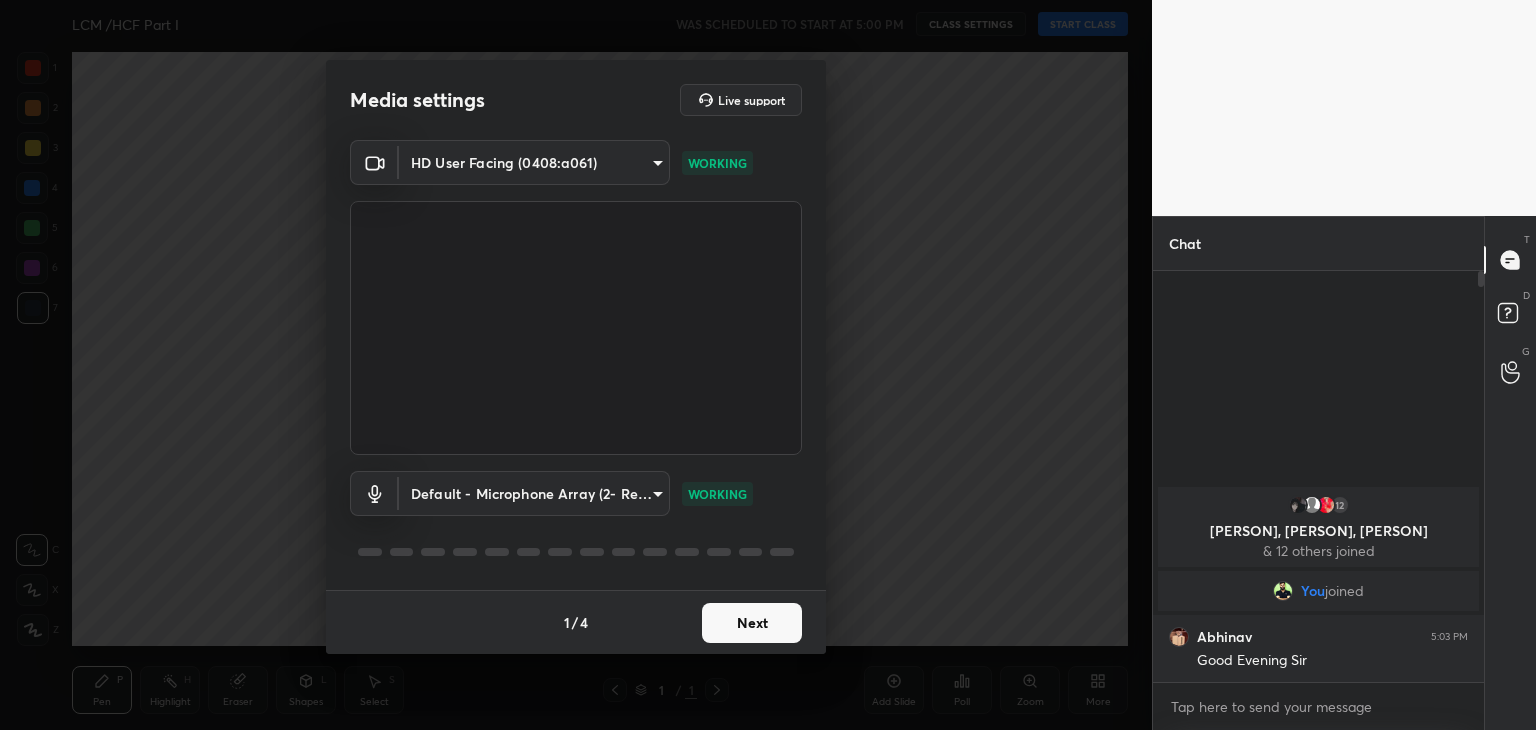 click on "Next" at bounding box center (752, 623) 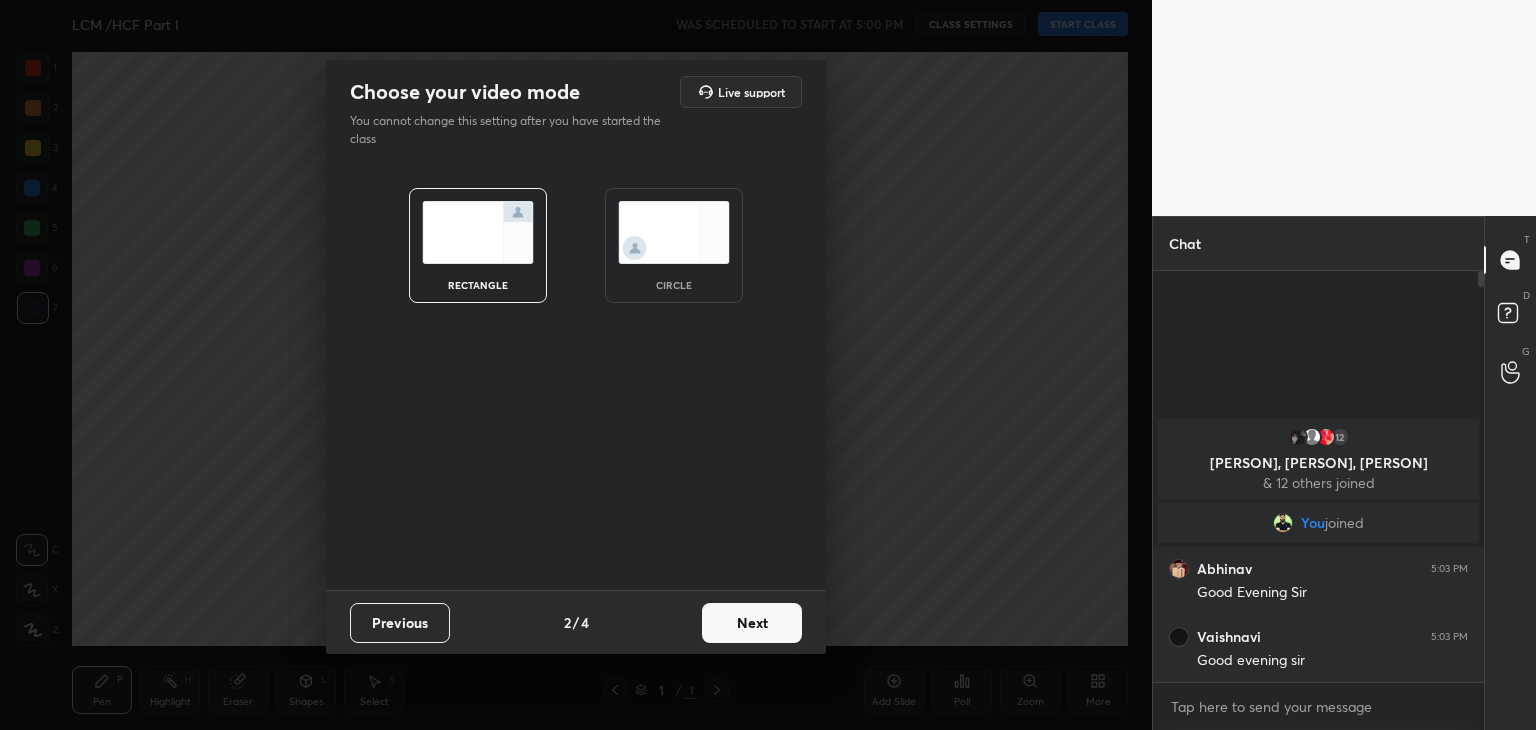 click on "circle" at bounding box center [674, 245] 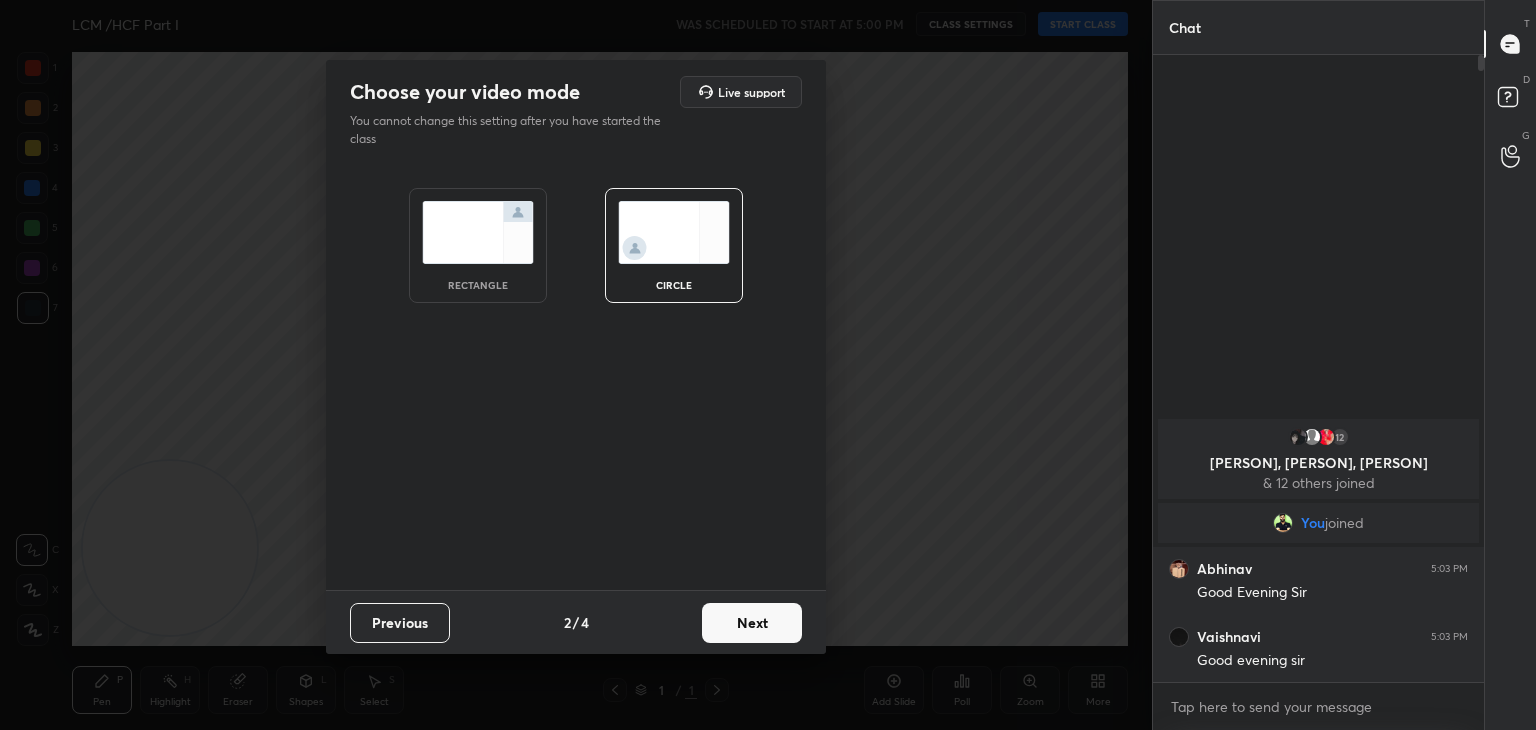 scroll, scrollTop: 6, scrollLeft: 6, axis: both 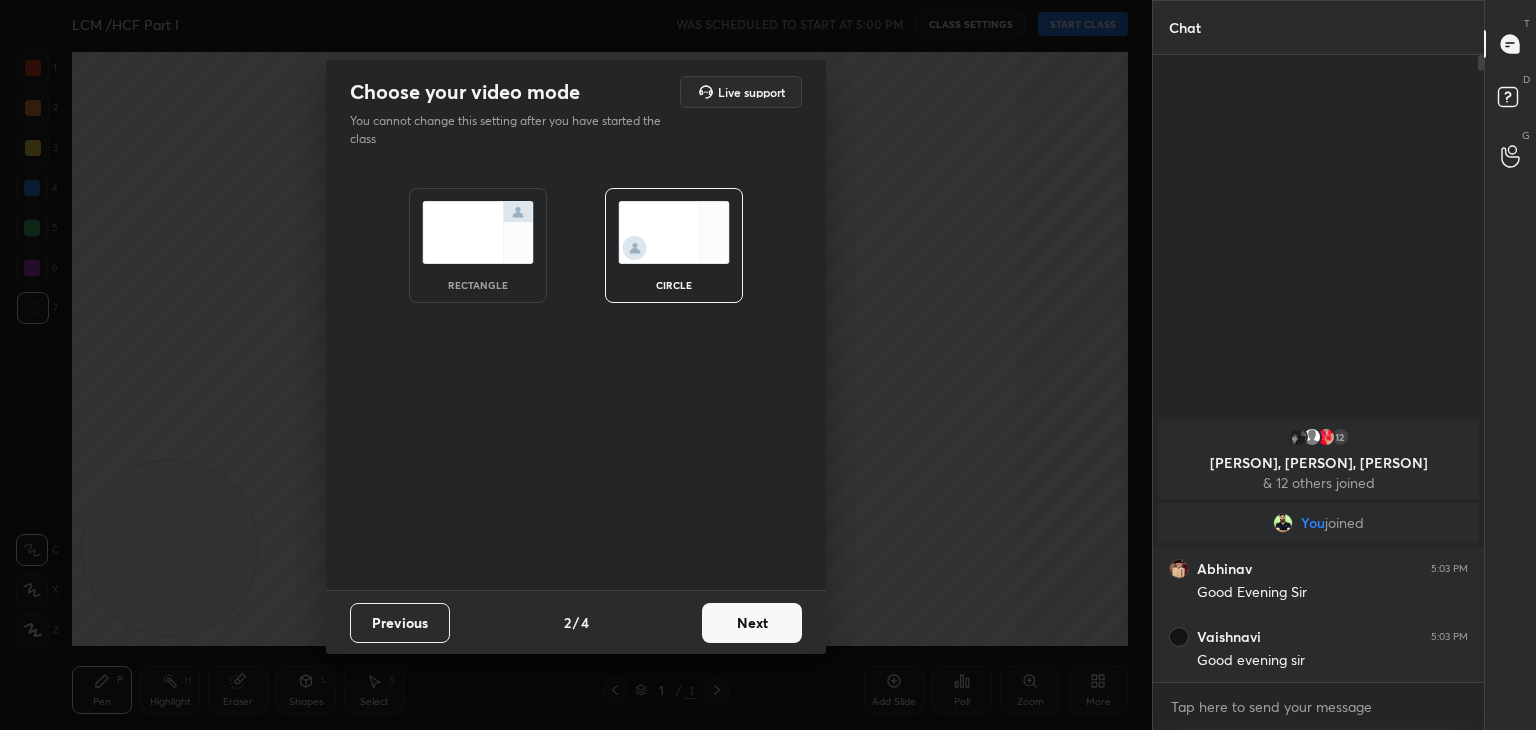 click on "Next" at bounding box center (752, 623) 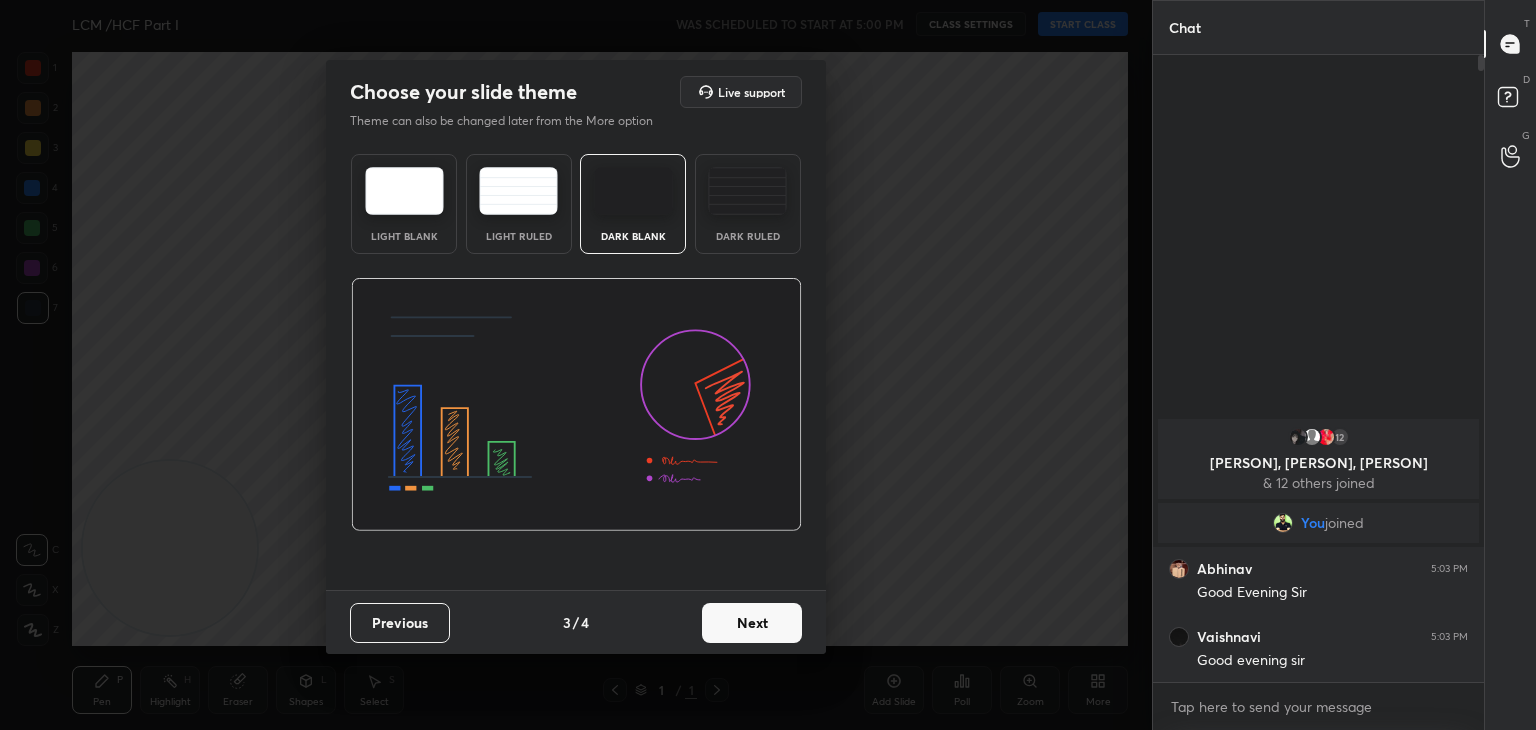 click on "Next" at bounding box center [752, 623] 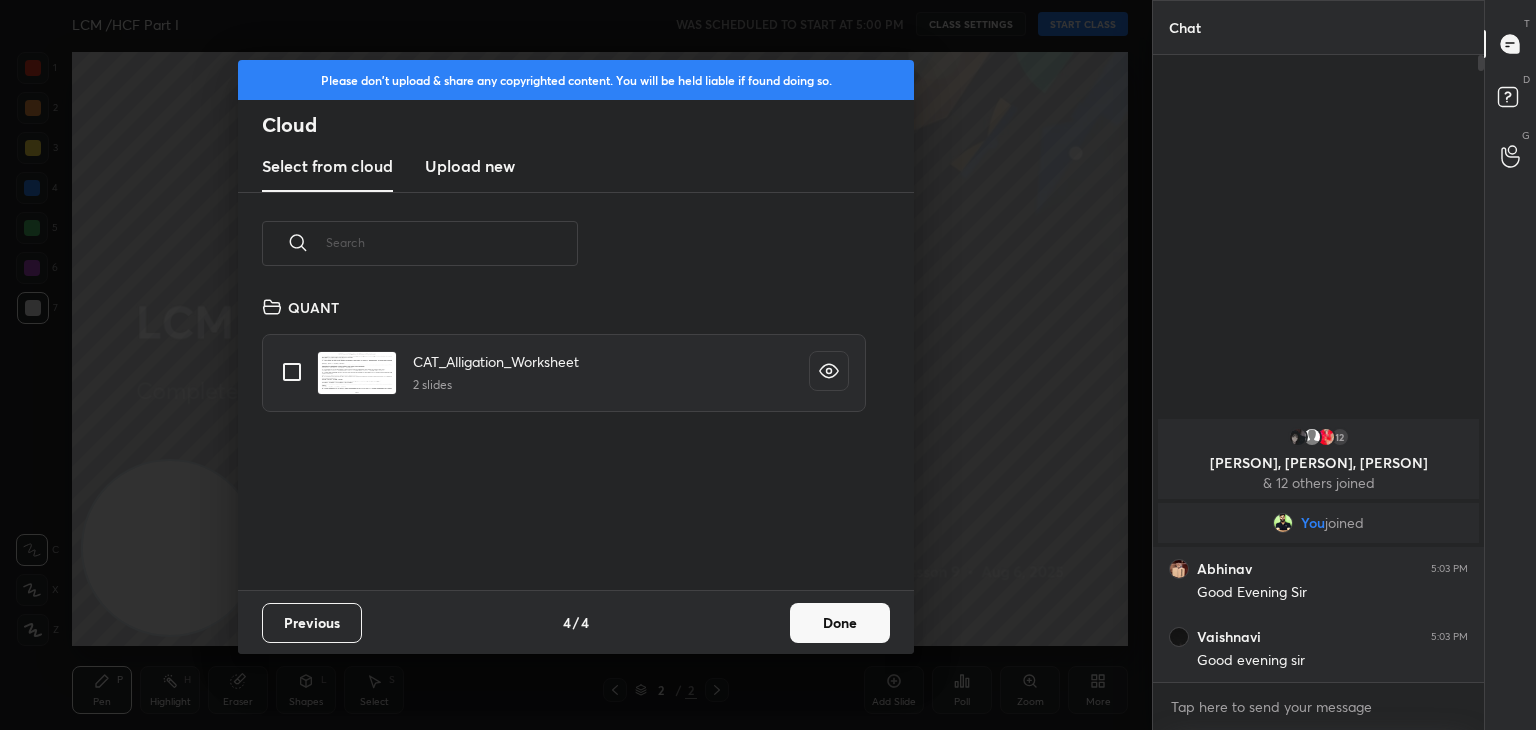 scroll, scrollTop: 6, scrollLeft: 10, axis: both 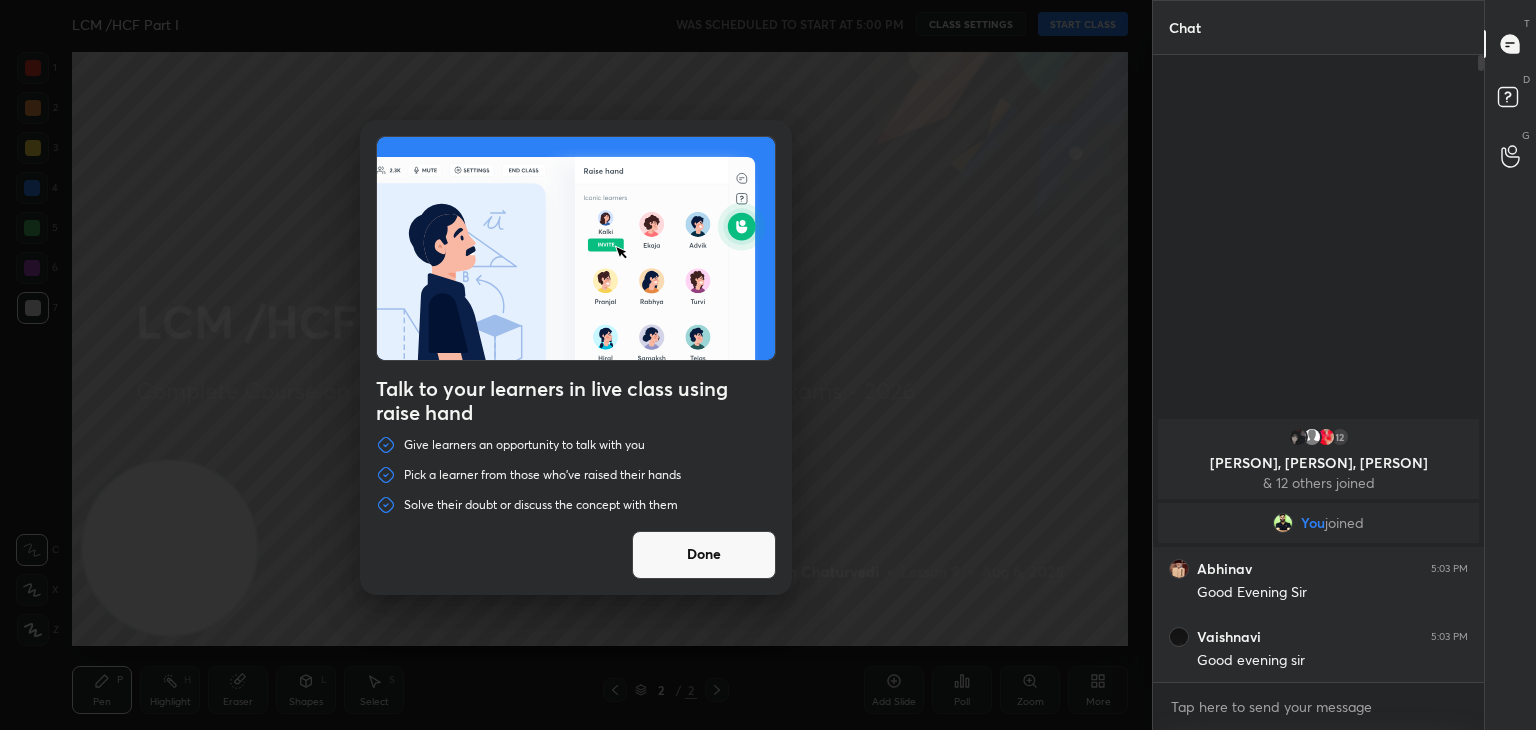 click on "Done" at bounding box center [704, 555] 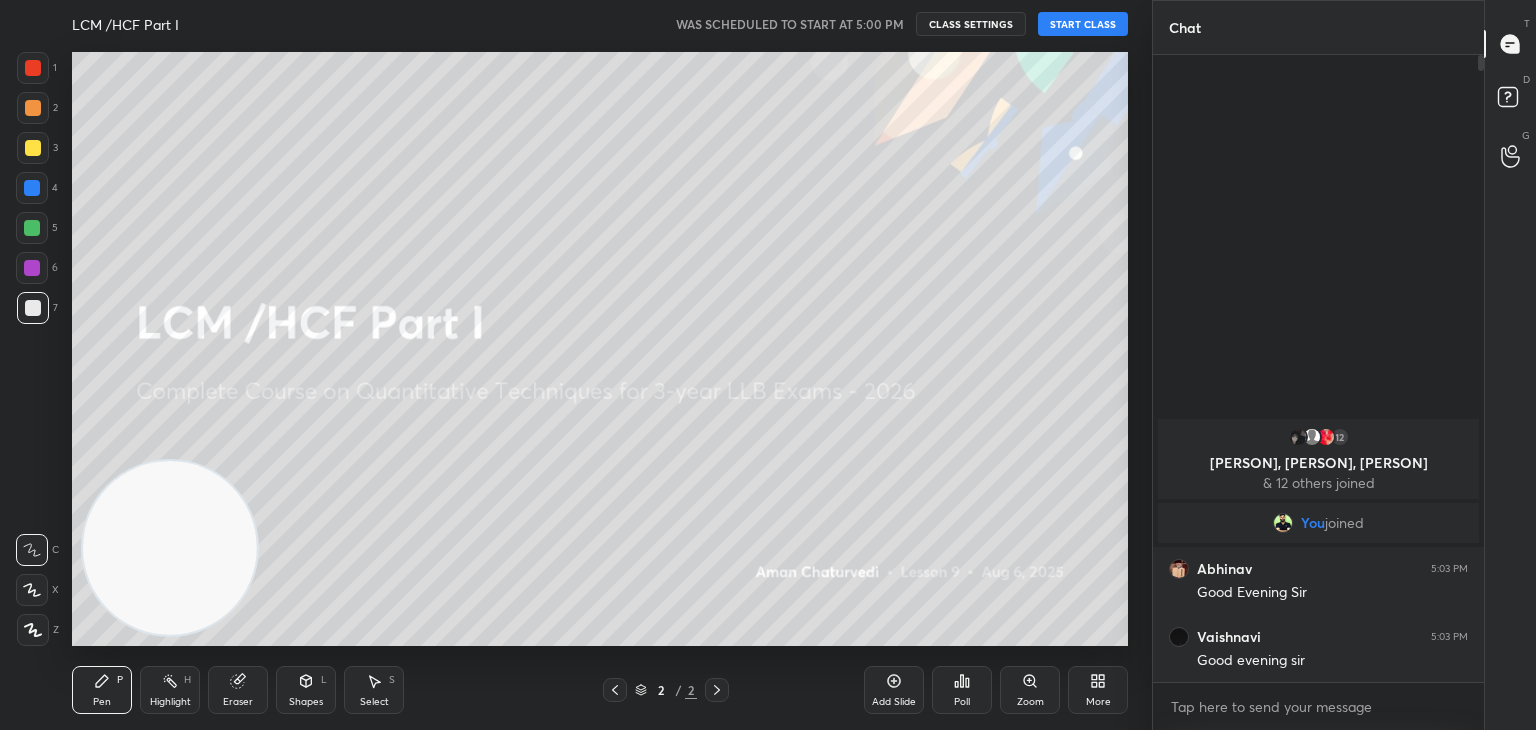 click on "START CLASS" at bounding box center (1083, 24) 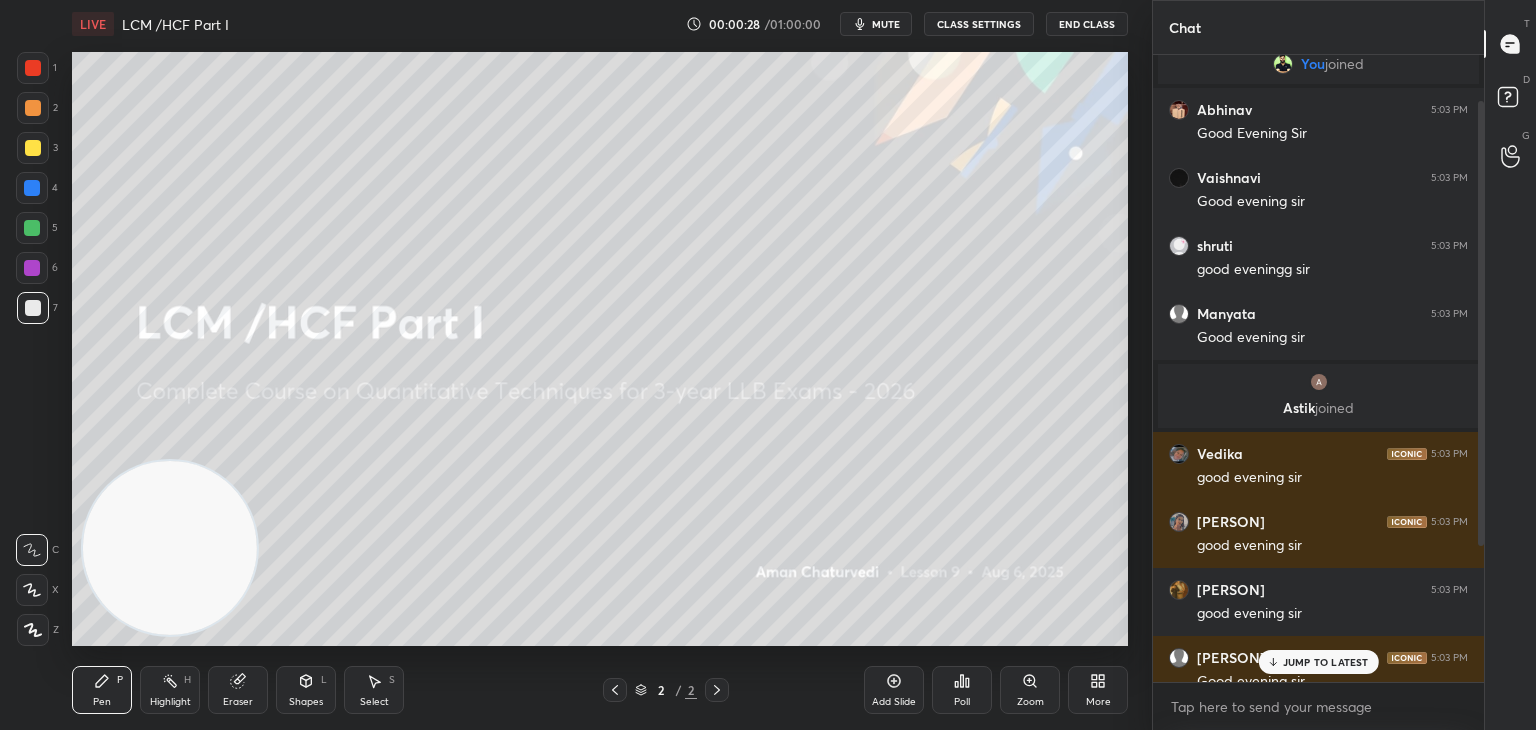 scroll, scrollTop: 0, scrollLeft: 0, axis: both 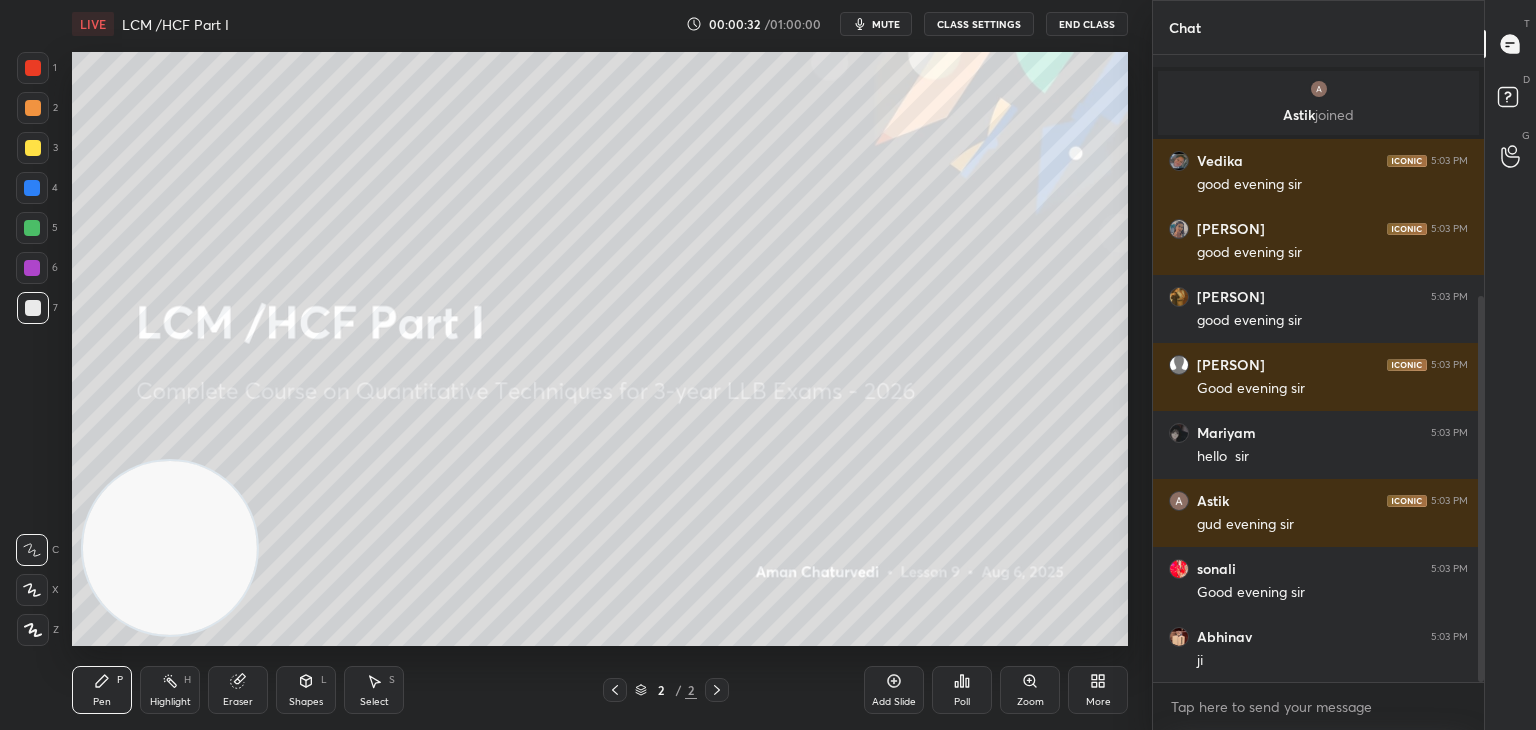 click on "Eraser" at bounding box center [238, 690] 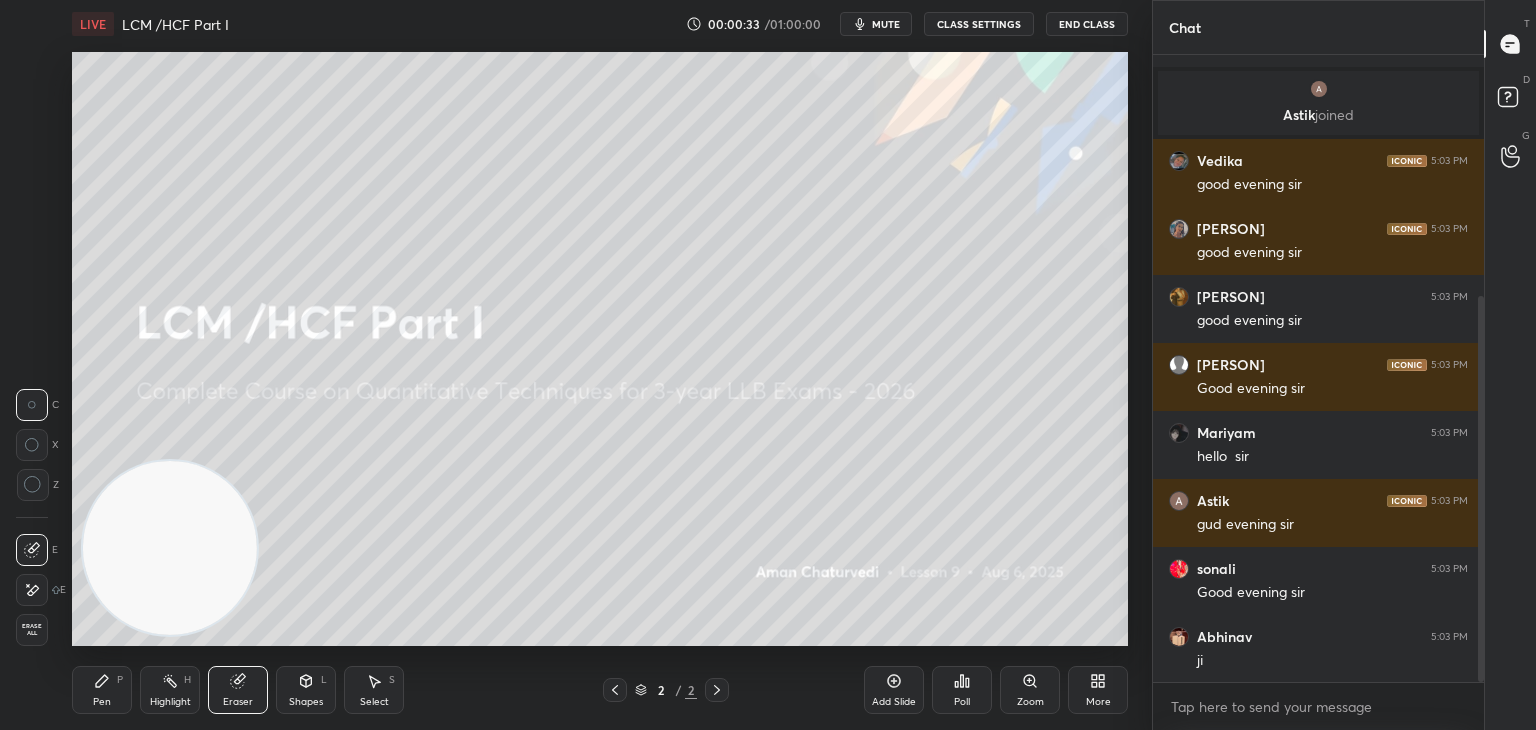 click on "Erase all" at bounding box center [32, 630] 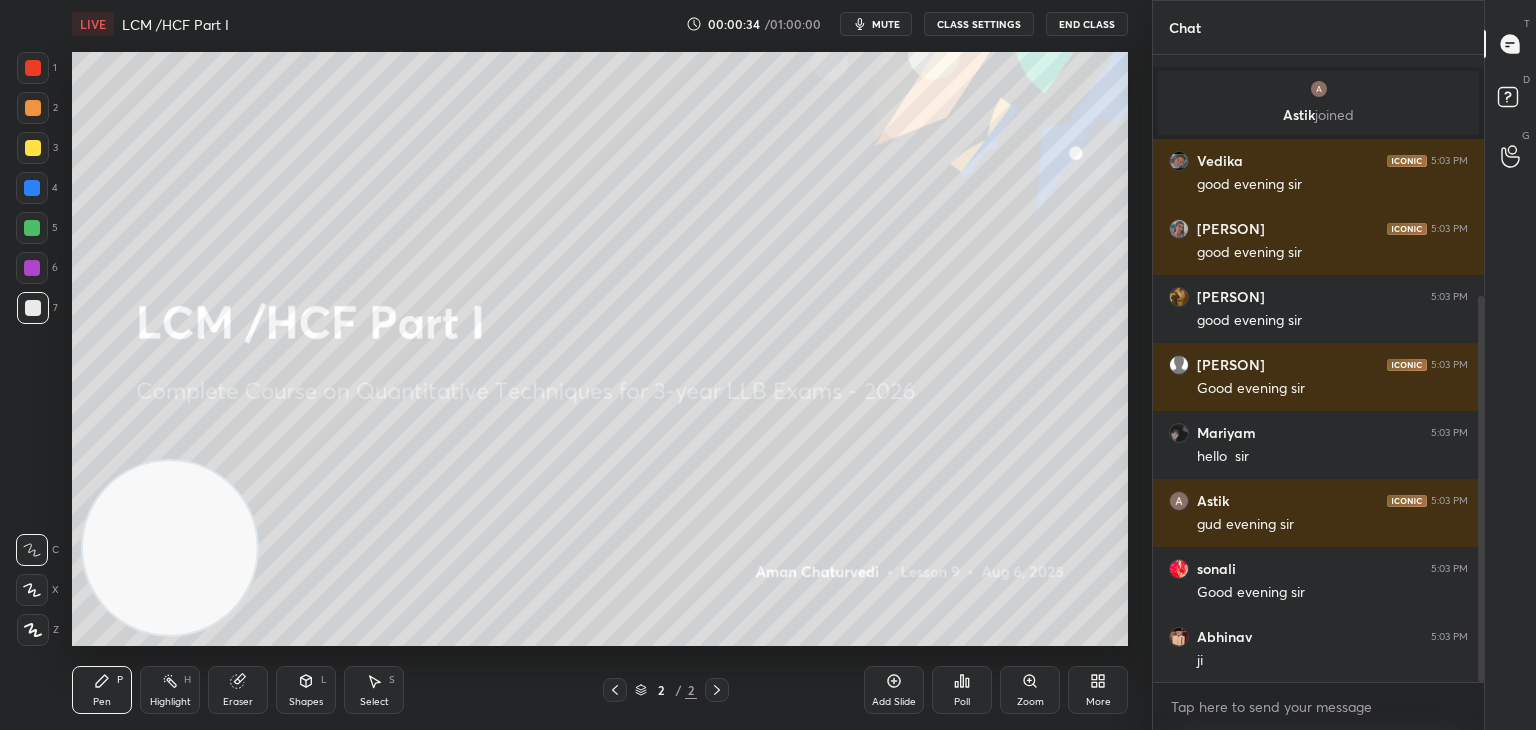click on "Pen P" at bounding box center (102, 690) 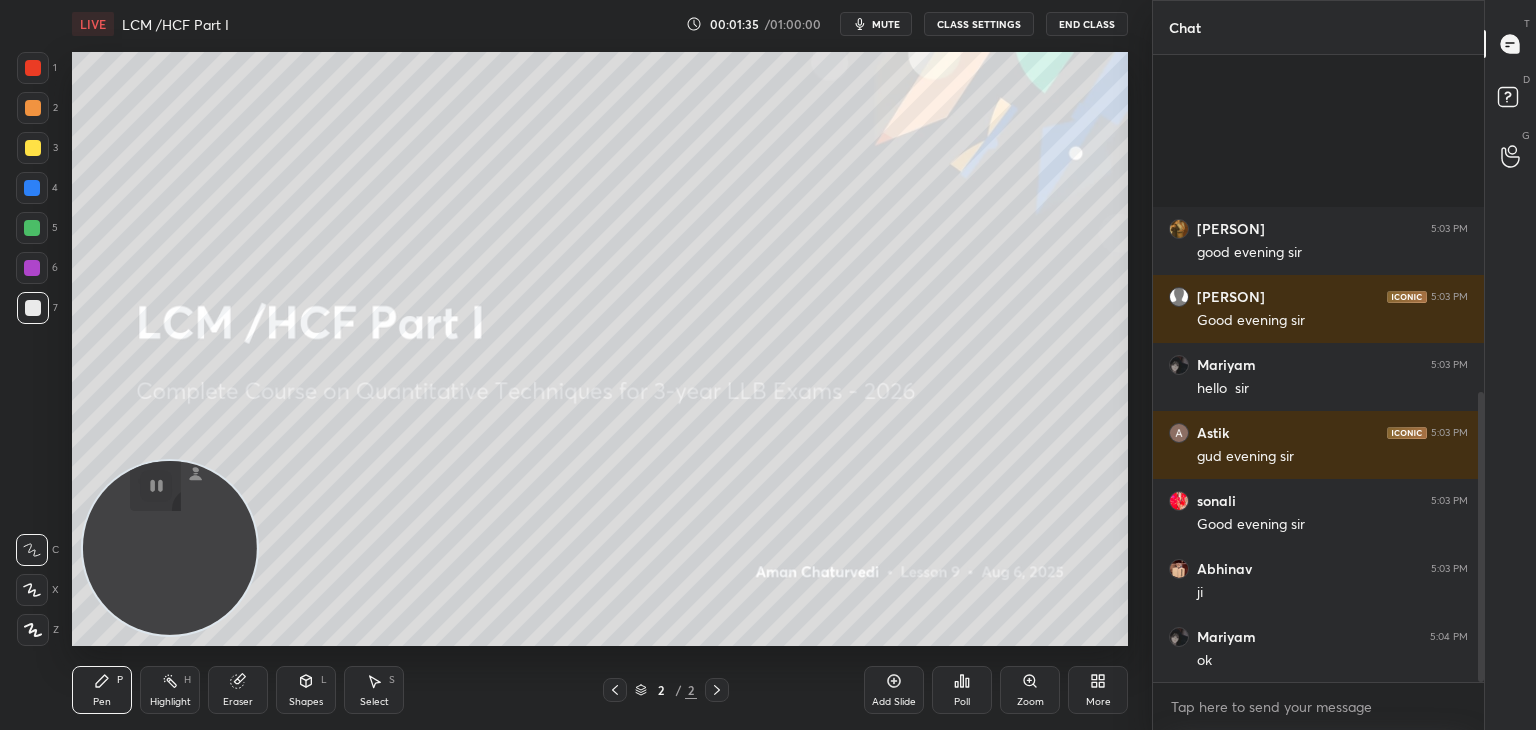 scroll, scrollTop: 732, scrollLeft: 0, axis: vertical 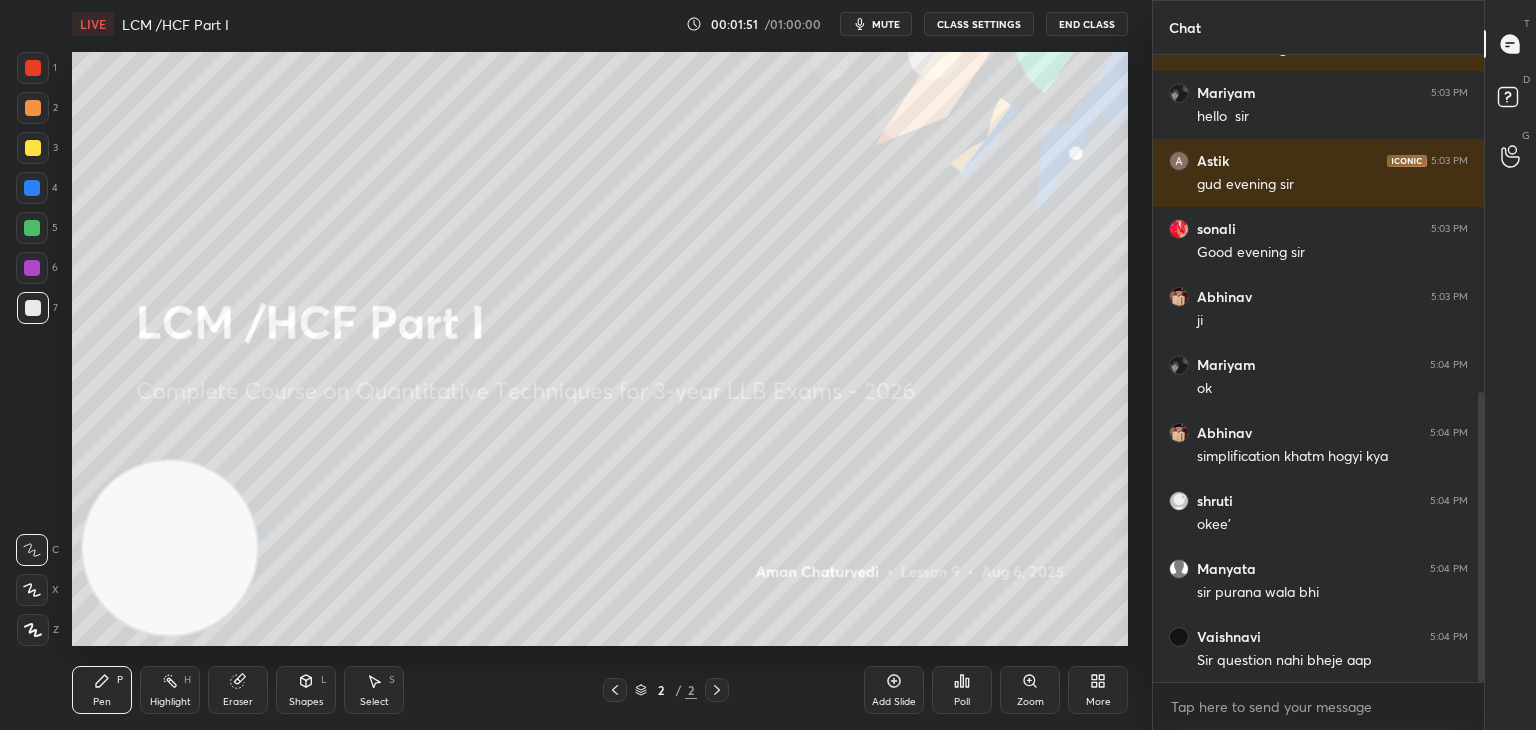 click at bounding box center [33, 148] 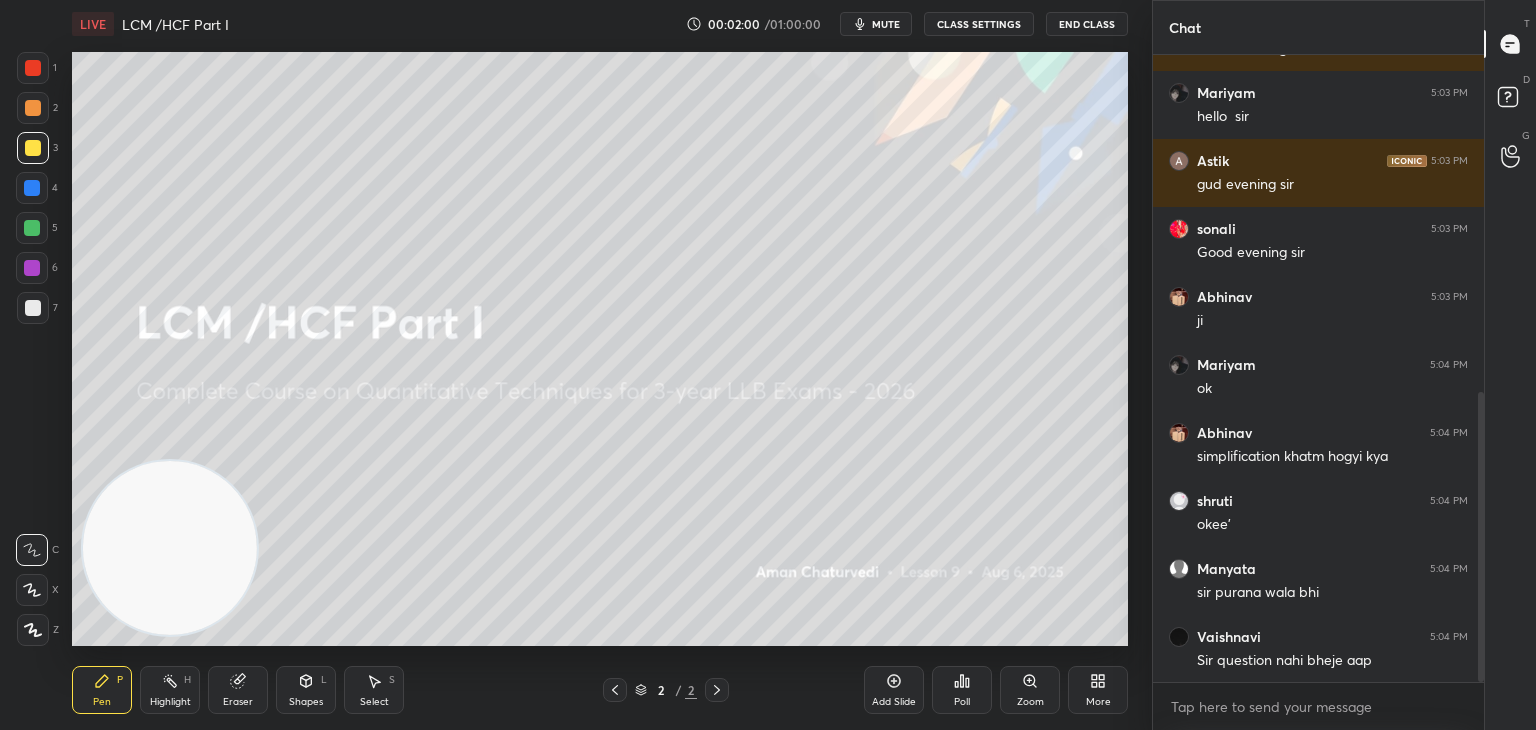 scroll, scrollTop: 800, scrollLeft: 0, axis: vertical 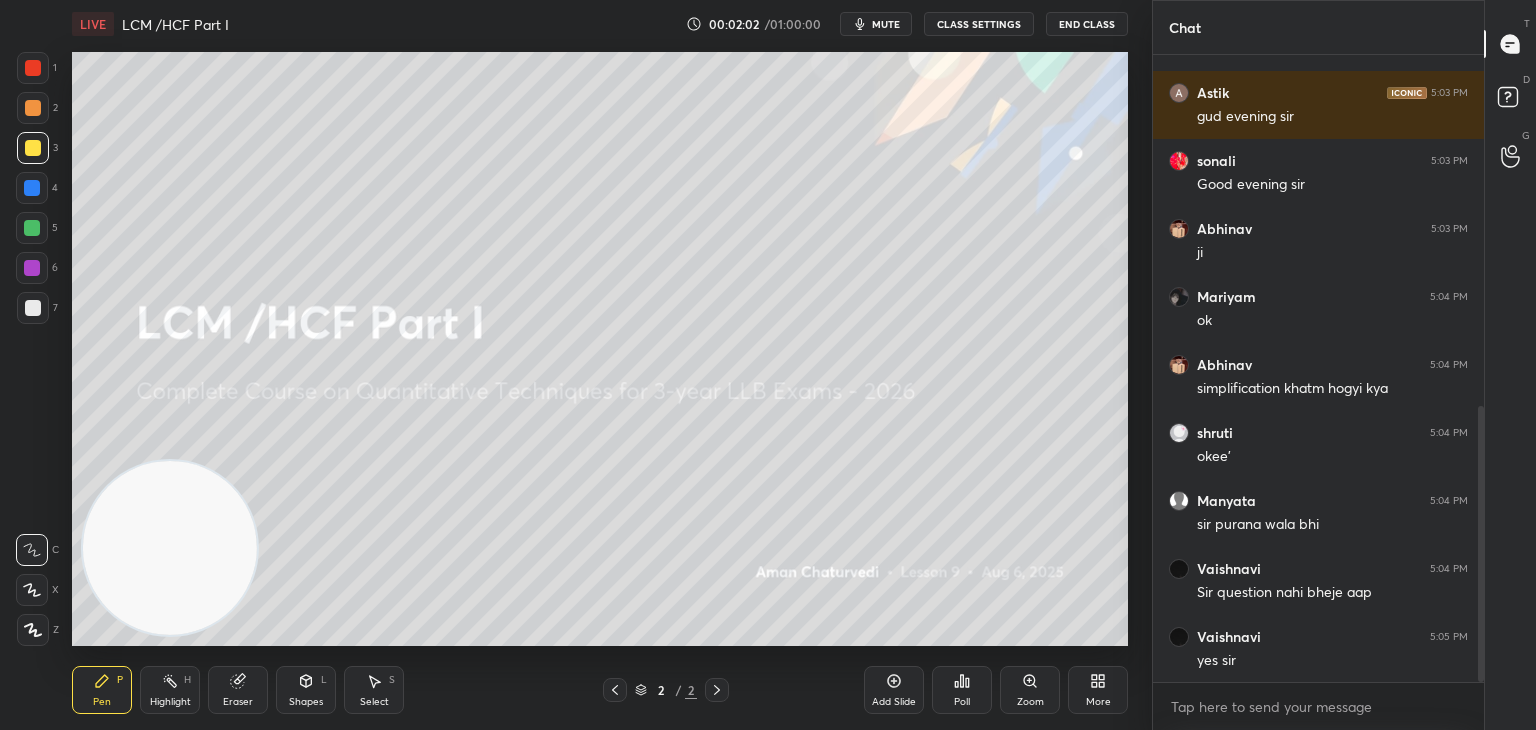 click on "Eraser" at bounding box center [238, 690] 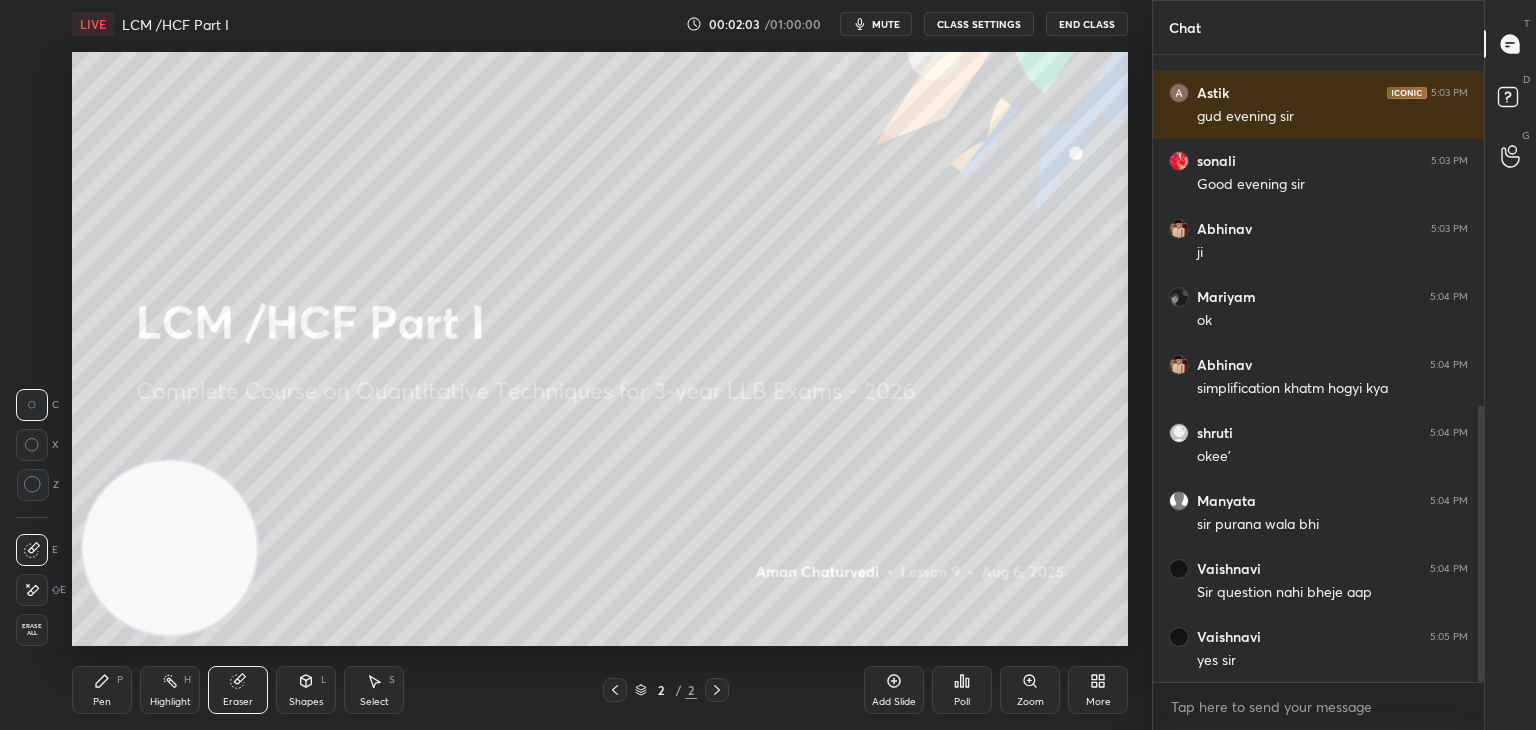 click 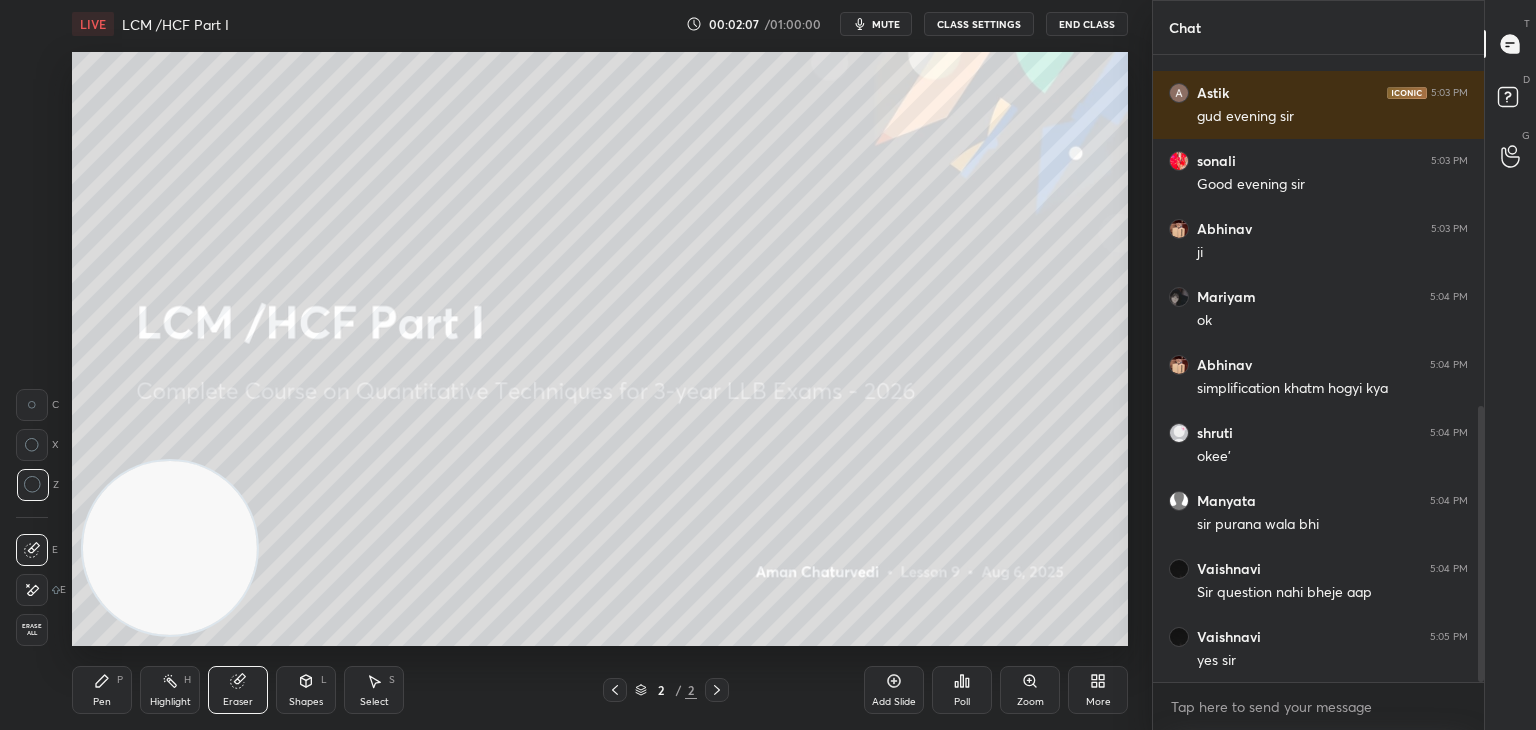 click on "Pen P" at bounding box center (102, 690) 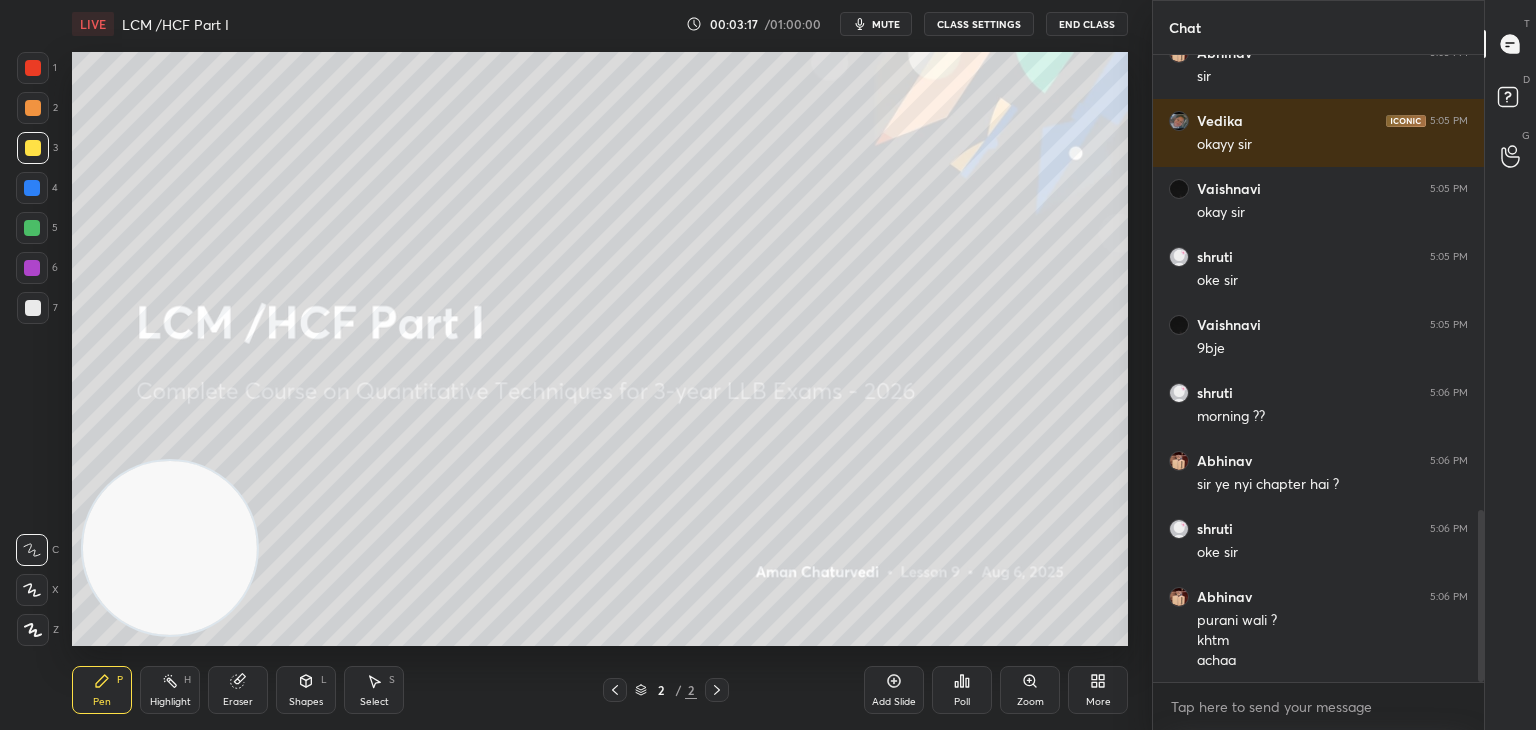 scroll, scrollTop: 1676, scrollLeft: 0, axis: vertical 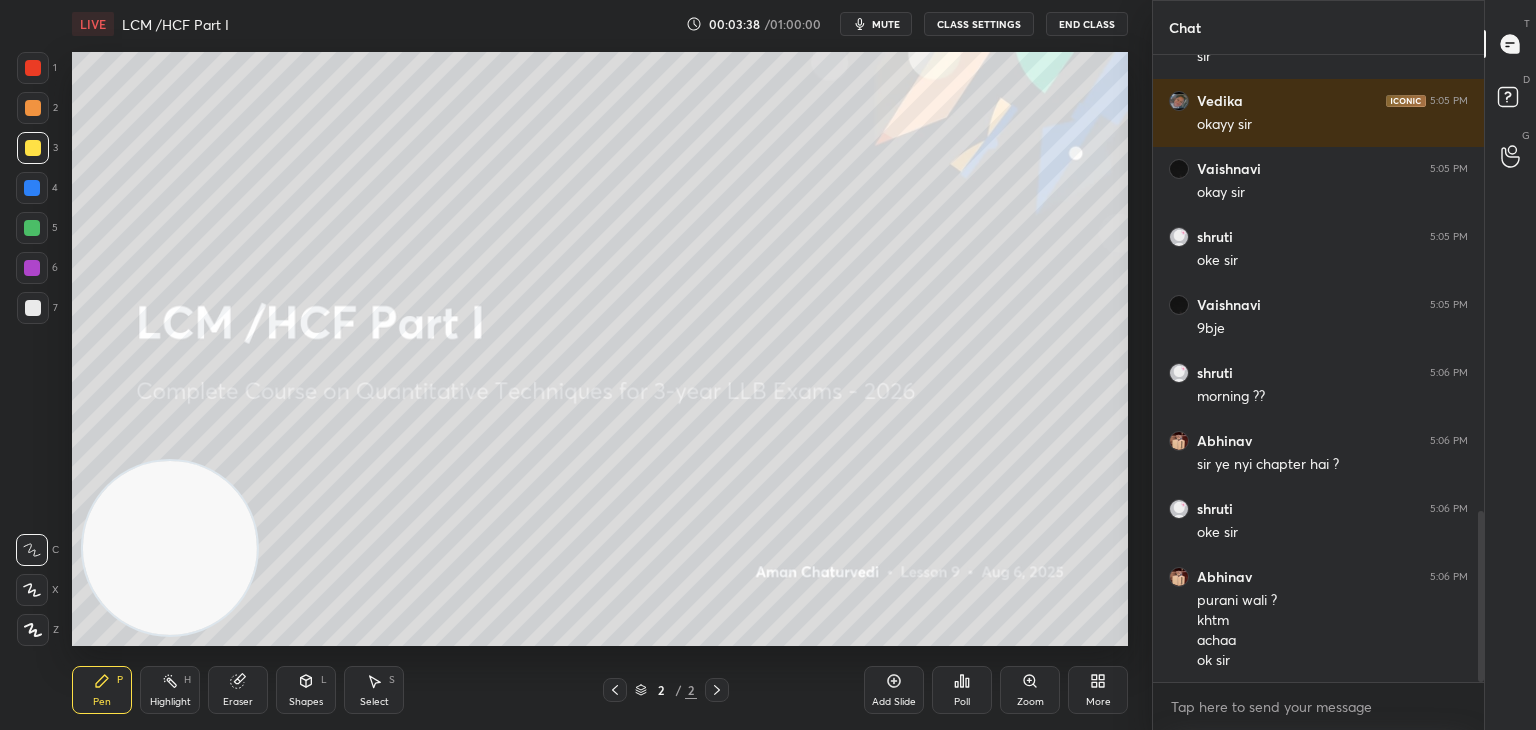 click 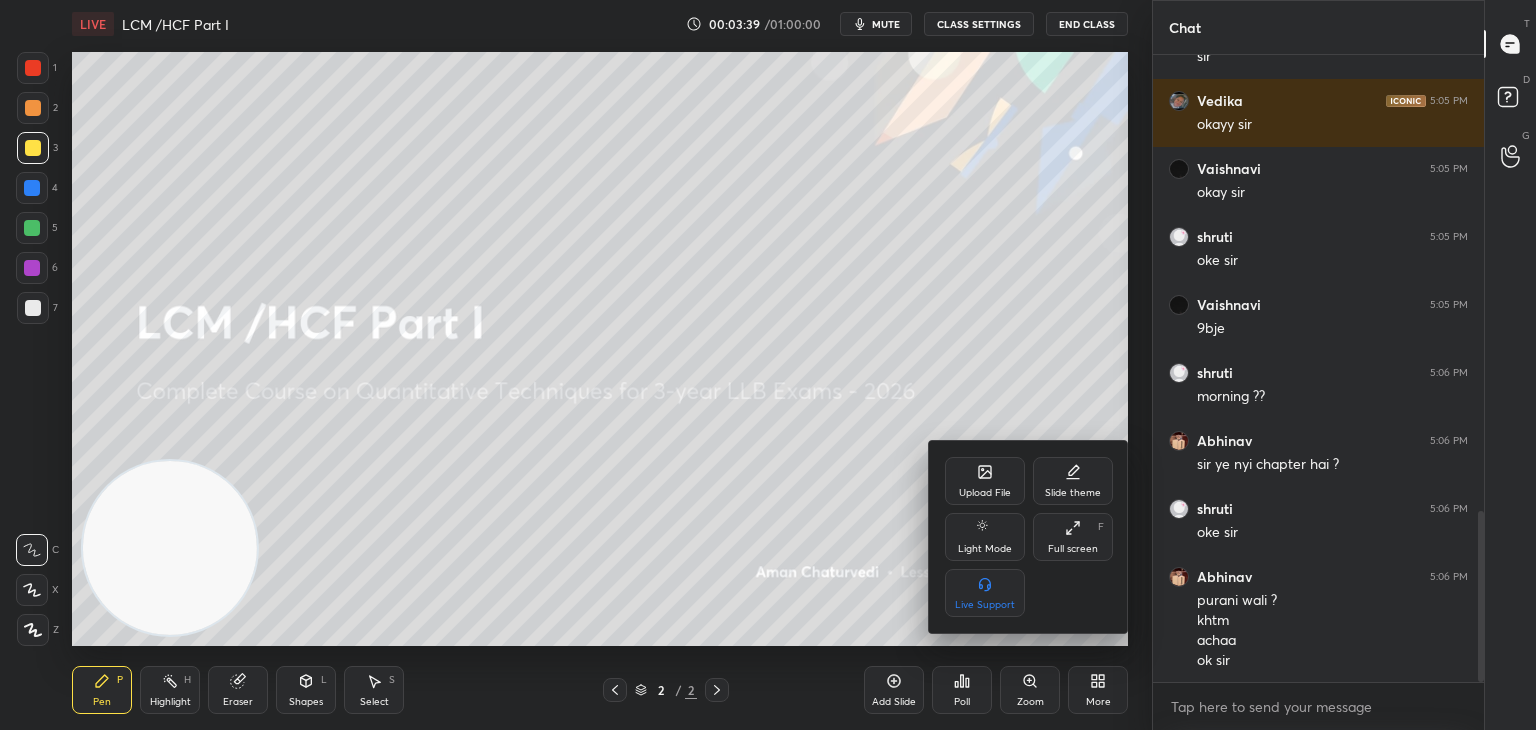 click on "Upload File" at bounding box center [985, 493] 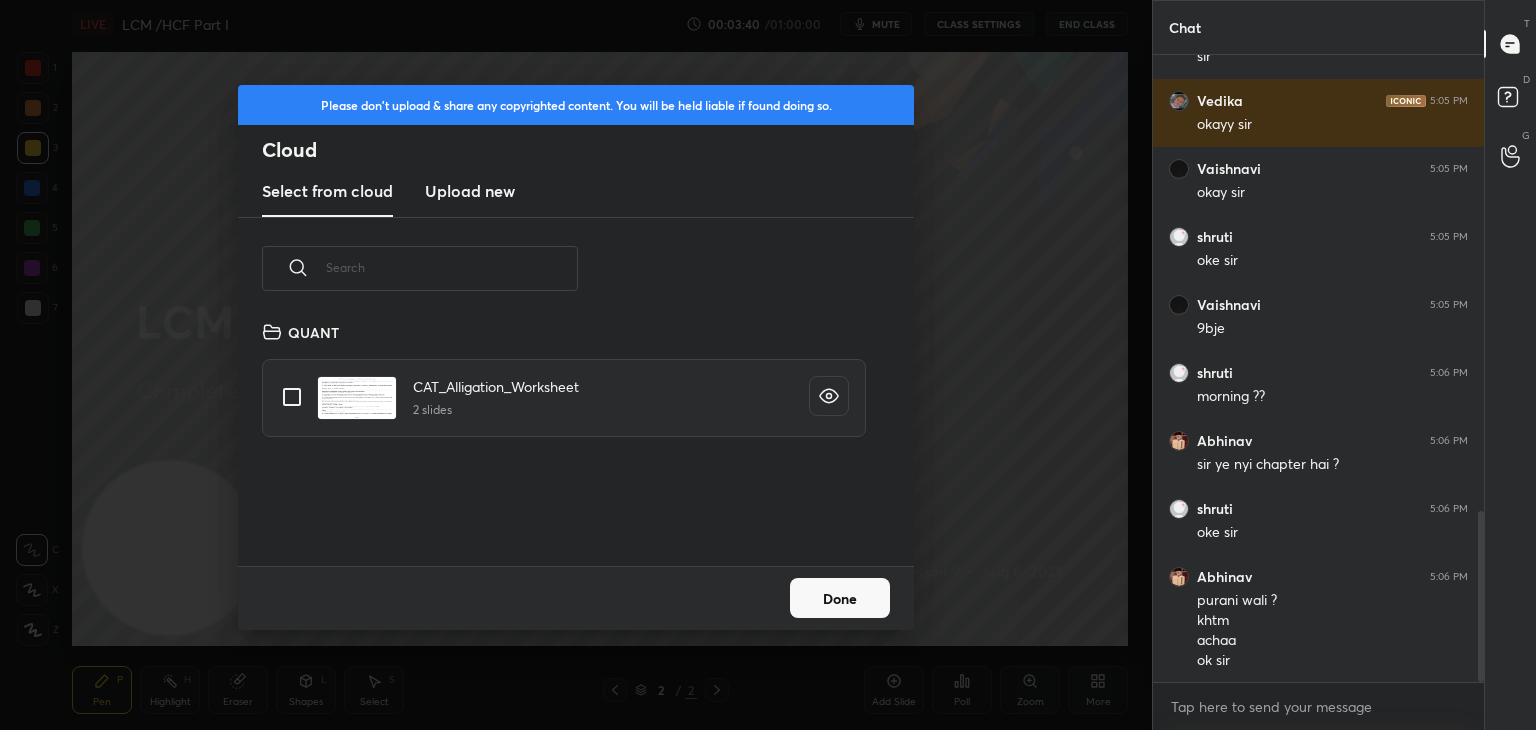 scroll, scrollTop: 5, scrollLeft: 10, axis: both 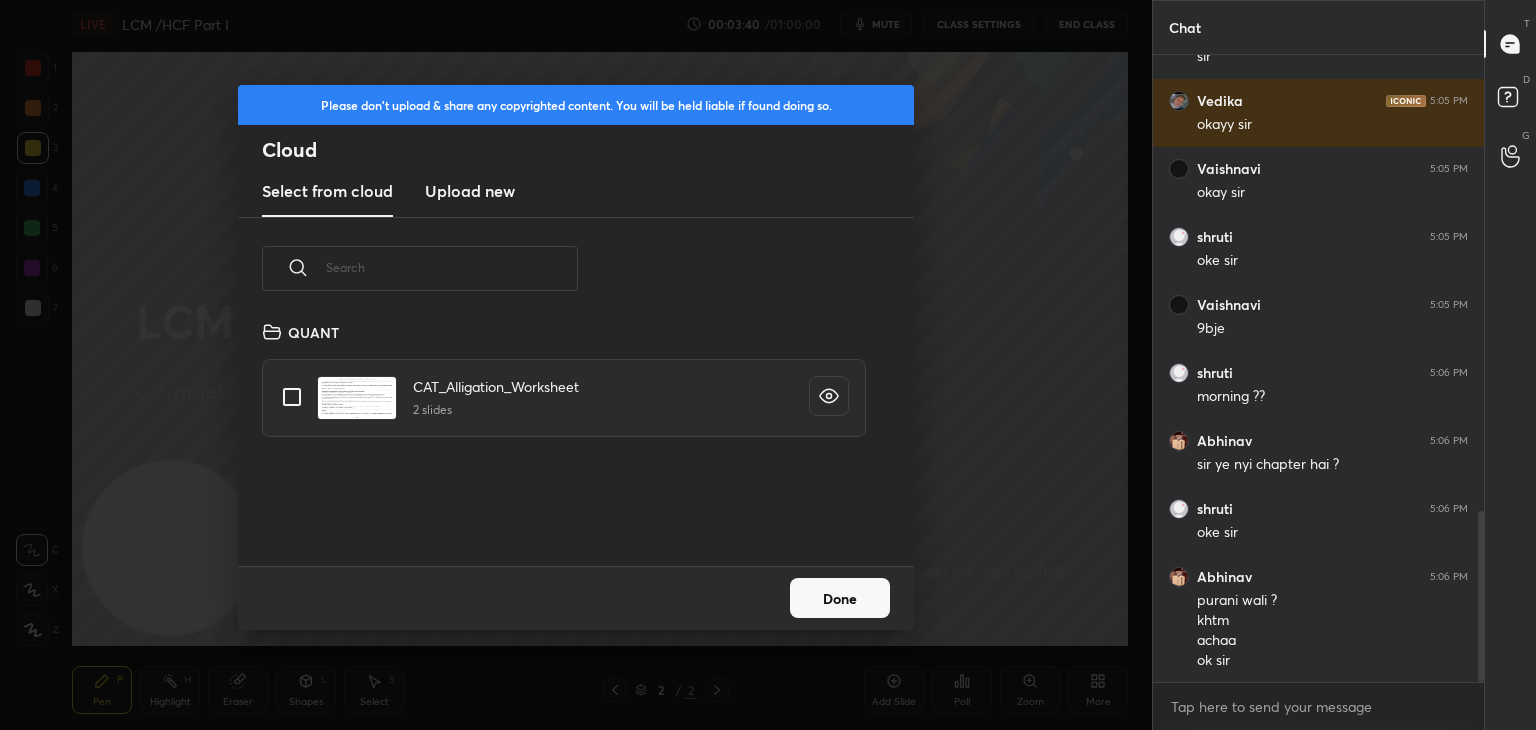 click on "Upload new" at bounding box center (470, 191) 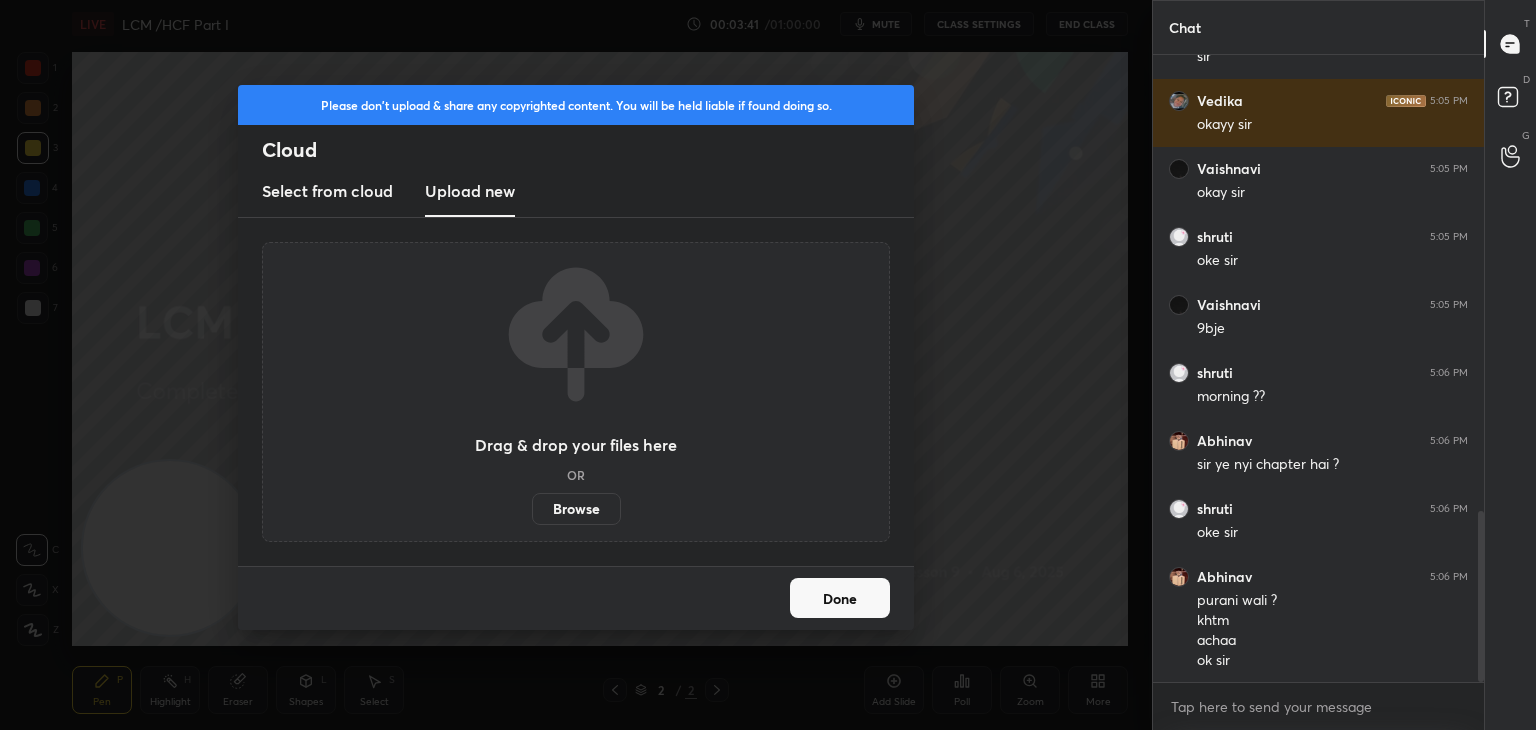 click on "Browse" at bounding box center (576, 509) 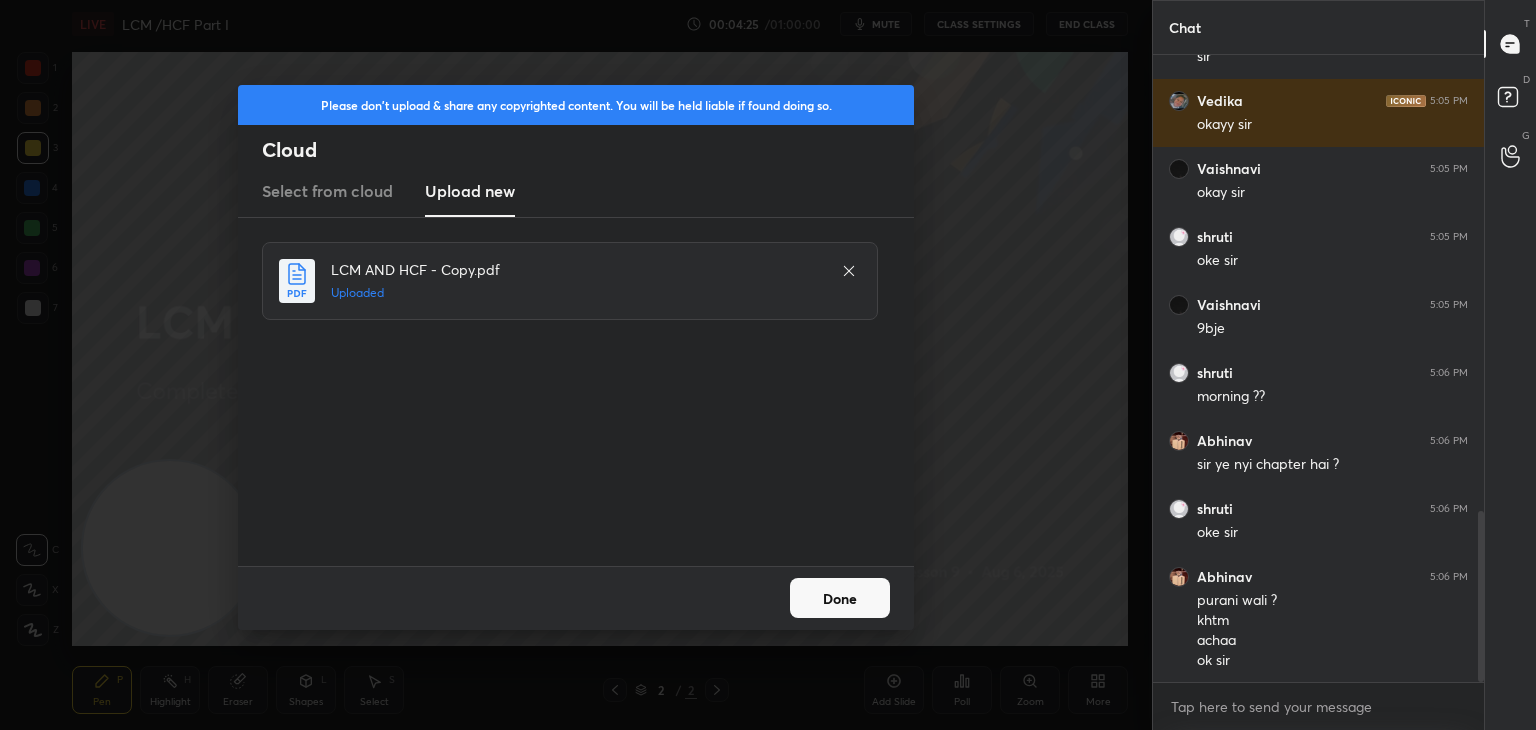 click on "Done" at bounding box center (840, 598) 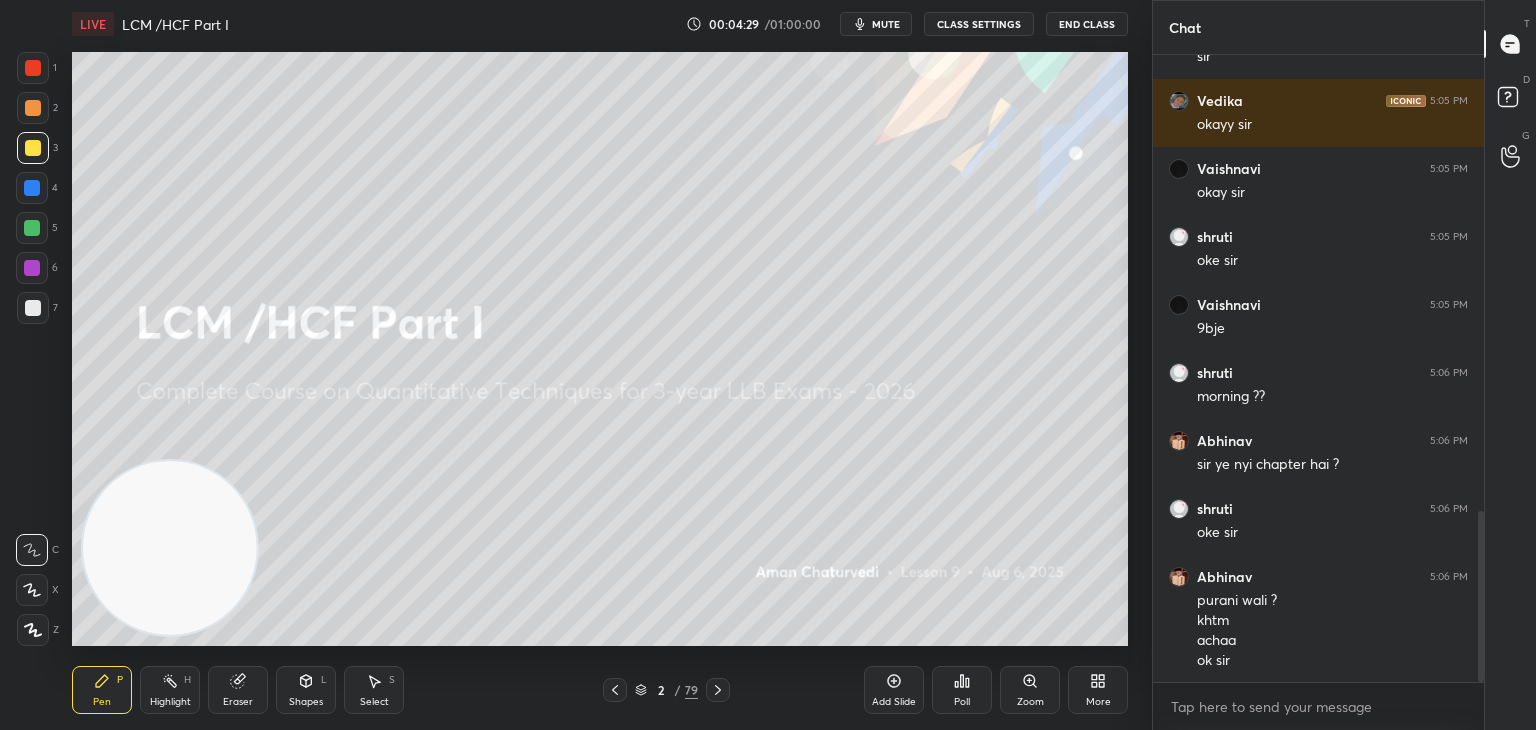 click on "Add Slide" at bounding box center [894, 690] 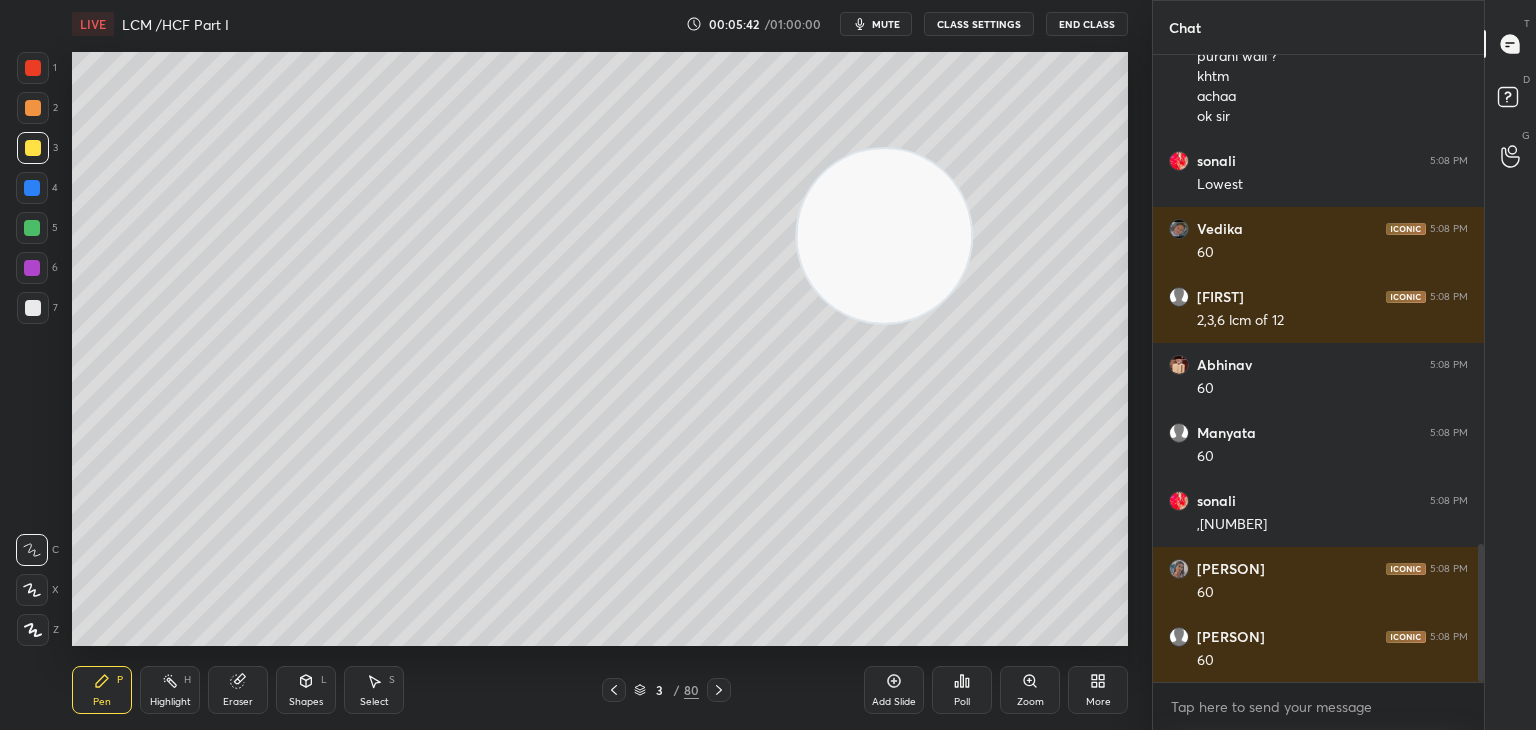 scroll, scrollTop: 2288, scrollLeft: 0, axis: vertical 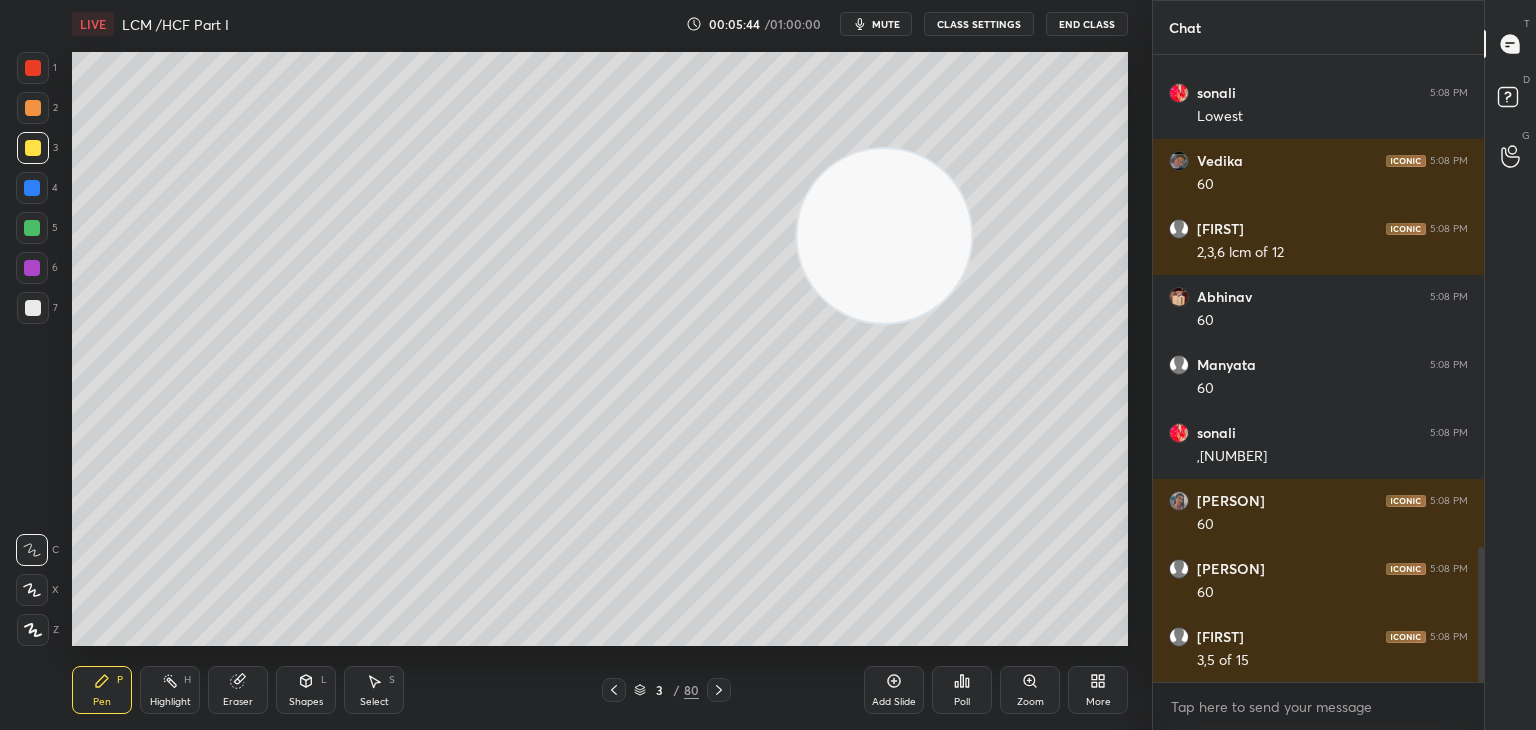 click at bounding box center [33, 68] 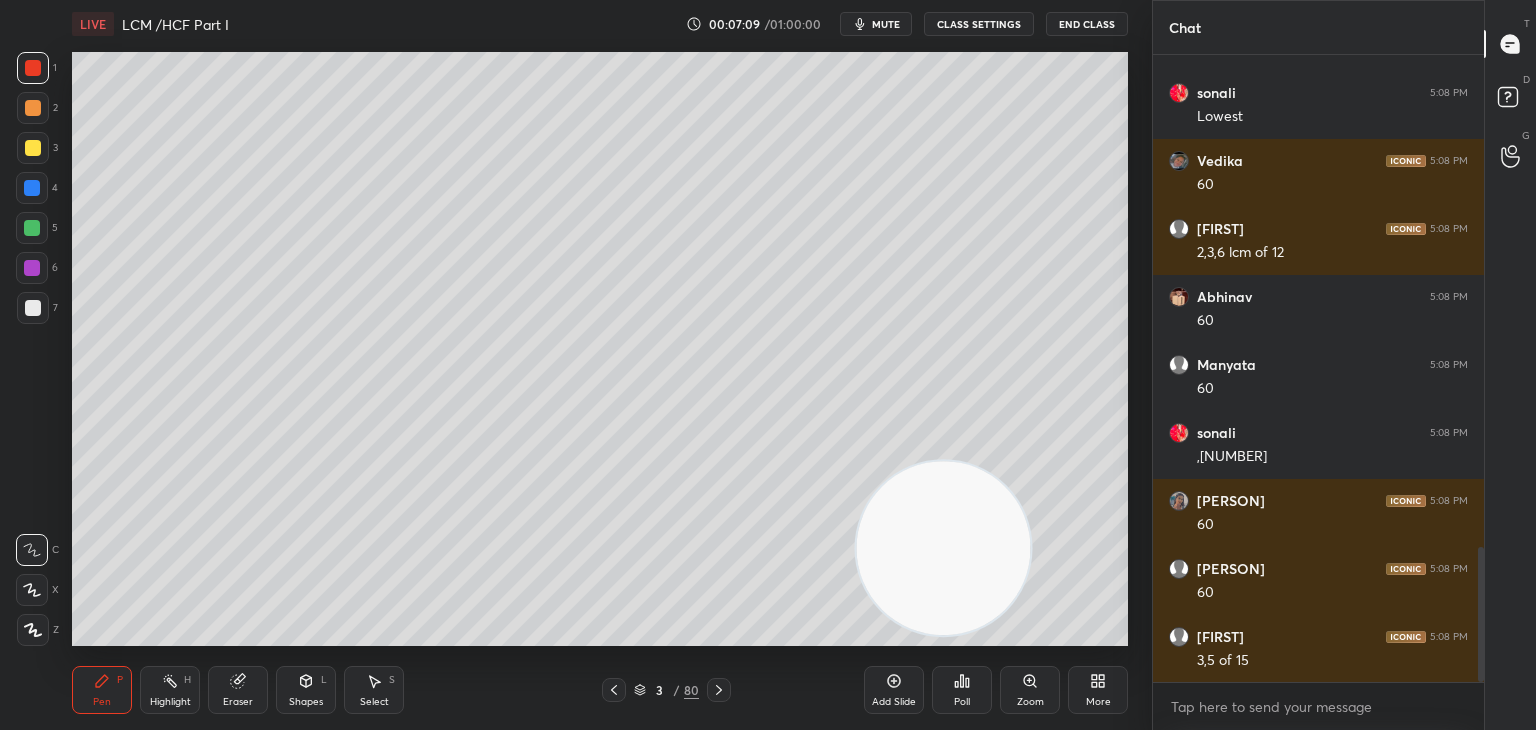 click on "Eraser" at bounding box center [238, 690] 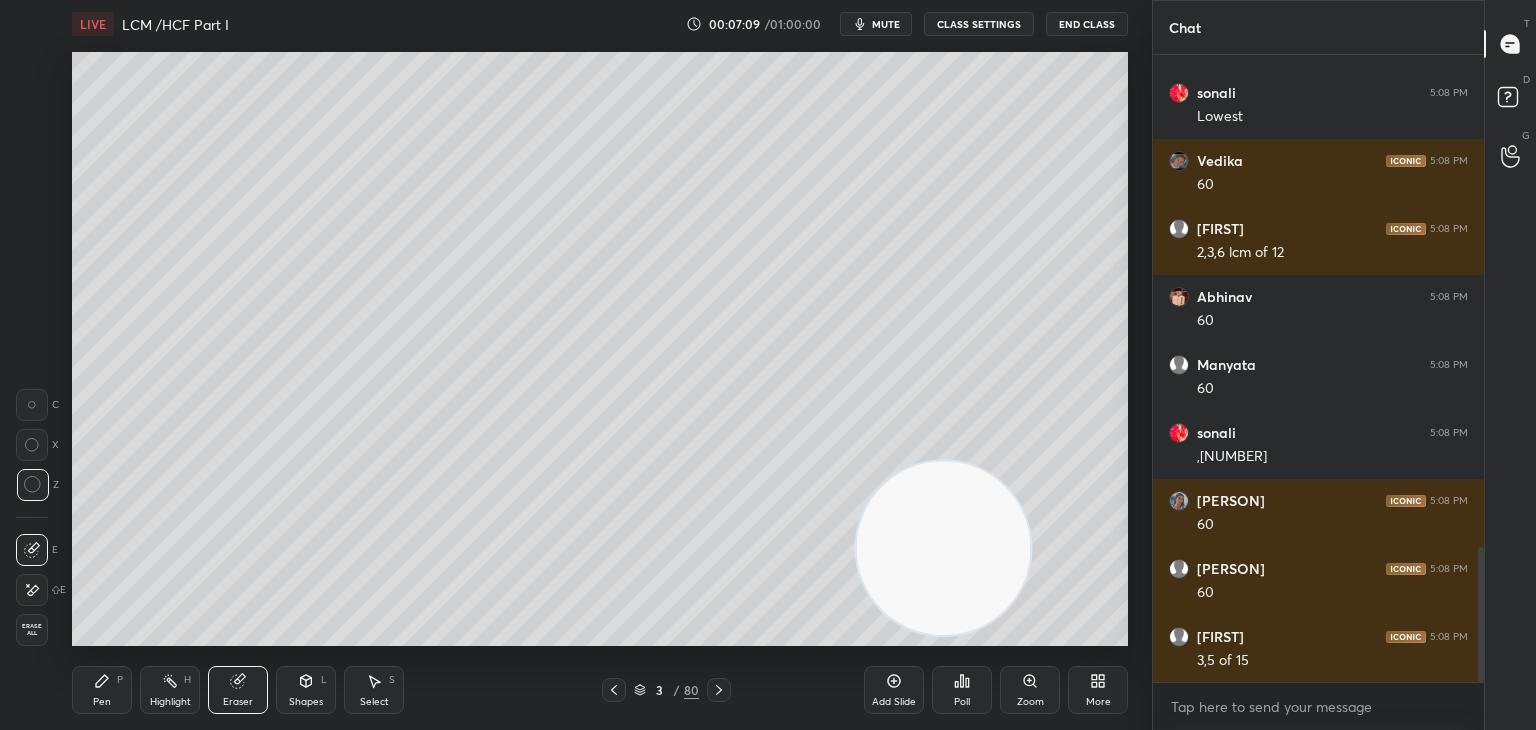 click on "Shapes L" at bounding box center [306, 690] 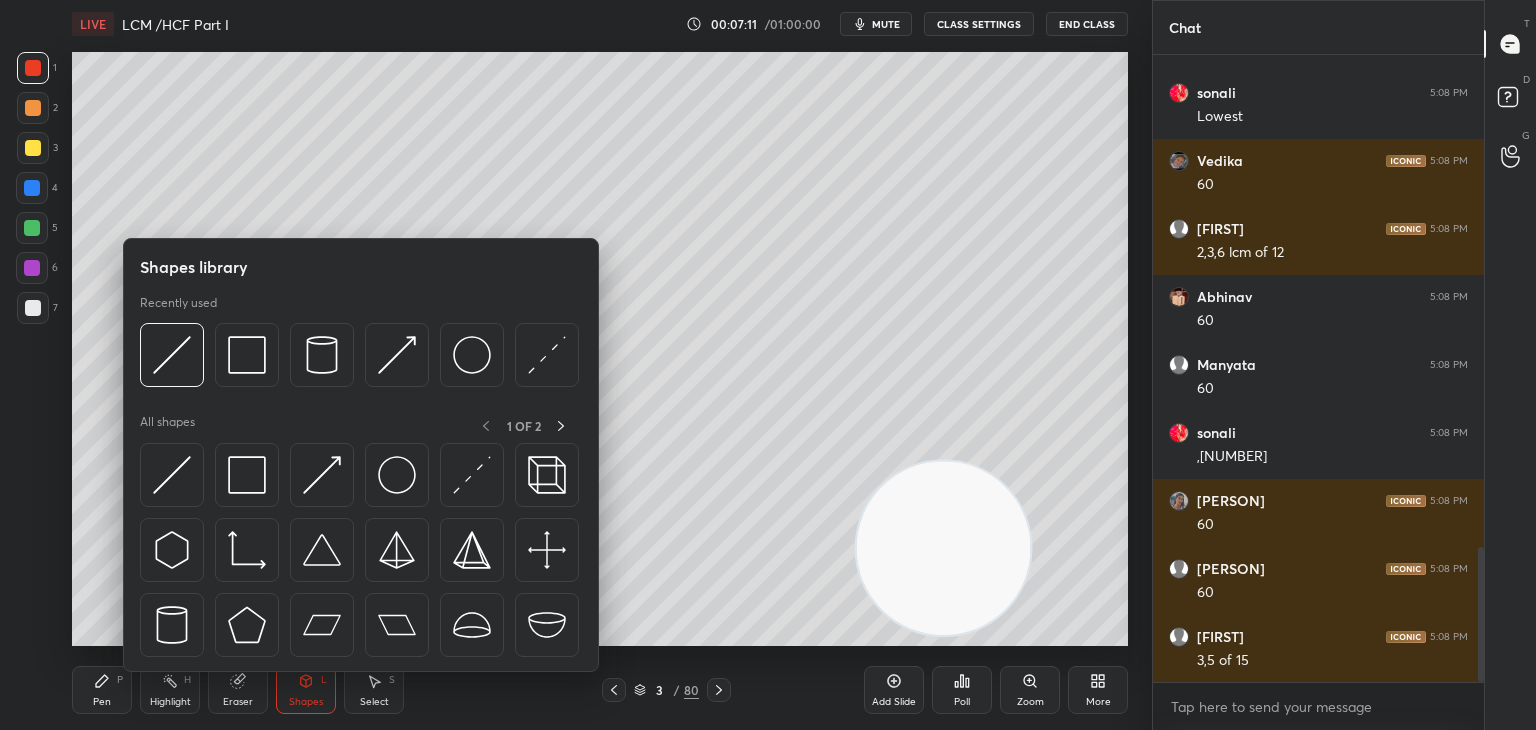 scroll, scrollTop: 2356, scrollLeft: 0, axis: vertical 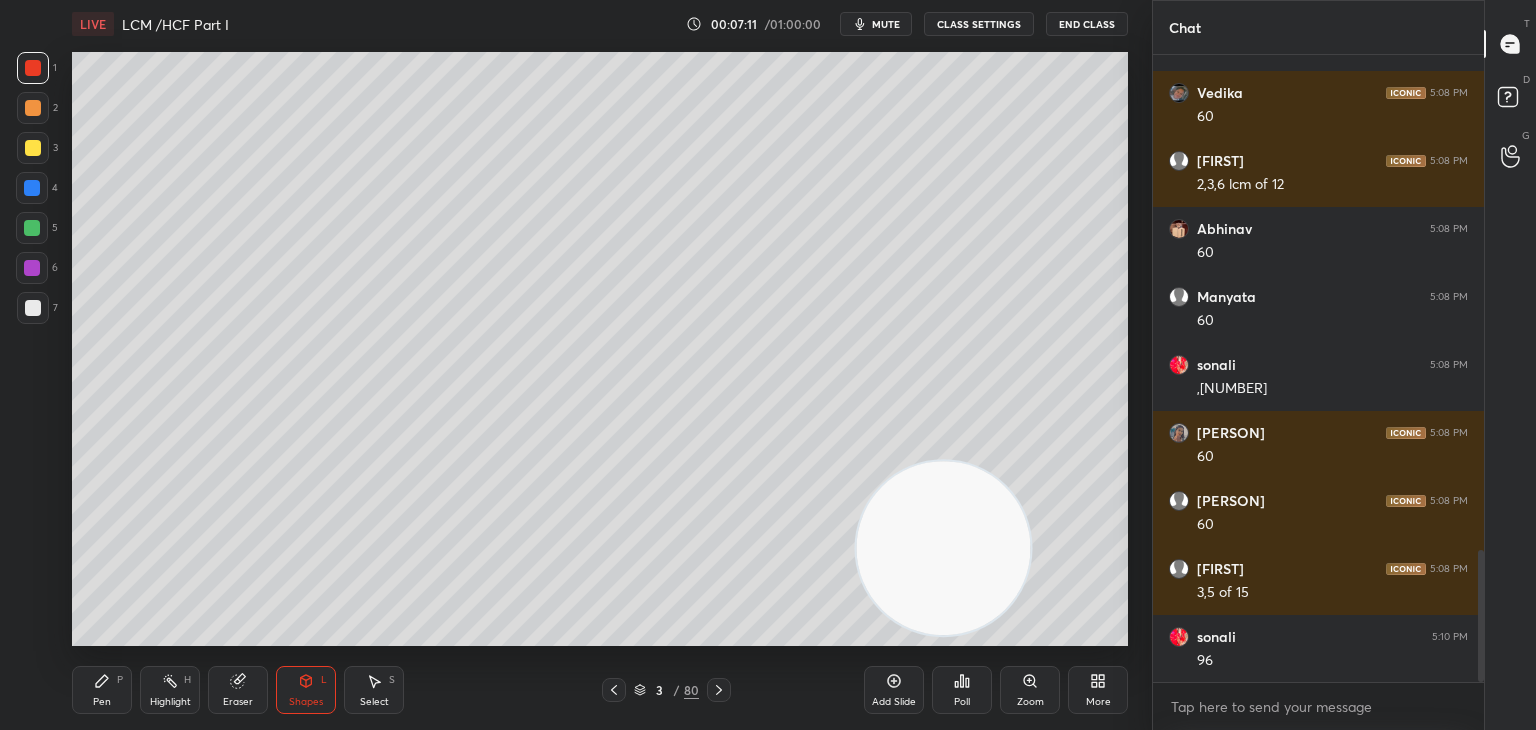 click on "Highlight" at bounding box center (170, 702) 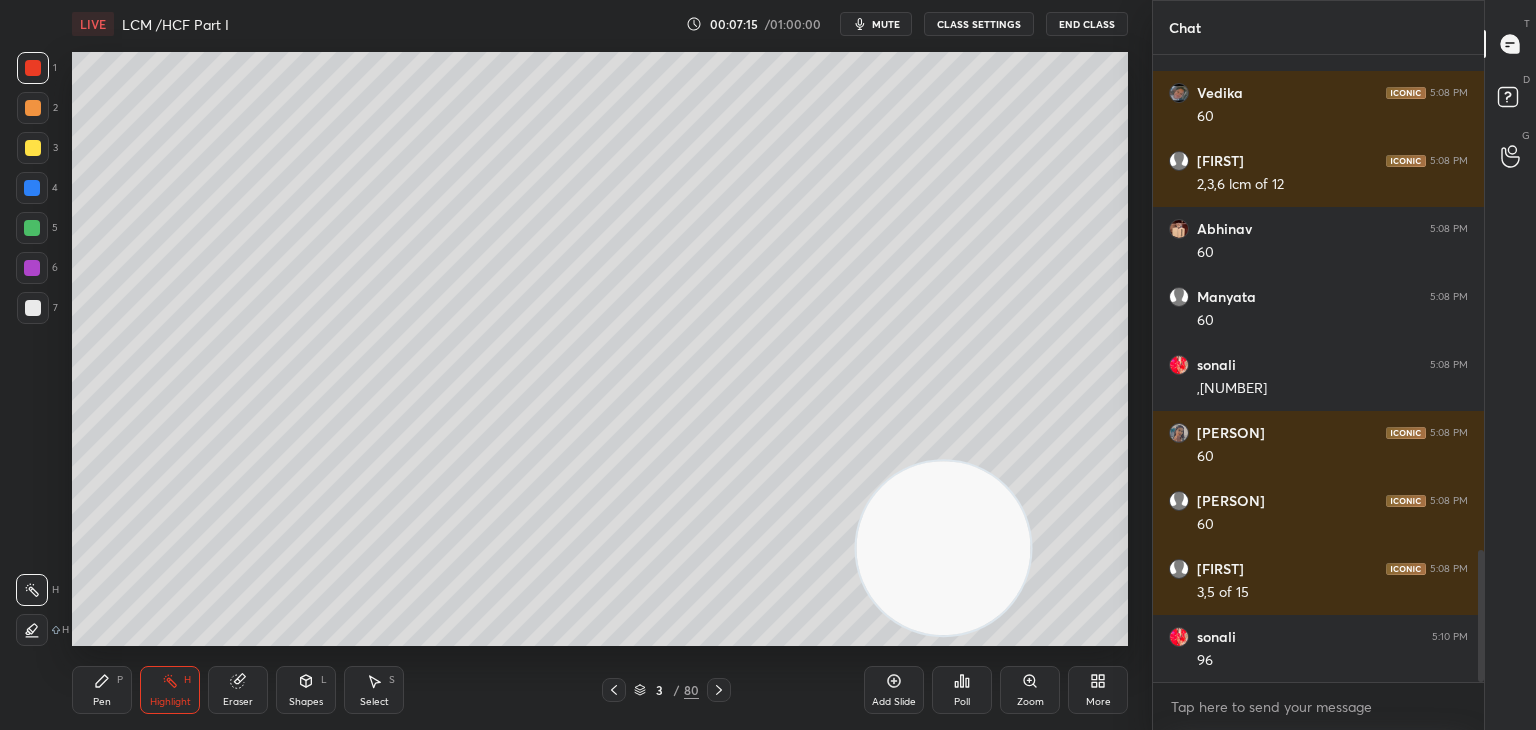 click on "Pen P" at bounding box center [102, 690] 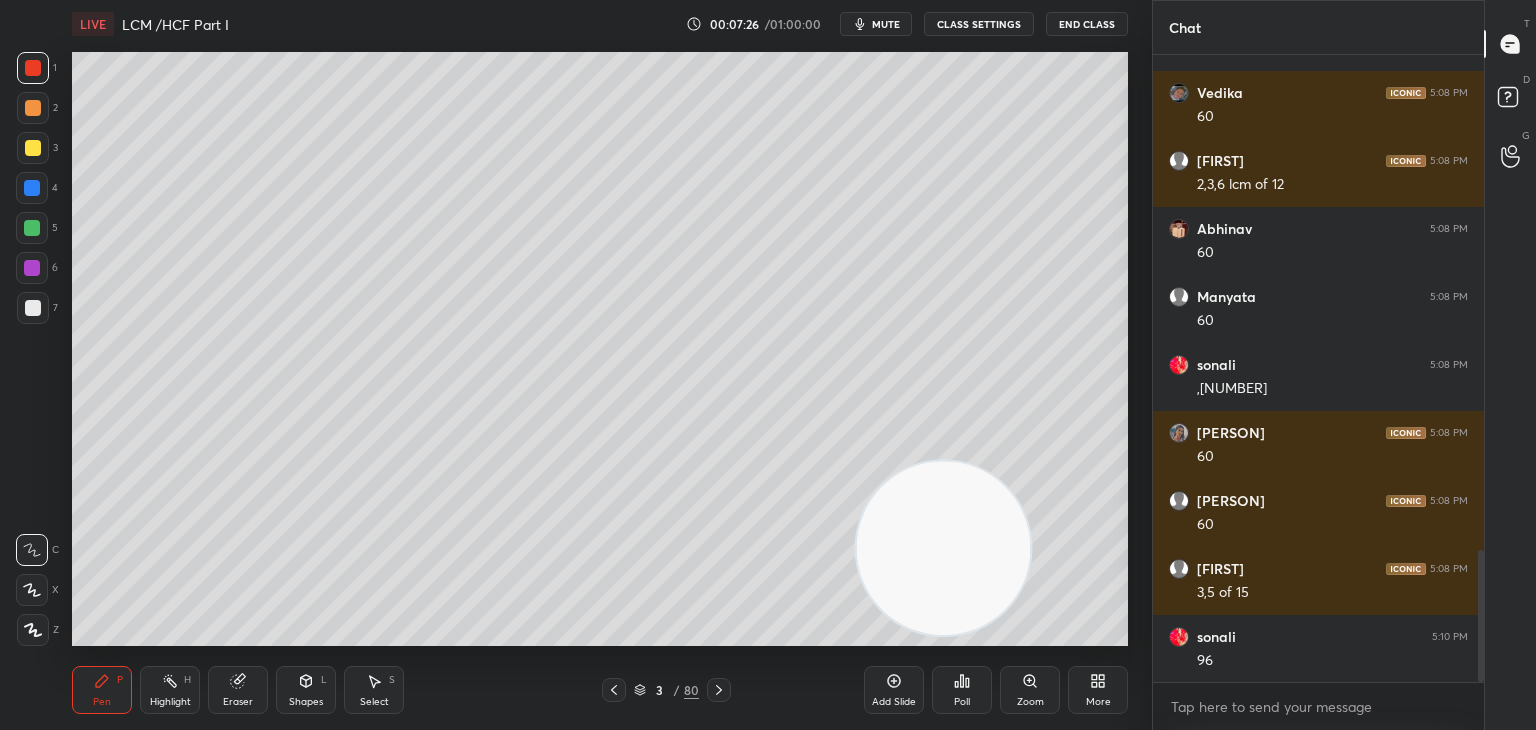click on "Highlight H" at bounding box center [170, 690] 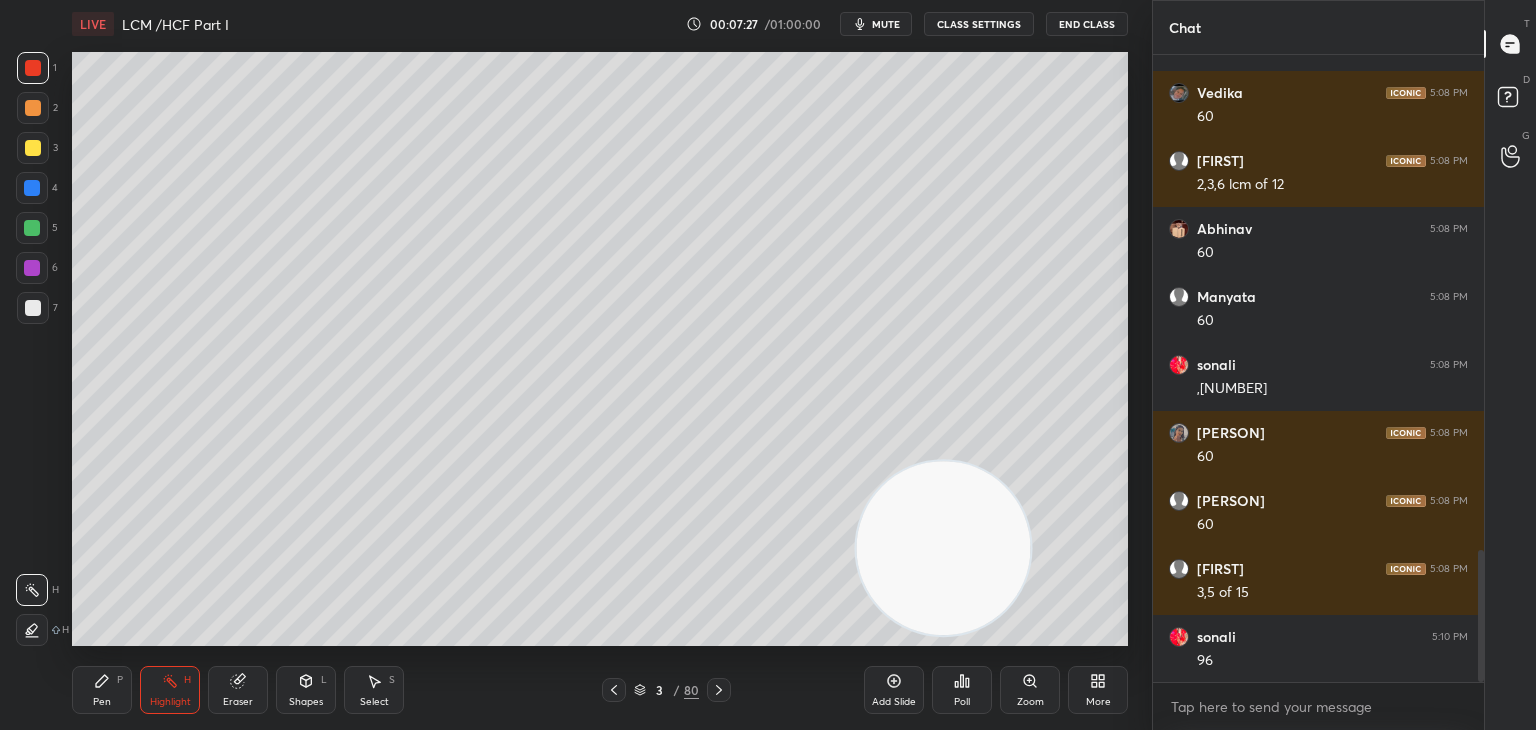 click at bounding box center (32, 630) 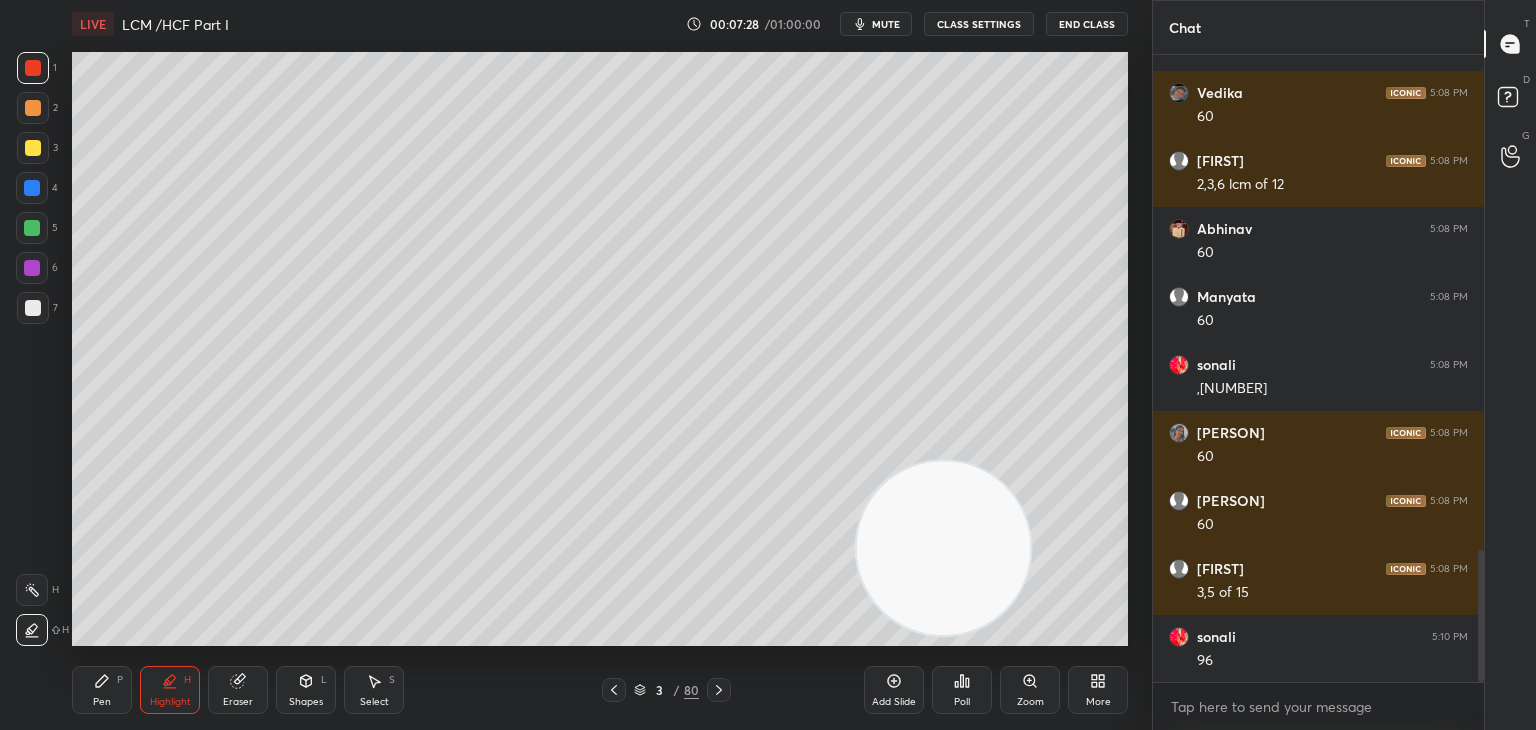 click at bounding box center (33, 308) 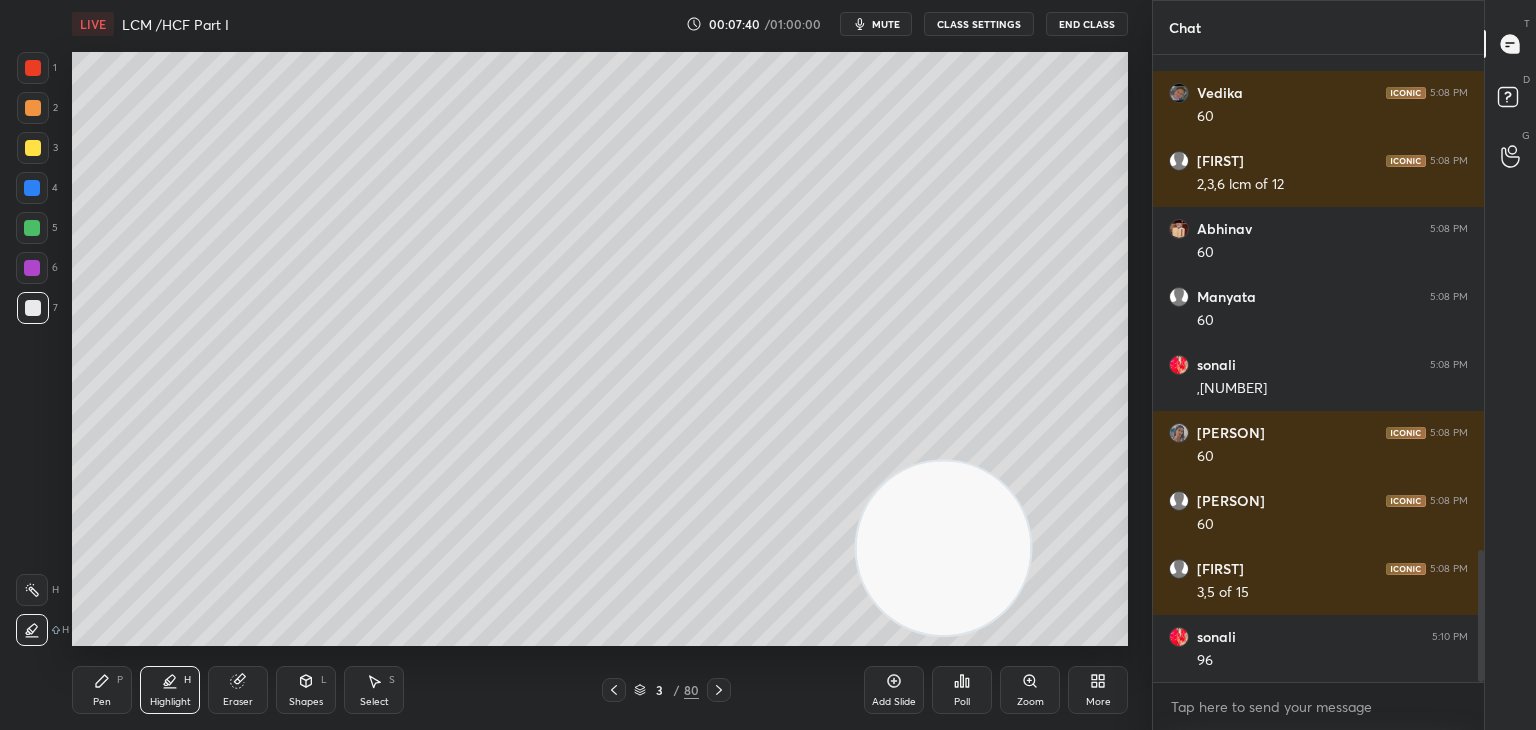 click on "Shapes L" at bounding box center (306, 690) 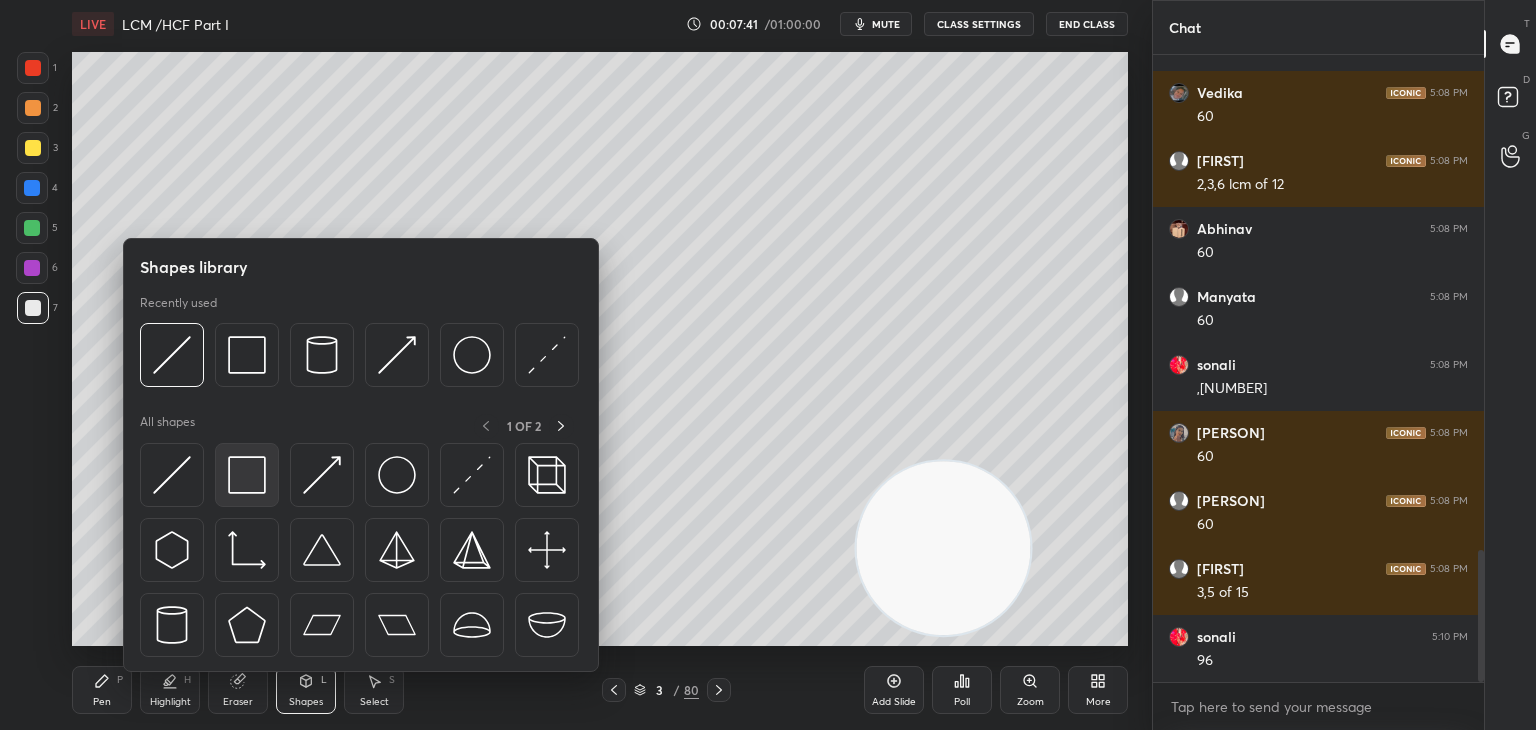click at bounding box center [247, 475] 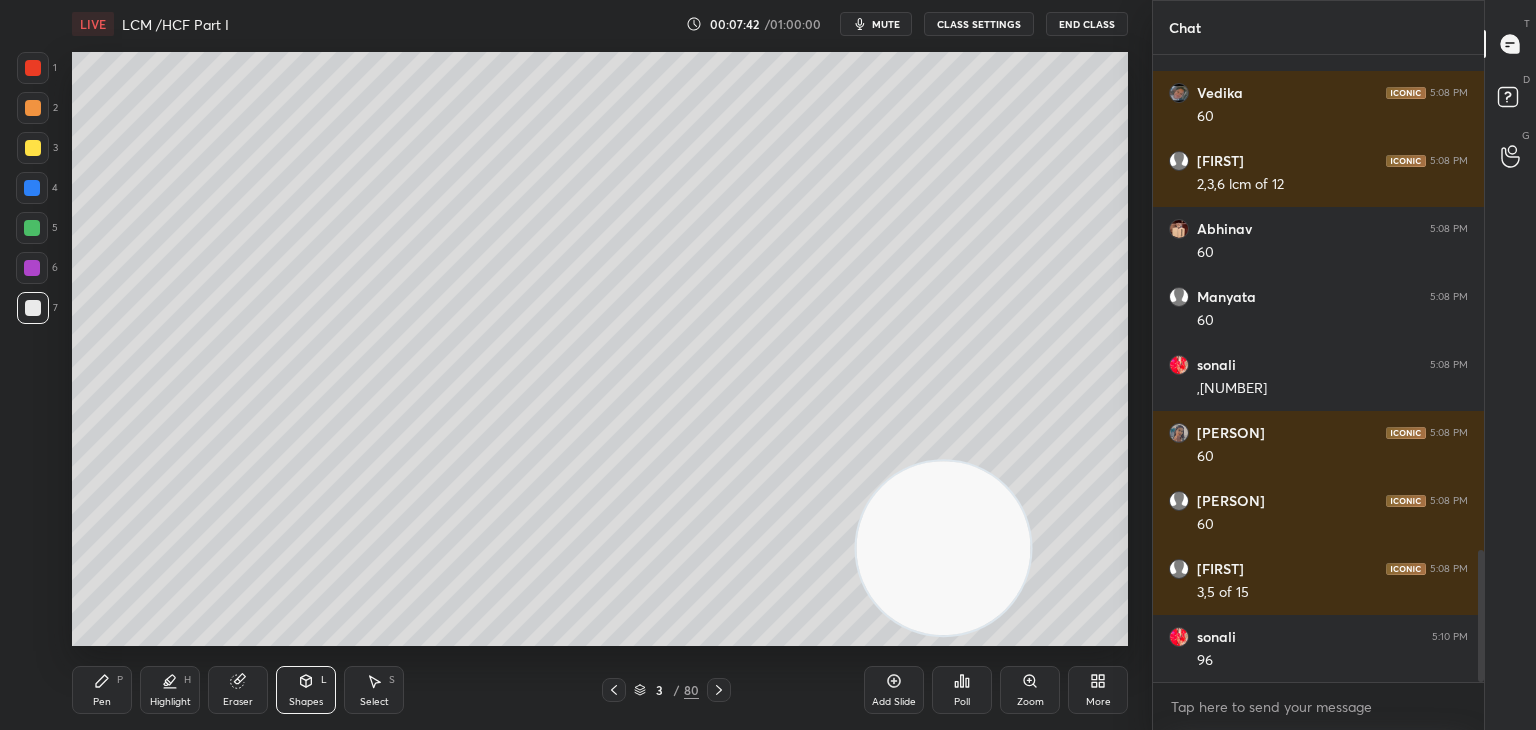 click at bounding box center (32, 228) 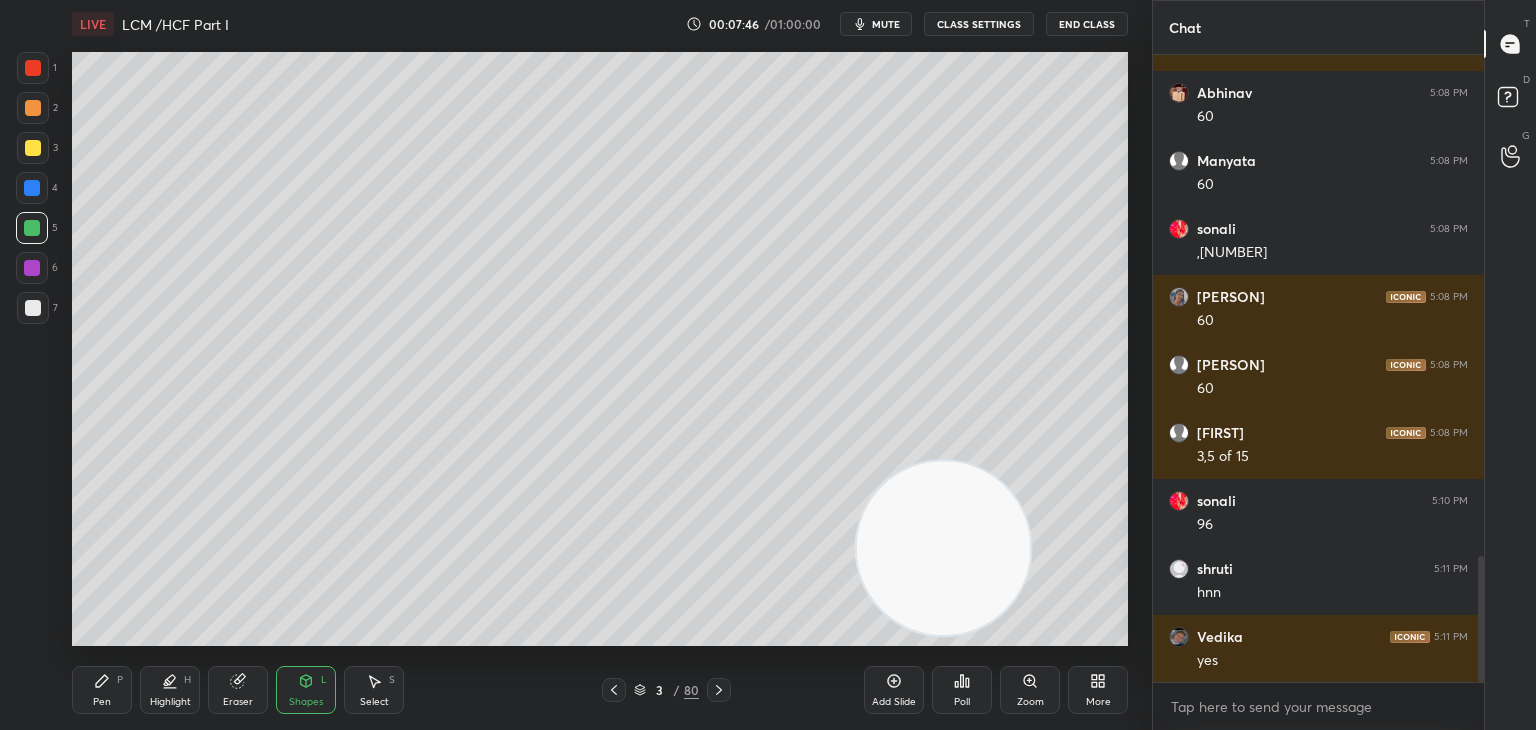 scroll, scrollTop: 2560, scrollLeft: 0, axis: vertical 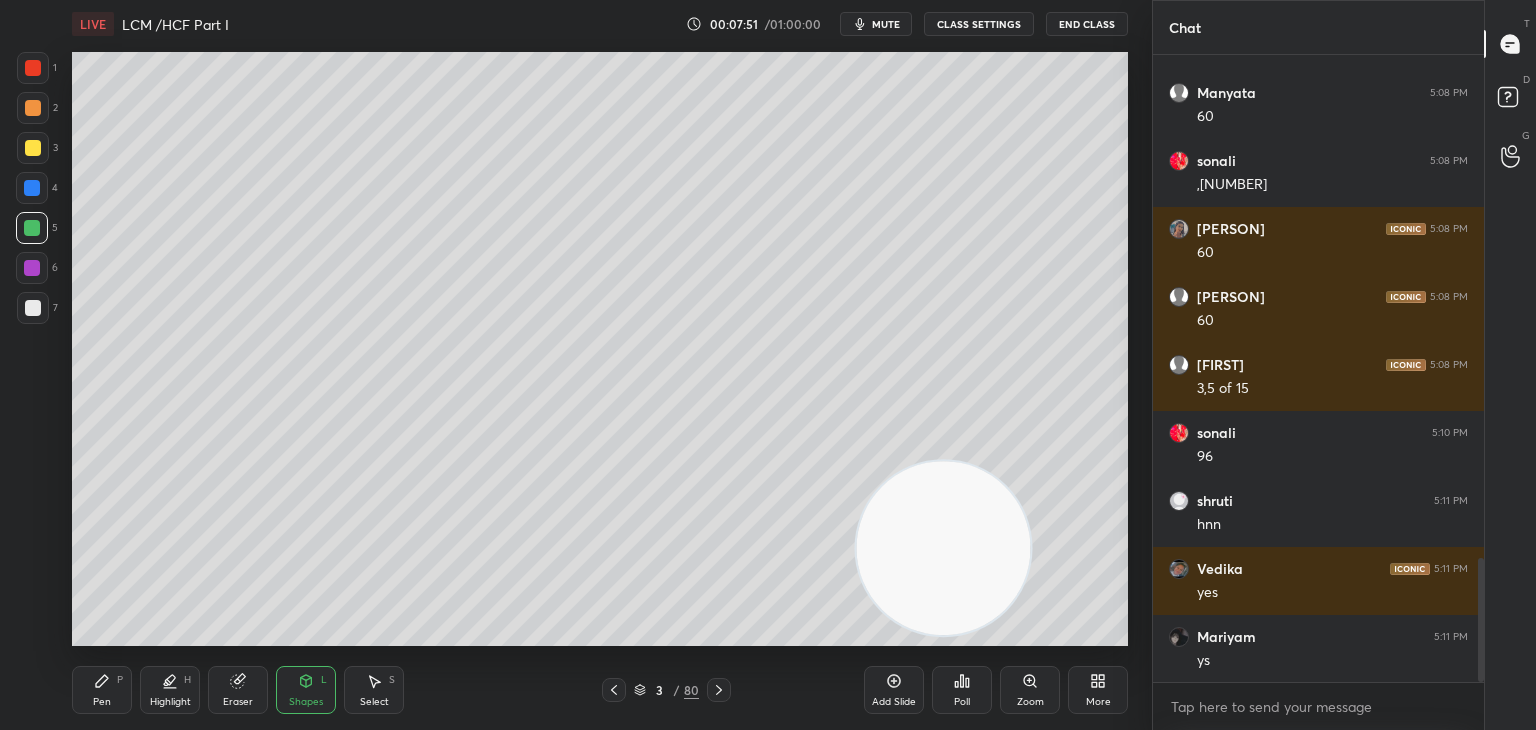 click on "Pen P" at bounding box center (102, 690) 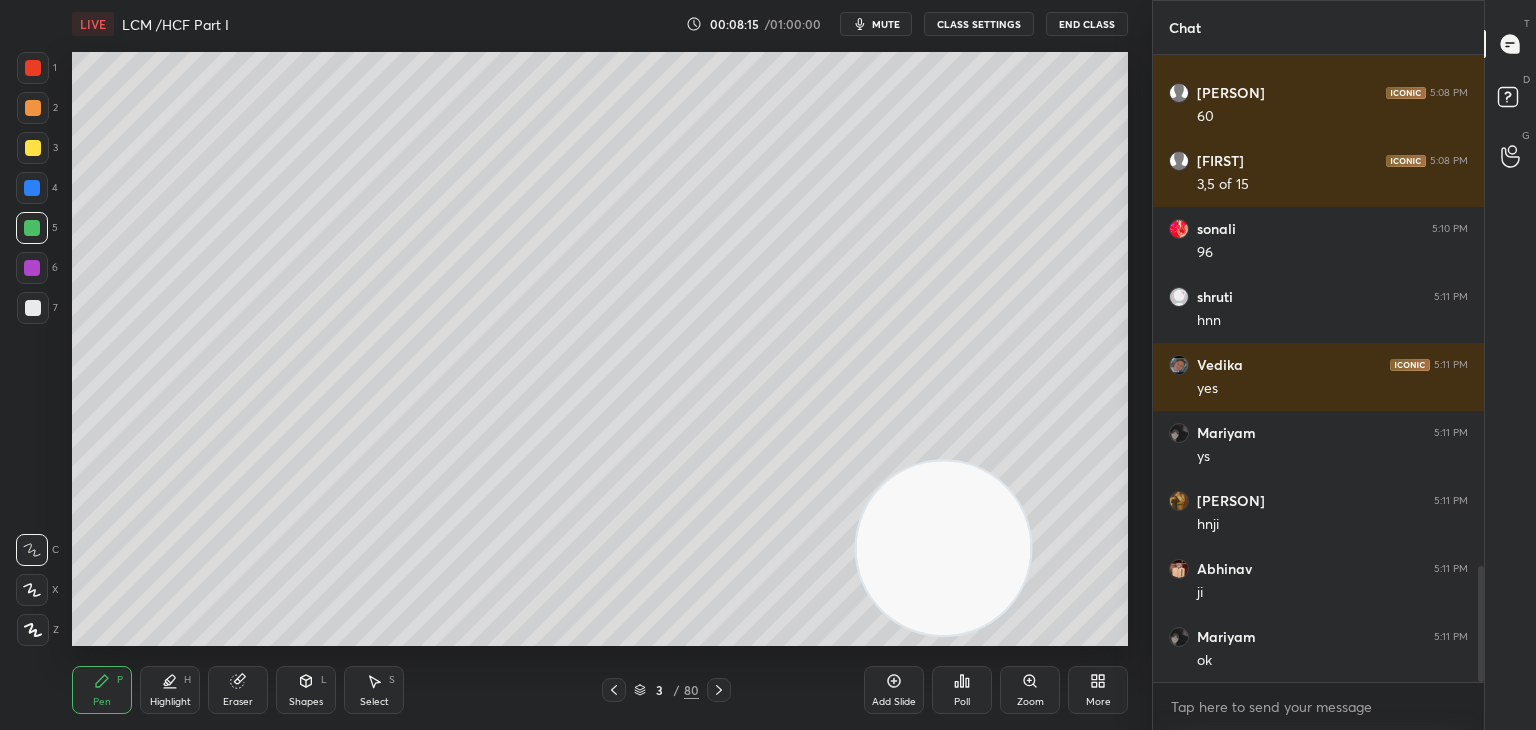 scroll, scrollTop: 2832, scrollLeft: 0, axis: vertical 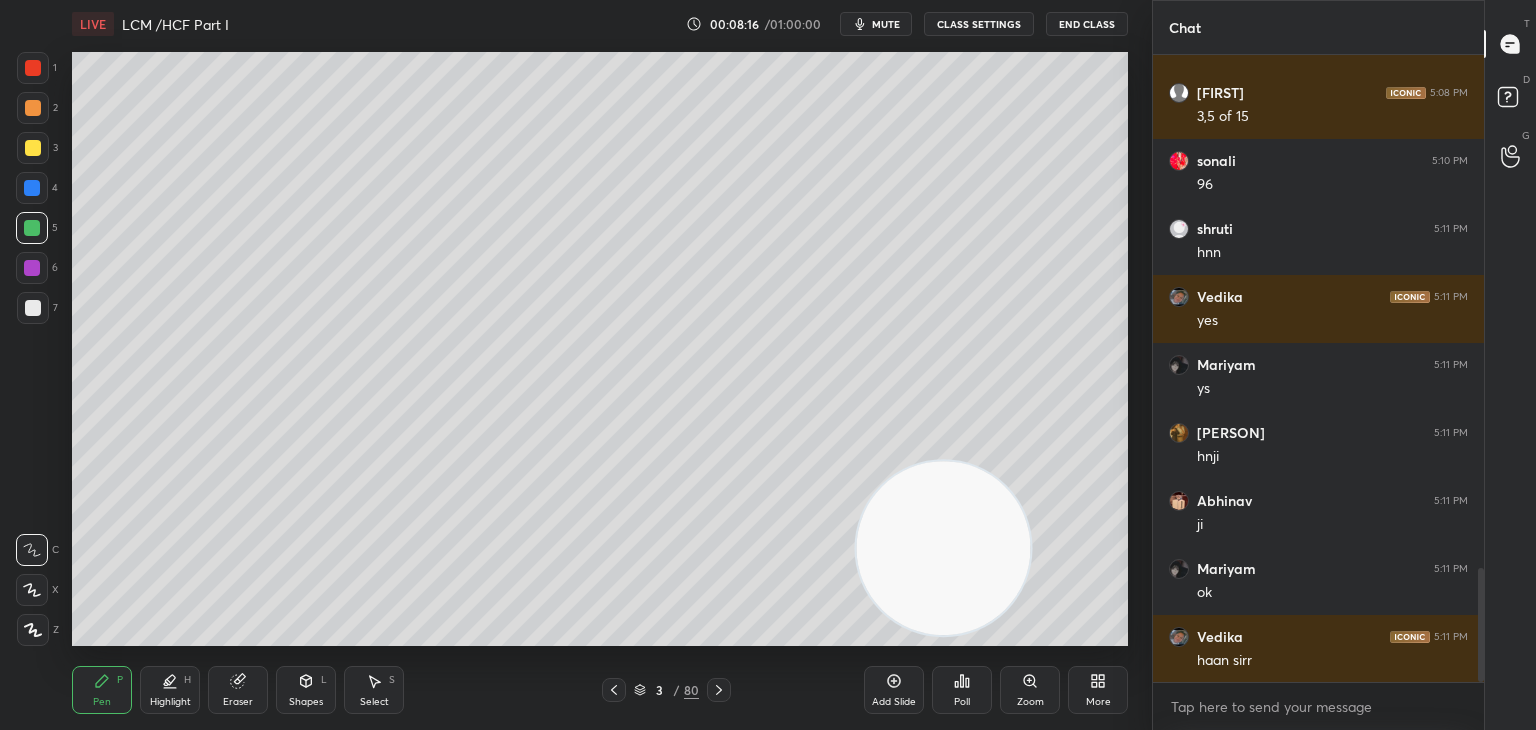 click 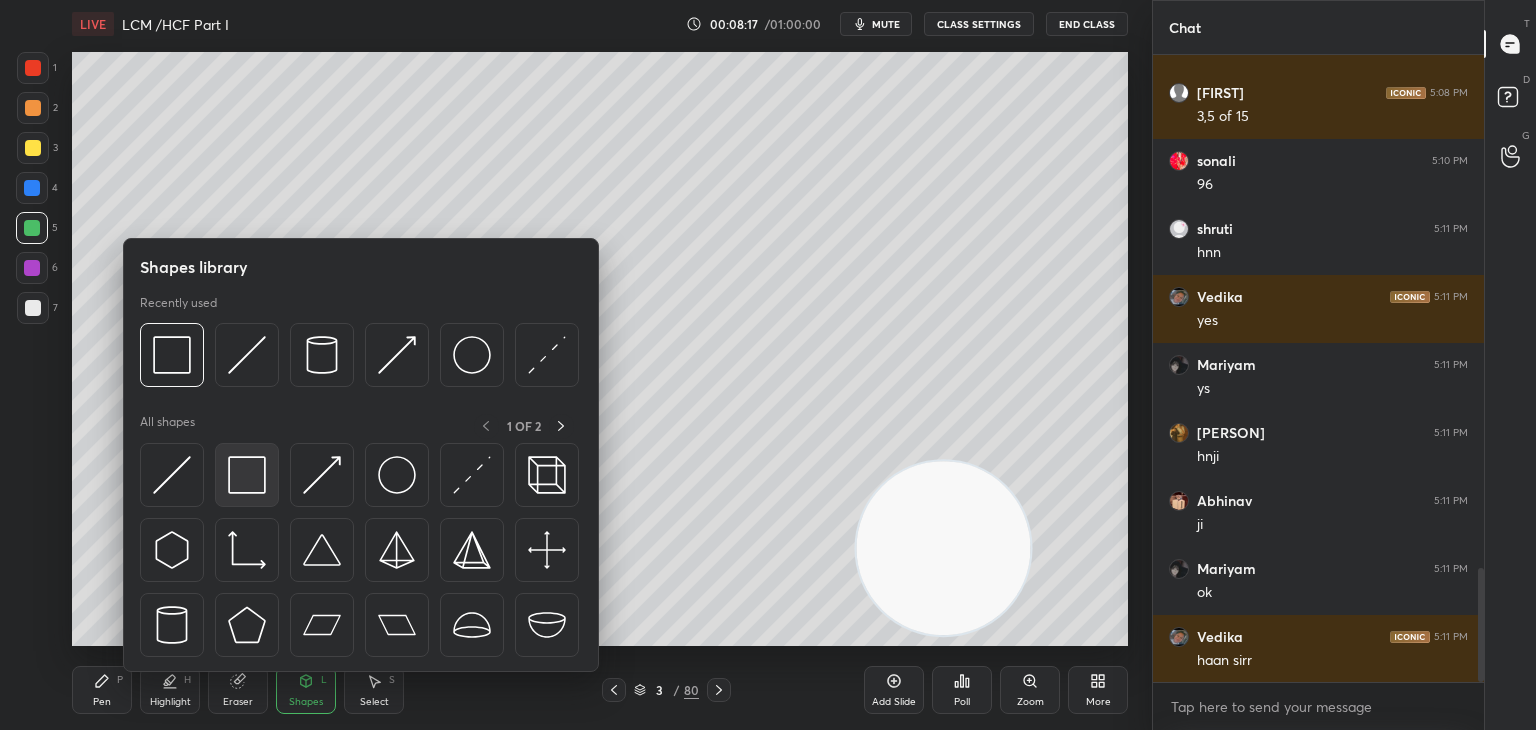 click at bounding box center (247, 475) 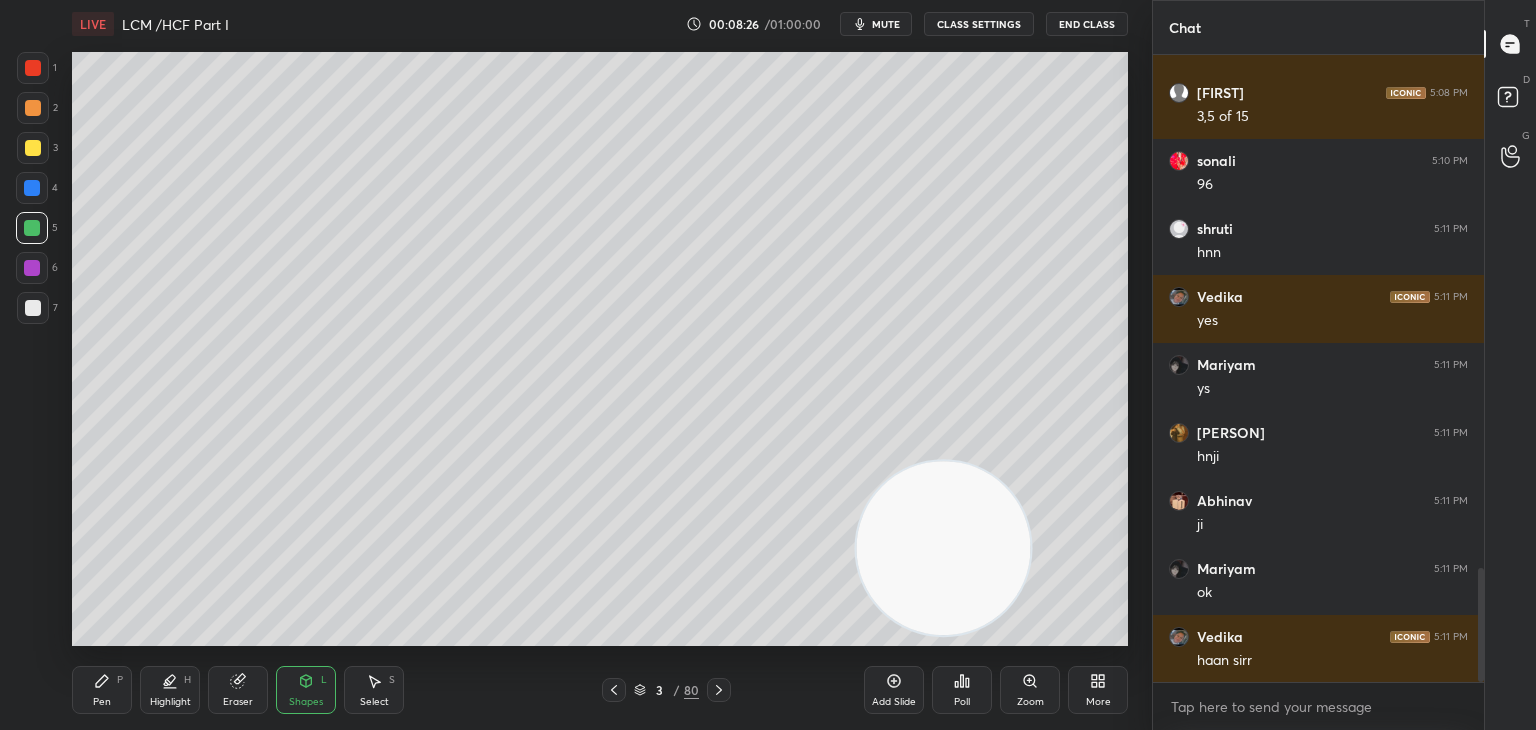 click on "P" at bounding box center (120, 680) 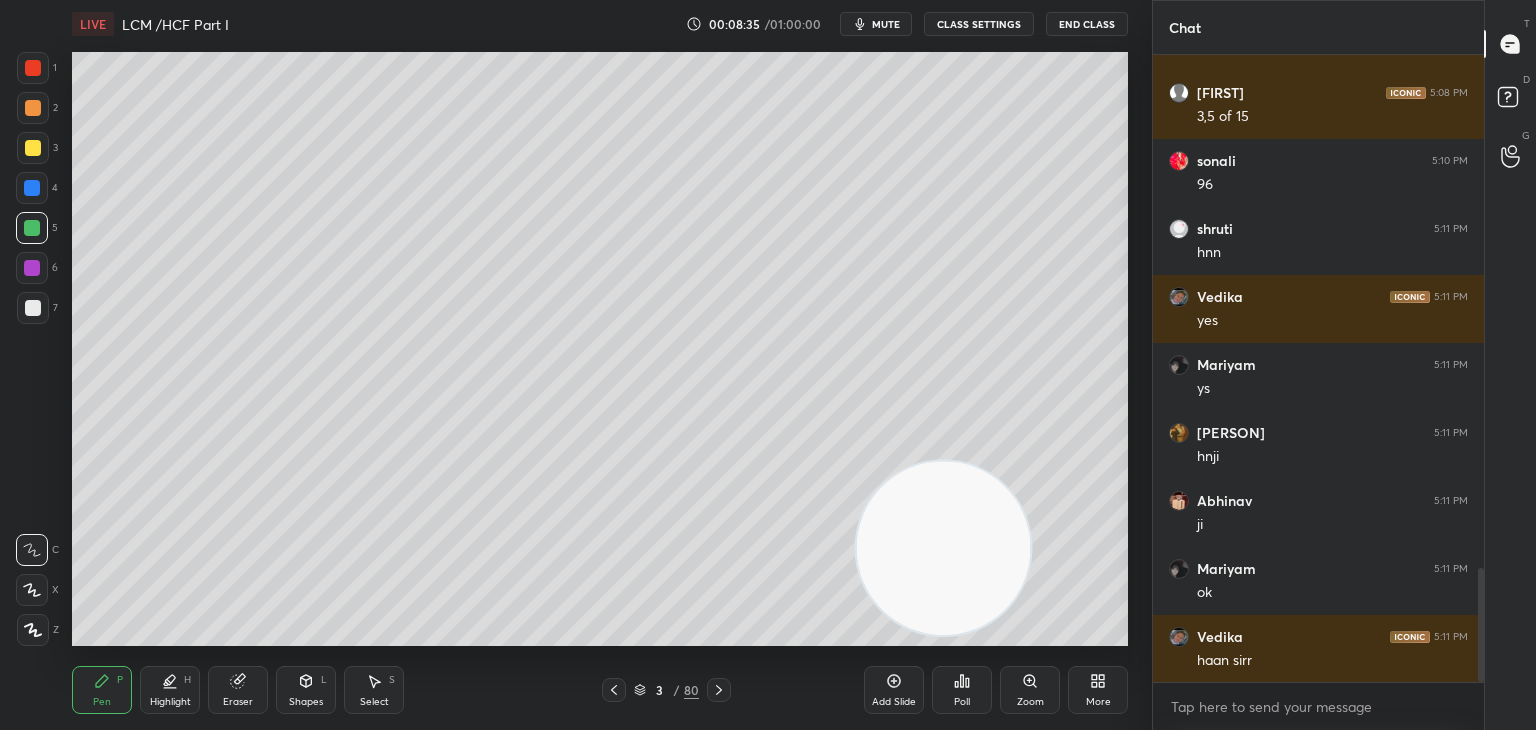 click on "Add Slide" at bounding box center [894, 690] 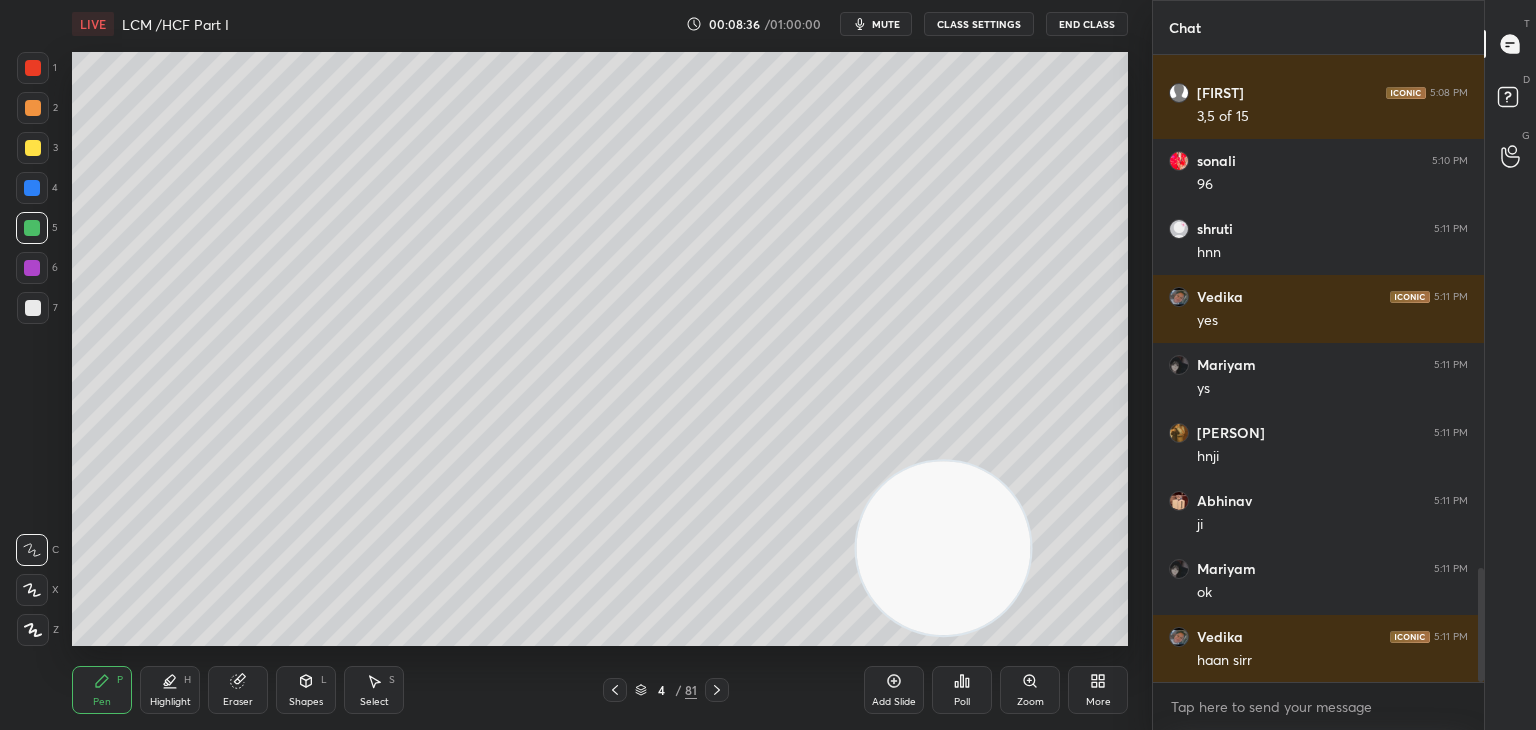 click at bounding box center (33, 148) 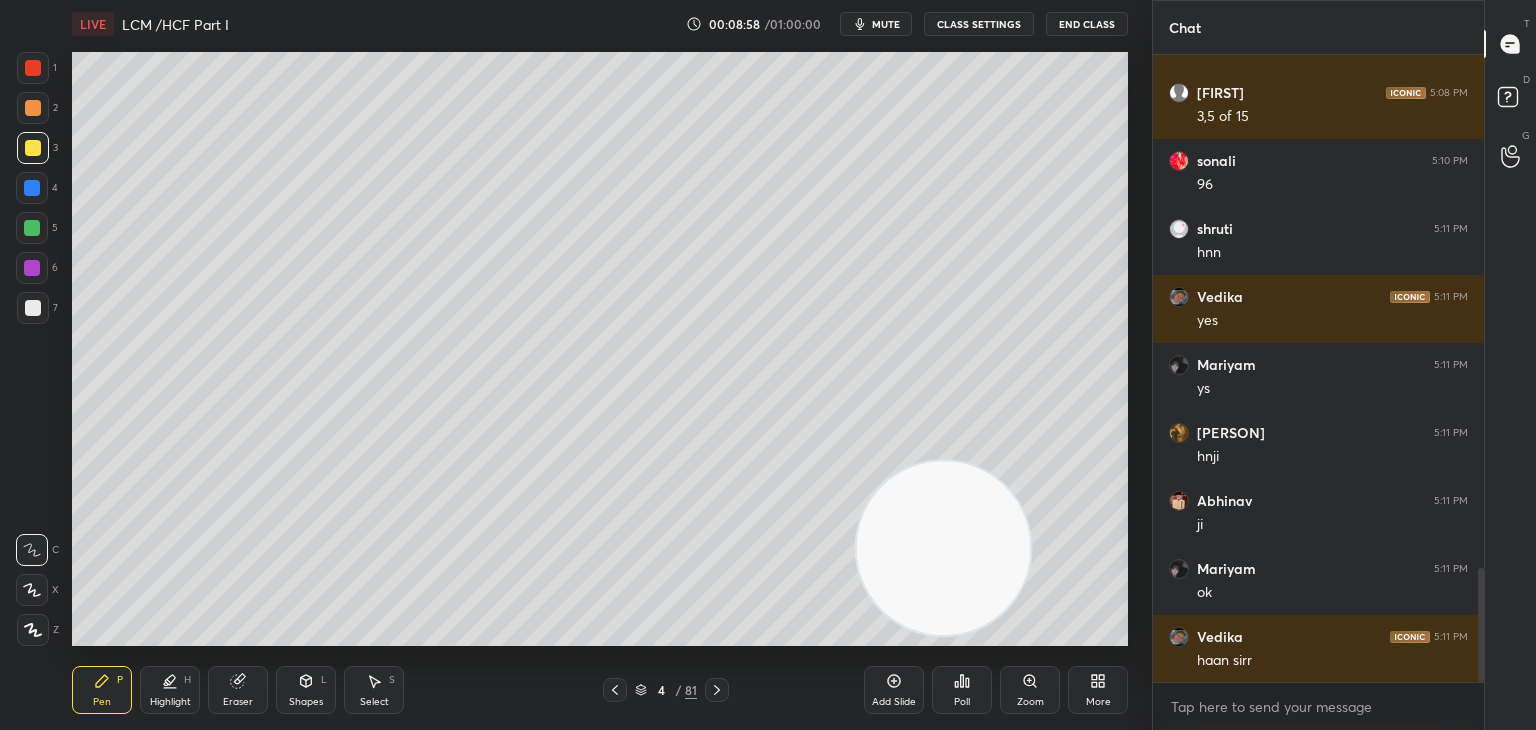 click at bounding box center [33, 108] 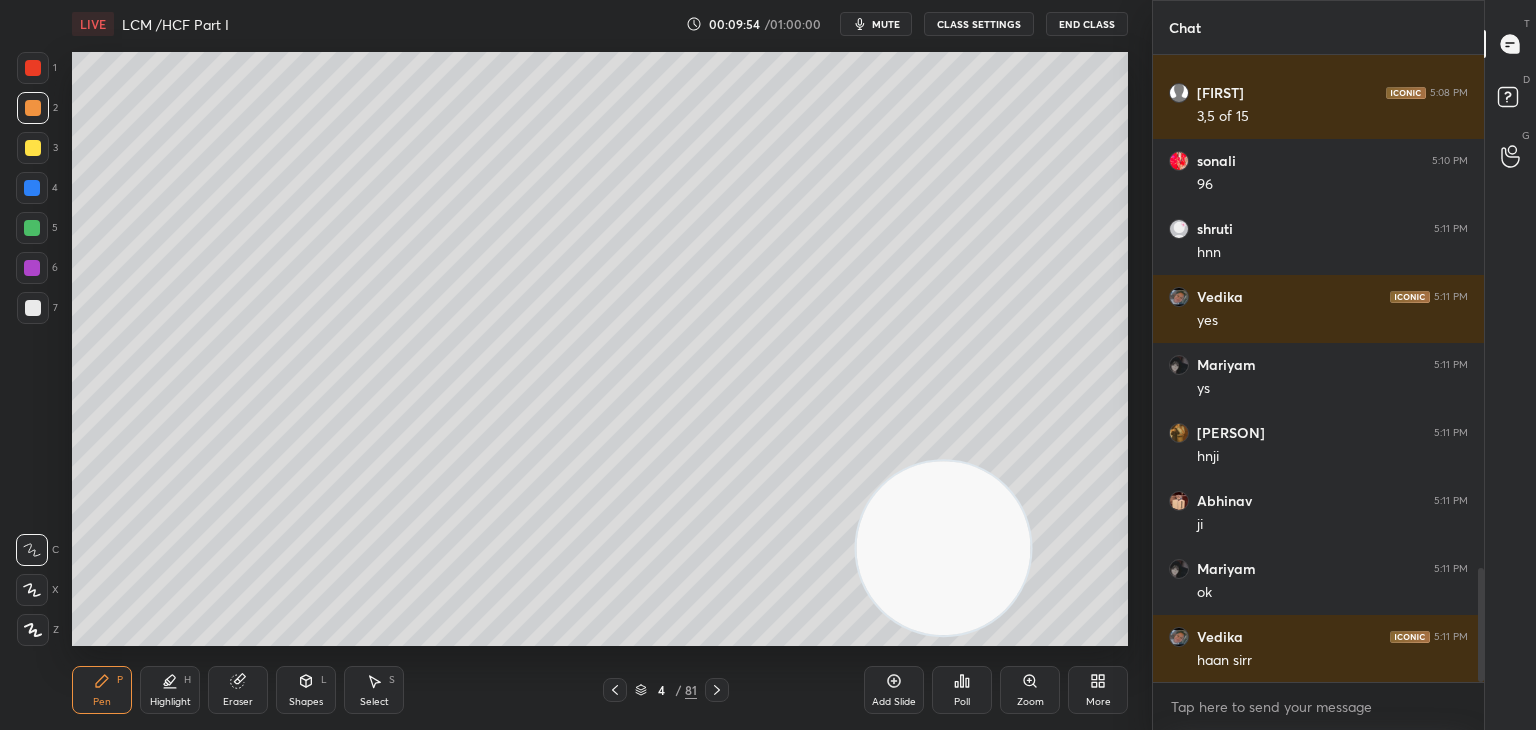 click 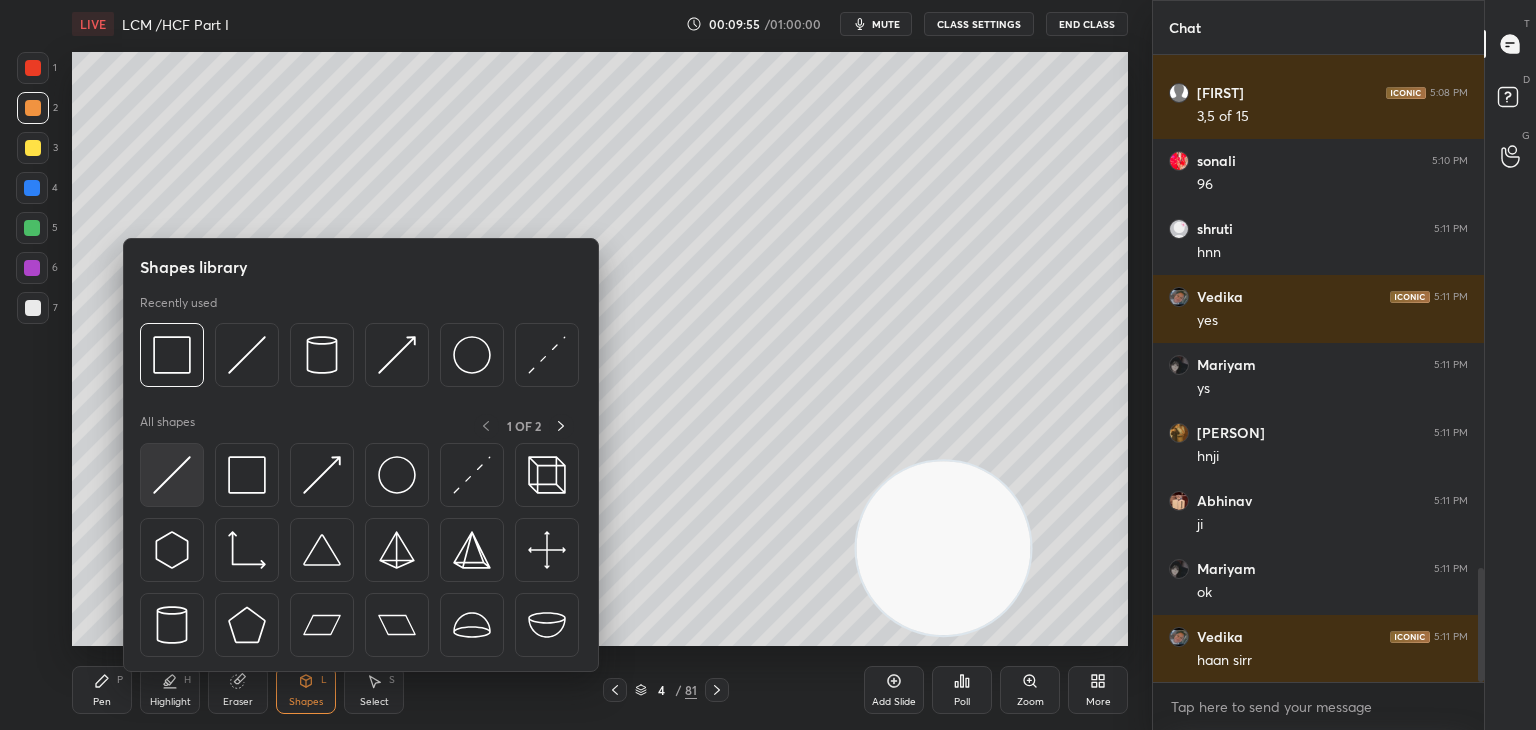 click at bounding box center [172, 475] 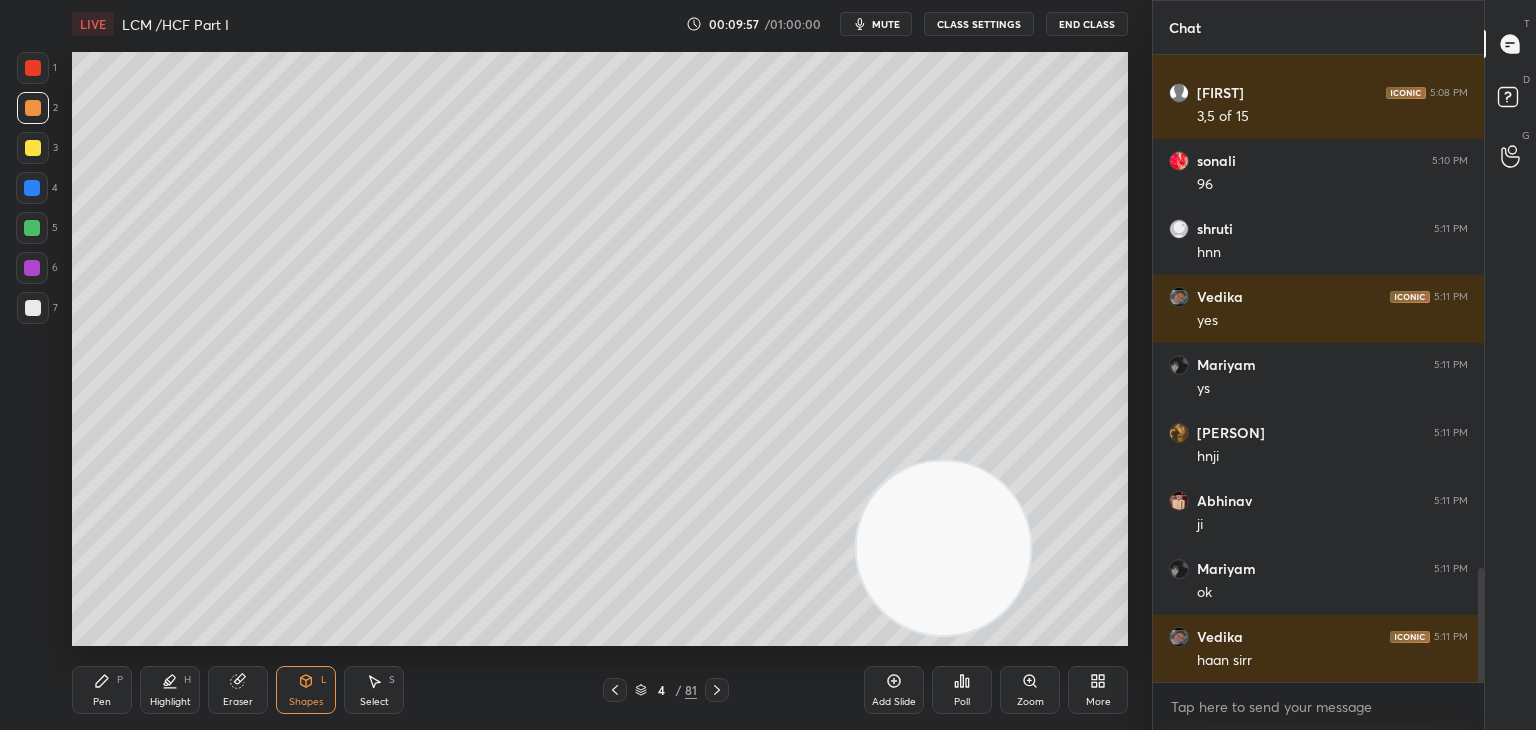 click 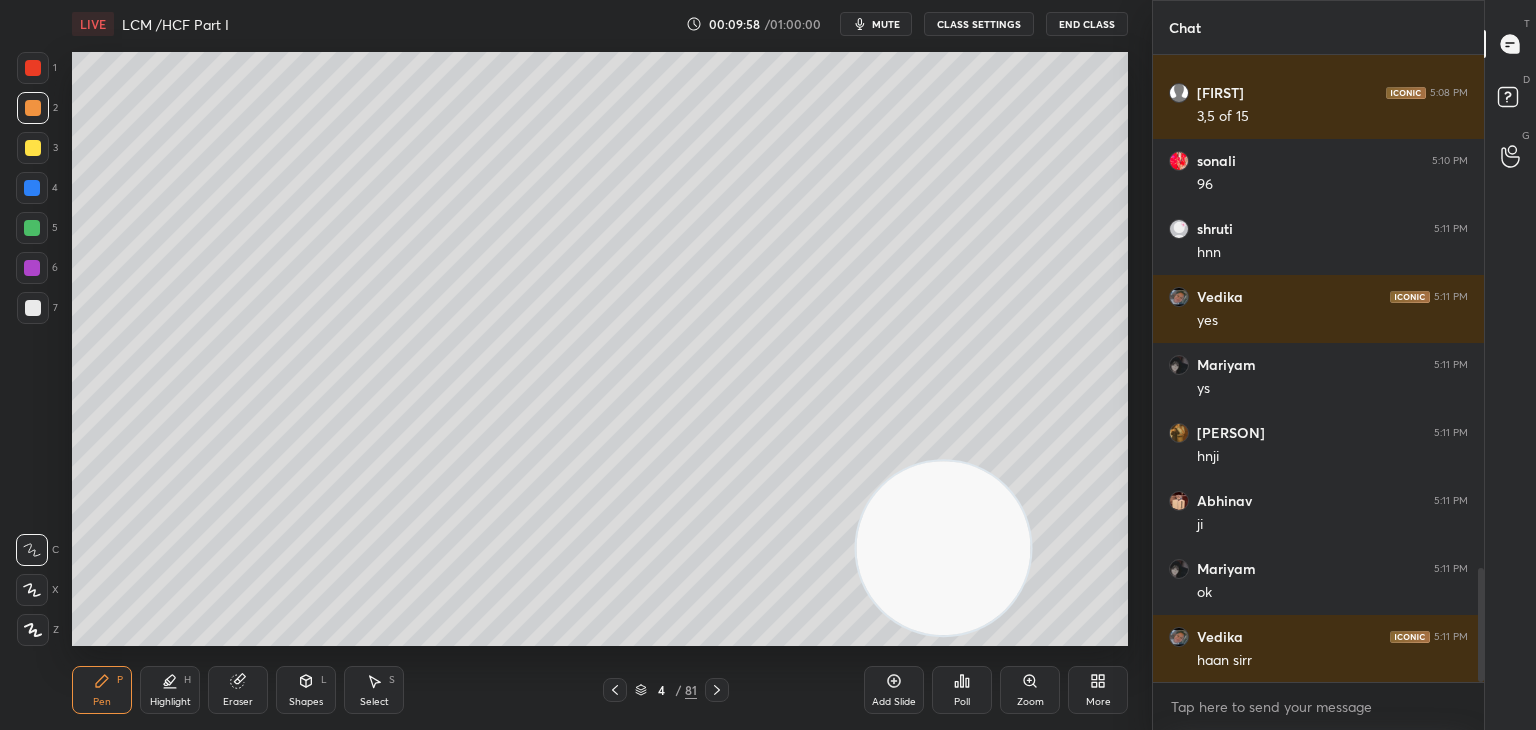 click at bounding box center (33, 308) 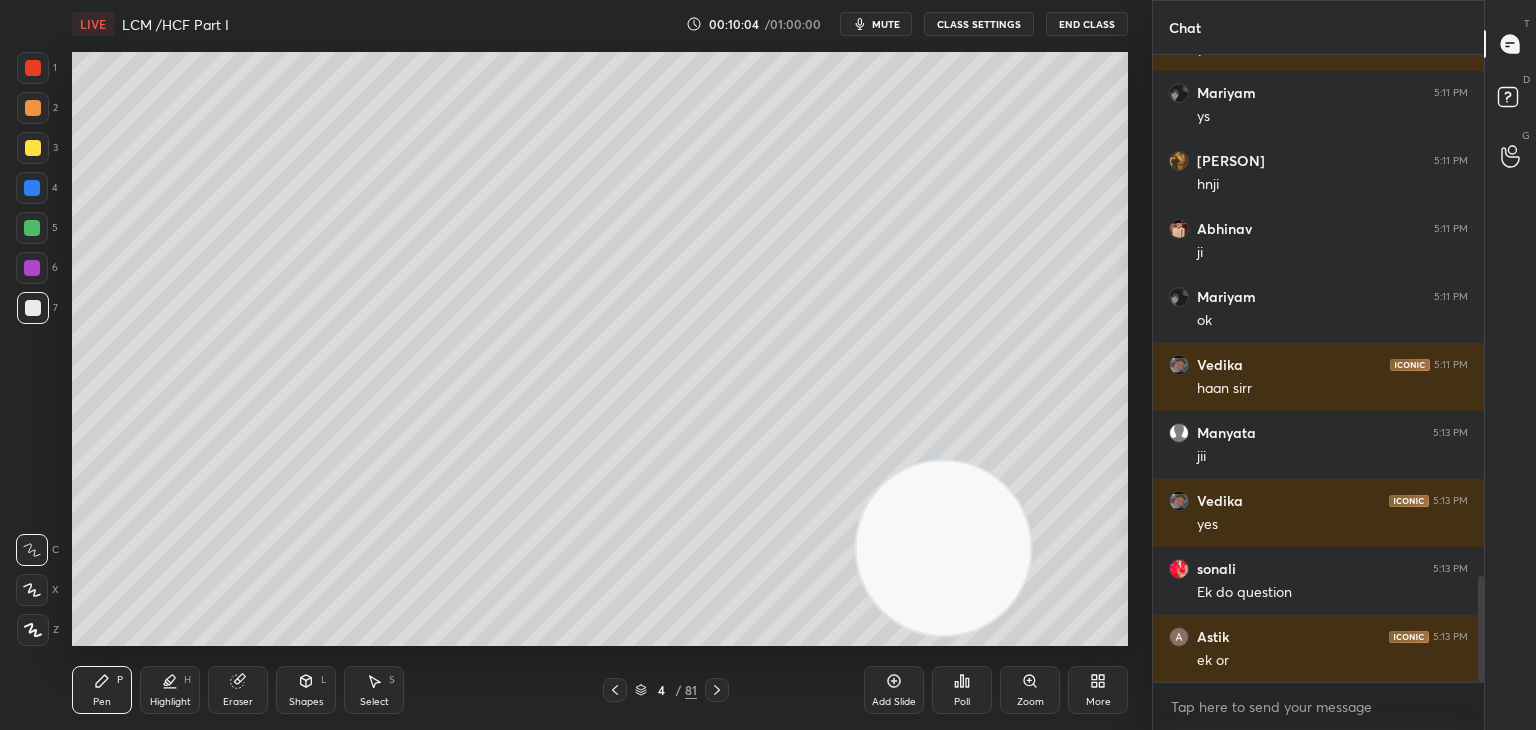 scroll, scrollTop: 3172, scrollLeft: 0, axis: vertical 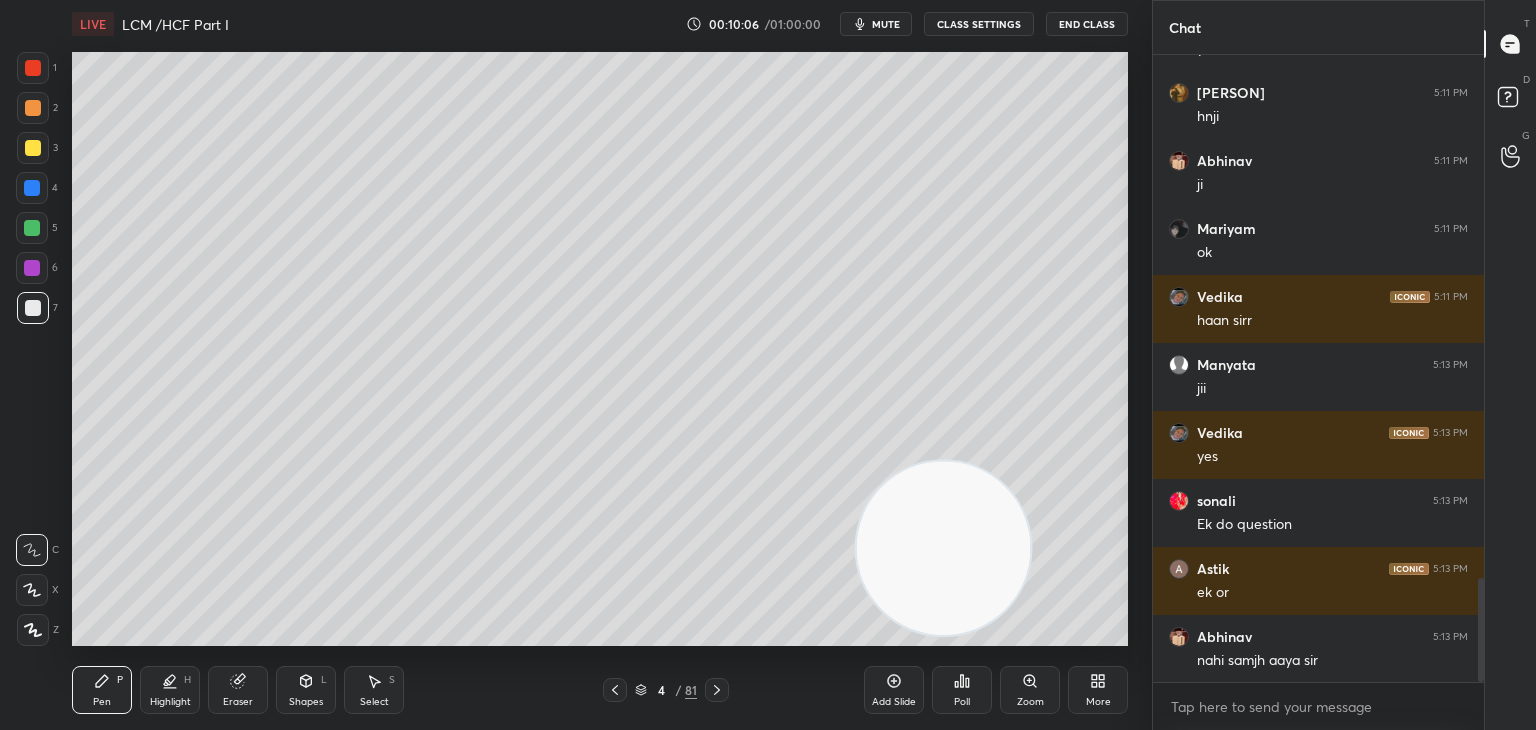 click at bounding box center [33, 68] 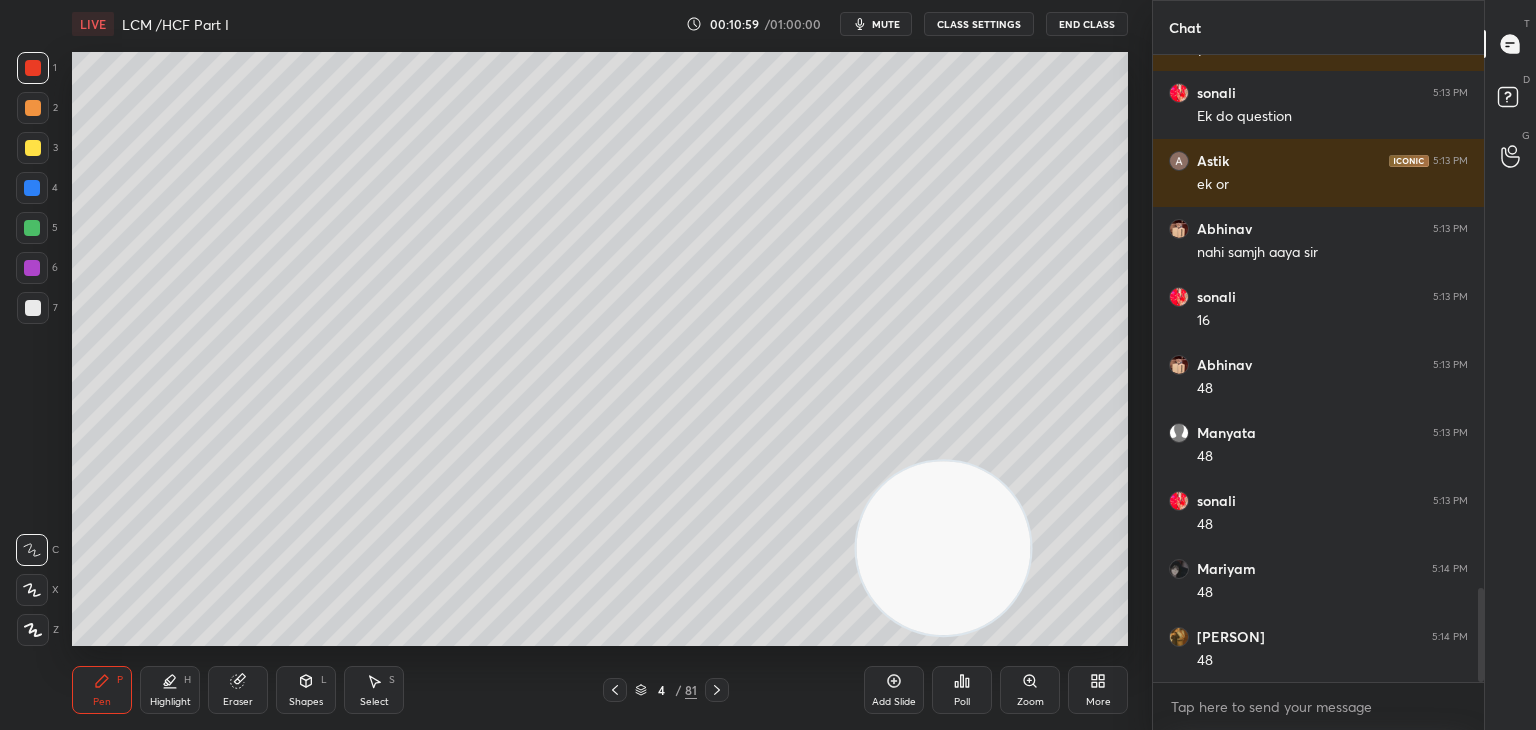 scroll, scrollTop: 3648, scrollLeft: 0, axis: vertical 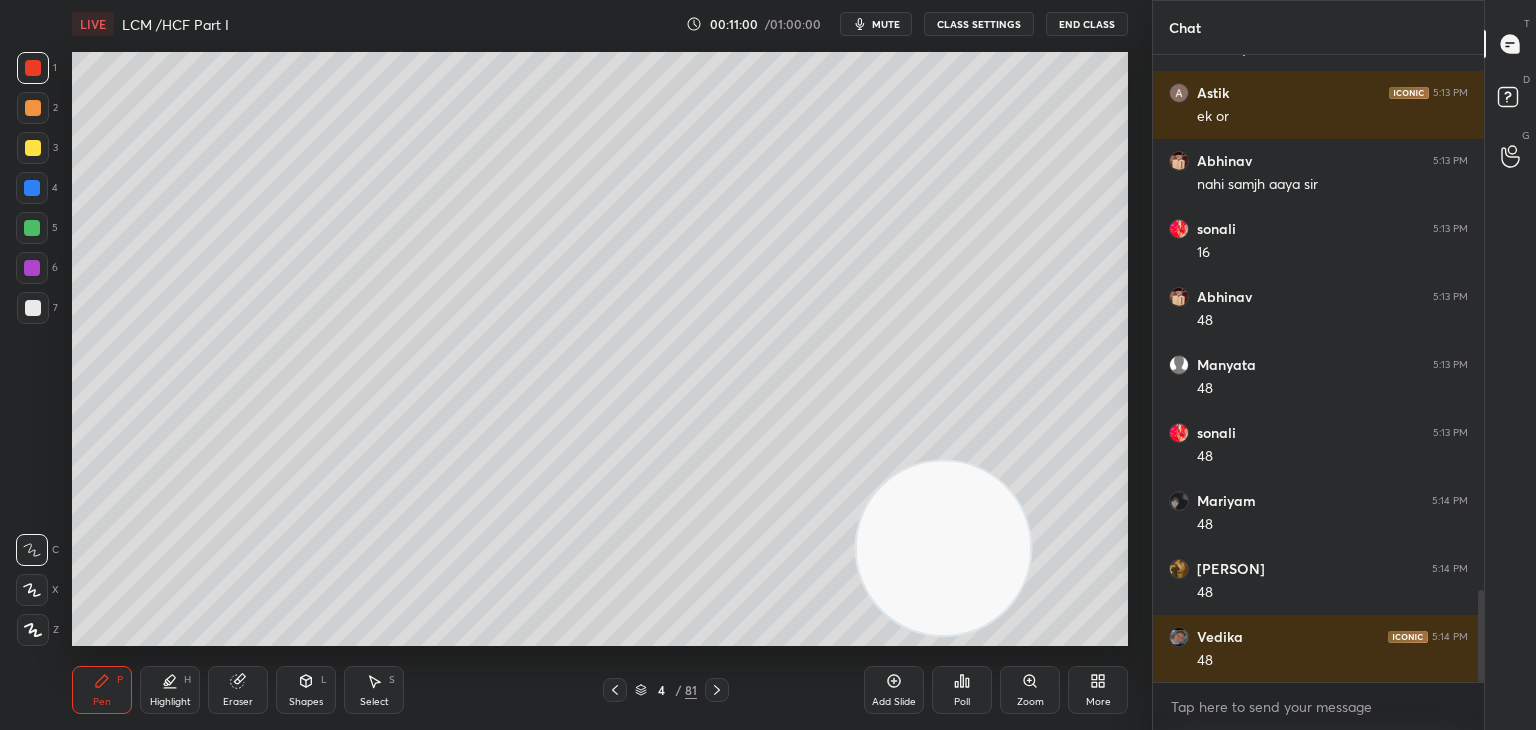 click at bounding box center (33, 148) 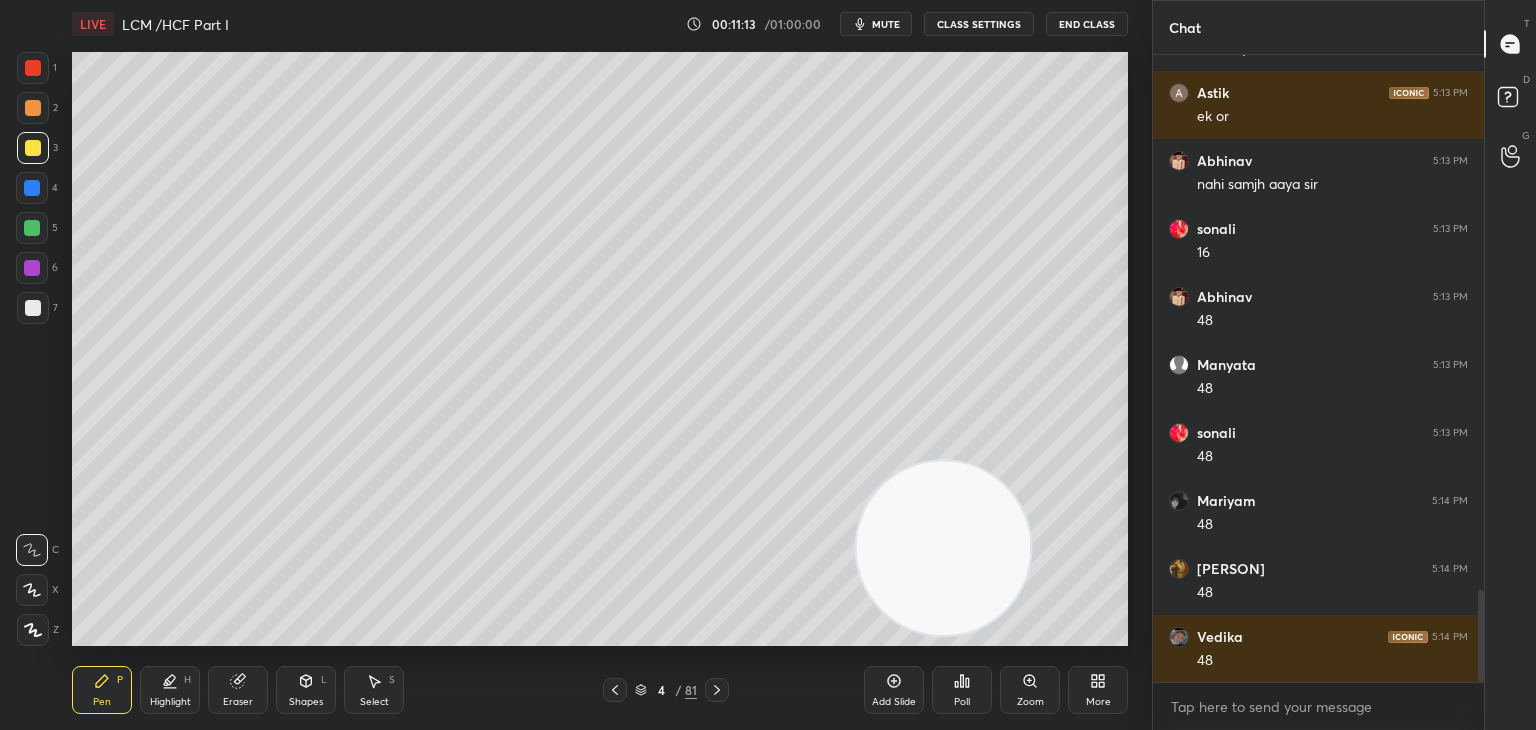 click at bounding box center (32, 228) 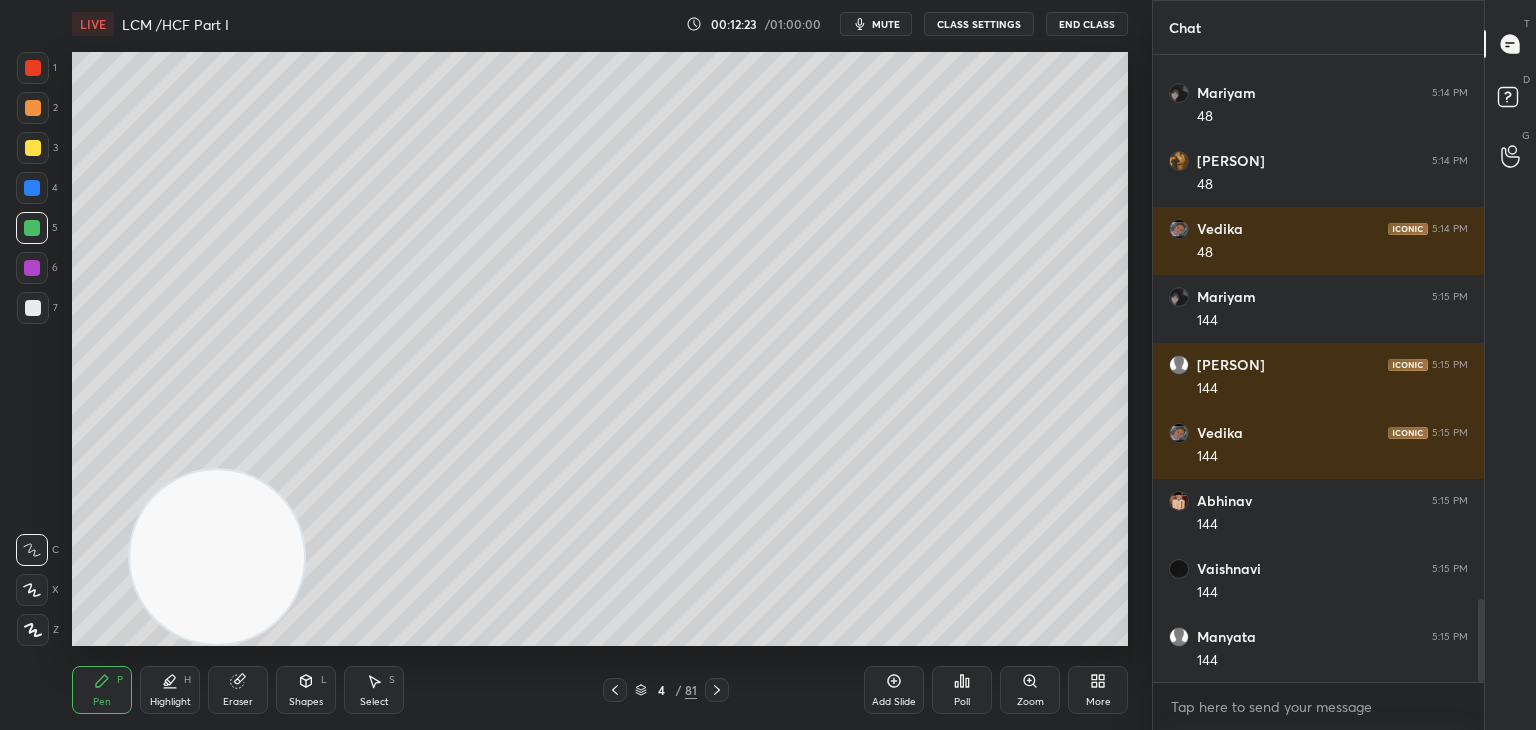 scroll, scrollTop: 4124, scrollLeft: 0, axis: vertical 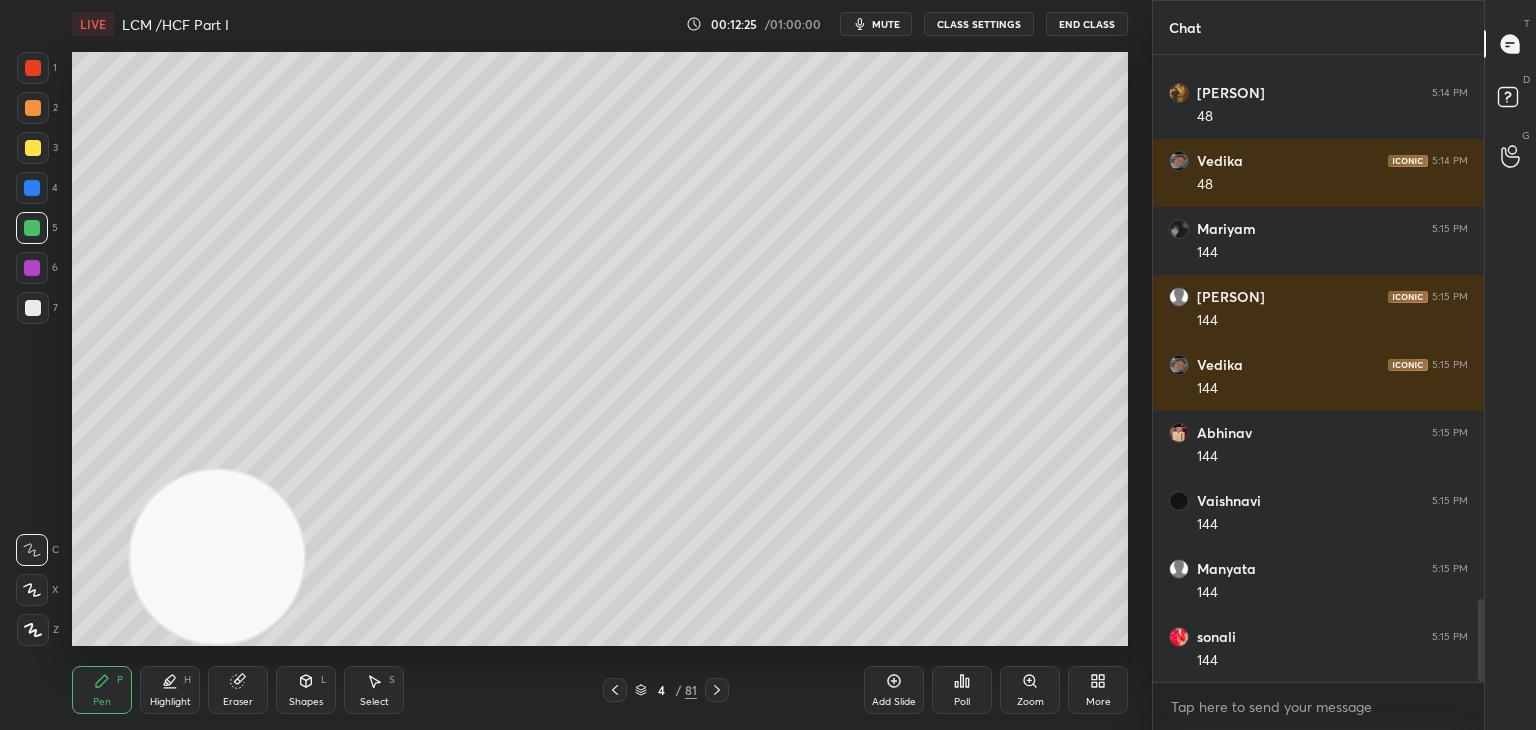 click at bounding box center (33, 148) 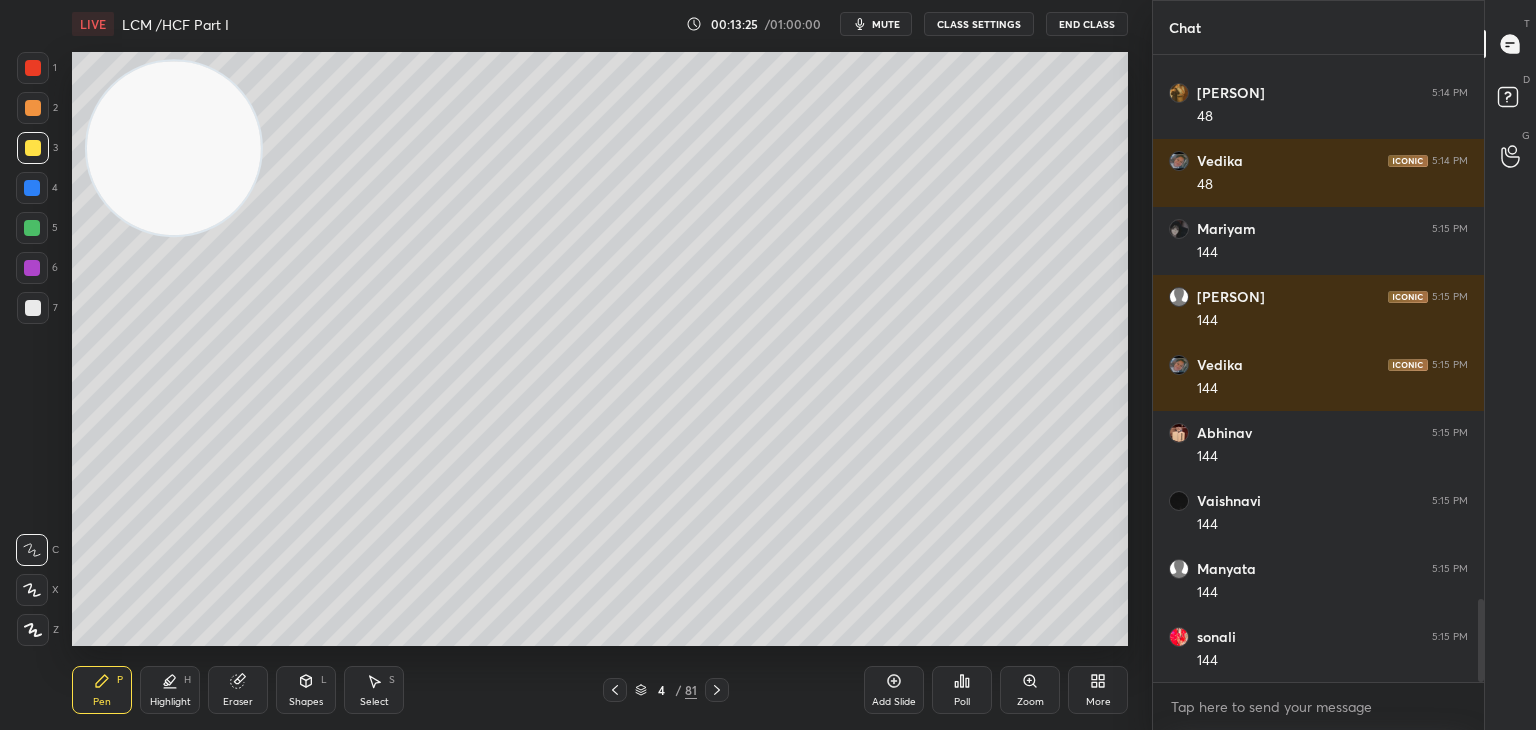 scroll, scrollTop: 4192, scrollLeft: 0, axis: vertical 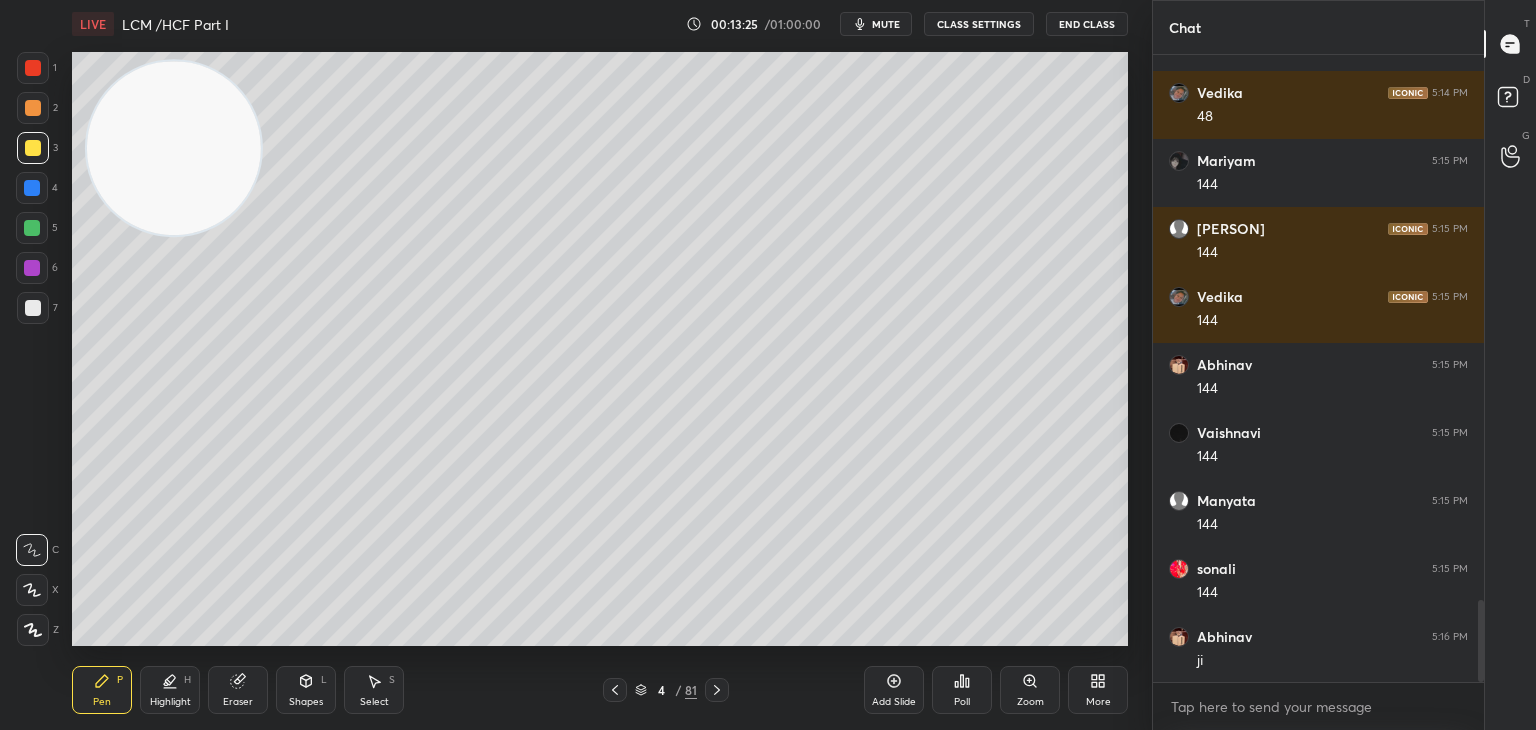 click on "Shapes L" at bounding box center (306, 690) 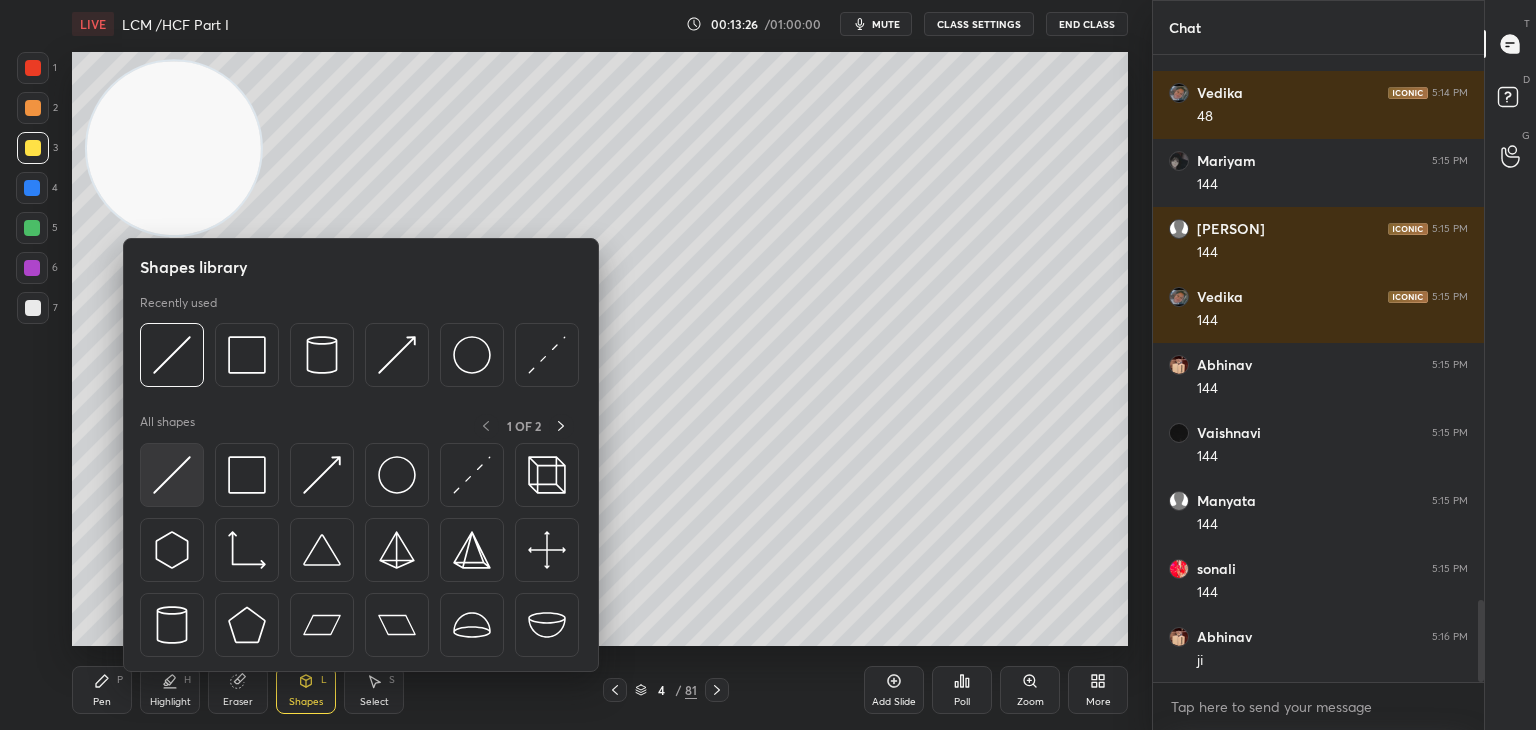 click at bounding box center [172, 475] 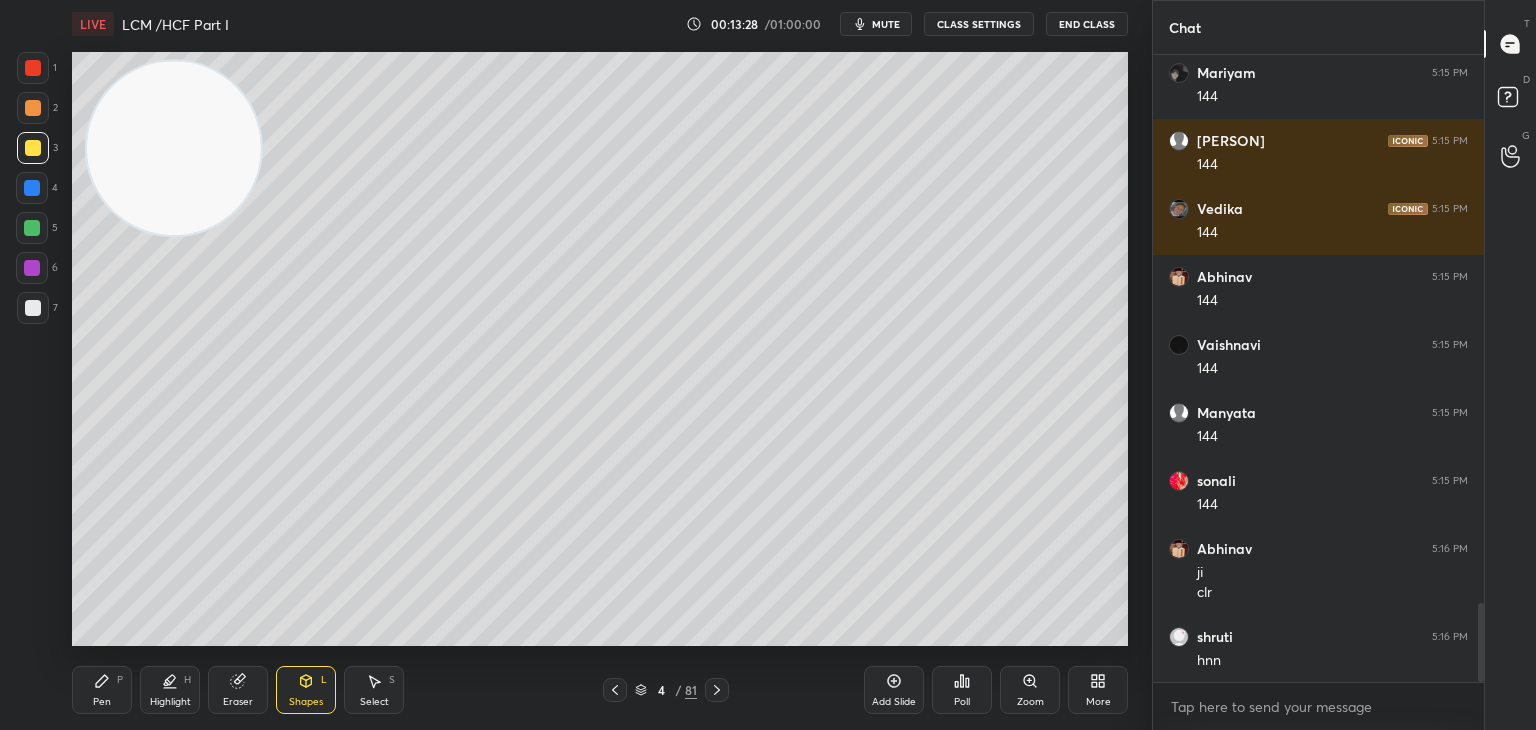 scroll, scrollTop: 4348, scrollLeft: 0, axis: vertical 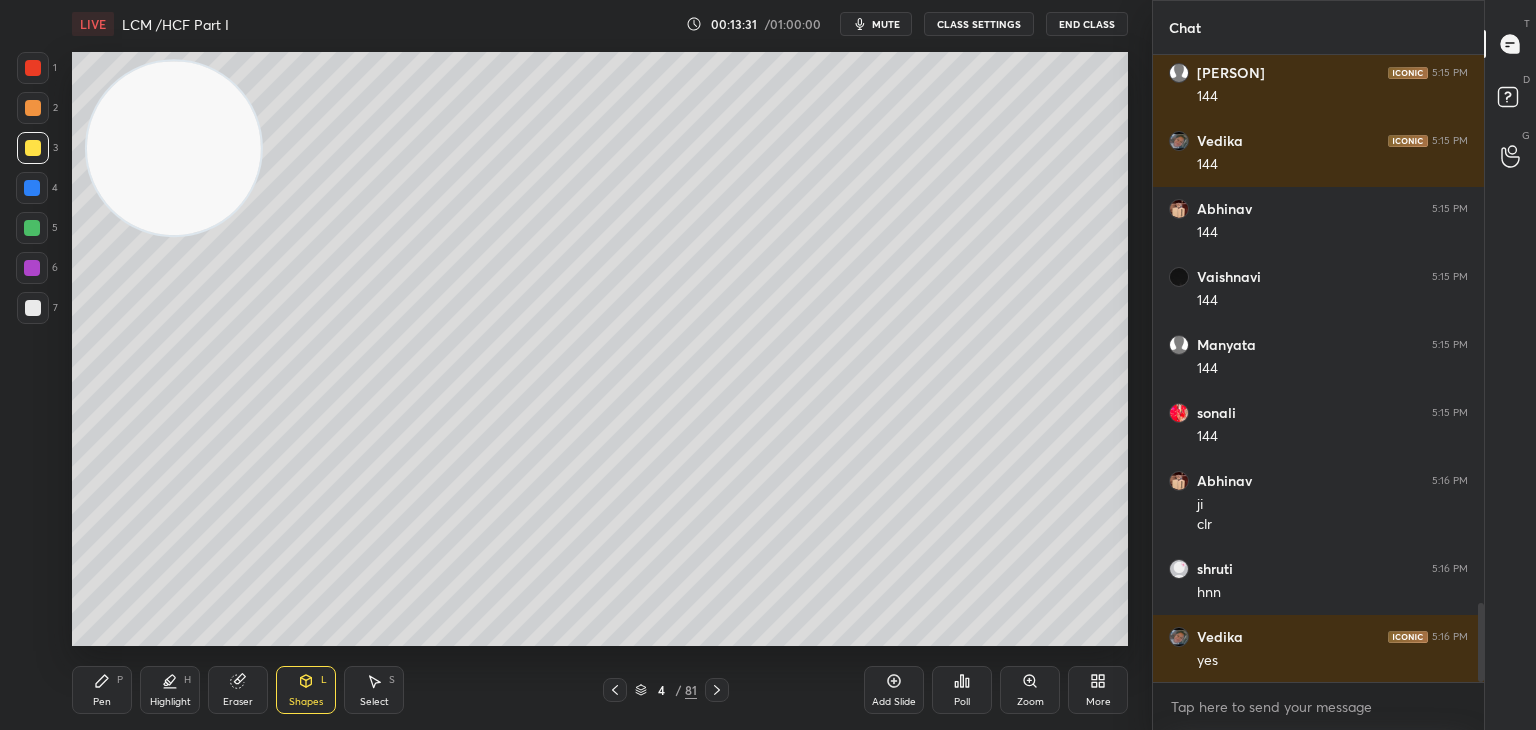 click on "Pen" at bounding box center [102, 702] 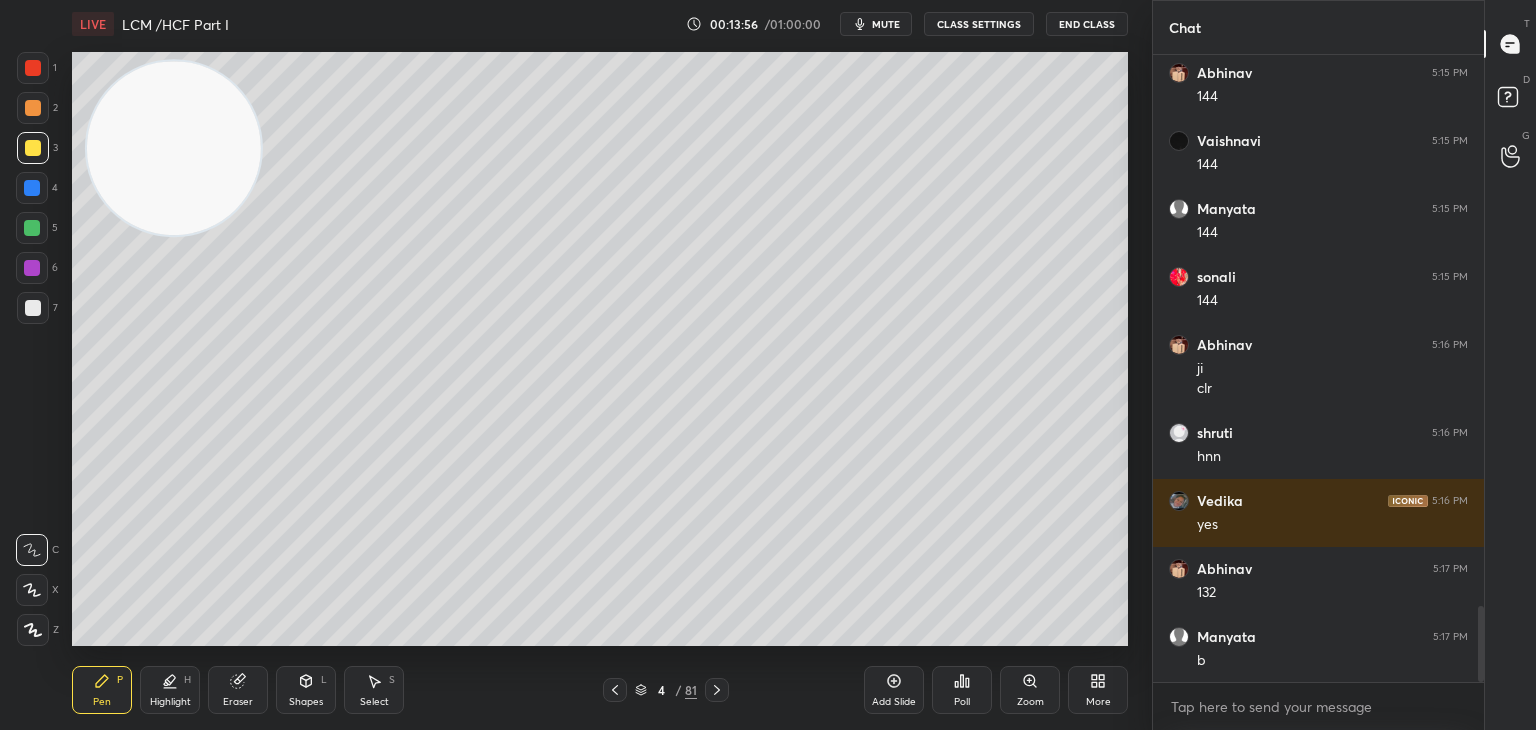 scroll, scrollTop: 4552, scrollLeft: 0, axis: vertical 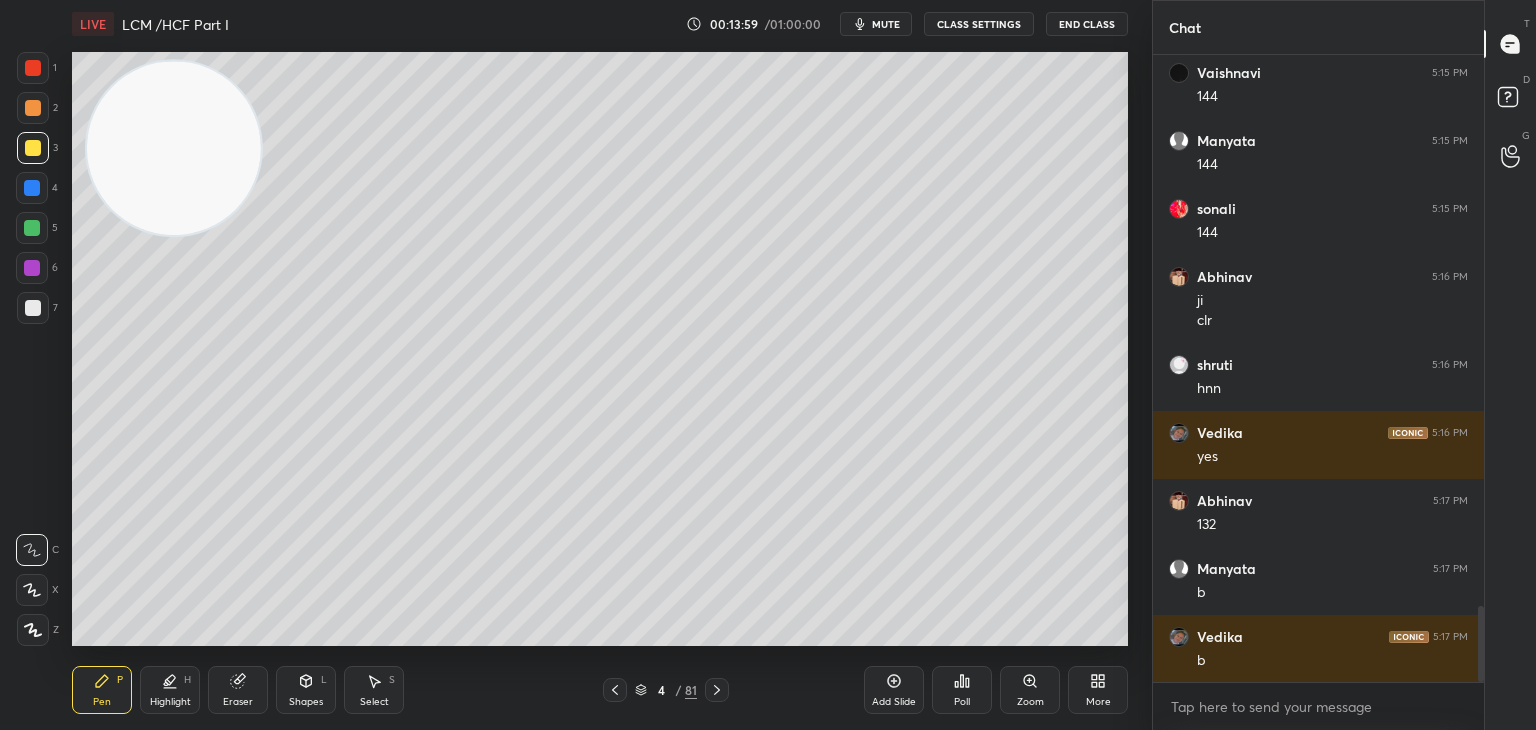 click on "7" at bounding box center (37, 308) 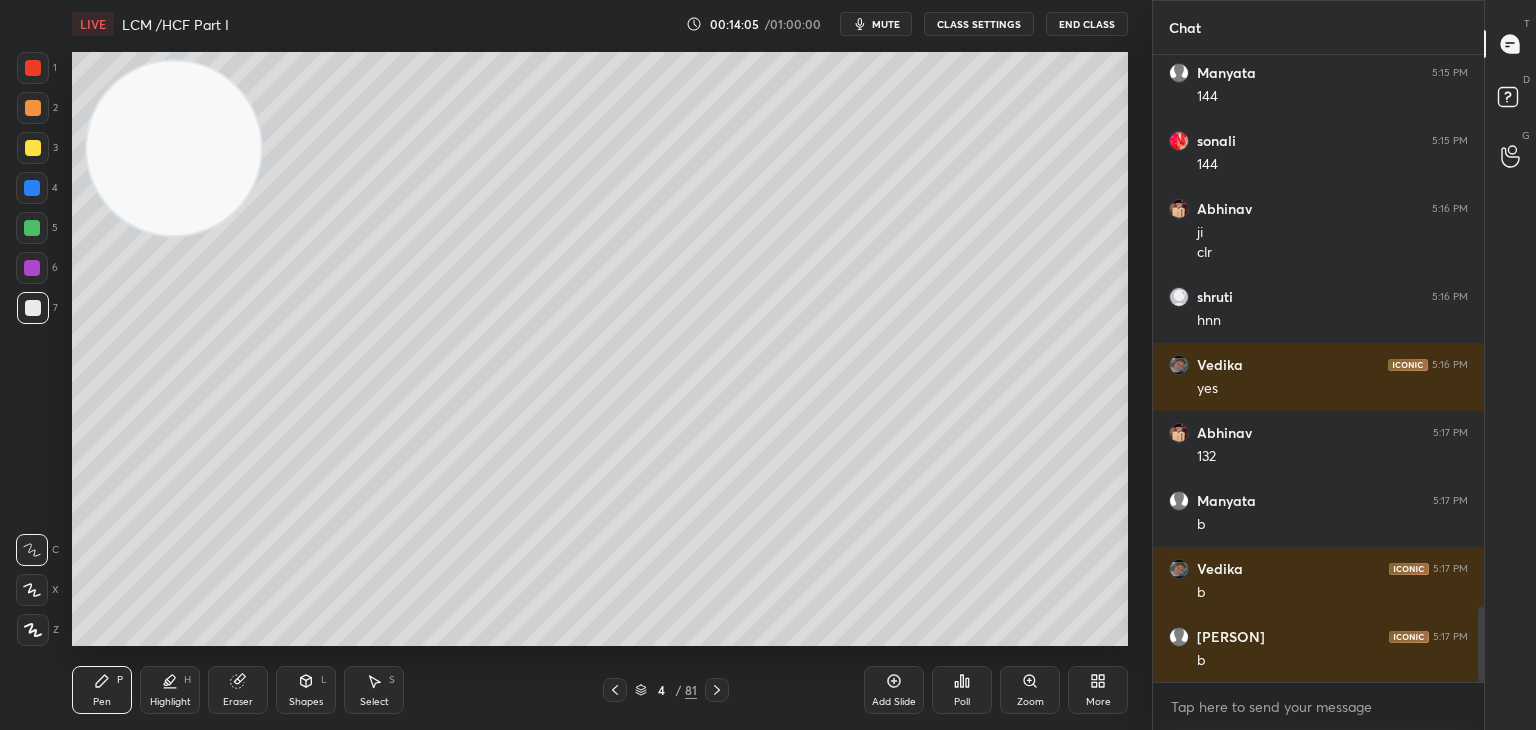 scroll, scrollTop: 4688, scrollLeft: 0, axis: vertical 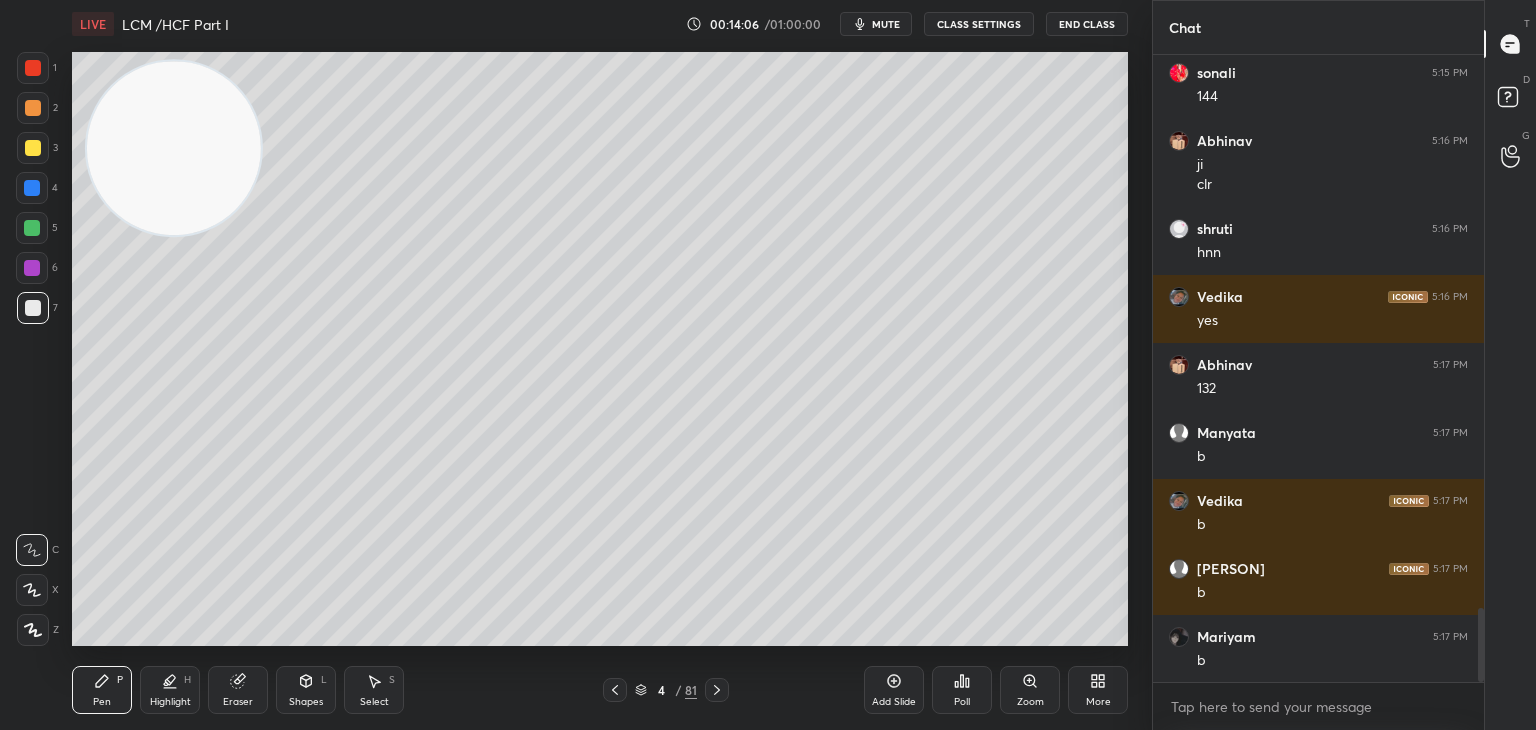 click at bounding box center [32, 228] 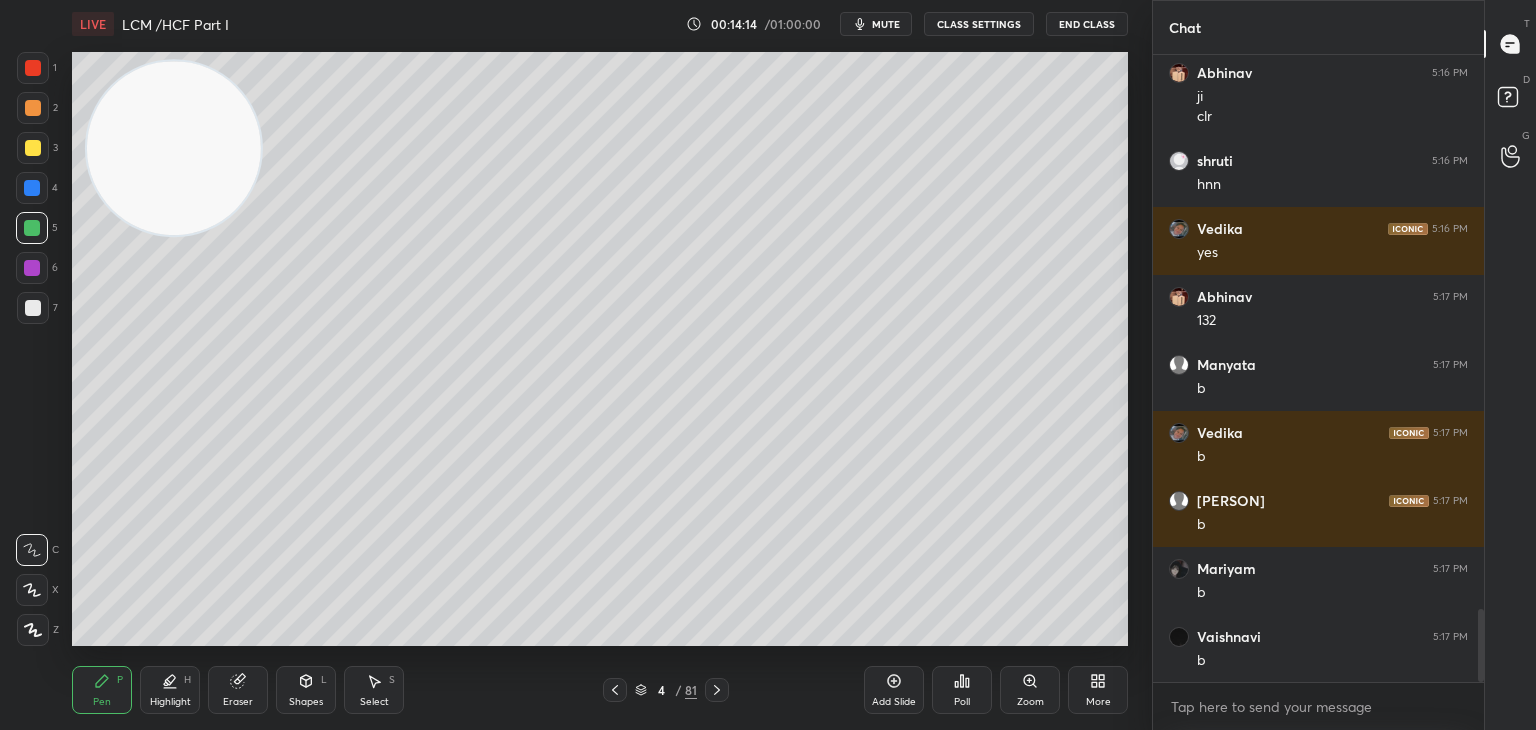 scroll, scrollTop: 4824, scrollLeft: 0, axis: vertical 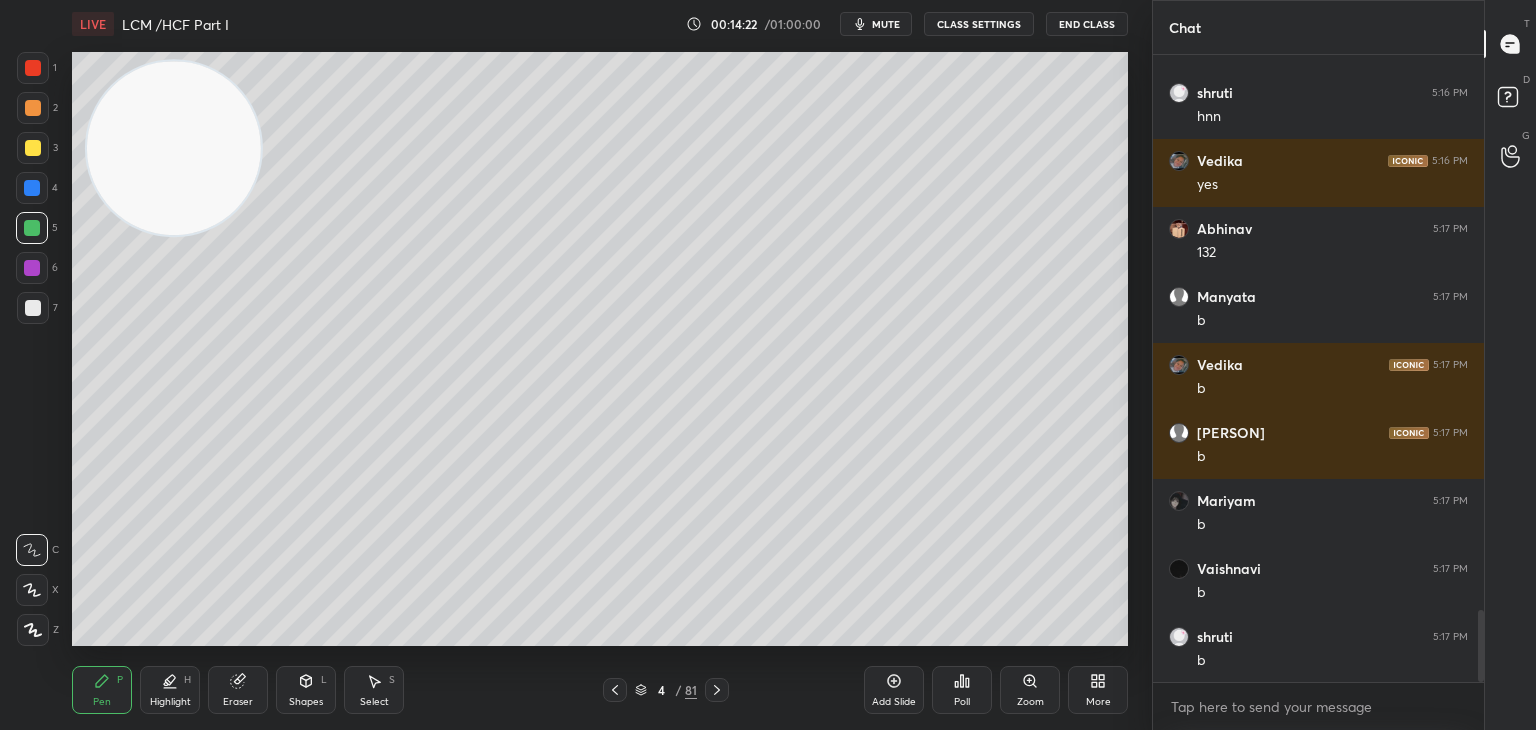 click at bounding box center [33, 308] 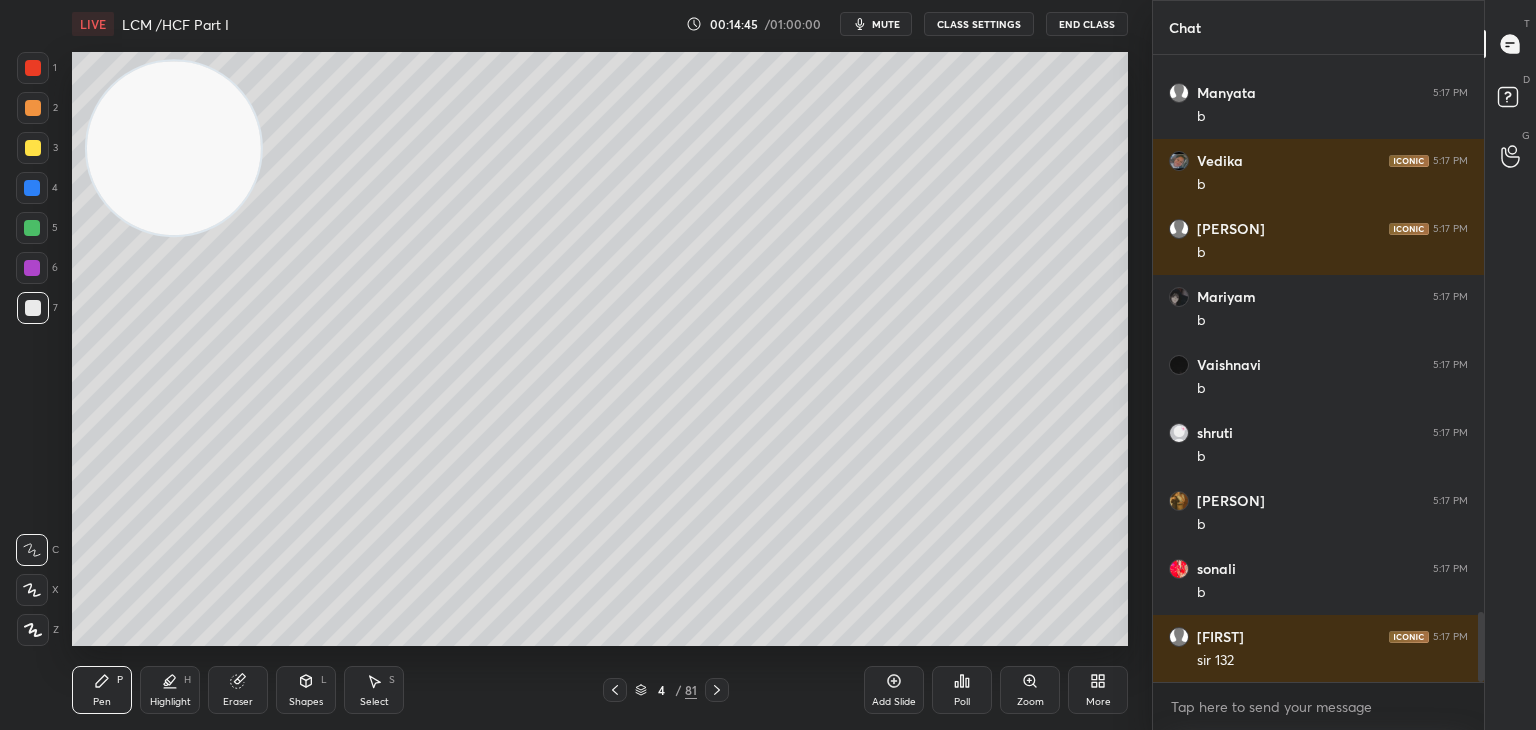 scroll, scrollTop: 5096, scrollLeft: 0, axis: vertical 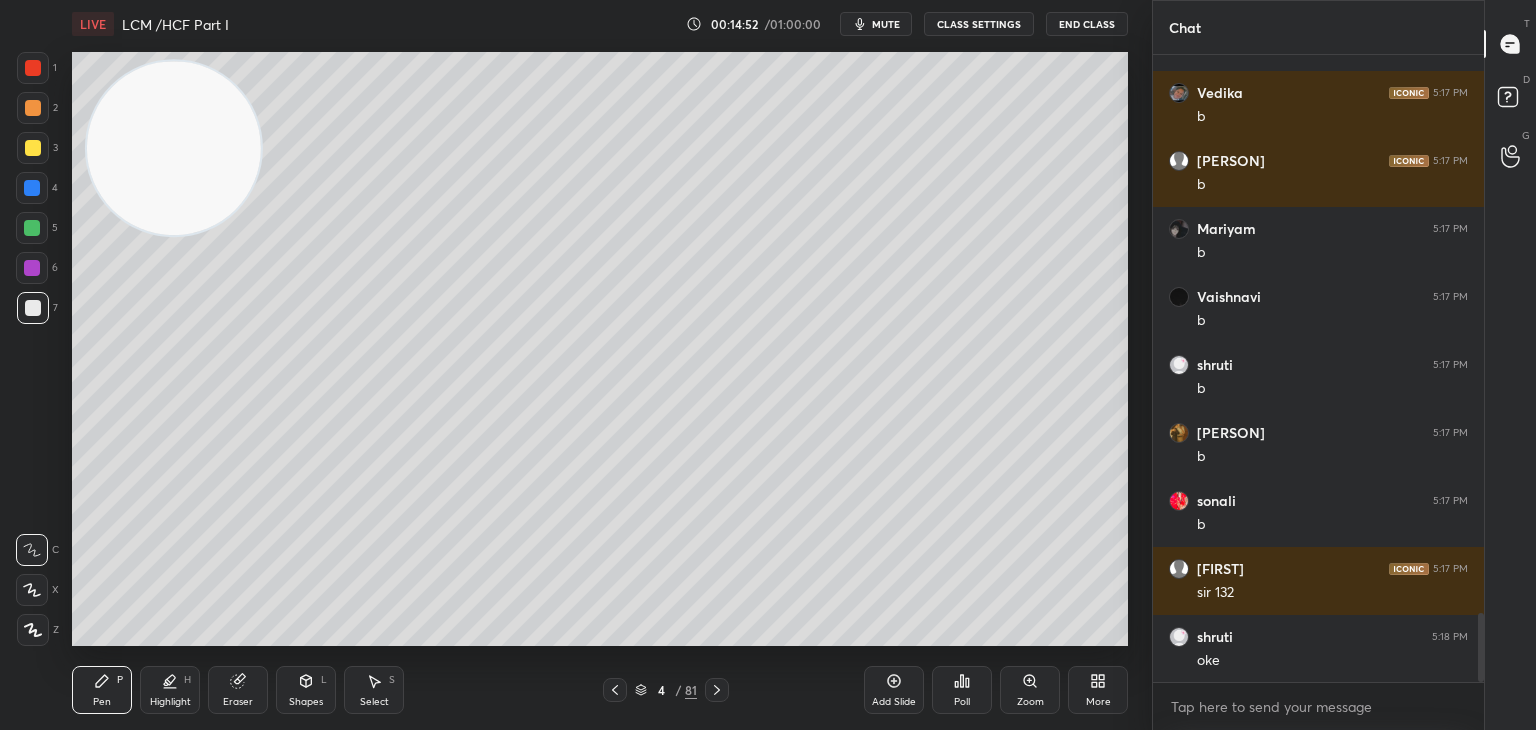 click at bounding box center (32, 228) 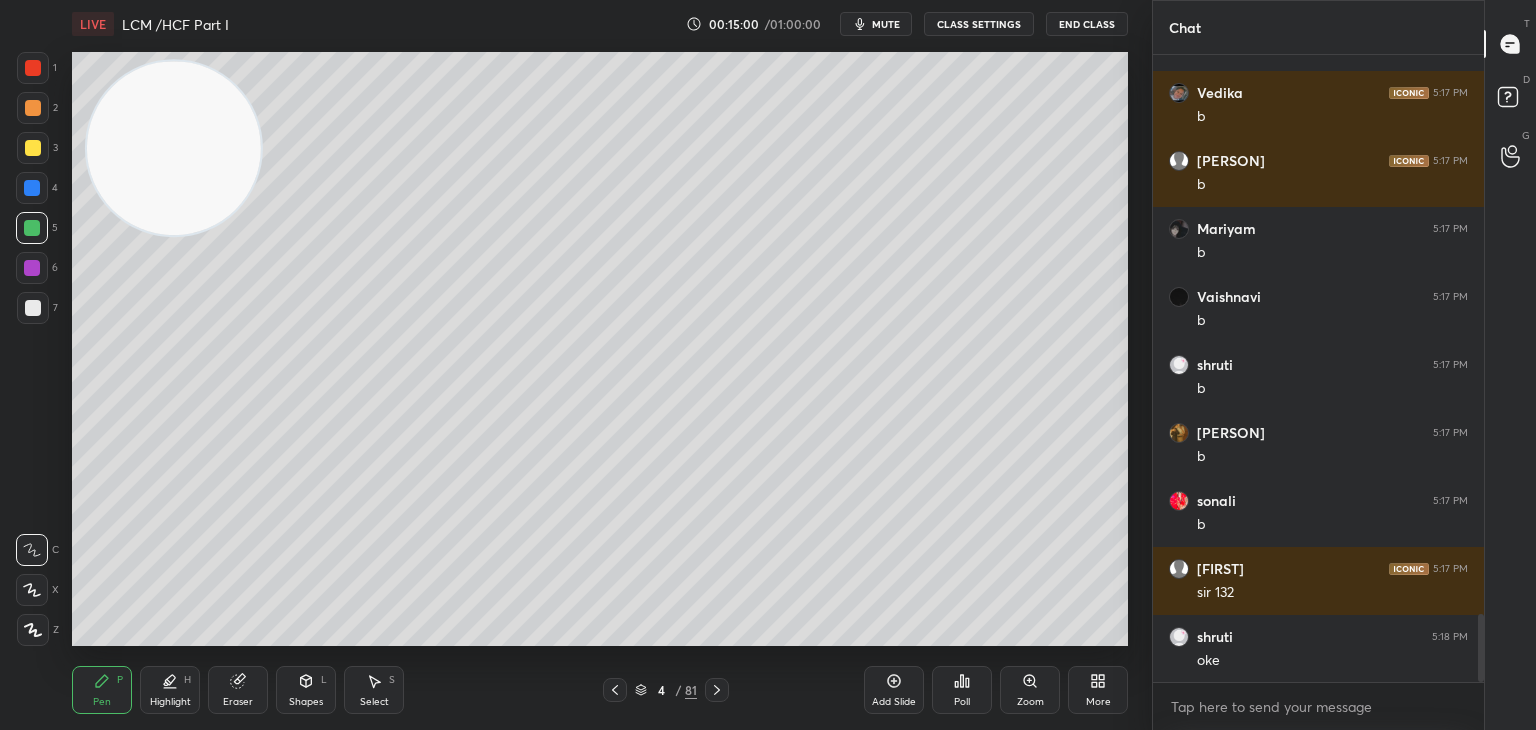scroll, scrollTop: 5164, scrollLeft: 0, axis: vertical 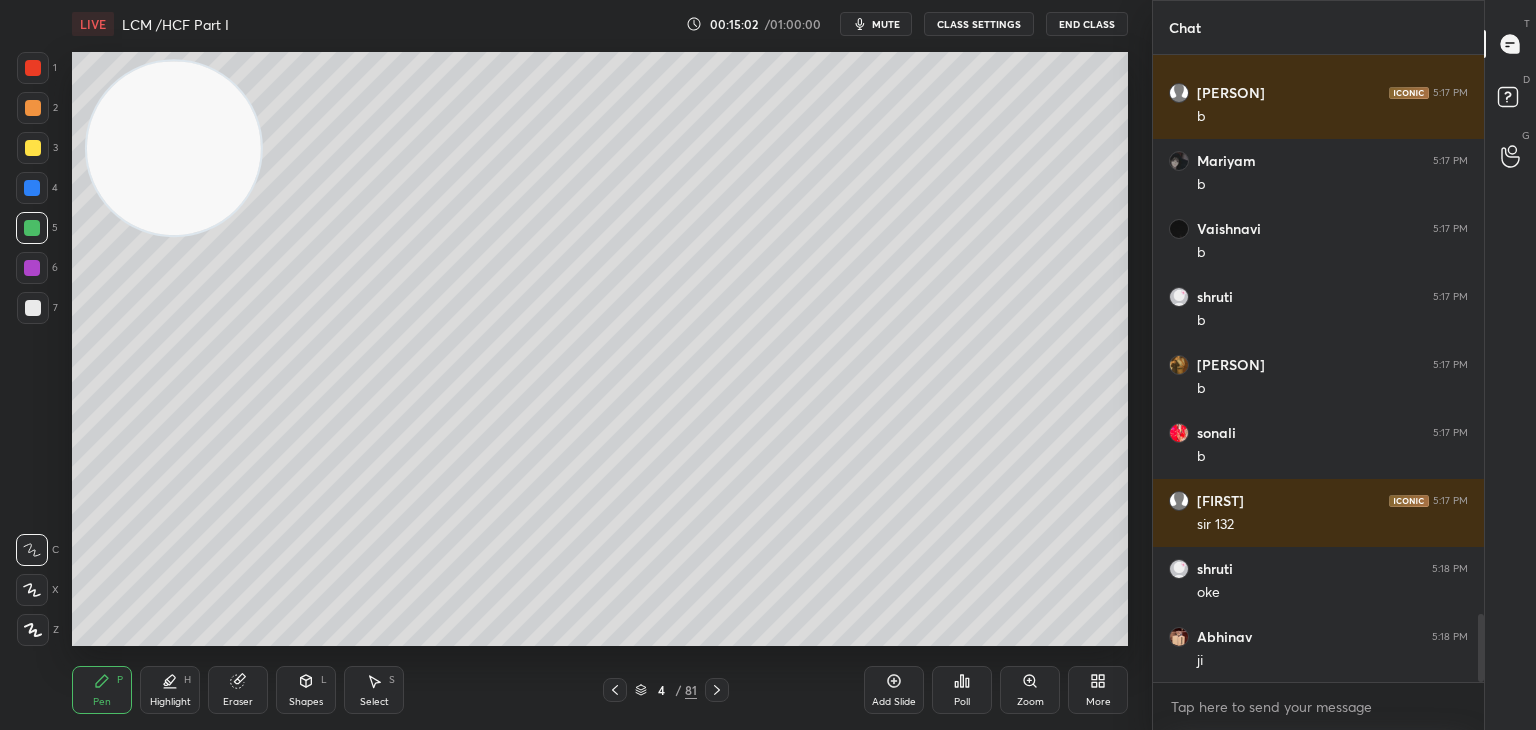 click on "Add Slide" at bounding box center (894, 702) 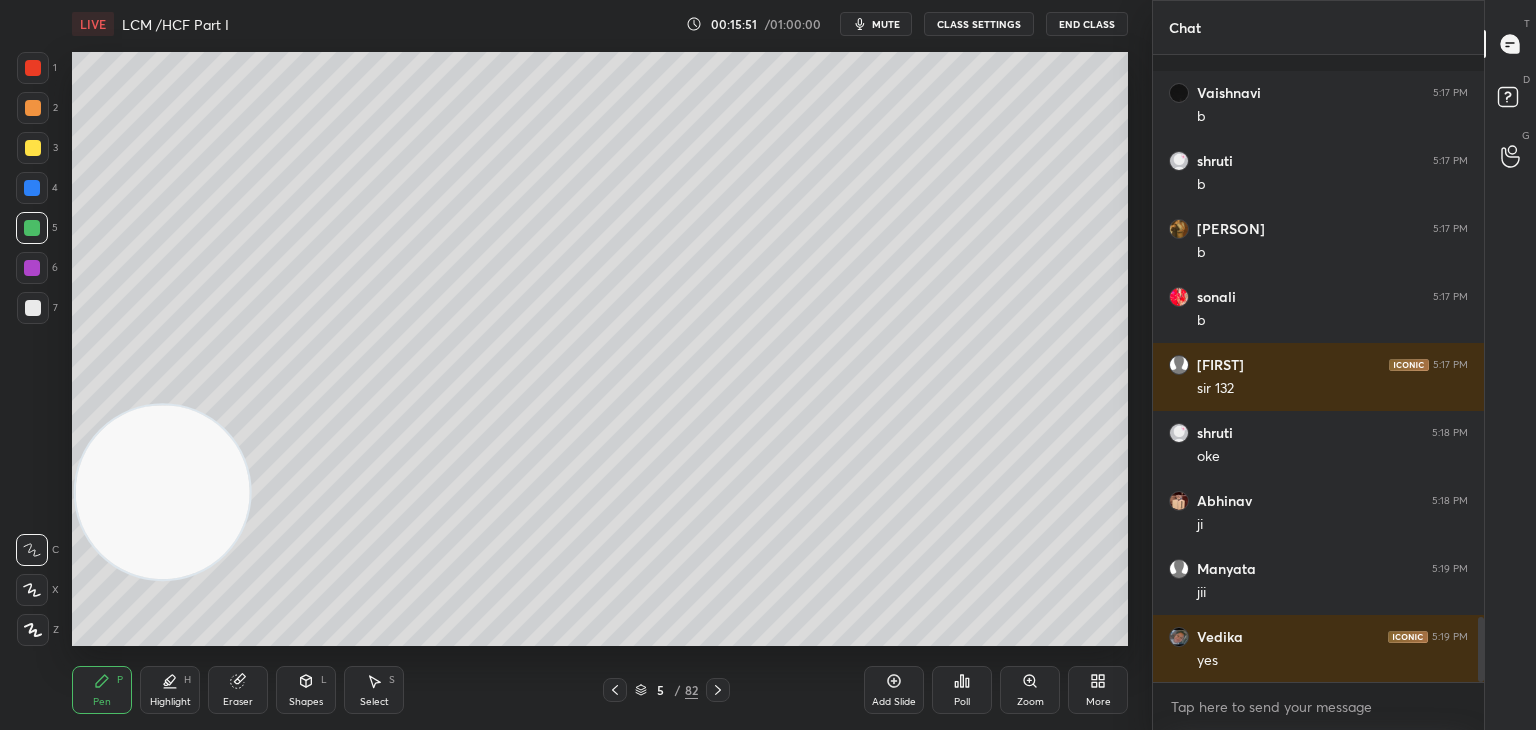scroll, scrollTop: 5436, scrollLeft: 0, axis: vertical 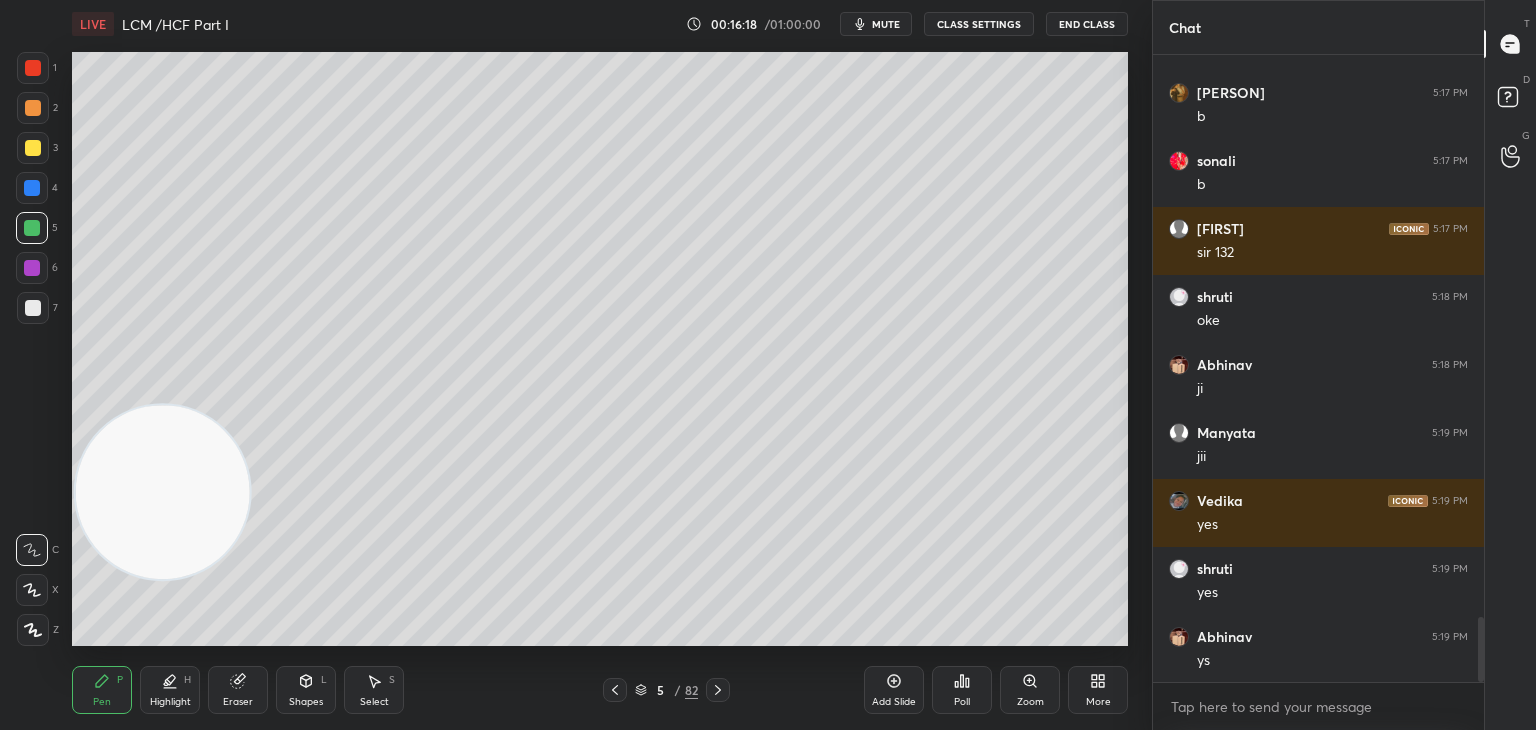 click on "Shapes L" at bounding box center [306, 690] 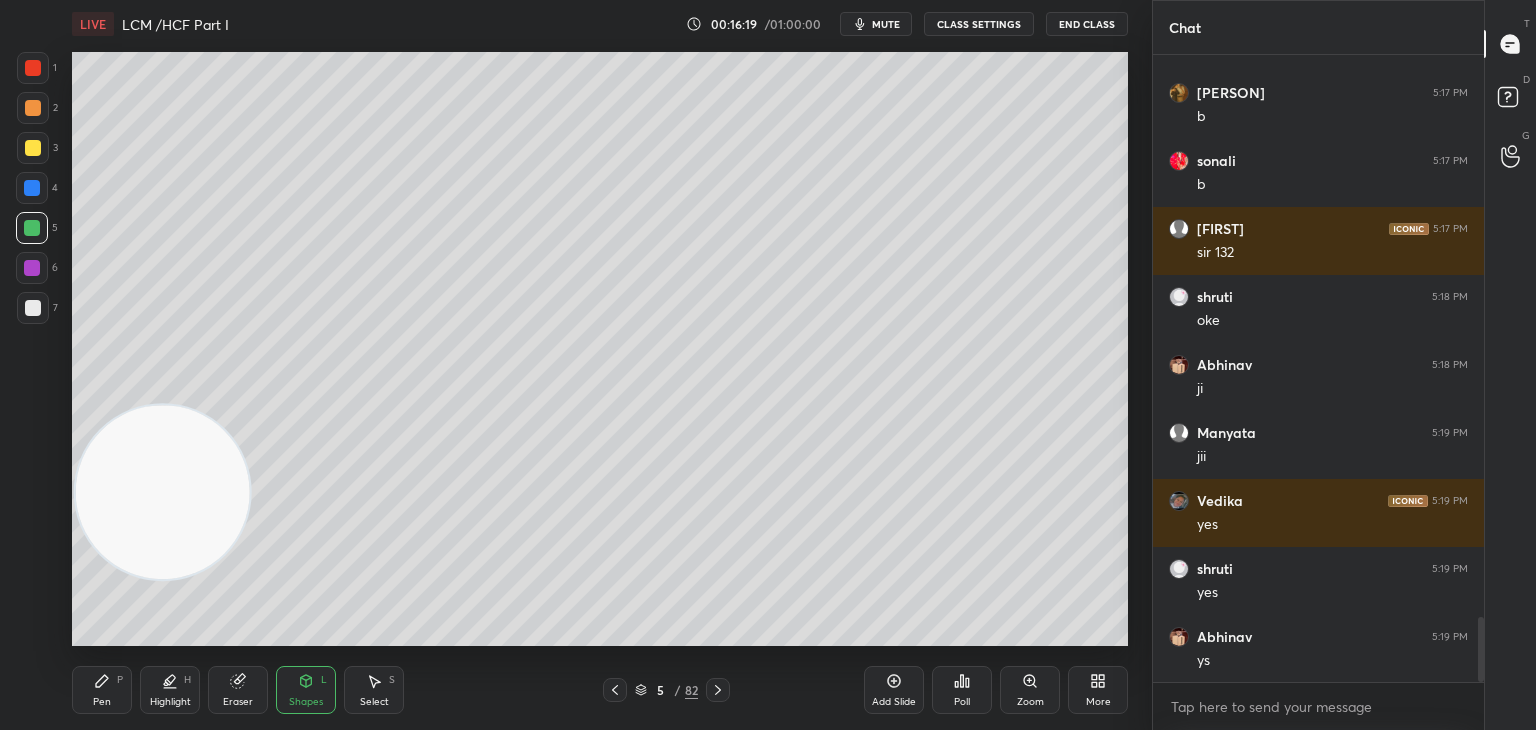 click on "Pen P" at bounding box center [102, 690] 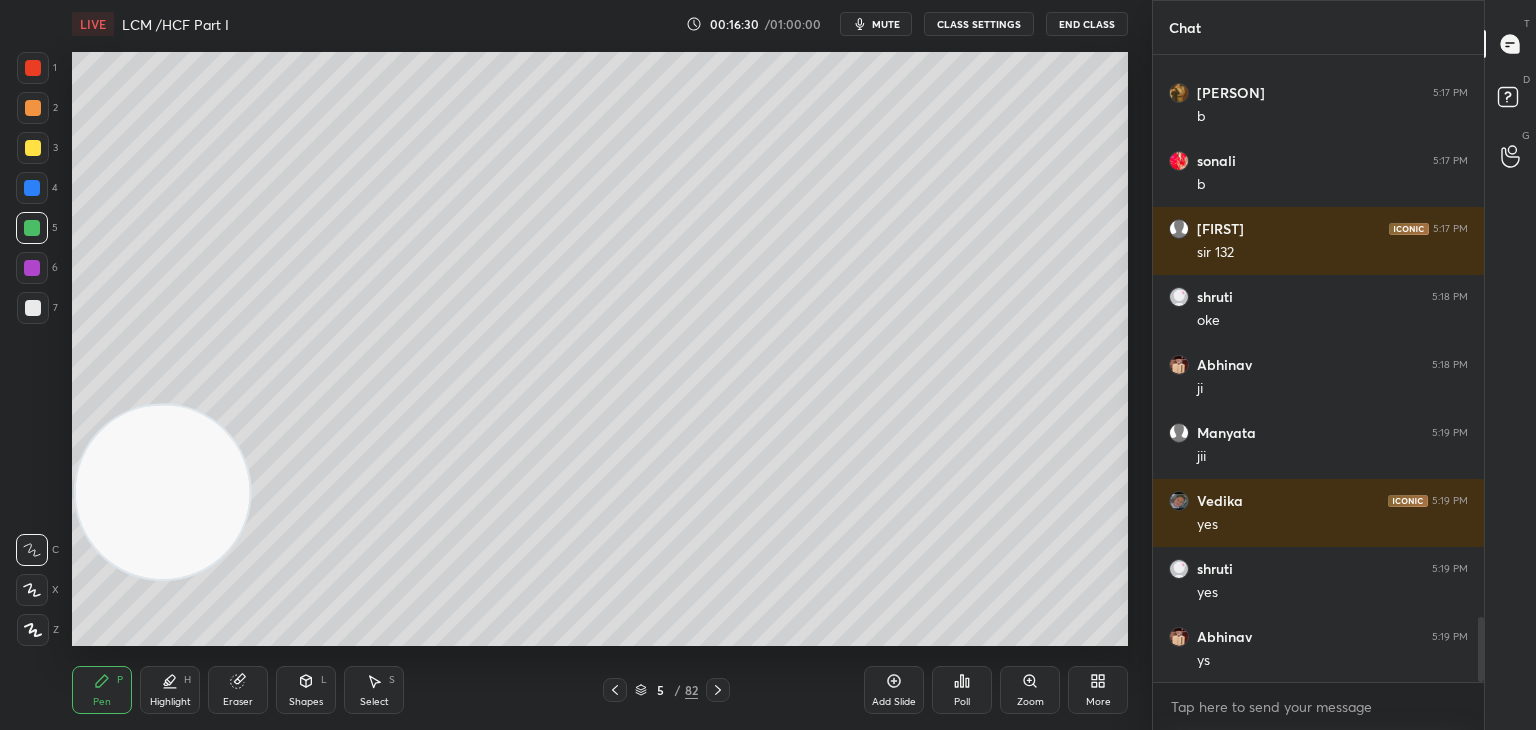 click on "Shapes L" at bounding box center [306, 690] 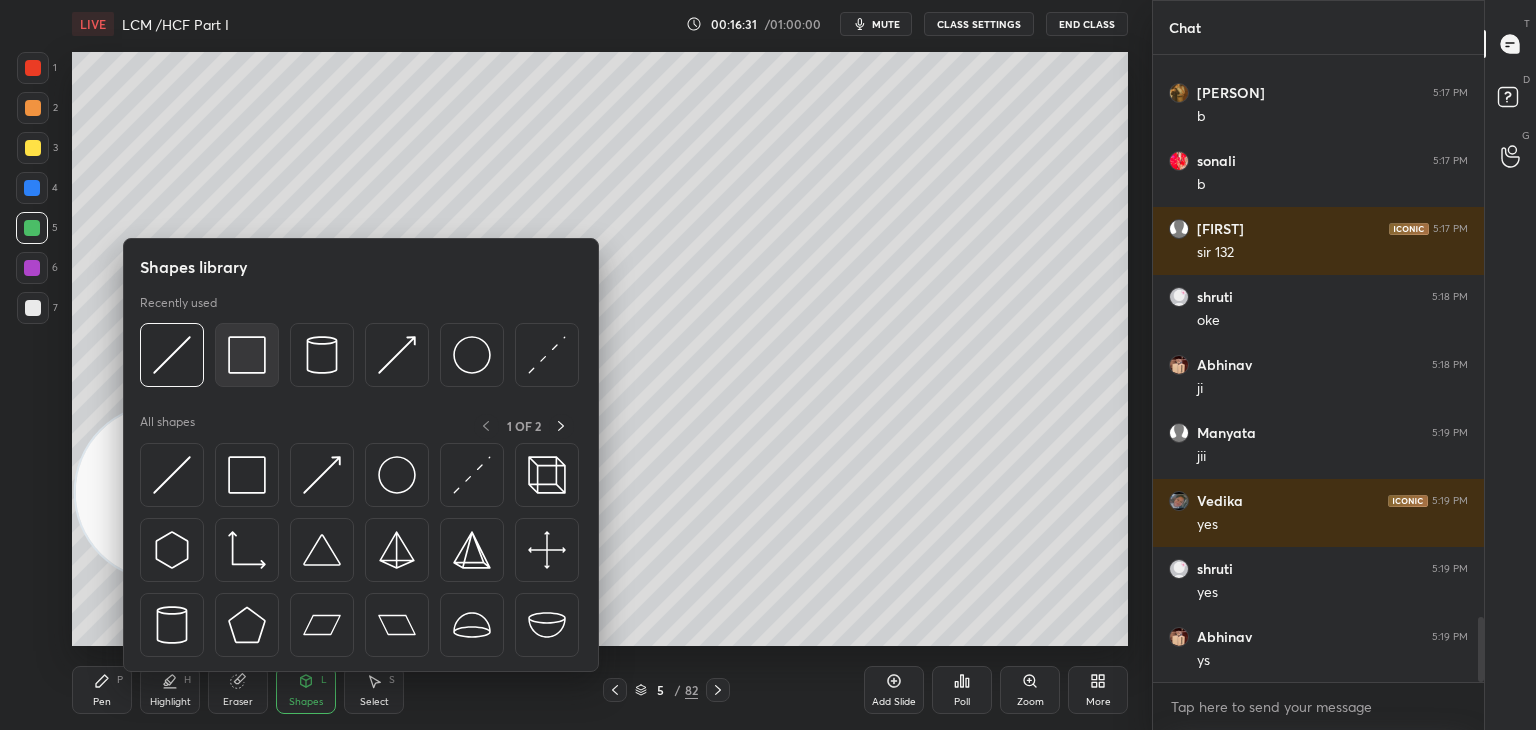 click at bounding box center [247, 355] 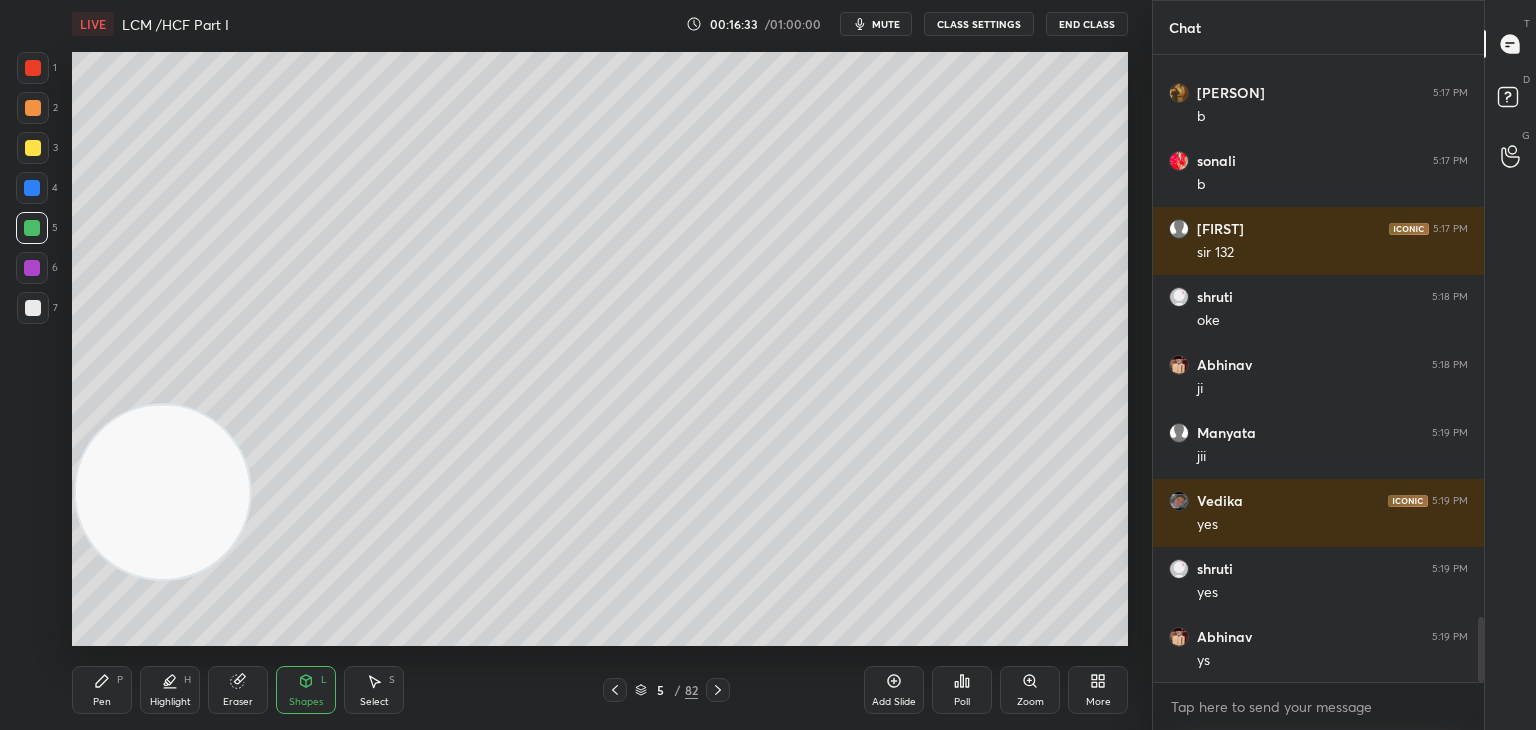 click on "Pen P" at bounding box center [102, 690] 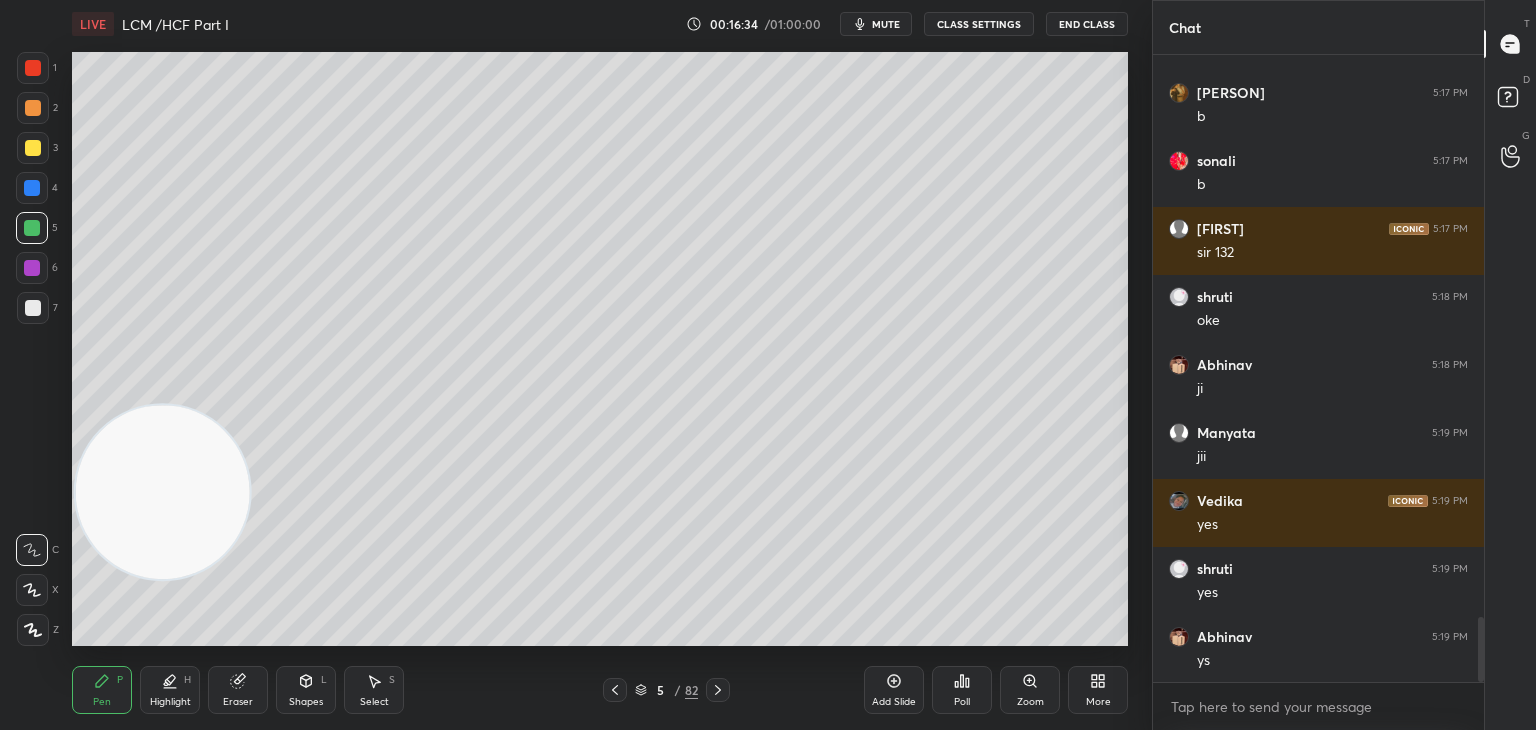 click at bounding box center (33, 308) 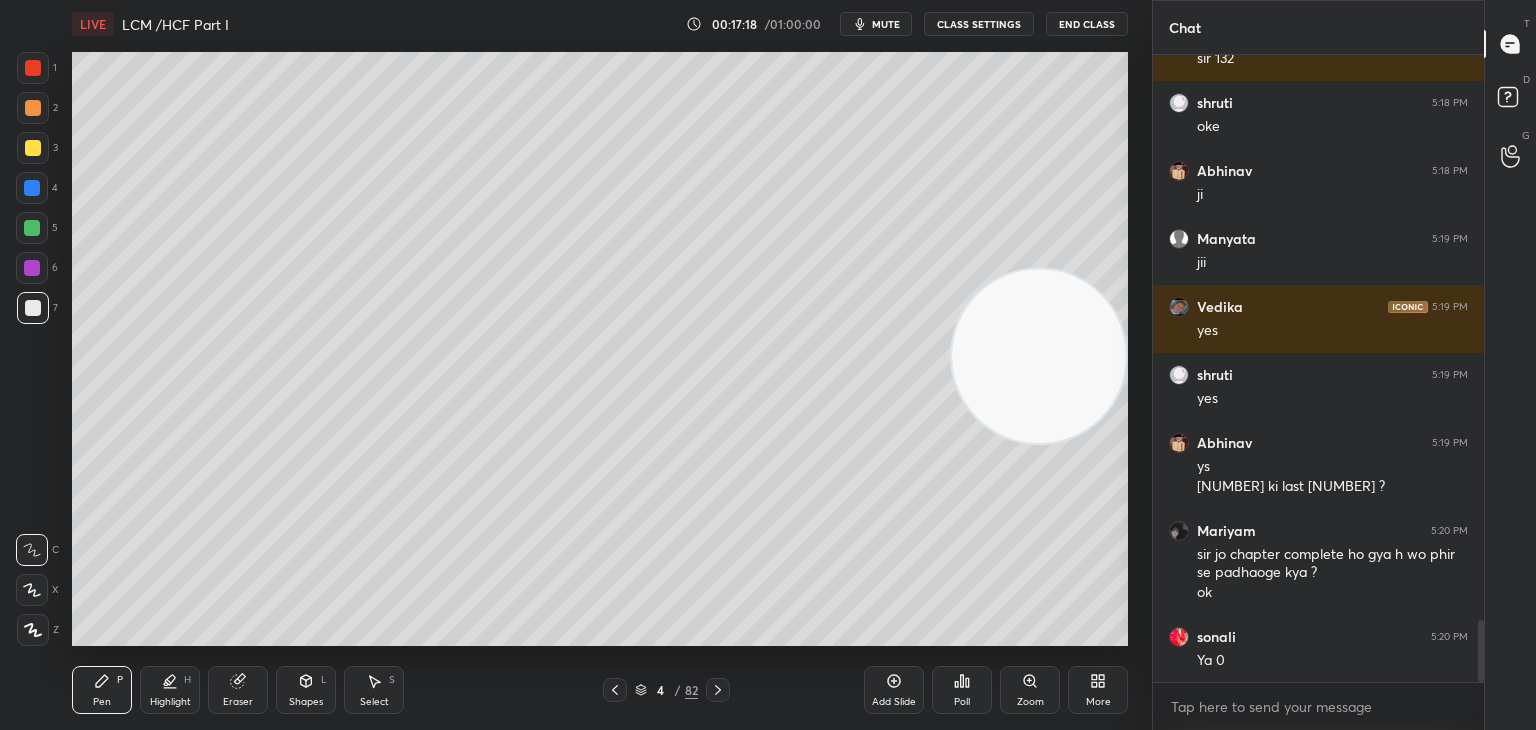scroll, scrollTop: 5698, scrollLeft: 0, axis: vertical 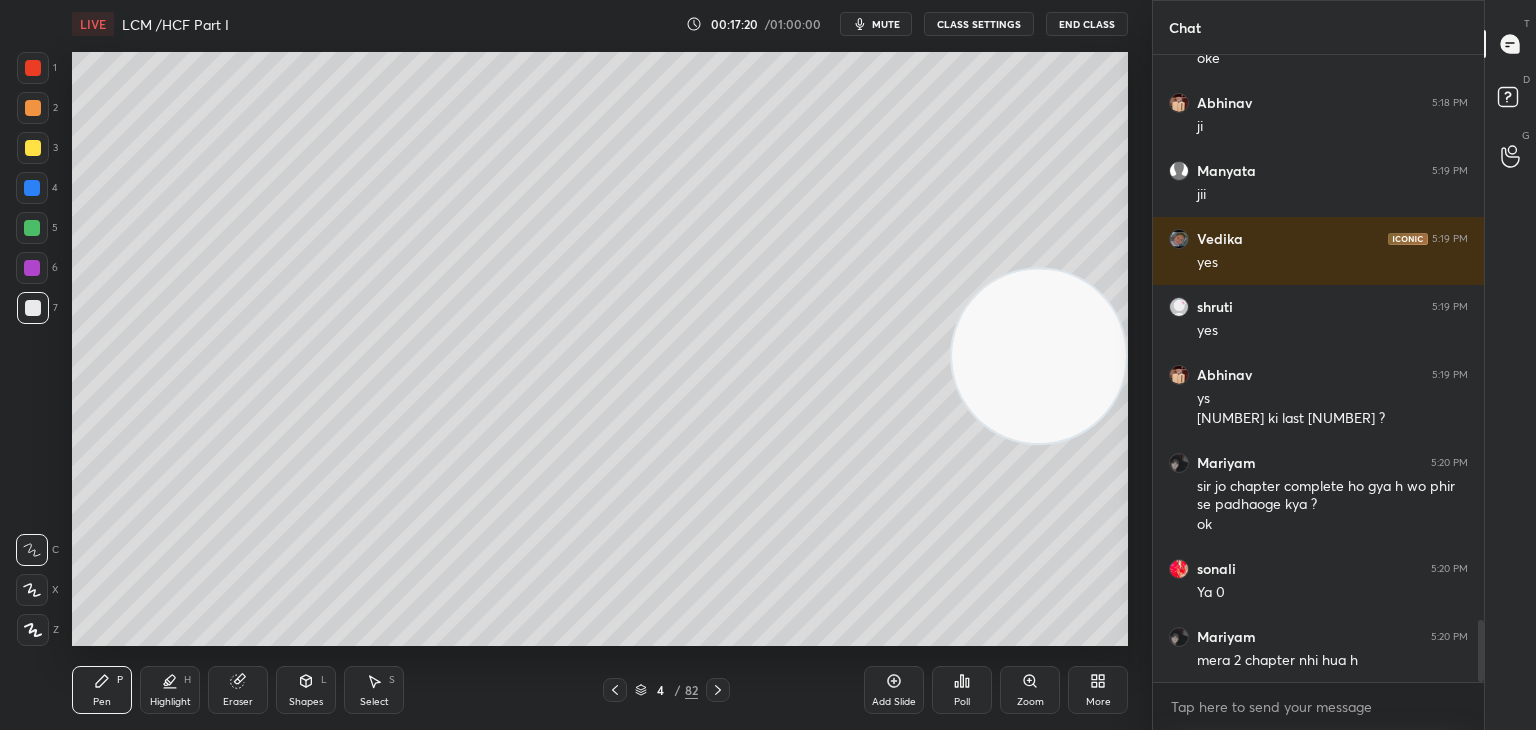 click at bounding box center (32, 228) 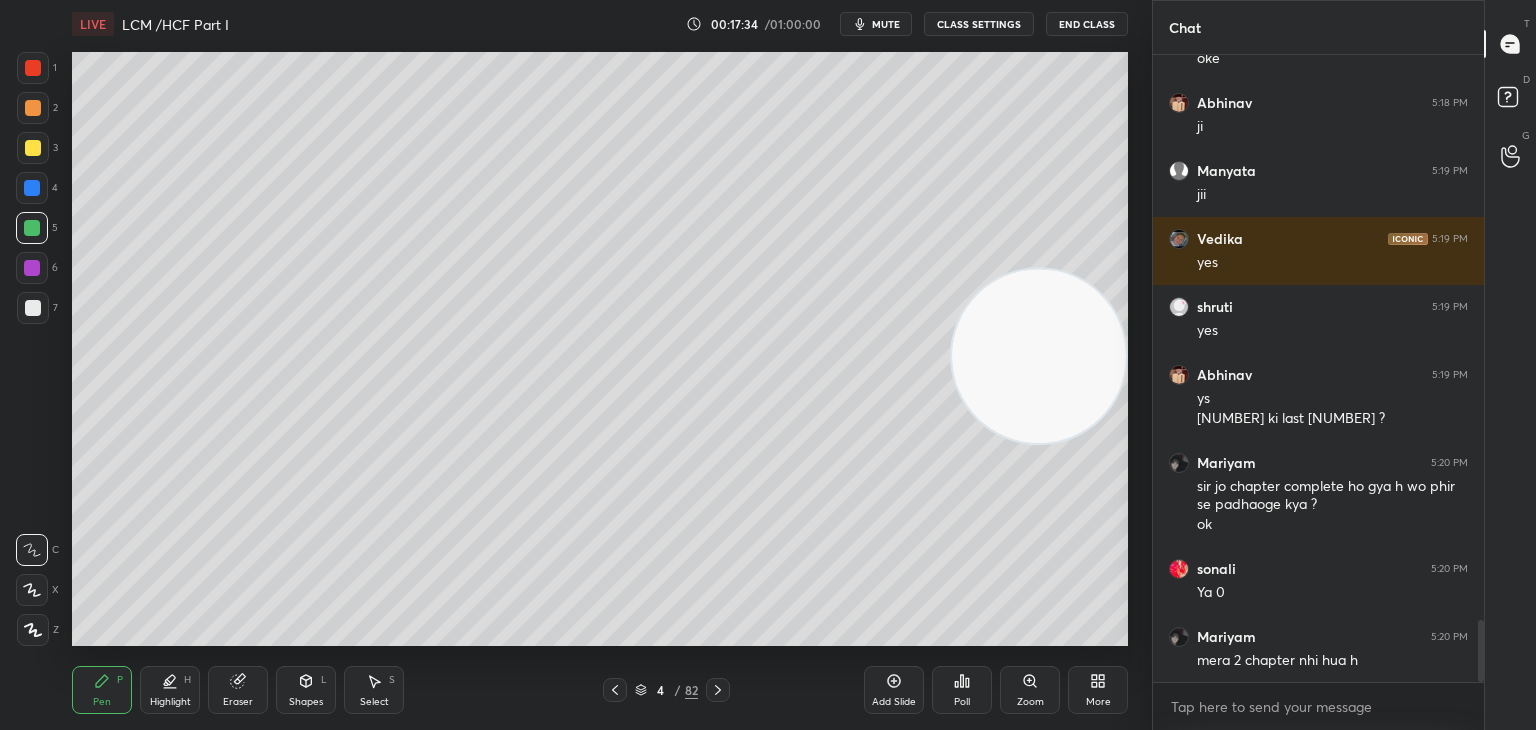 click at bounding box center (33, 308) 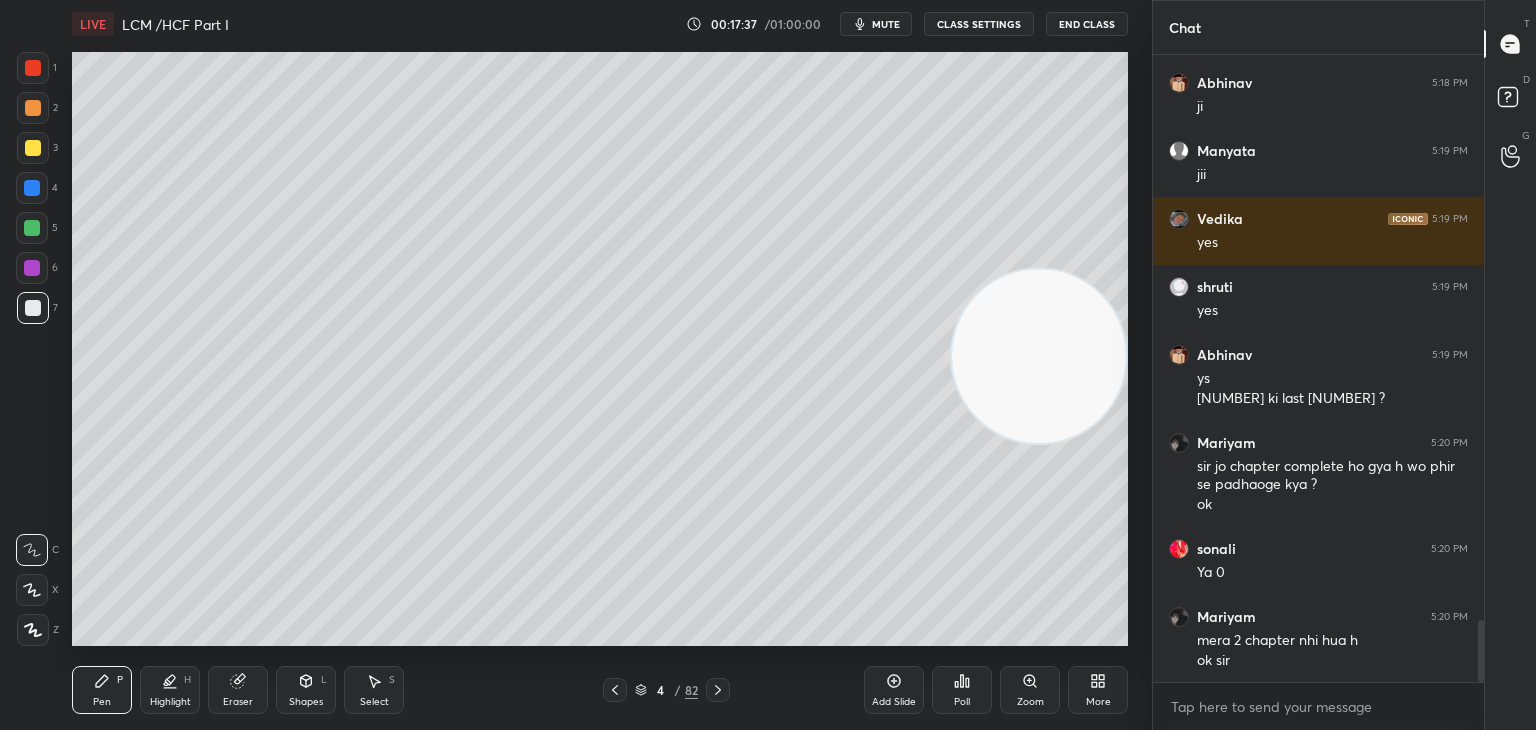scroll, scrollTop: 5786, scrollLeft: 0, axis: vertical 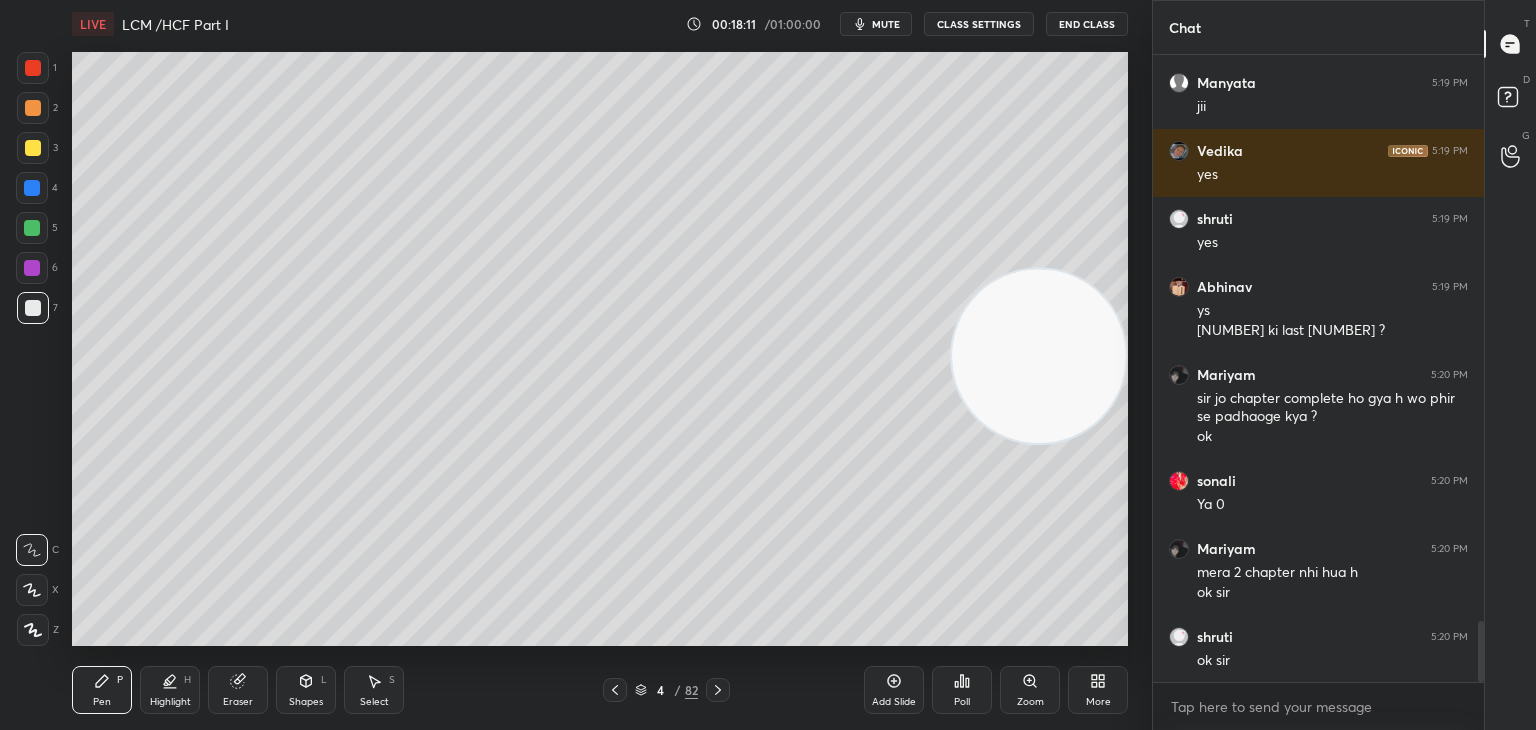 click on "Eraser" at bounding box center [238, 690] 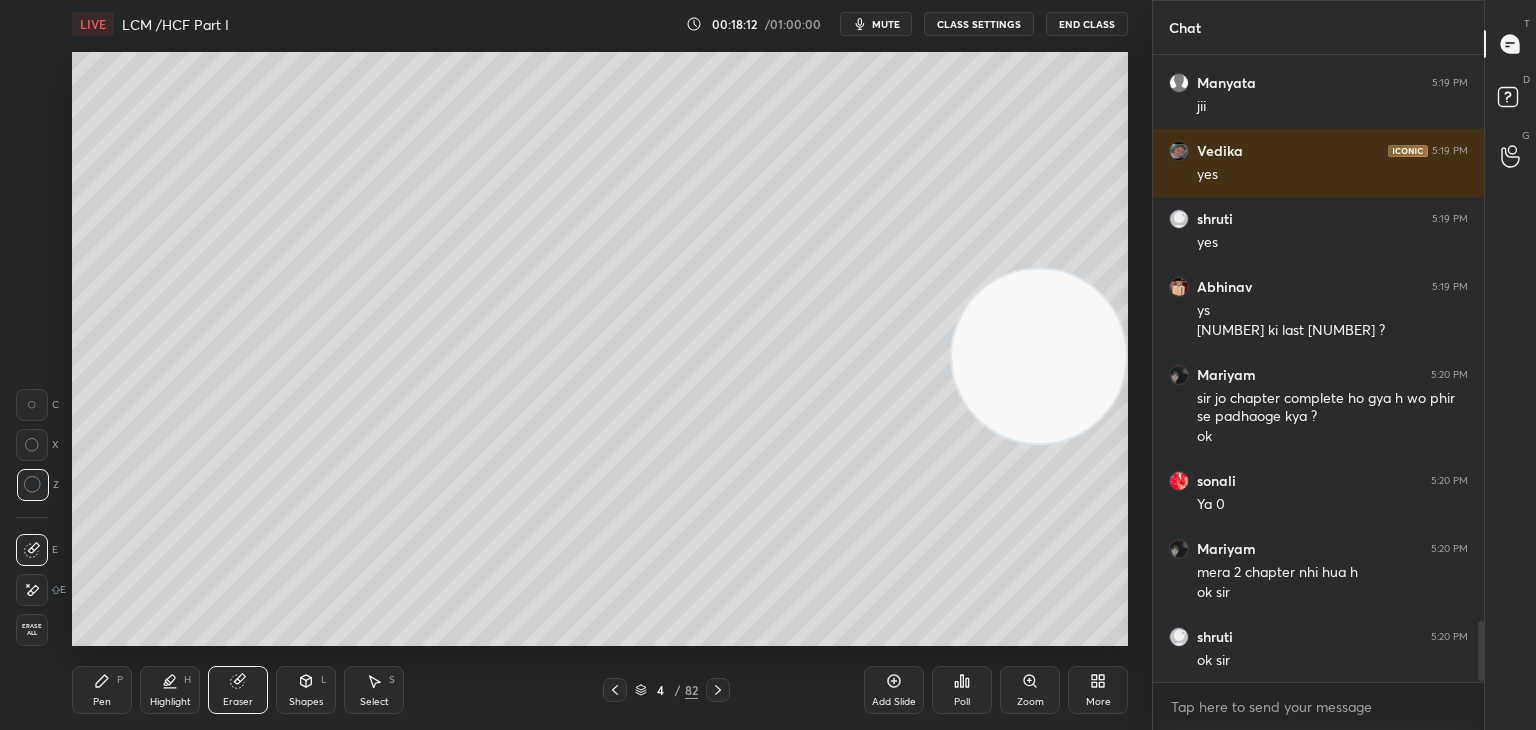 scroll, scrollTop: 5854, scrollLeft: 0, axis: vertical 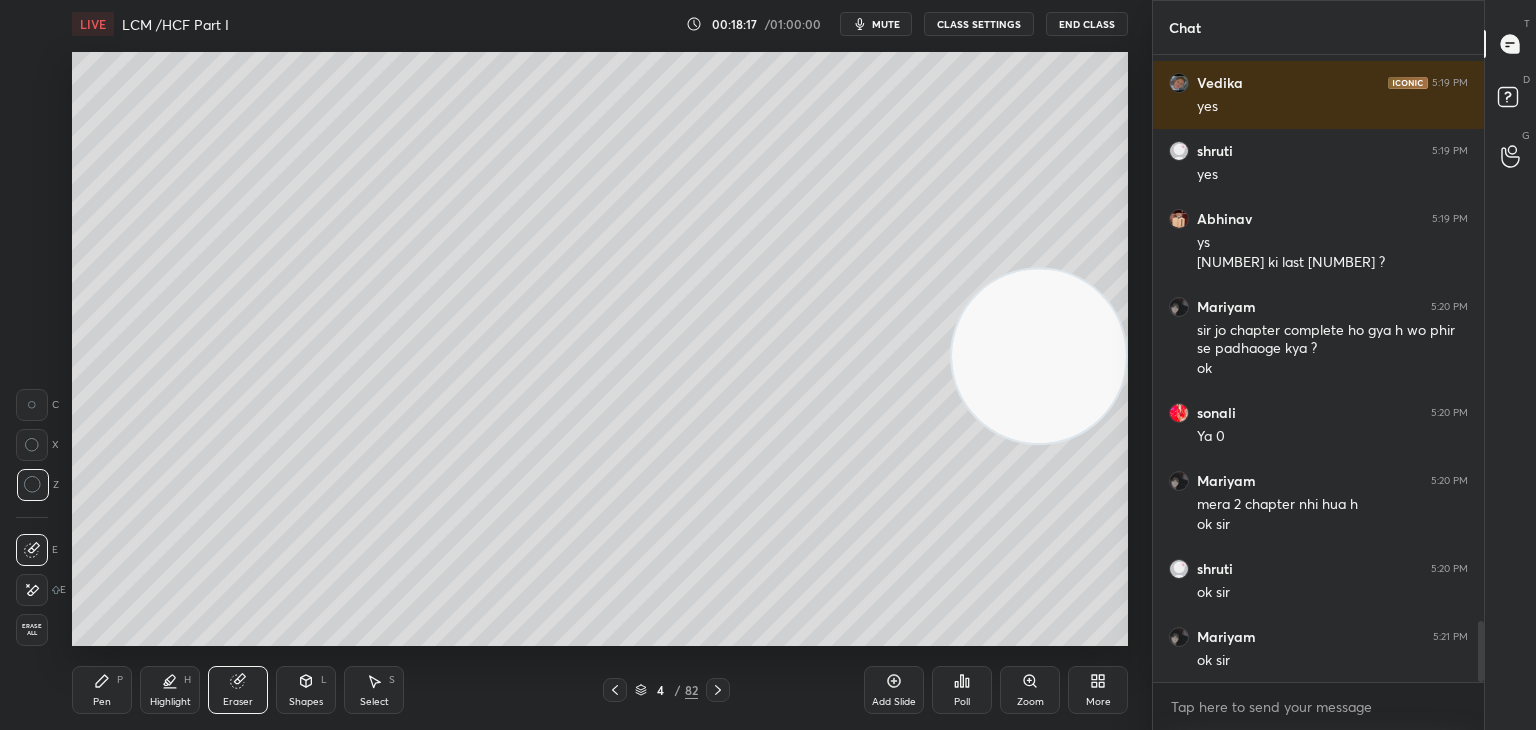 click 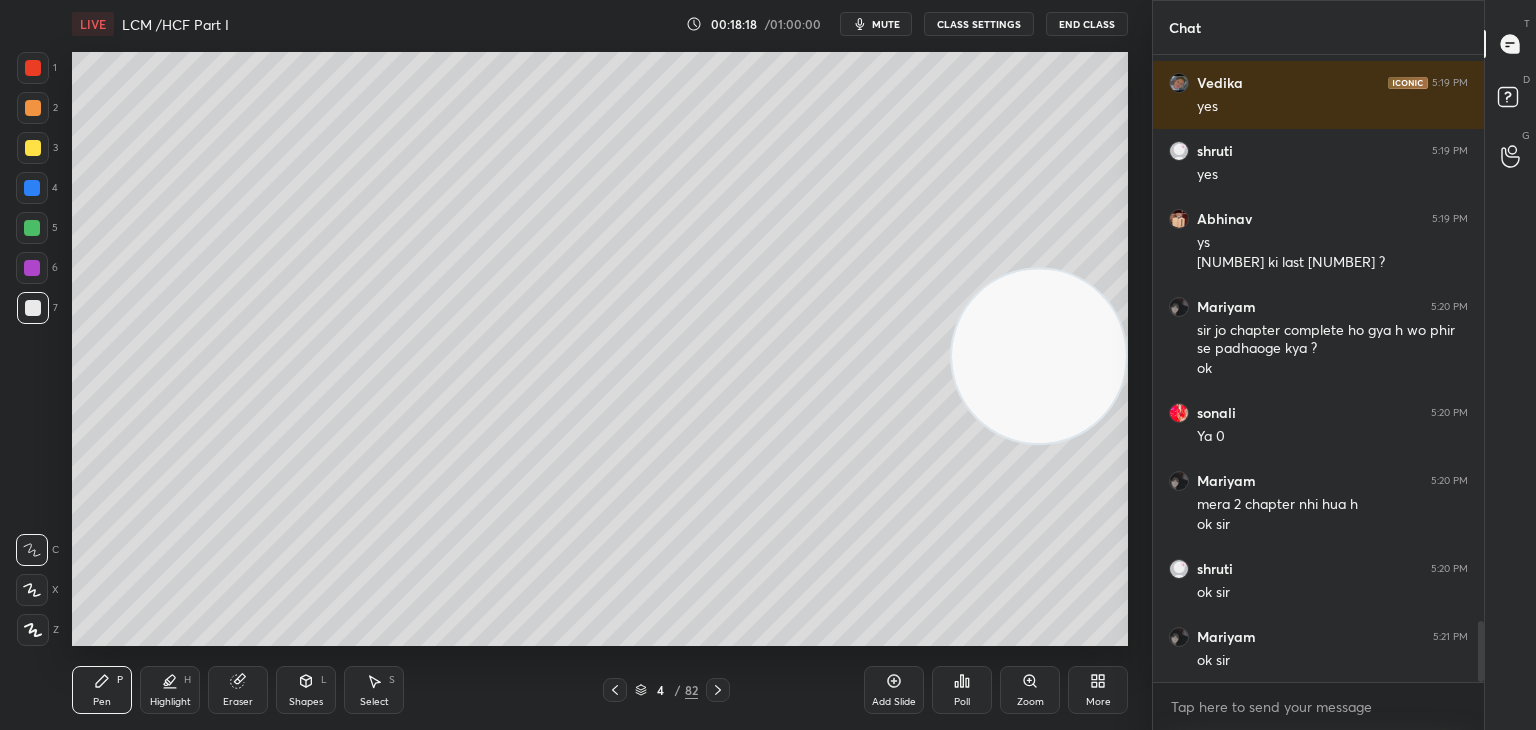 click on "Pen P" at bounding box center [102, 690] 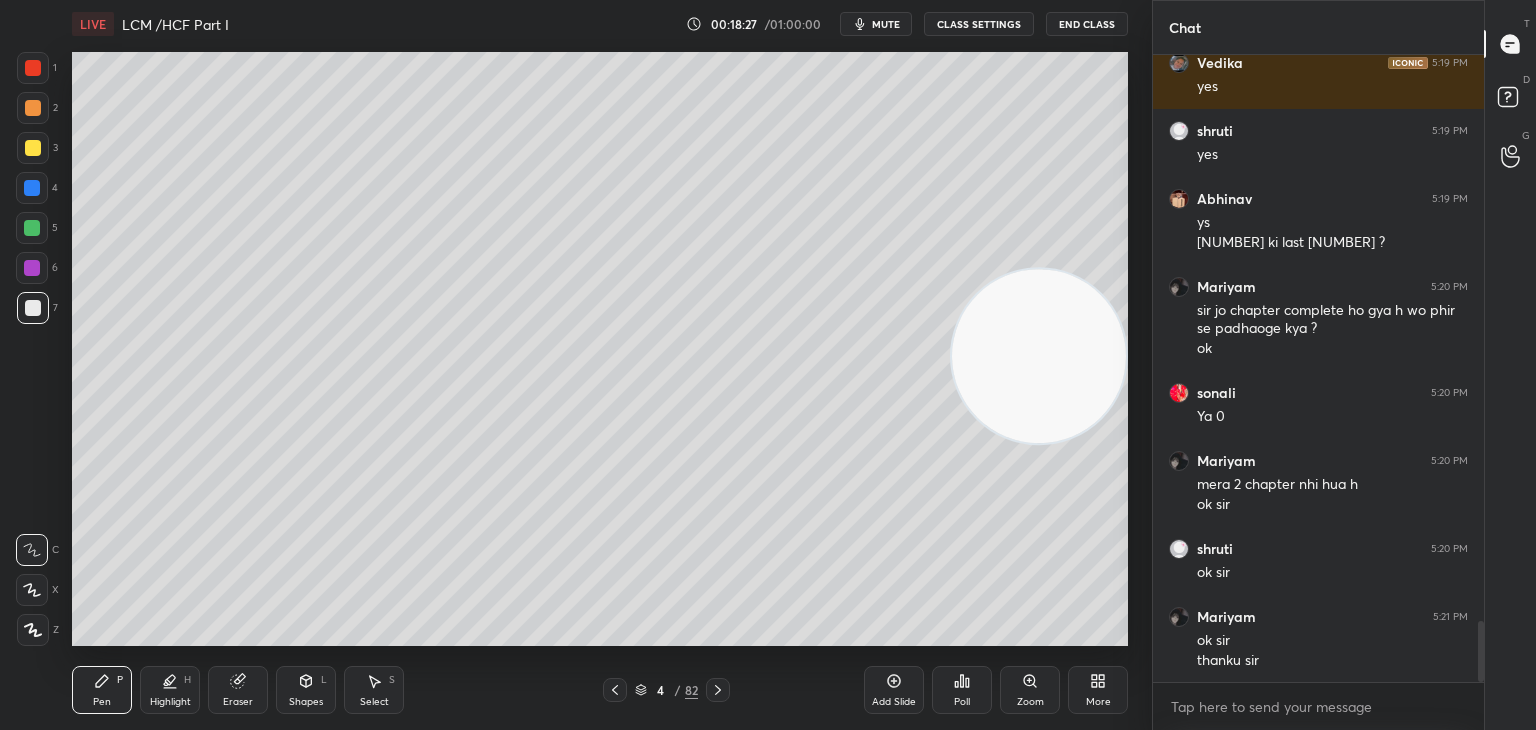 scroll, scrollTop: 5946, scrollLeft: 0, axis: vertical 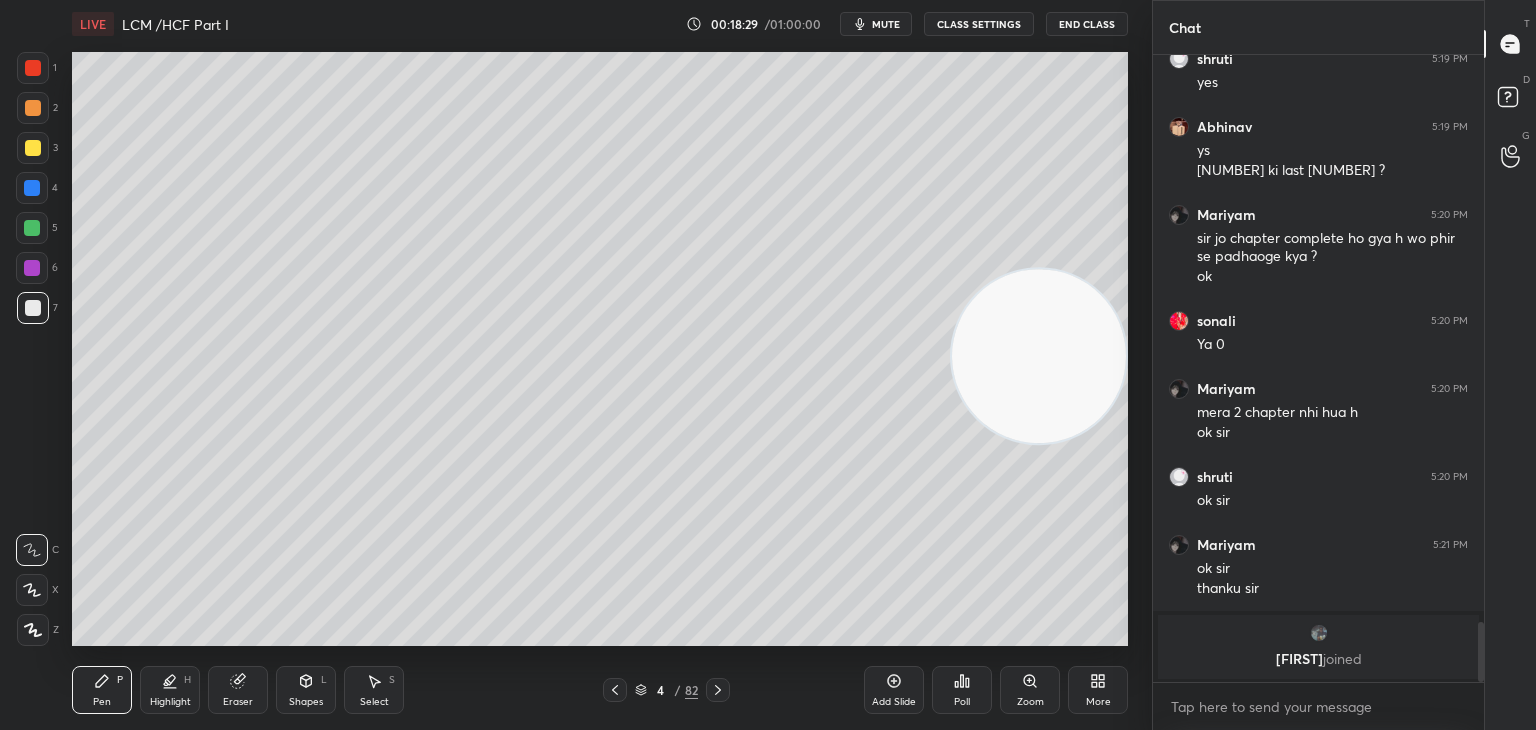 click at bounding box center [32, 228] 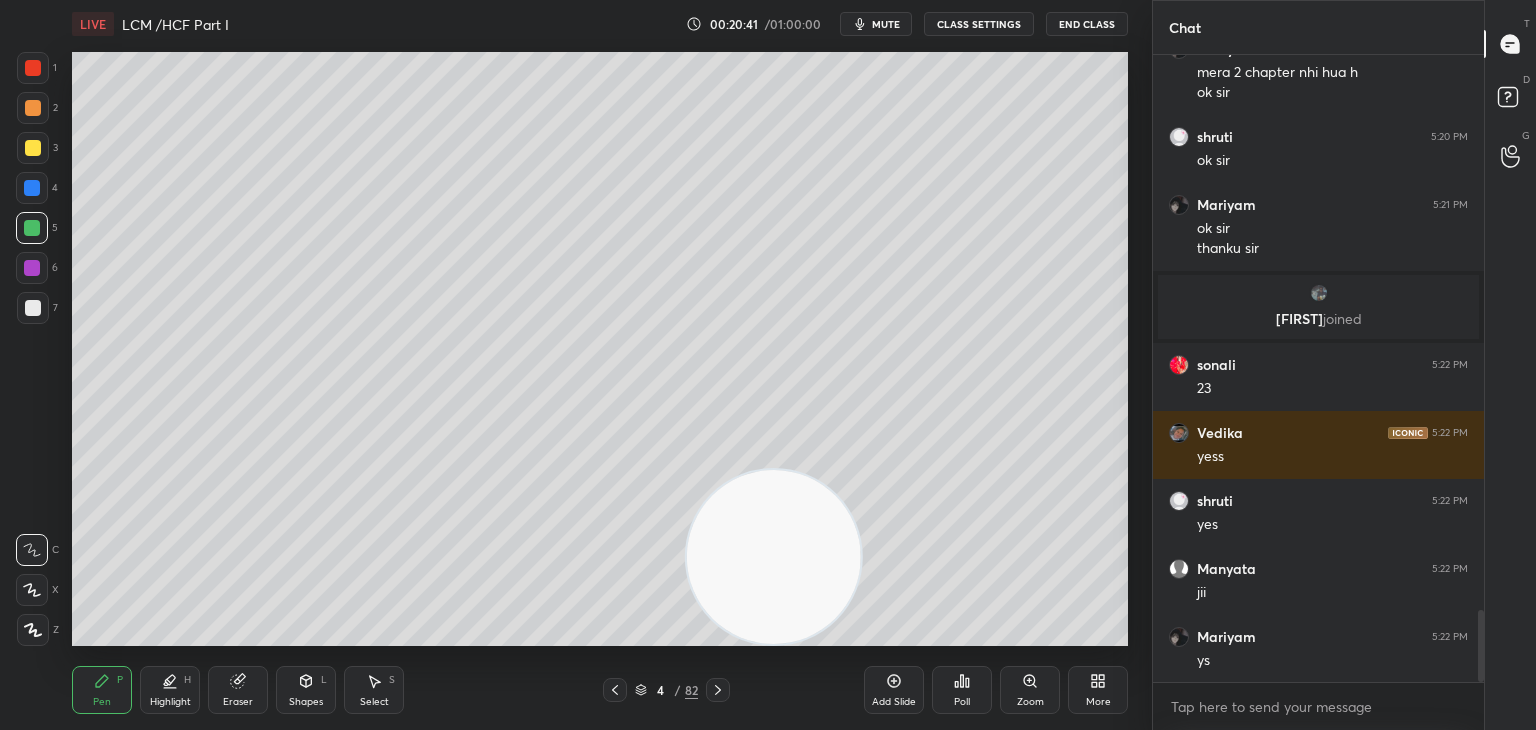 scroll, scrollTop: 4942, scrollLeft: 0, axis: vertical 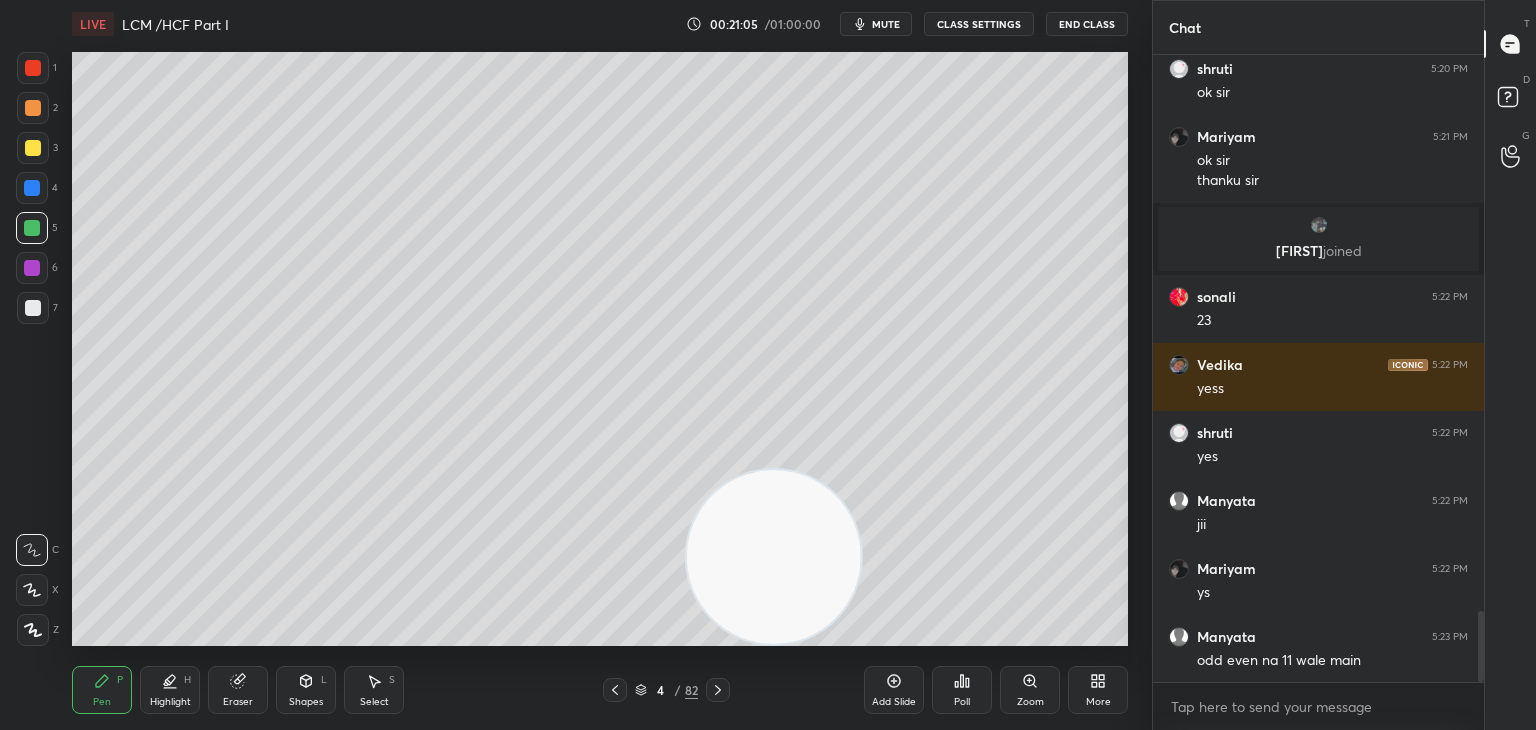 click on "Pen P Highlight H Eraser Shapes L Select S 4 / 82 Add Slide Poll Zoom More" at bounding box center [600, 690] 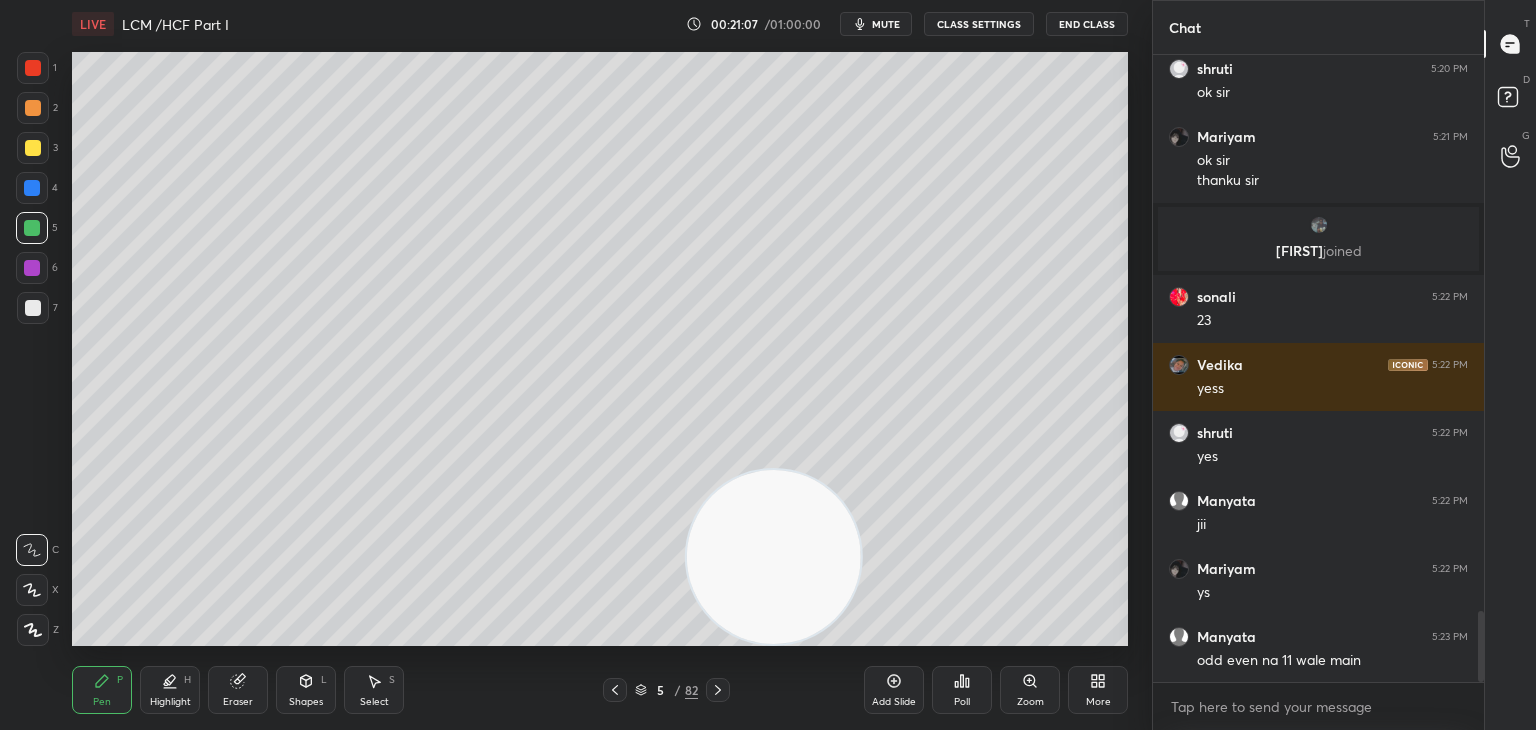 click at bounding box center (718, 690) 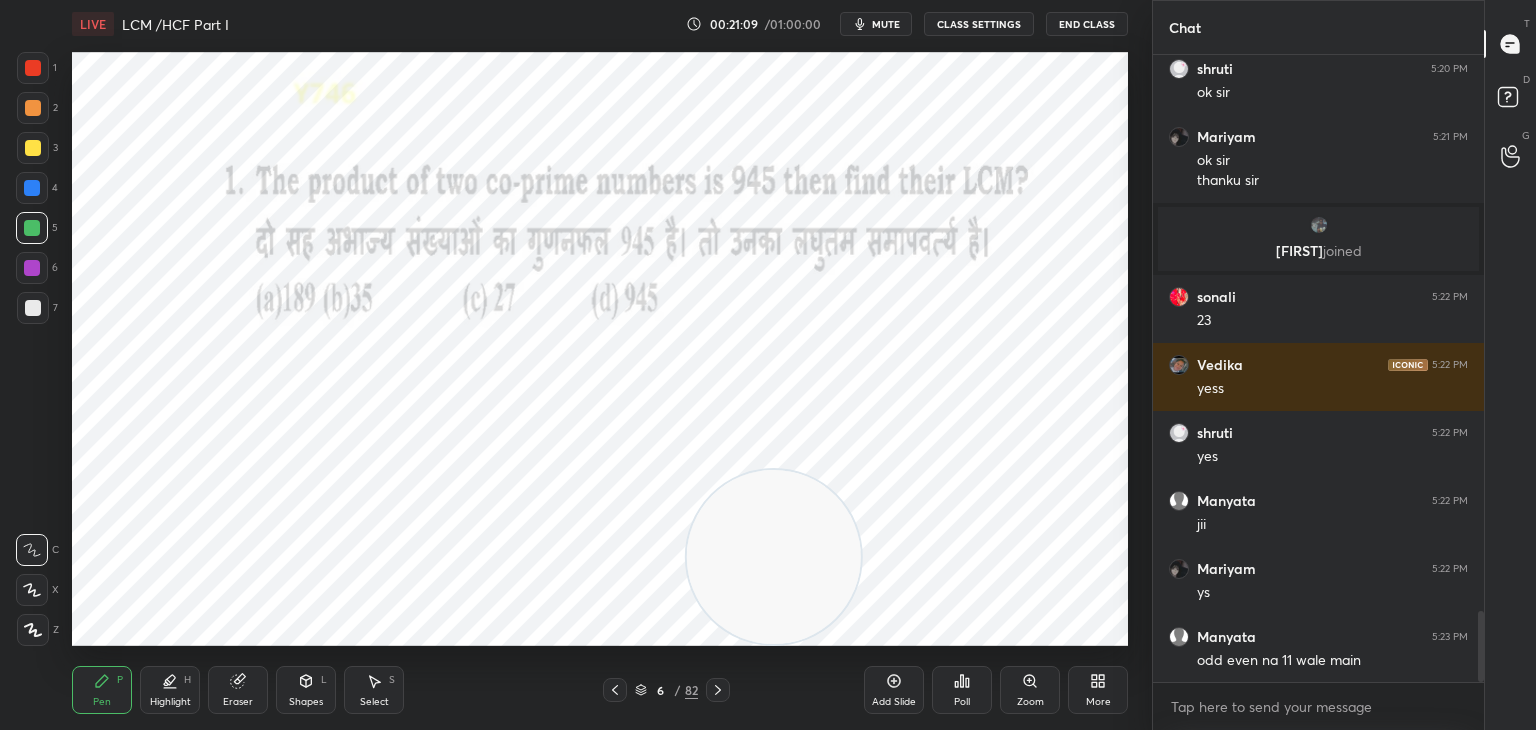 click at bounding box center (615, 690) 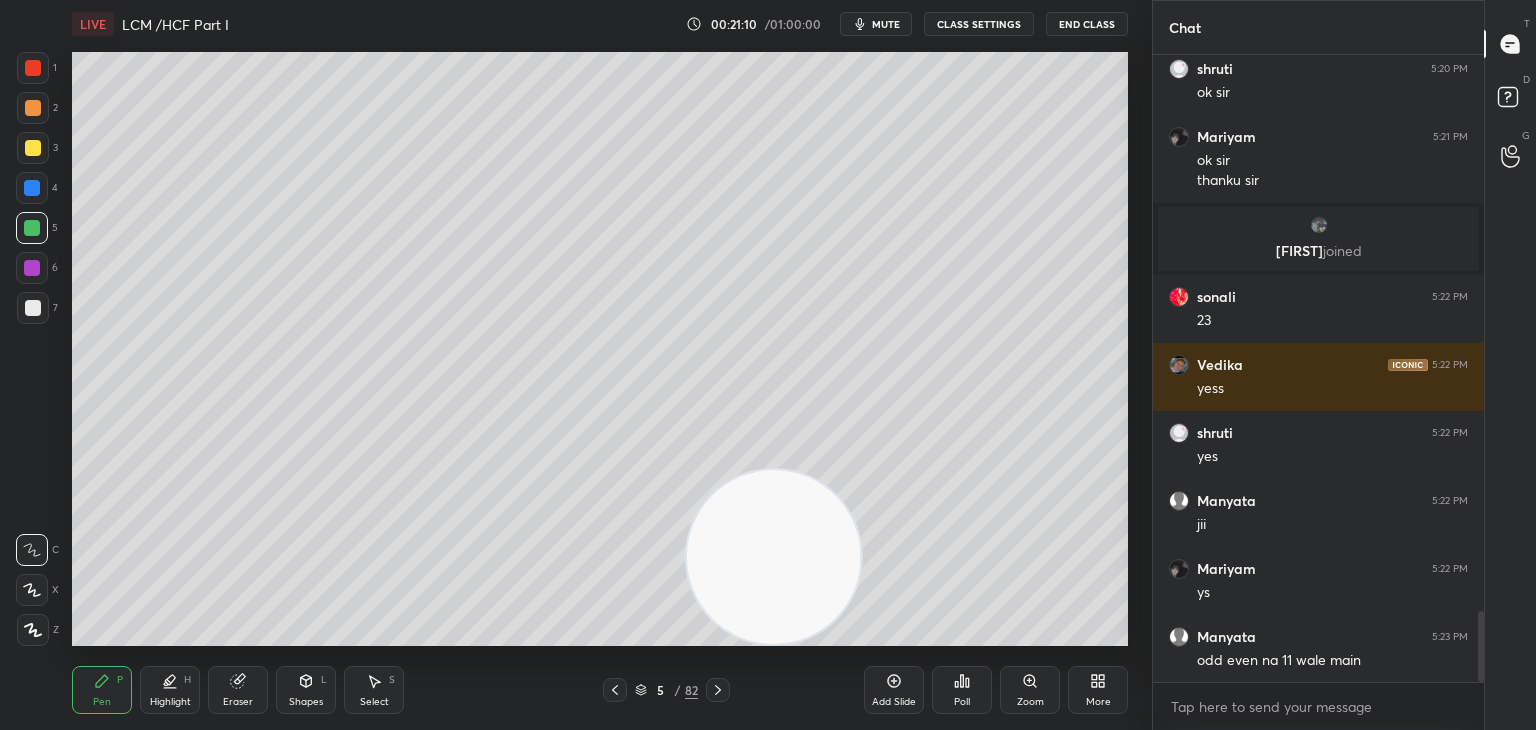 click on "Add Slide" at bounding box center [894, 690] 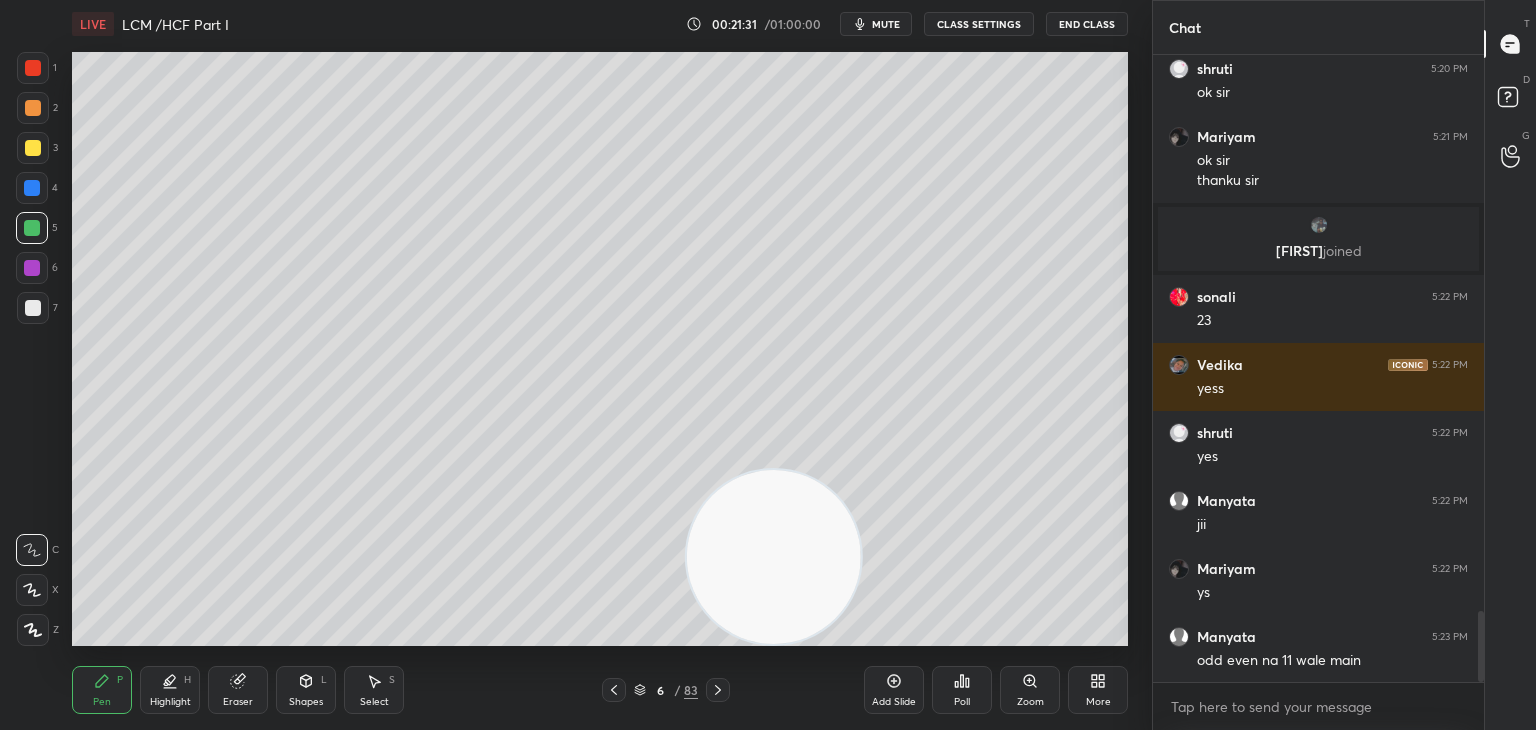 click on "mute" at bounding box center [886, 24] 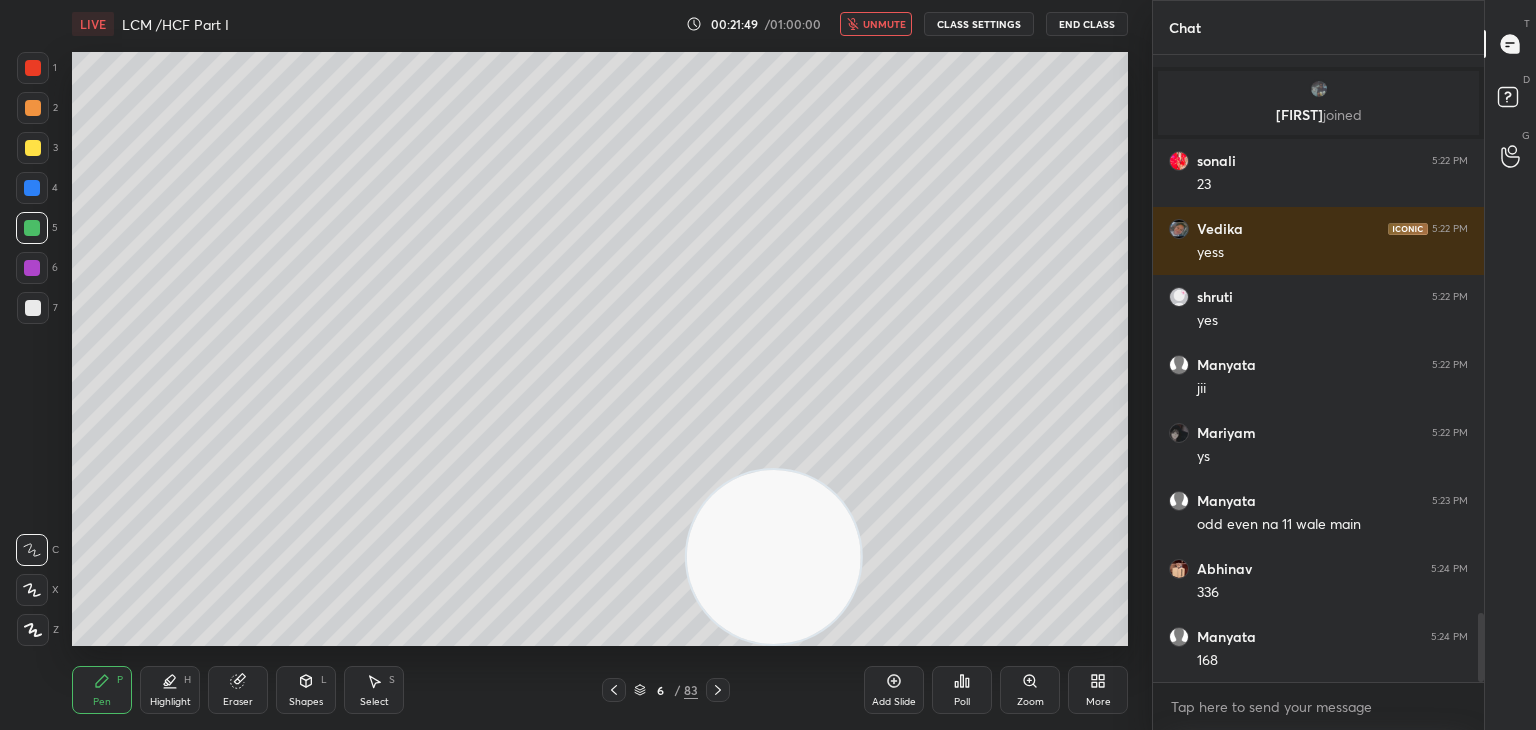 scroll, scrollTop: 5146, scrollLeft: 0, axis: vertical 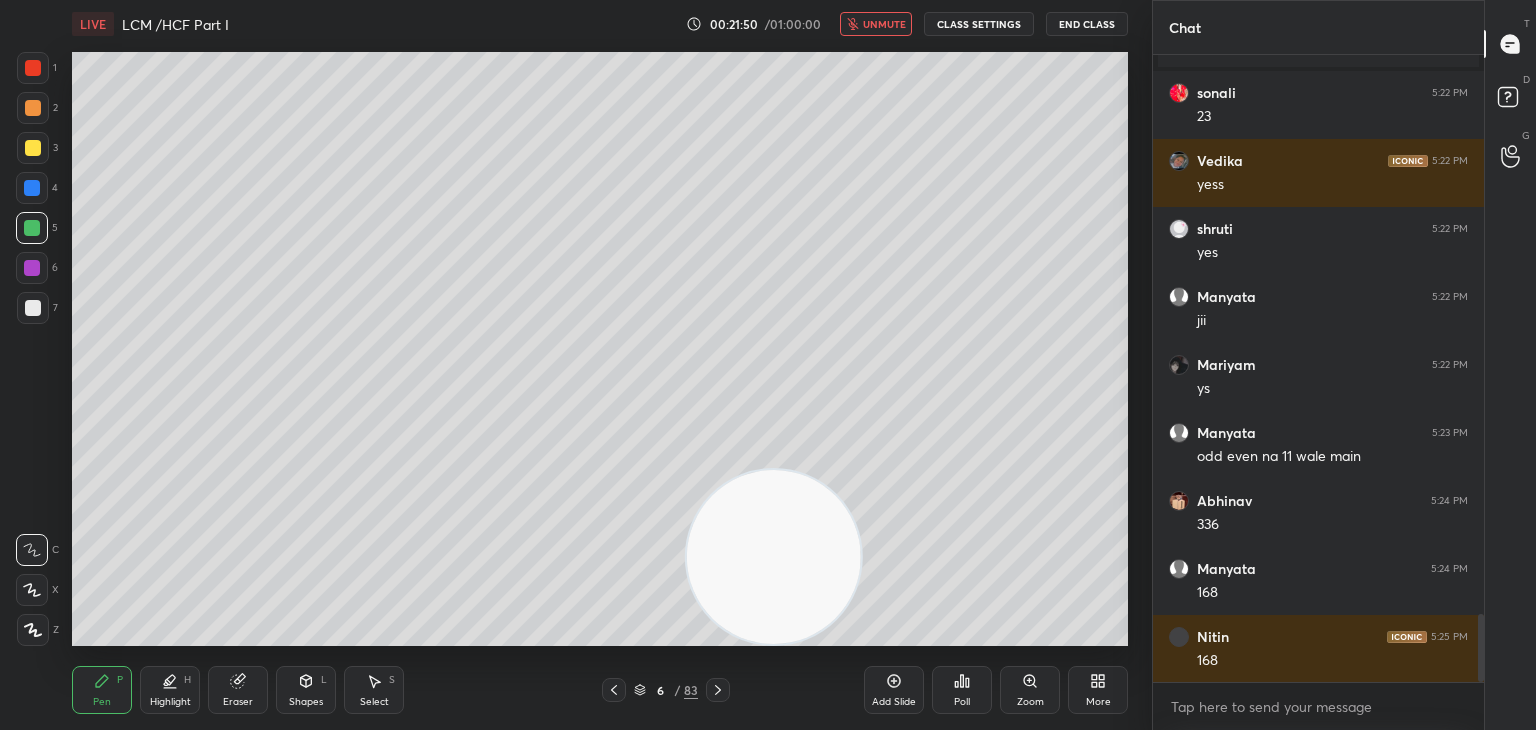 click on "unmute" at bounding box center (884, 24) 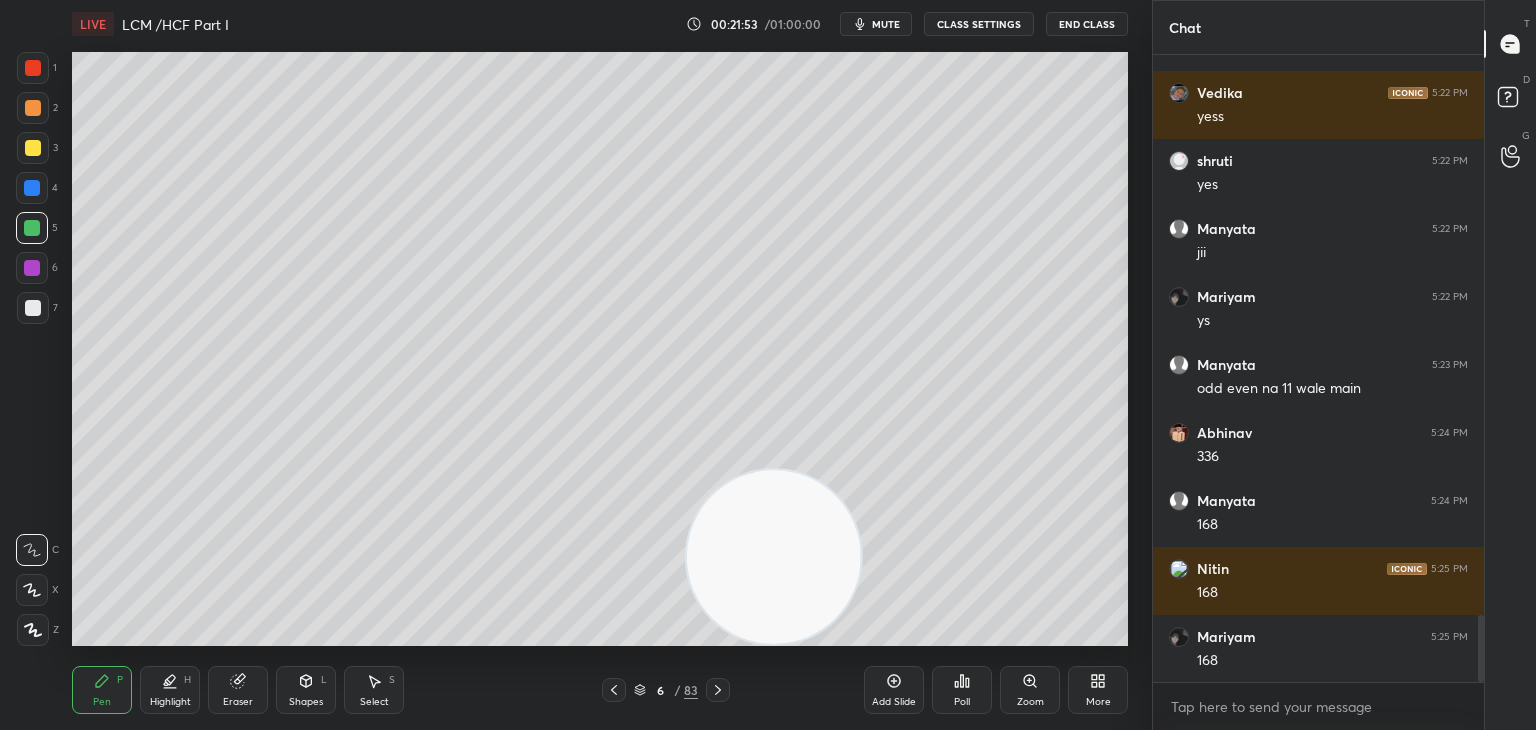 scroll, scrollTop: 5282, scrollLeft: 0, axis: vertical 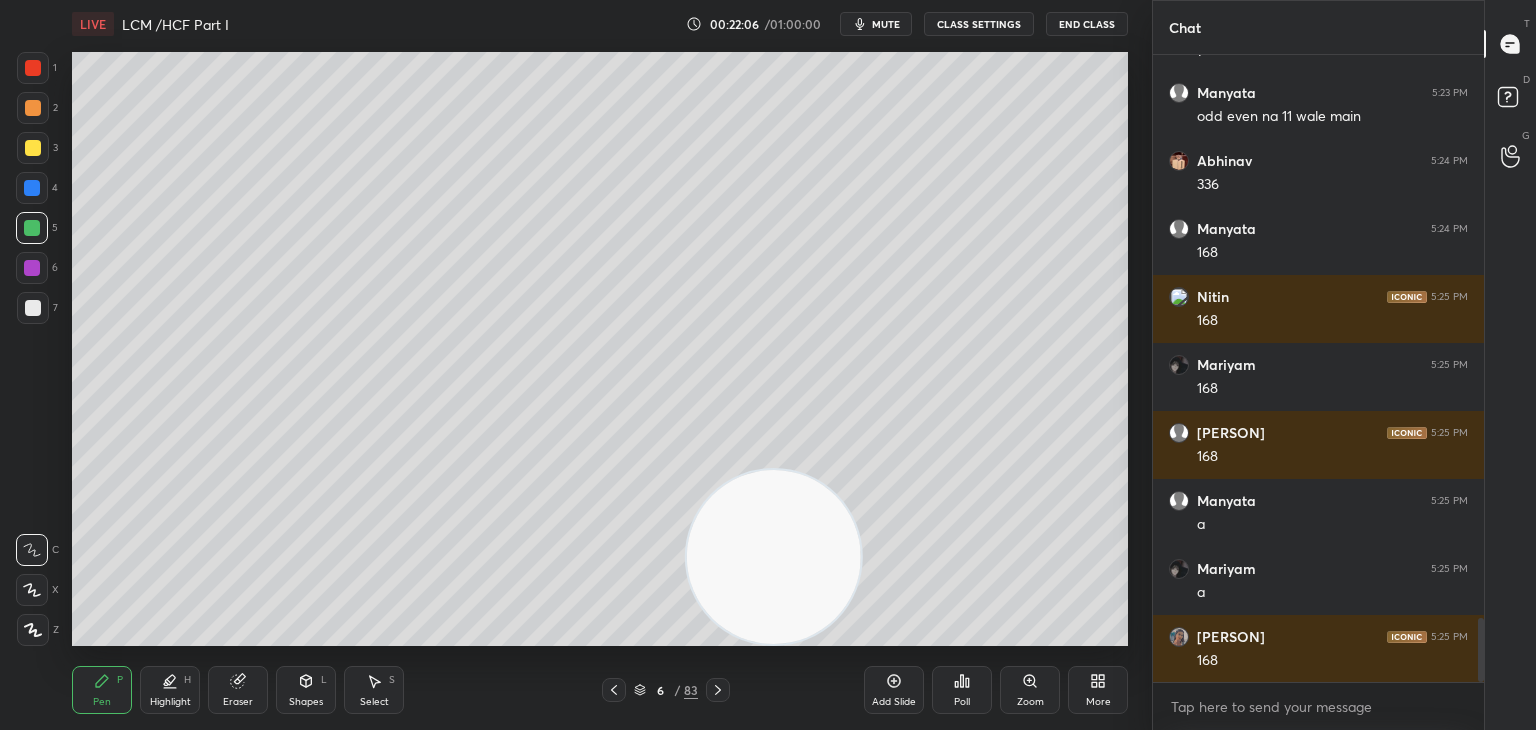 click at bounding box center (33, 68) 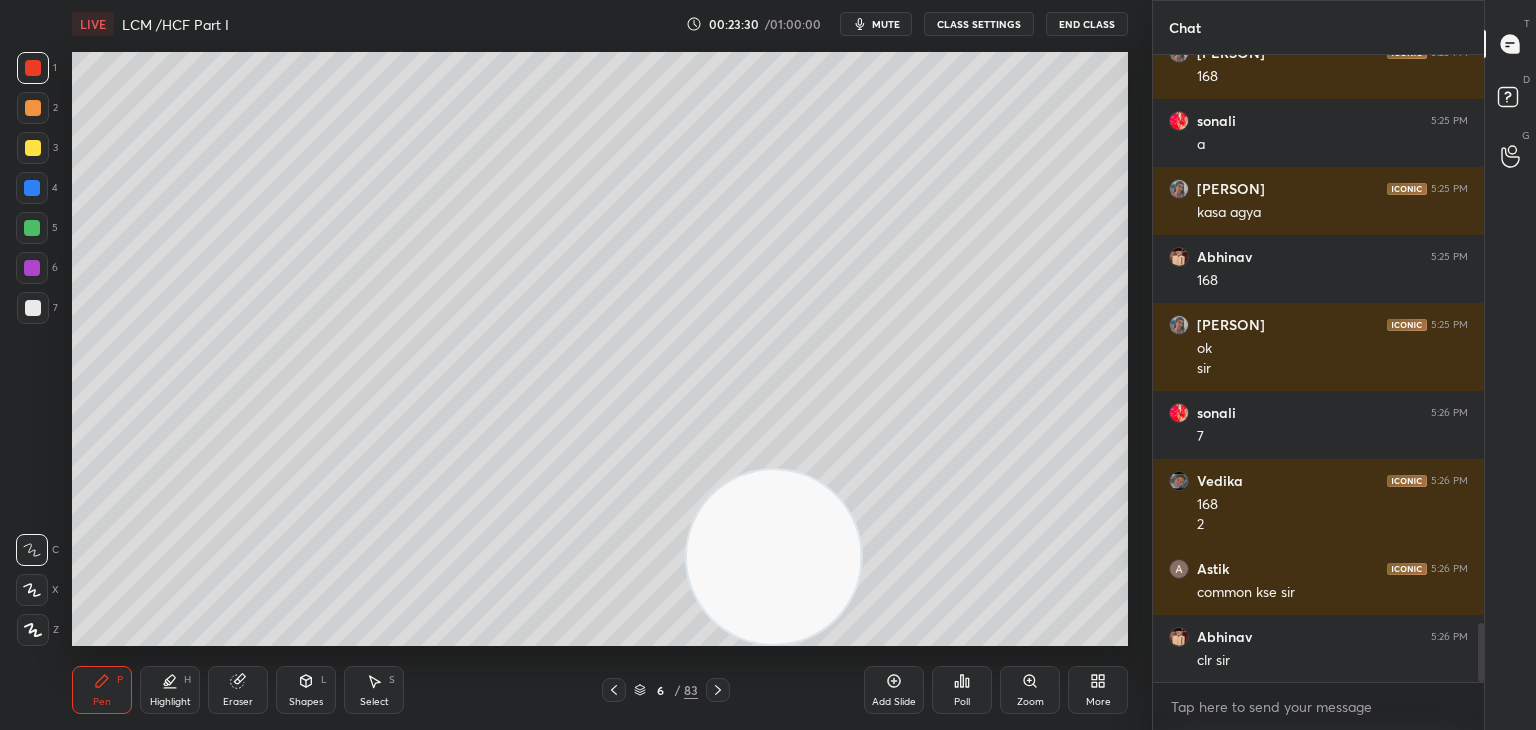 scroll, scrollTop: 6138, scrollLeft: 0, axis: vertical 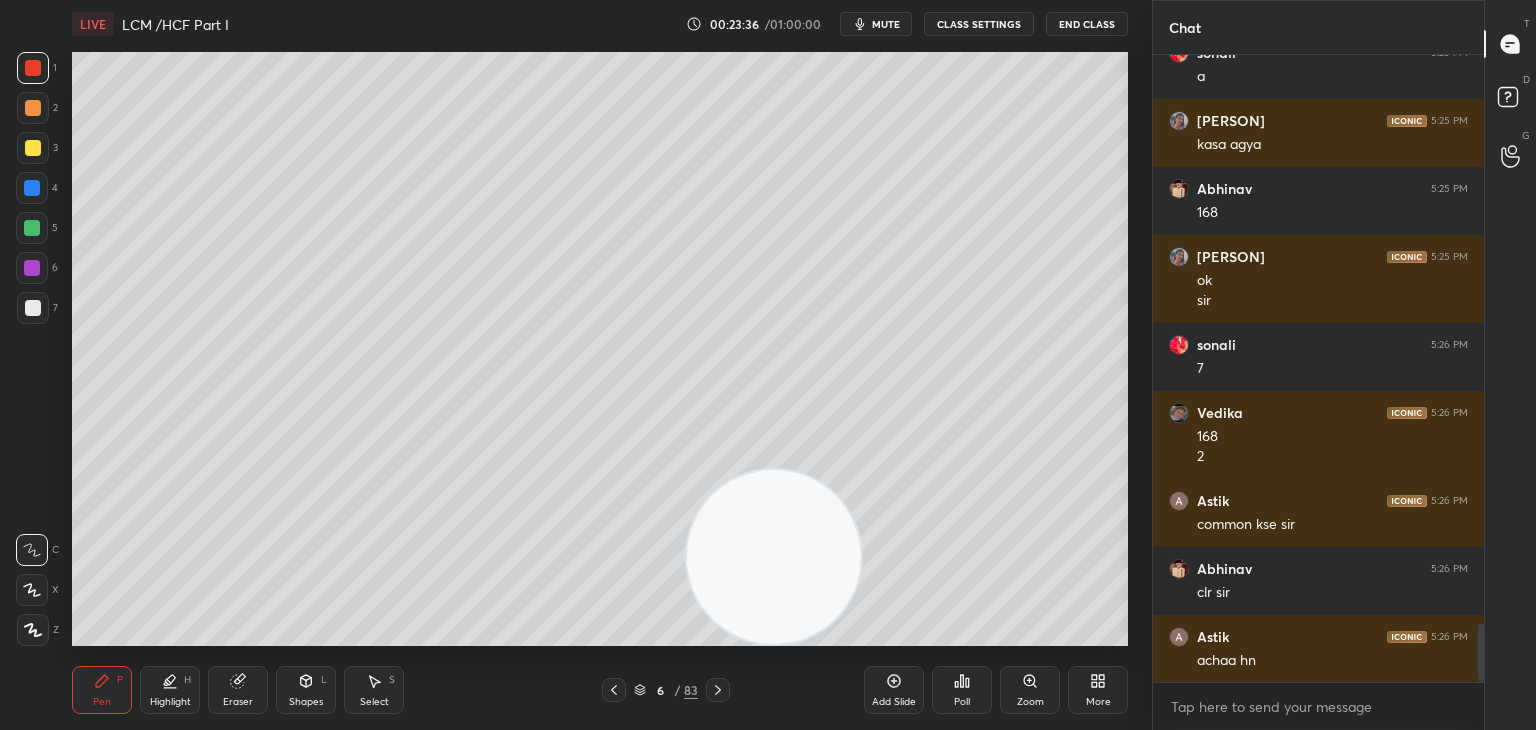 click on "Eraser" at bounding box center (238, 690) 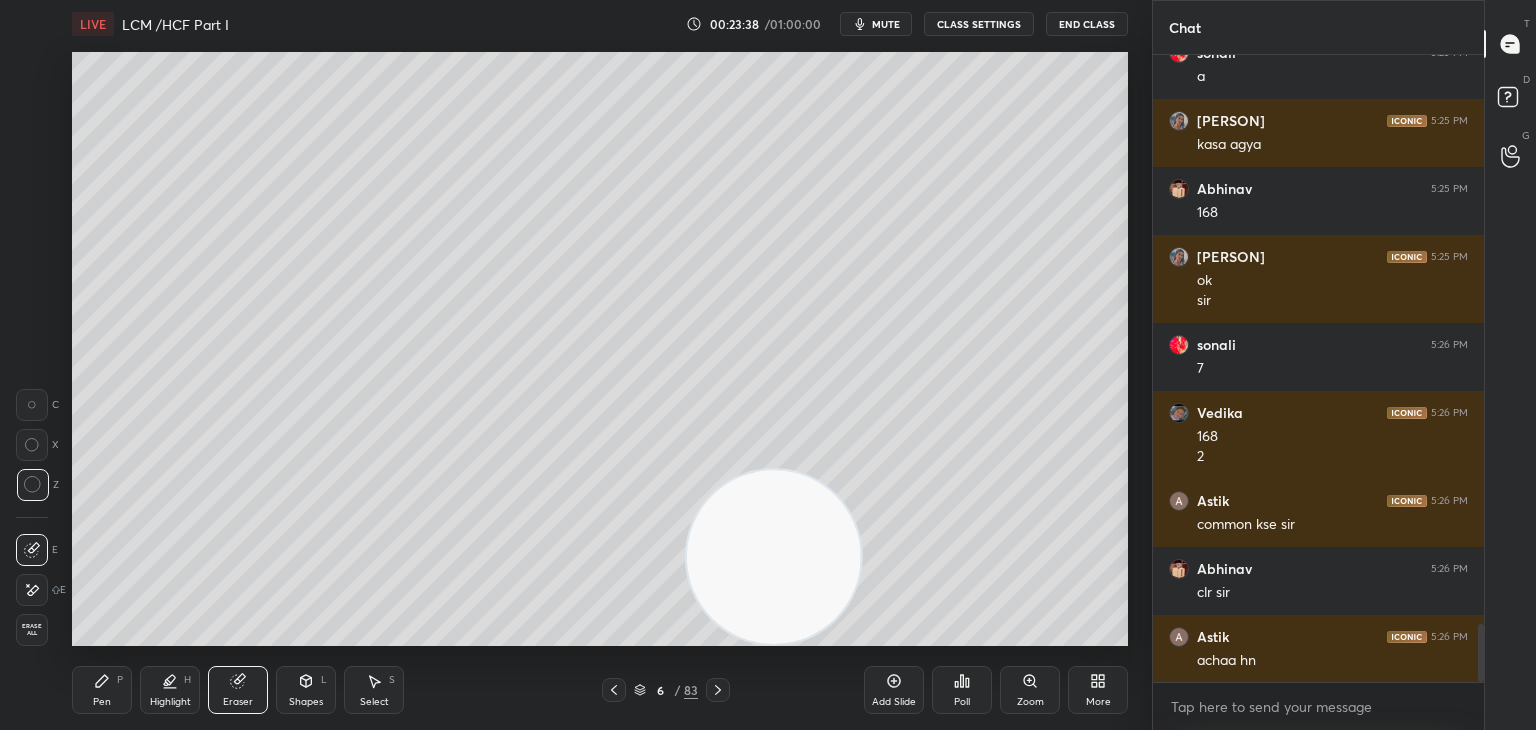 click on "Pen P" at bounding box center (102, 690) 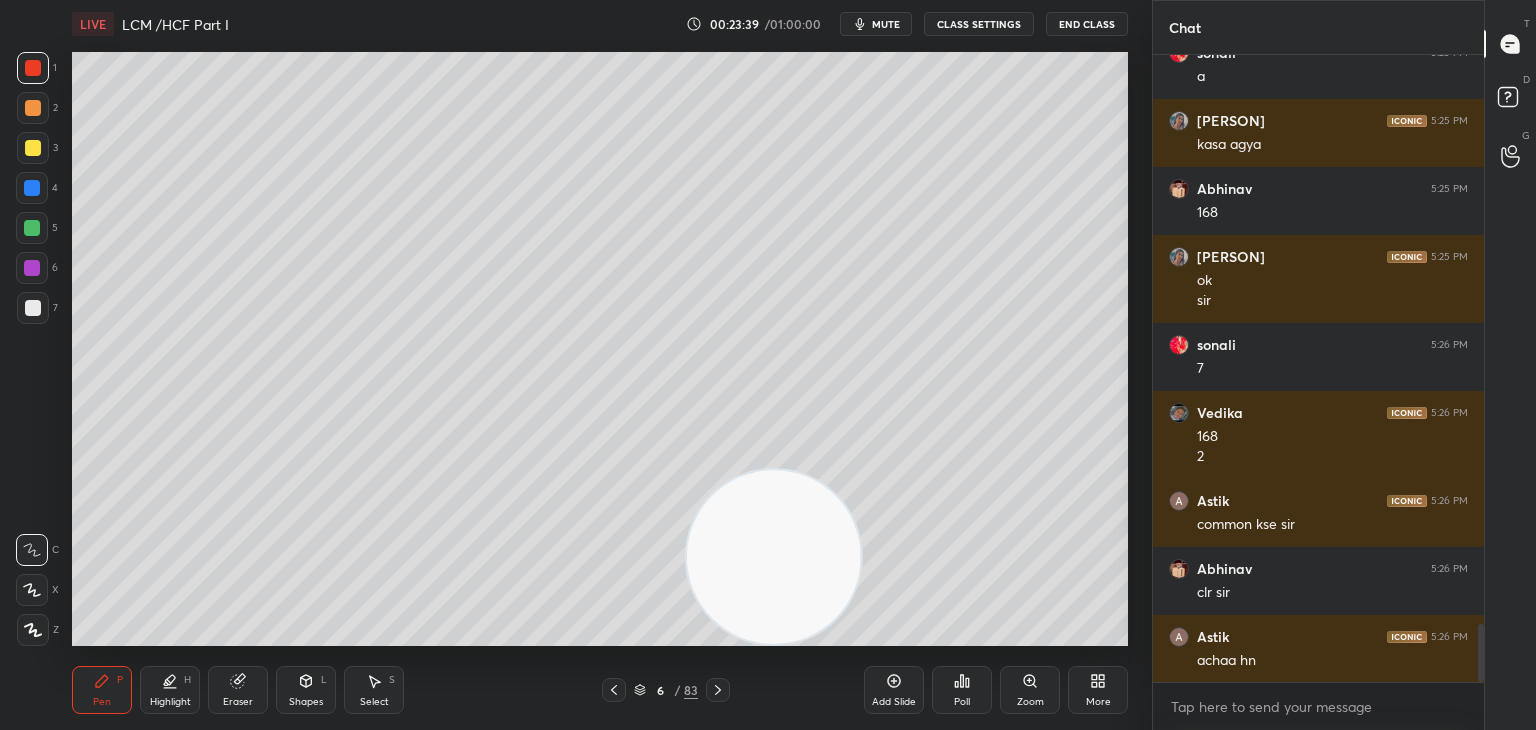 click at bounding box center (33, 148) 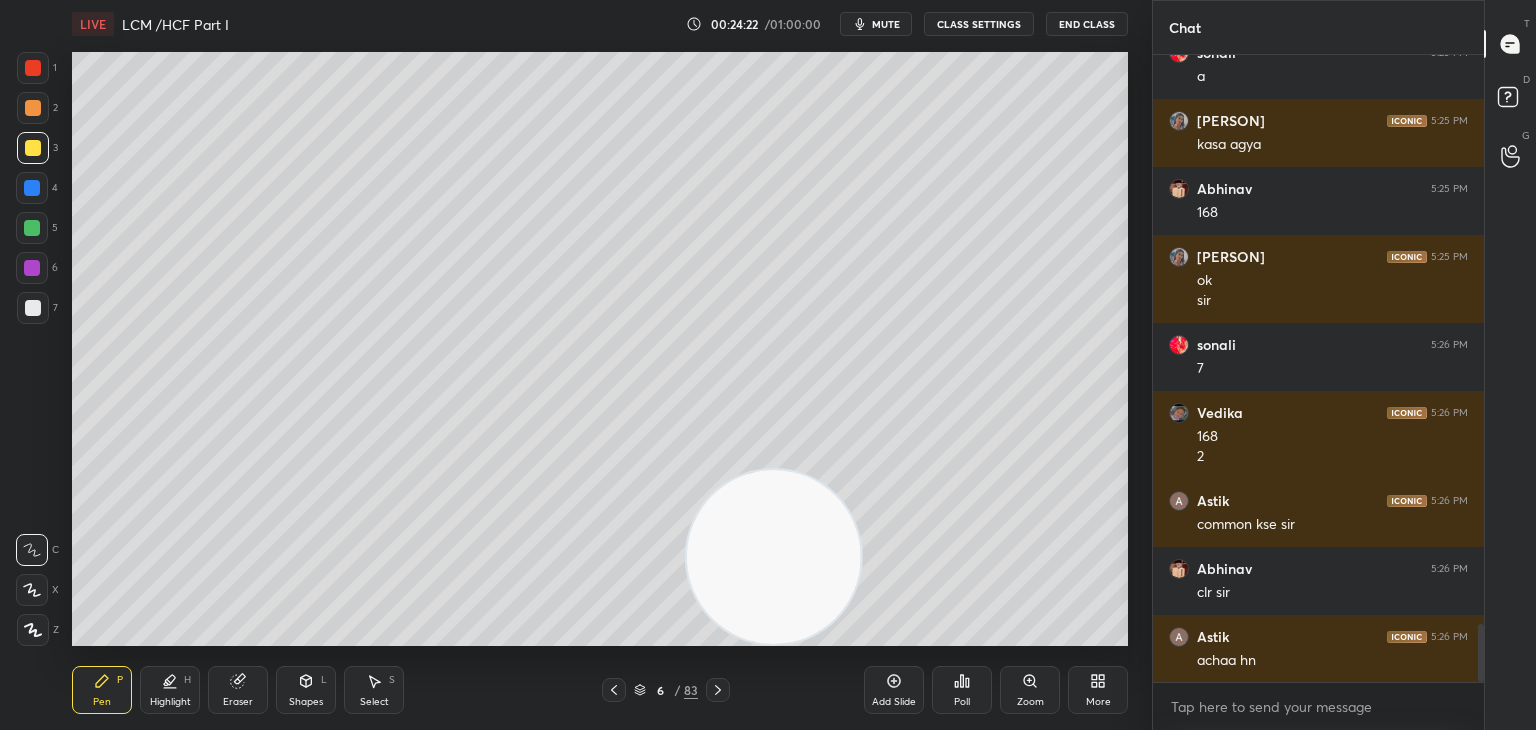 click at bounding box center [33, 68] 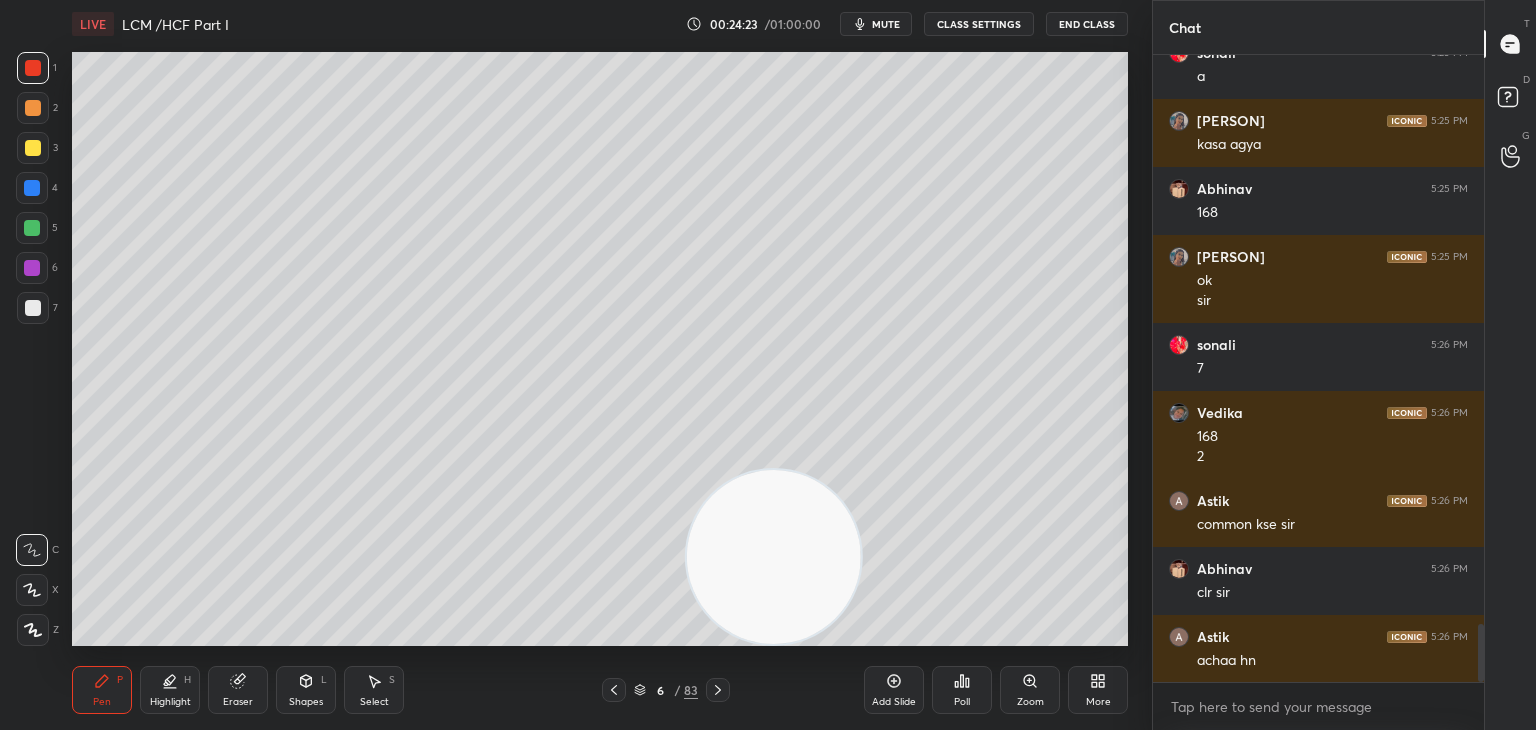 click at bounding box center [33, 148] 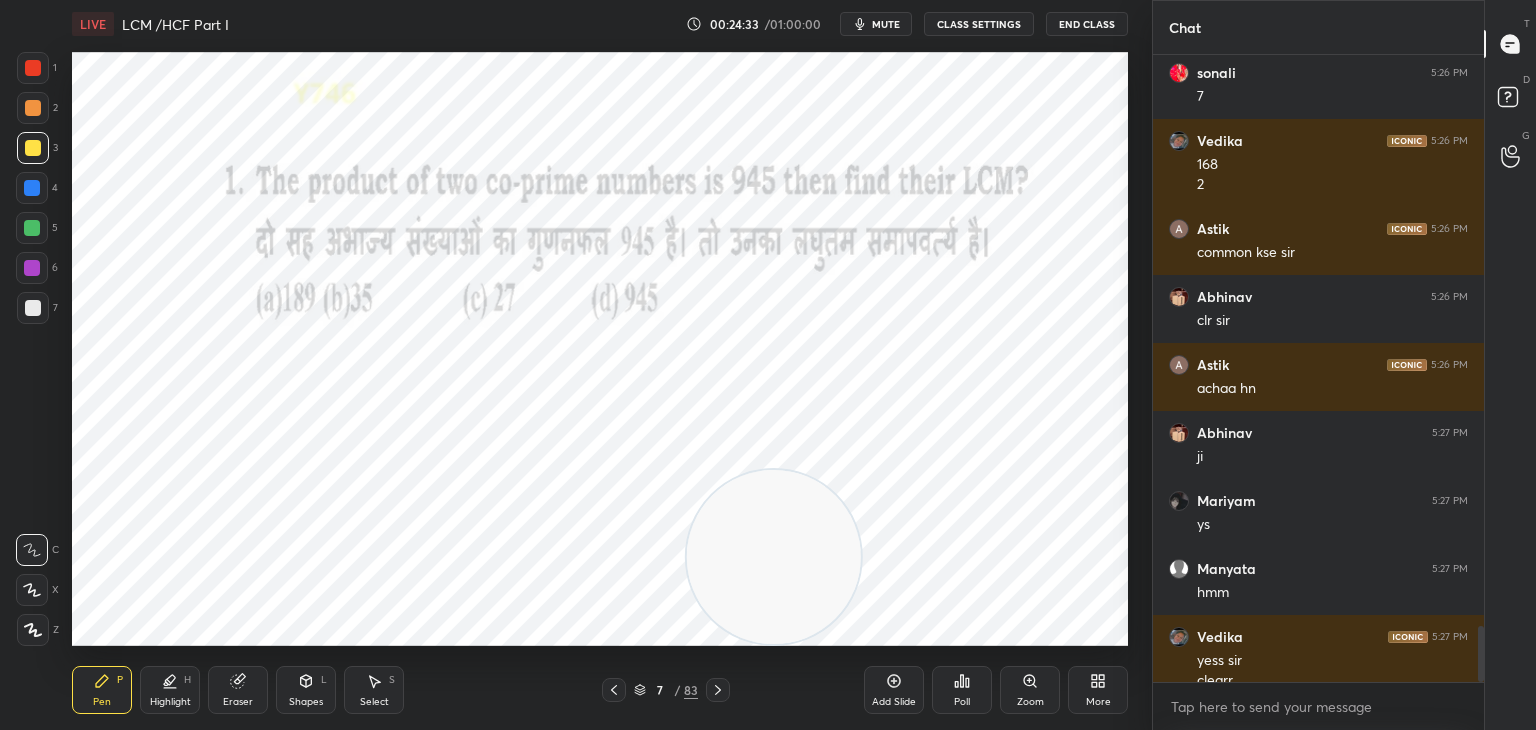 scroll, scrollTop: 6430, scrollLeft: 0, axis: vertical 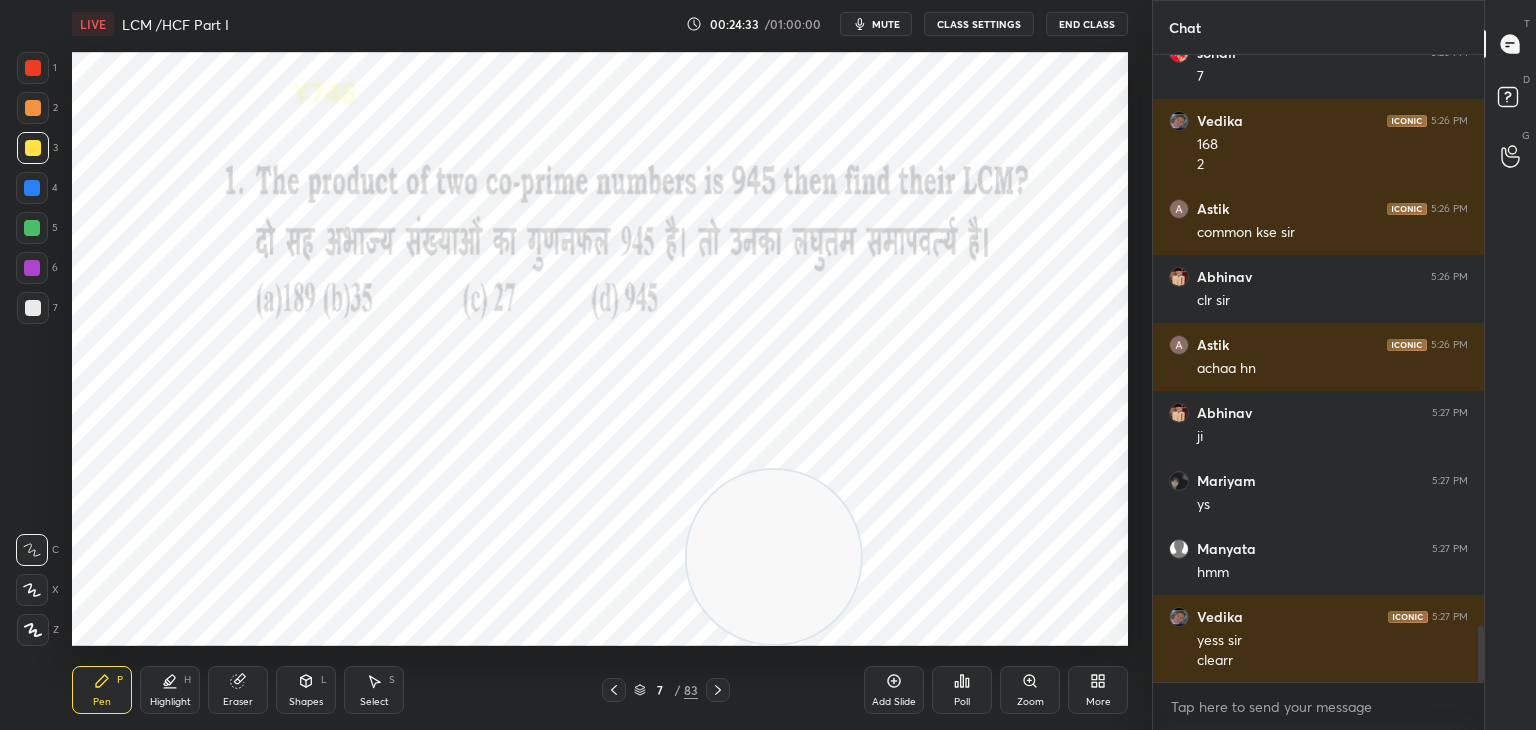 click at bounding box center [33, 68] 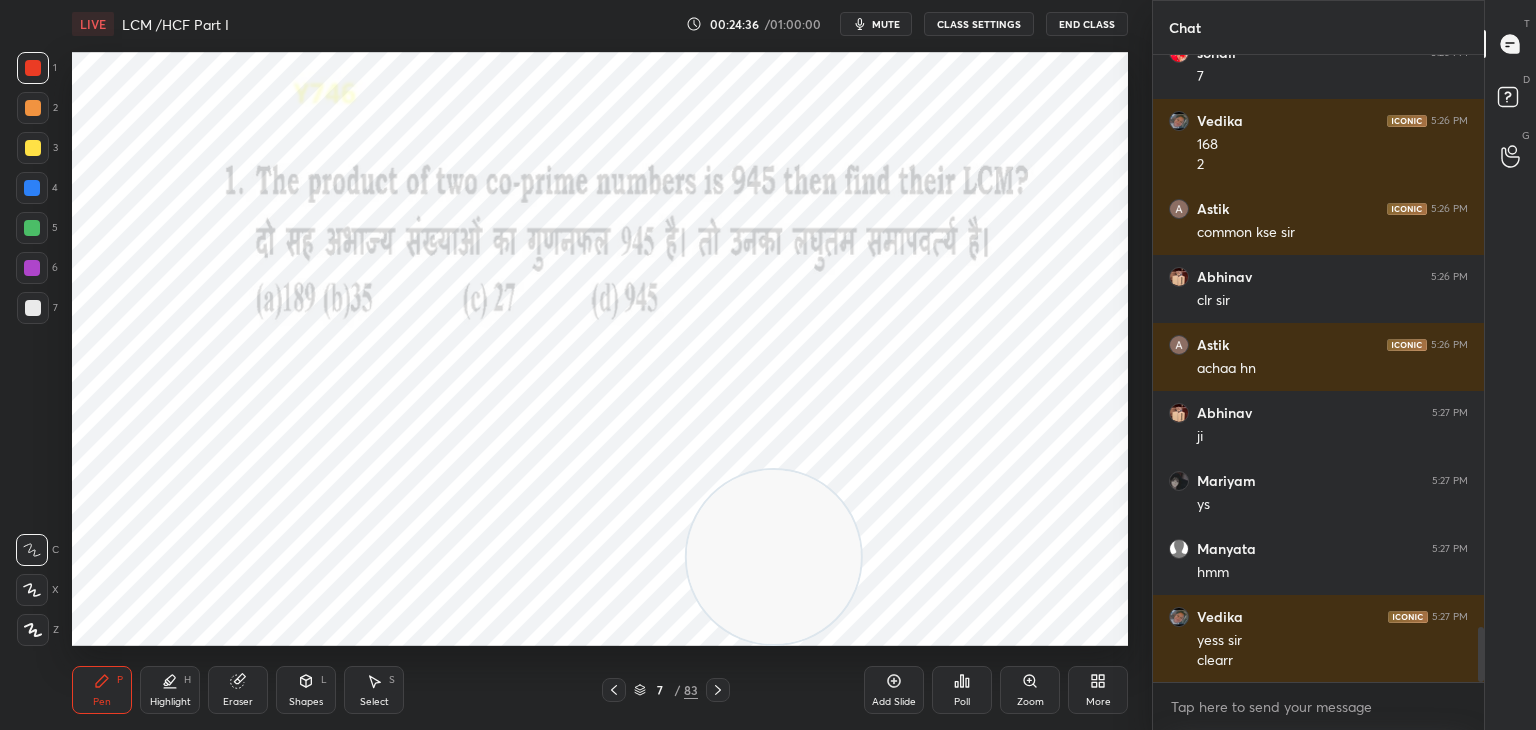 scroll, scrollTop: 6498, scrollLeft: 0, axis: vertical 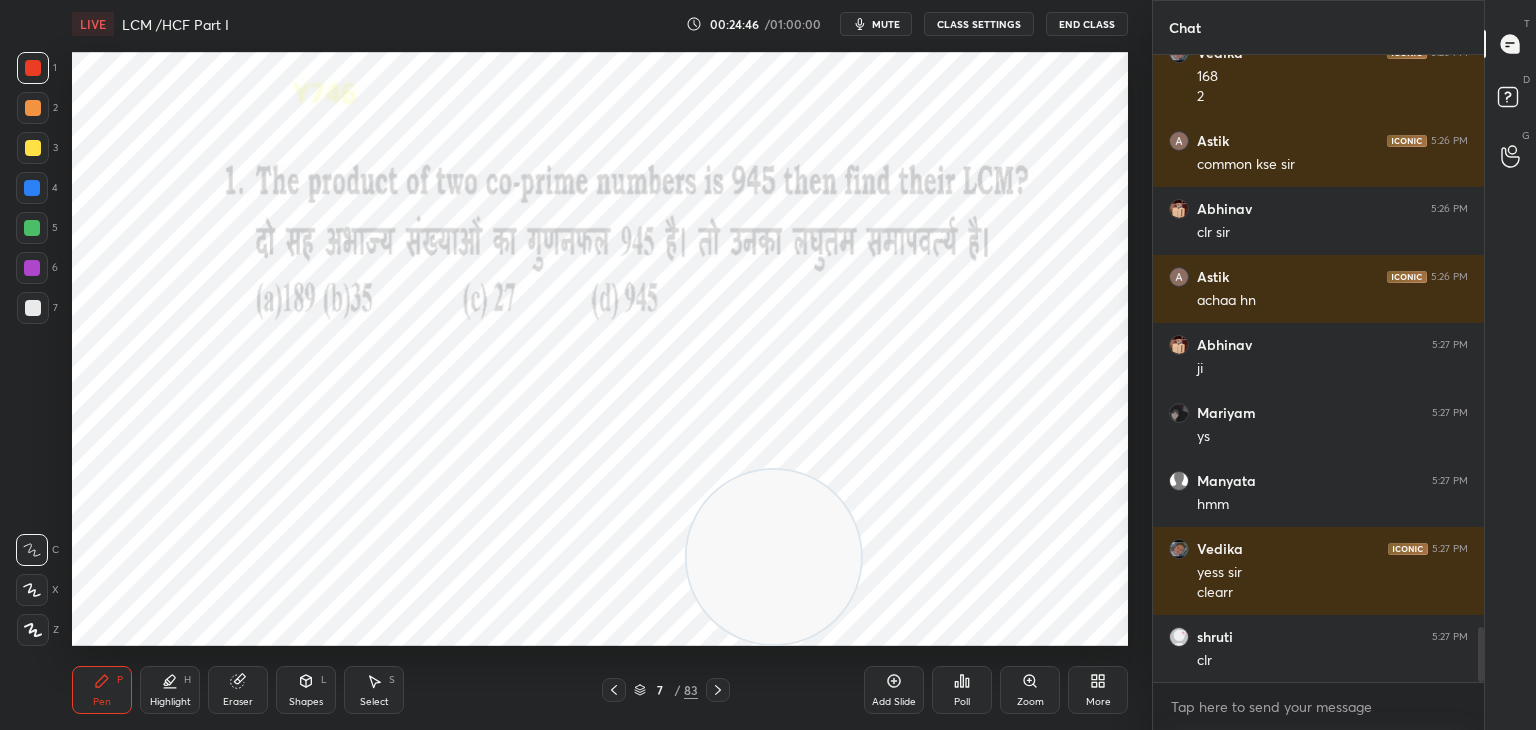 click 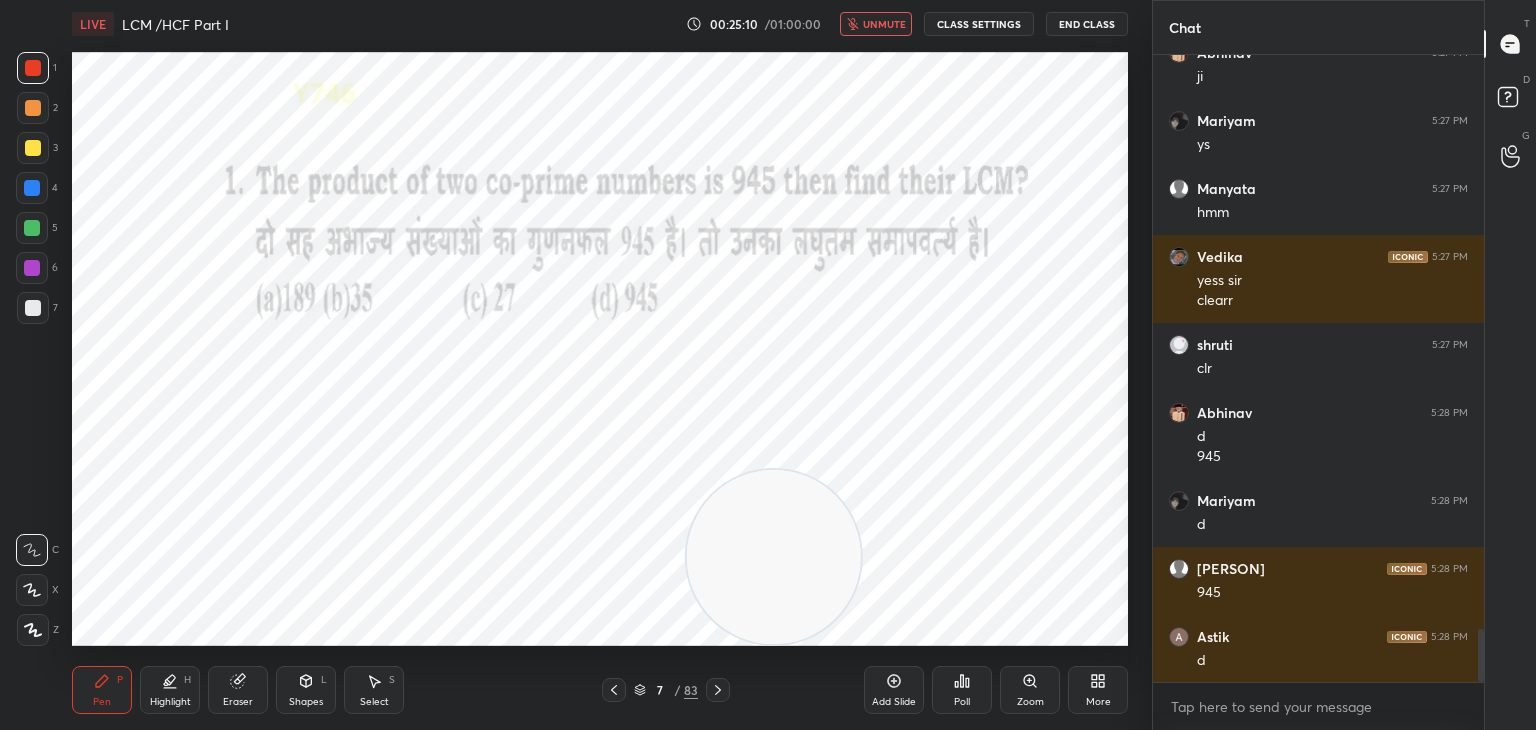 scroll, scrollTop: 6858, scrollLeft: 0, axis: vertical 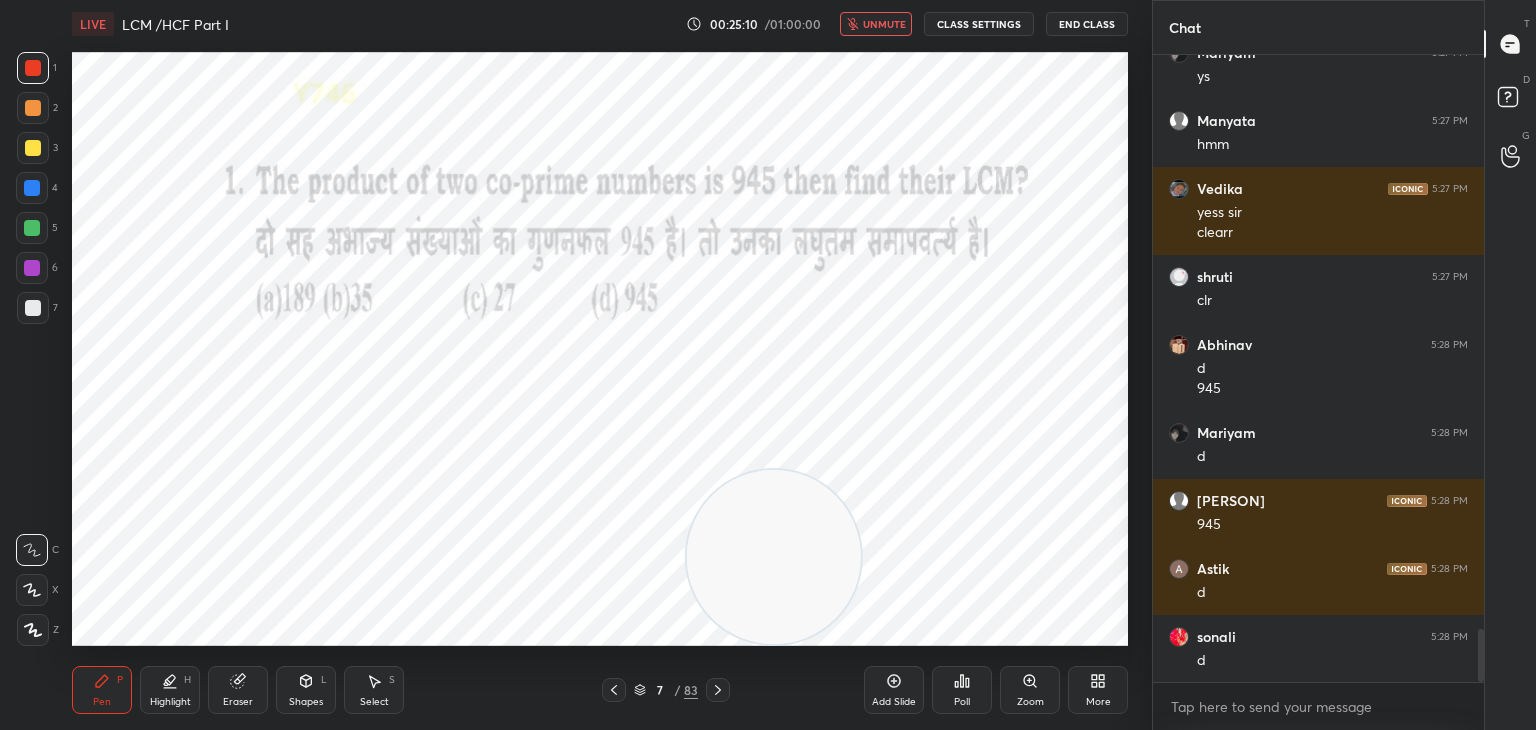 click on "unmute" at bounding box center (884, 24) 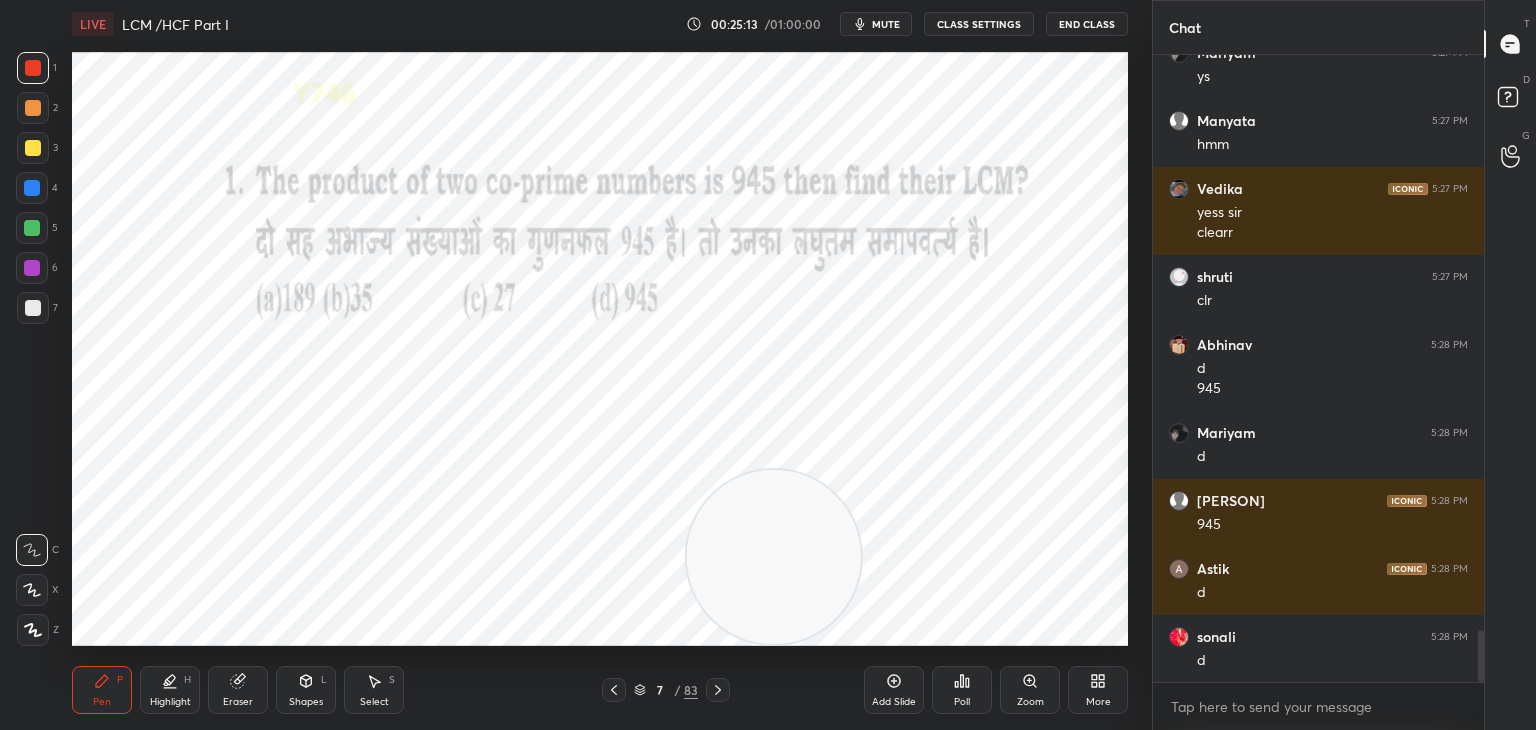 scroll, scrollTop: 6926, scrollLeft: 0, axis: vertical 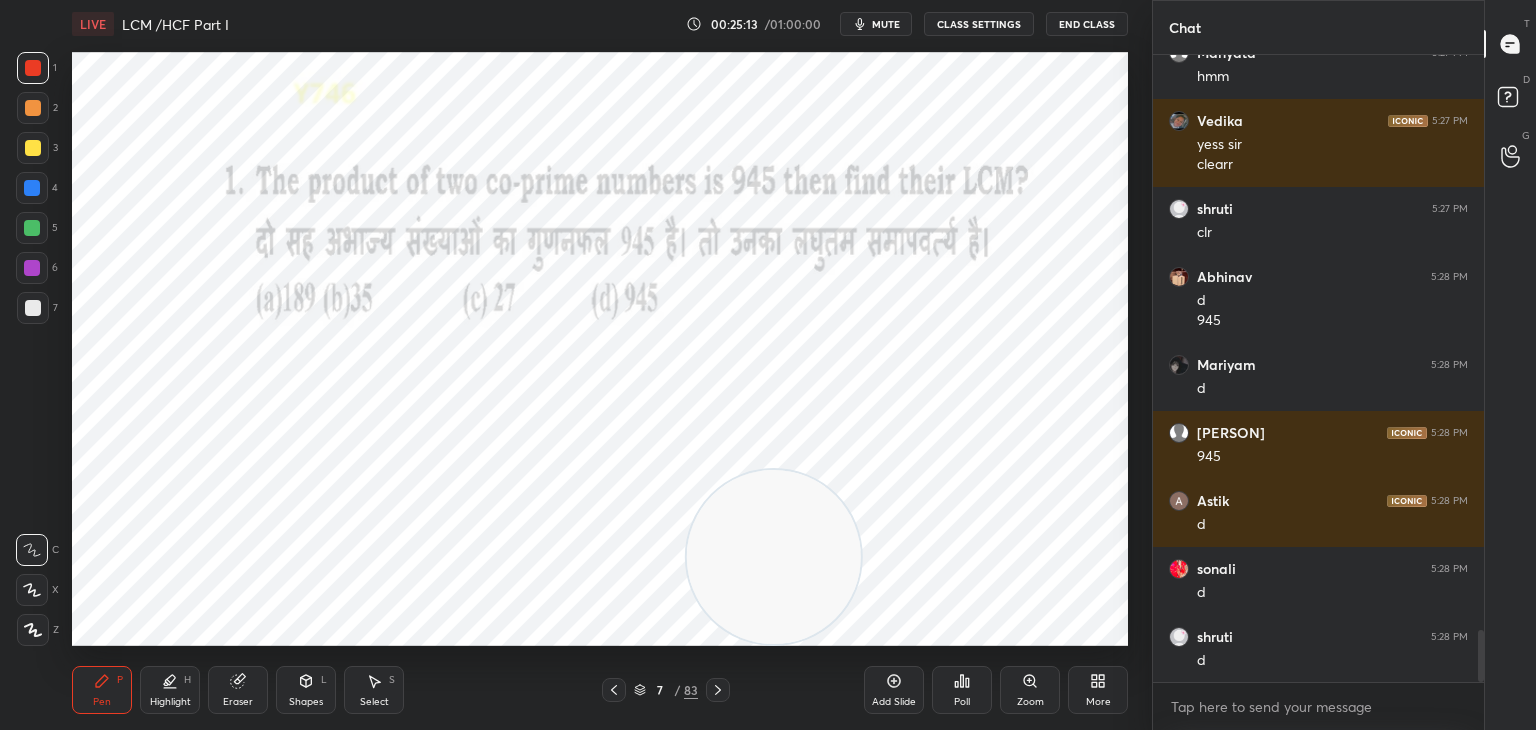 click at bounding box center [32, 228] 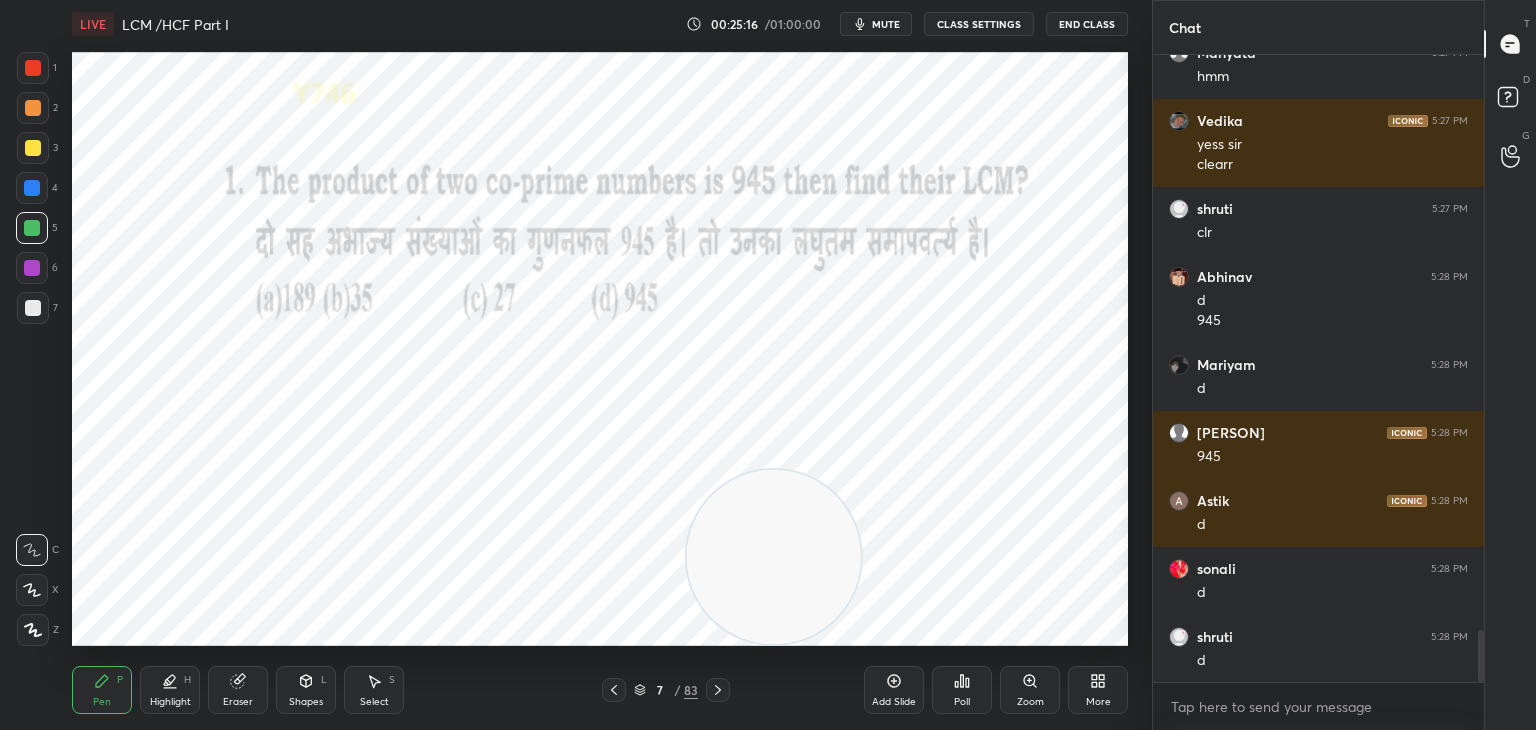 scroll, scrollTop: 6994, scrollLeft: 0, axis: vertical 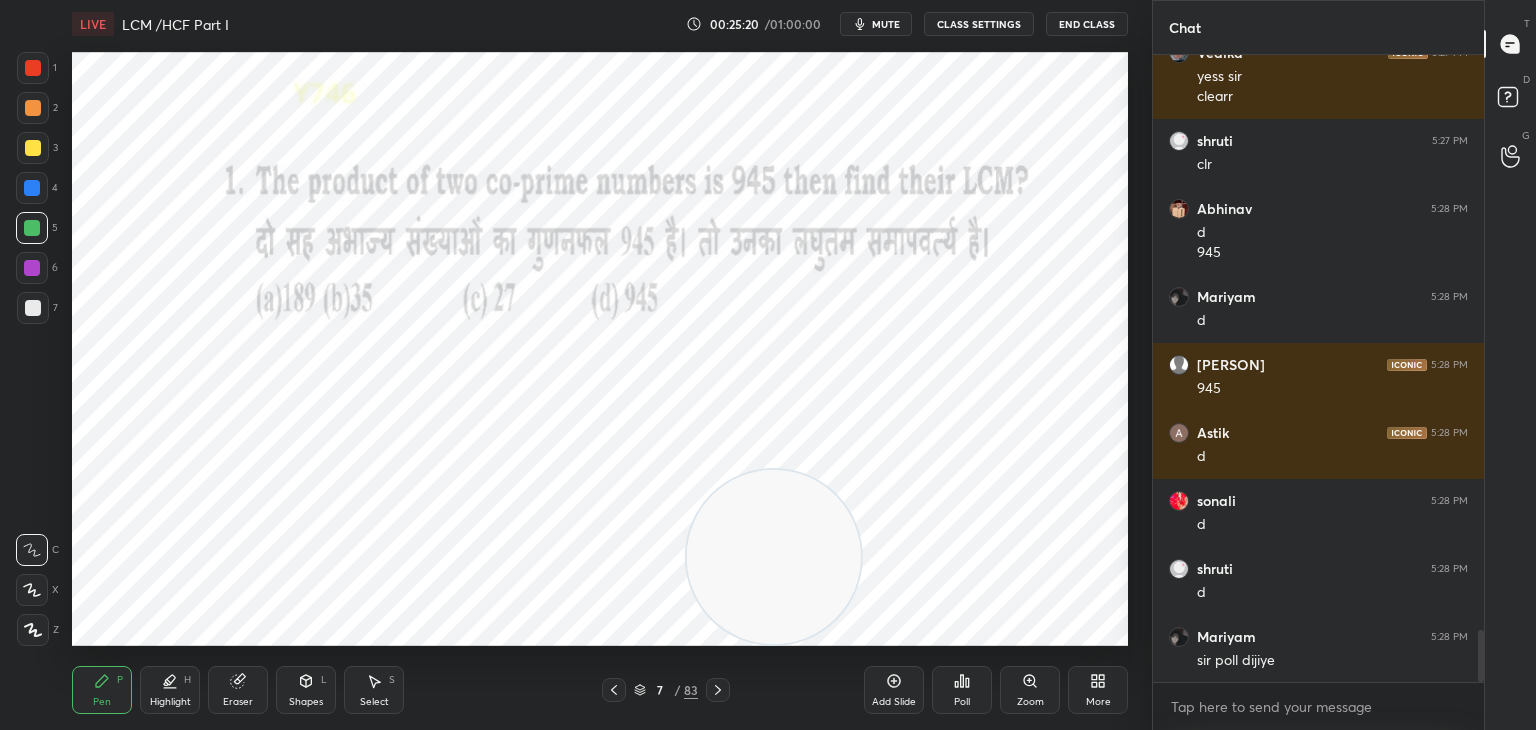 click 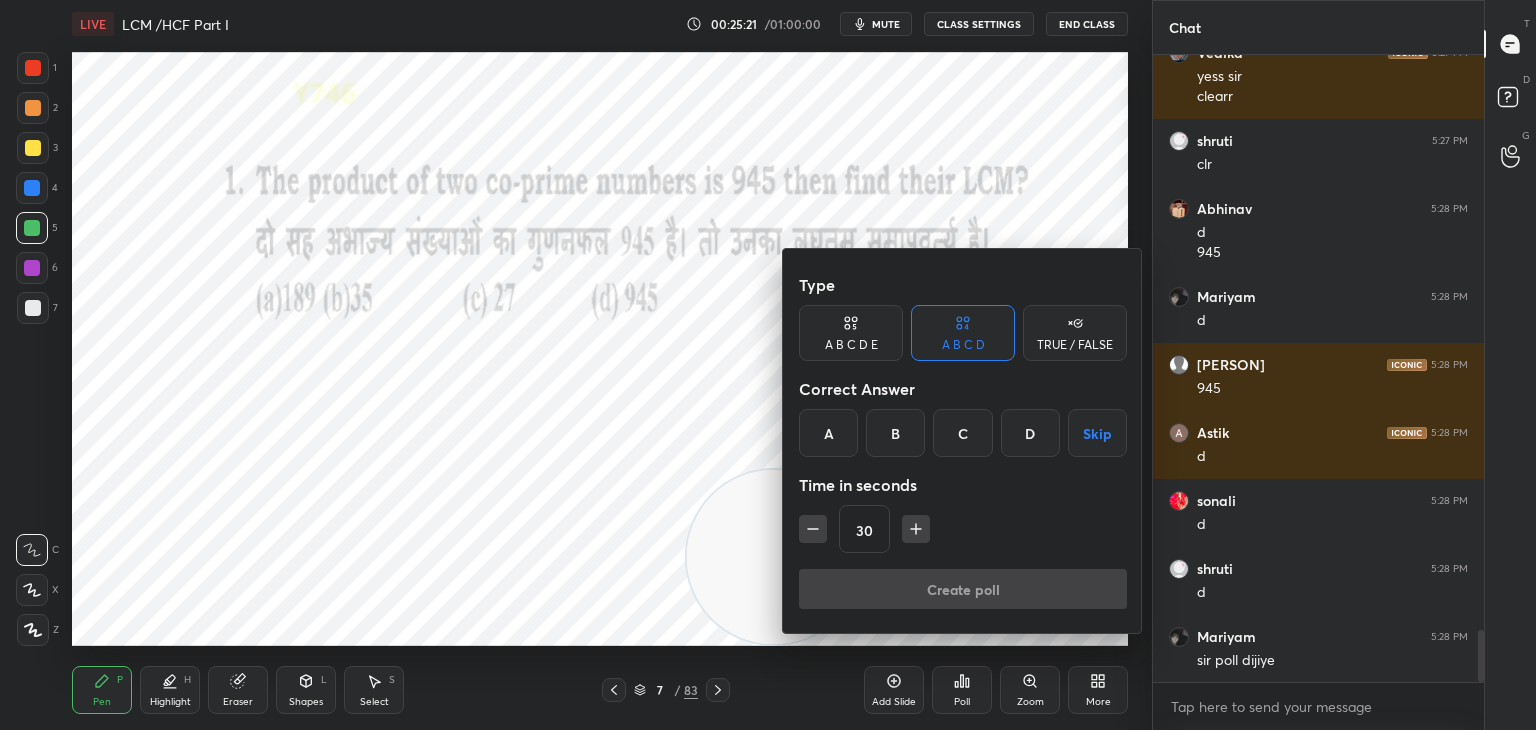 click on "D" at bounding box center [1030, 433] 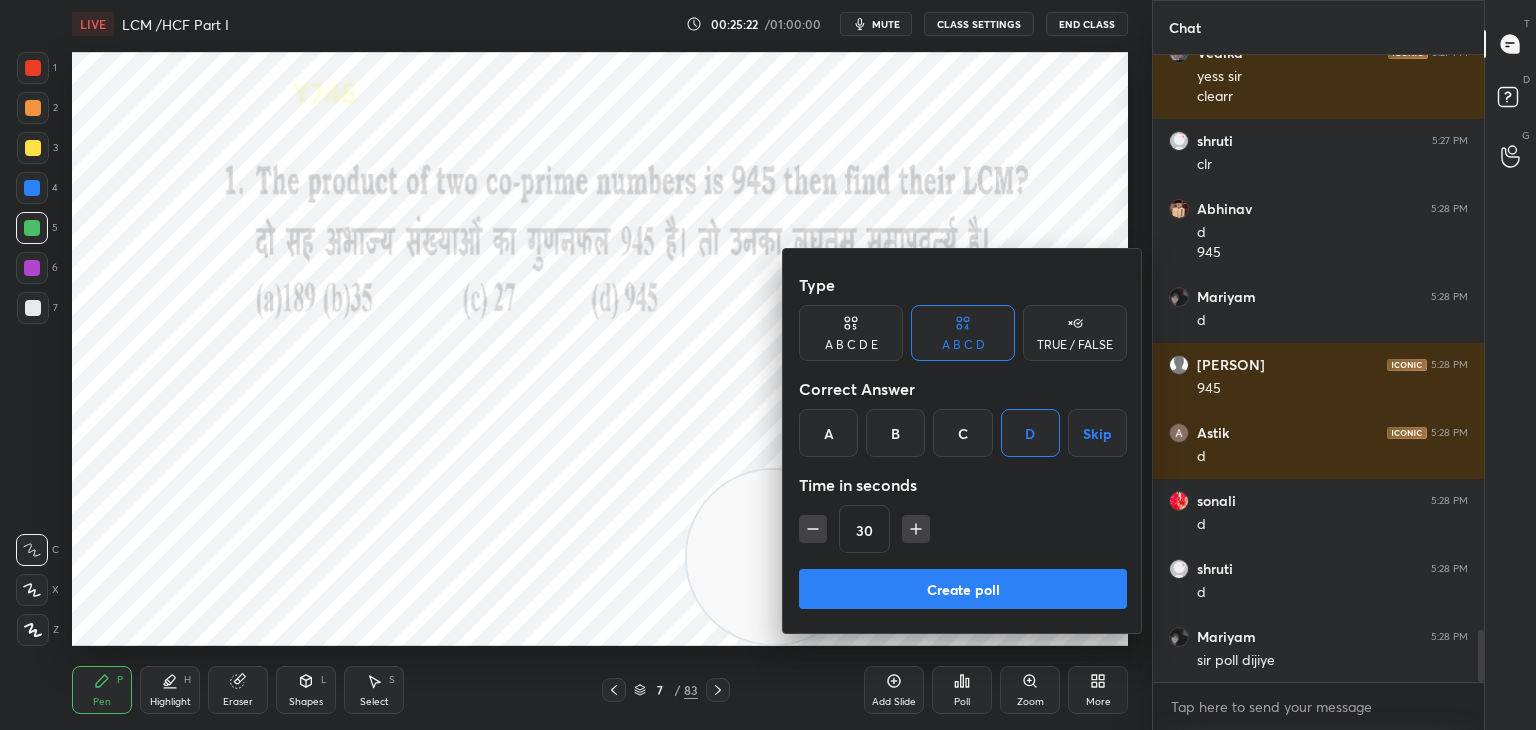 click on "Create poll" at bounding box center [963, 589] 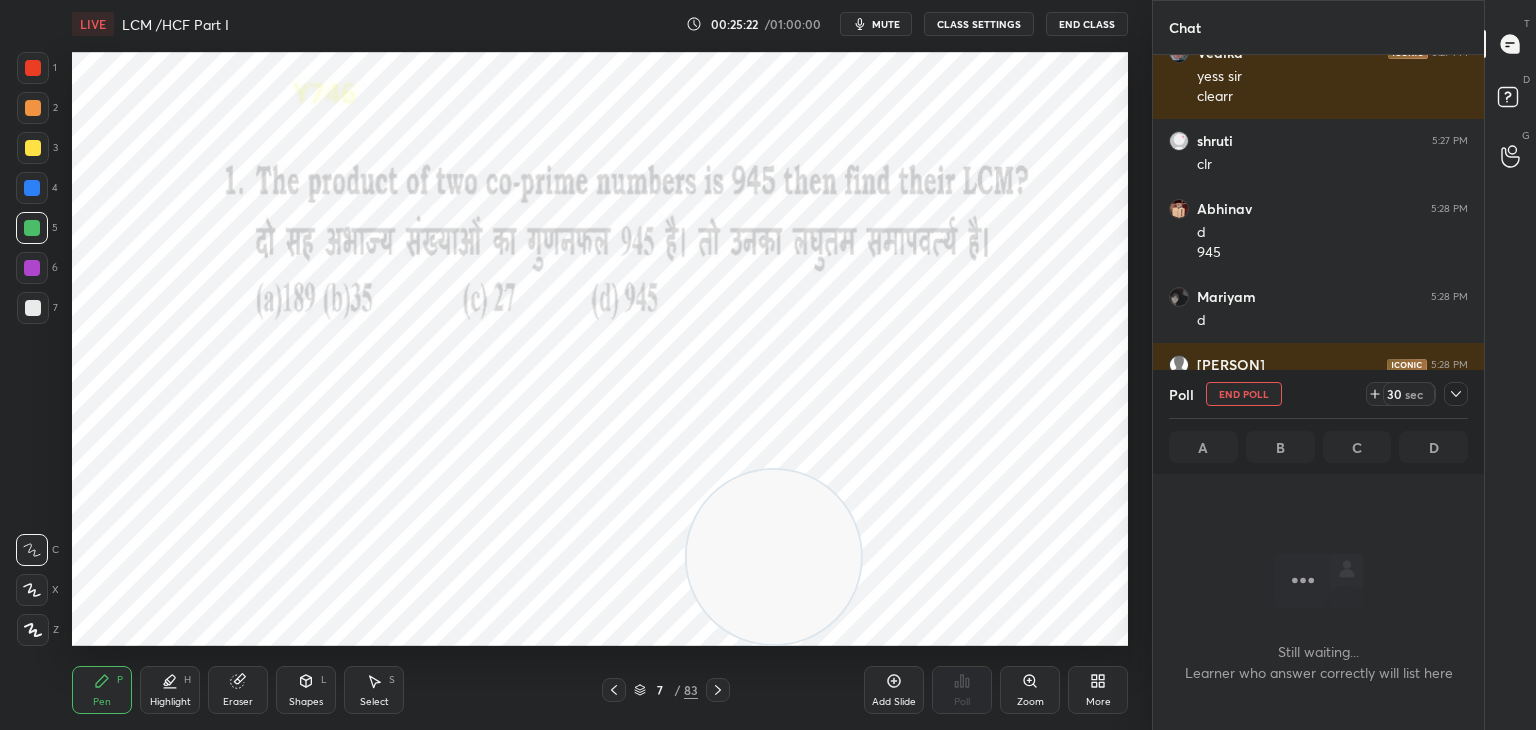 scroll, scrollTop: 360, scrollLeft: 325, axis: both 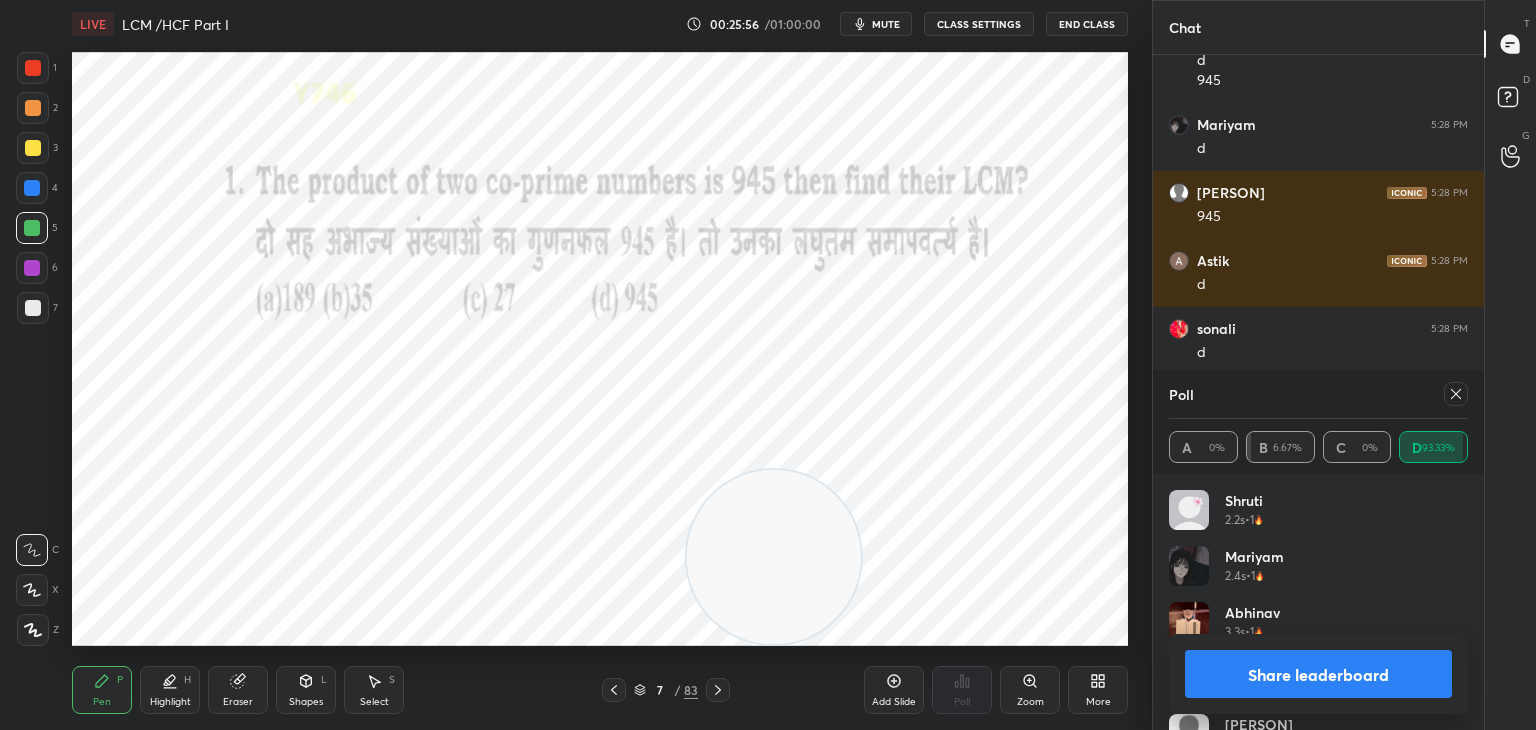 click on "Share leaderboard" at bounding box center [1318, 674] 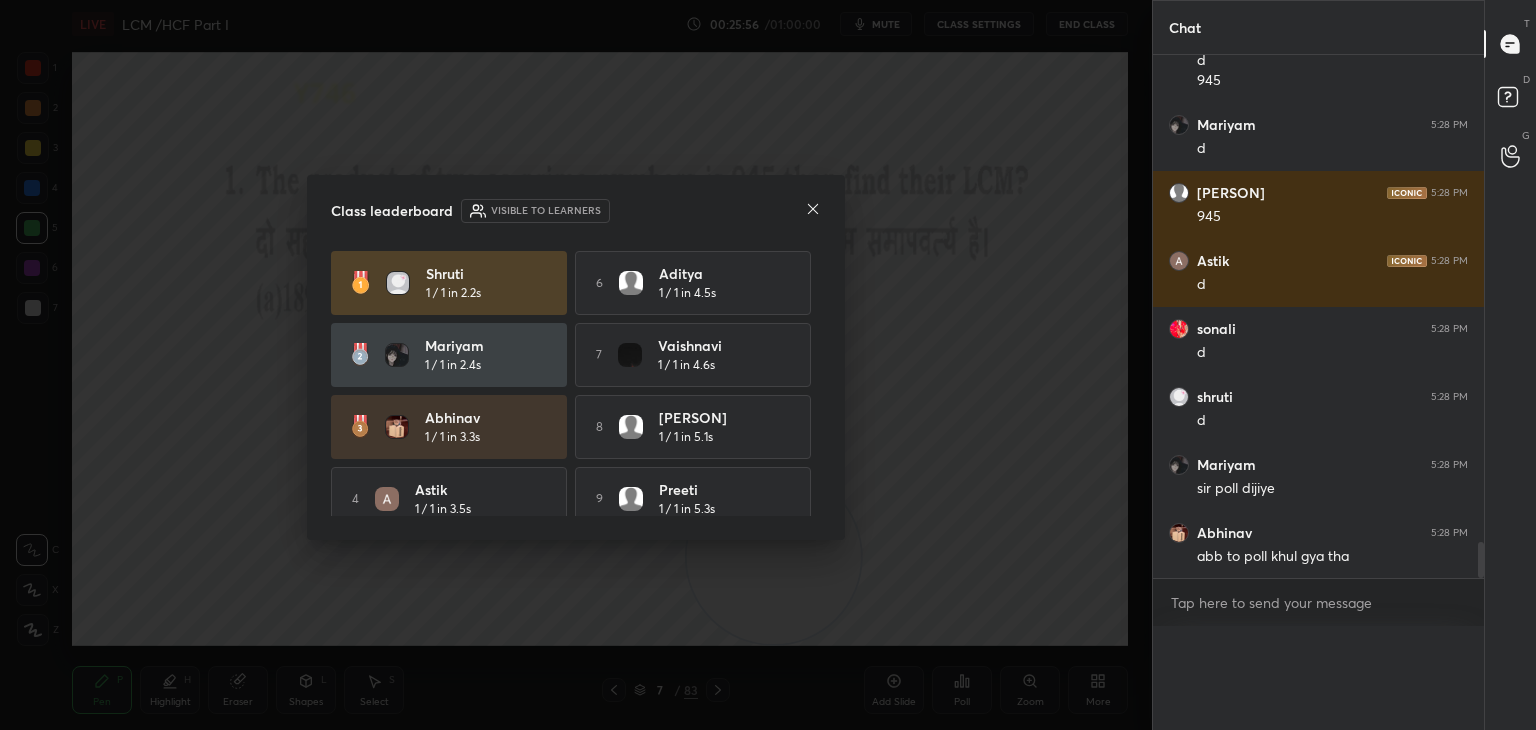 scroll, scrollTop: 0, scrollLeft: 0, axis: both 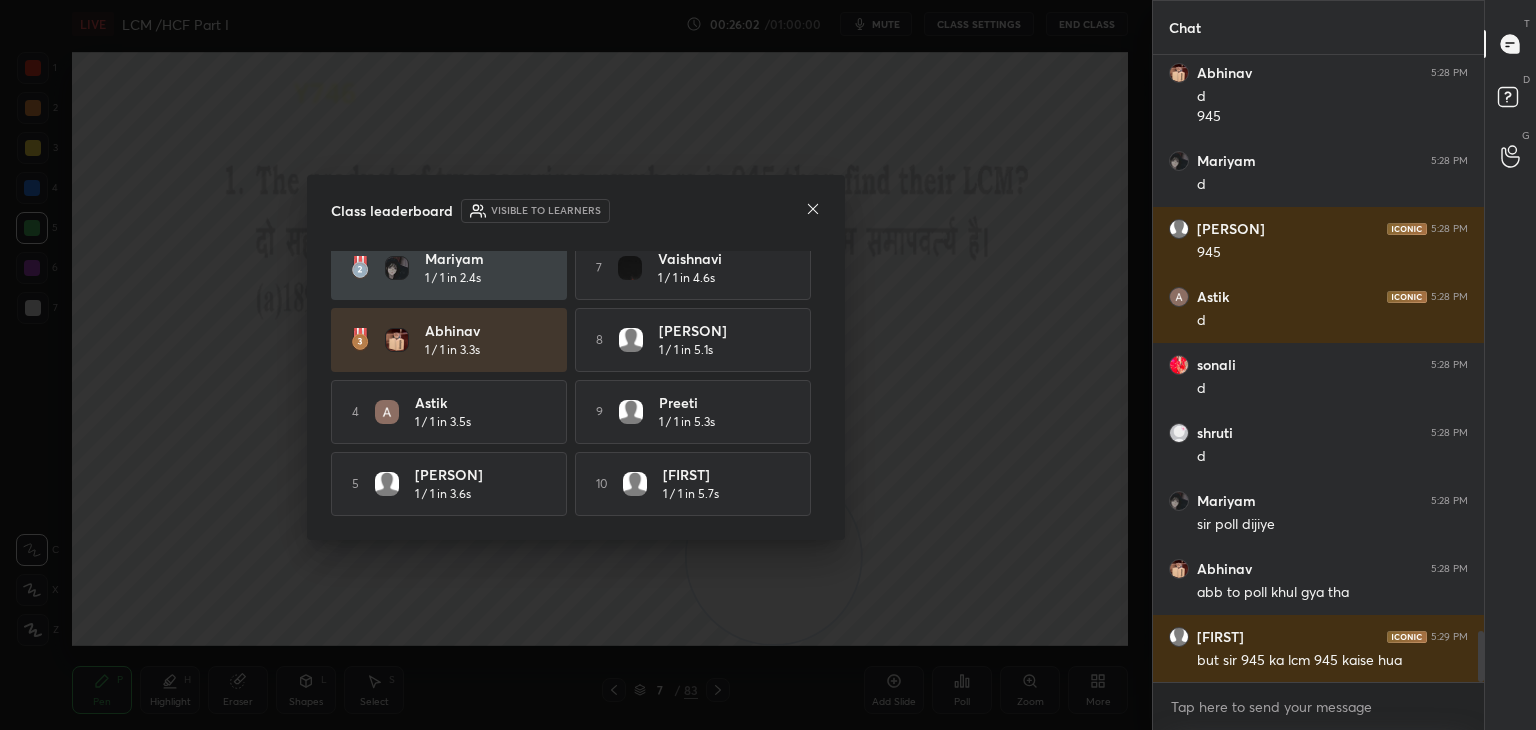 click 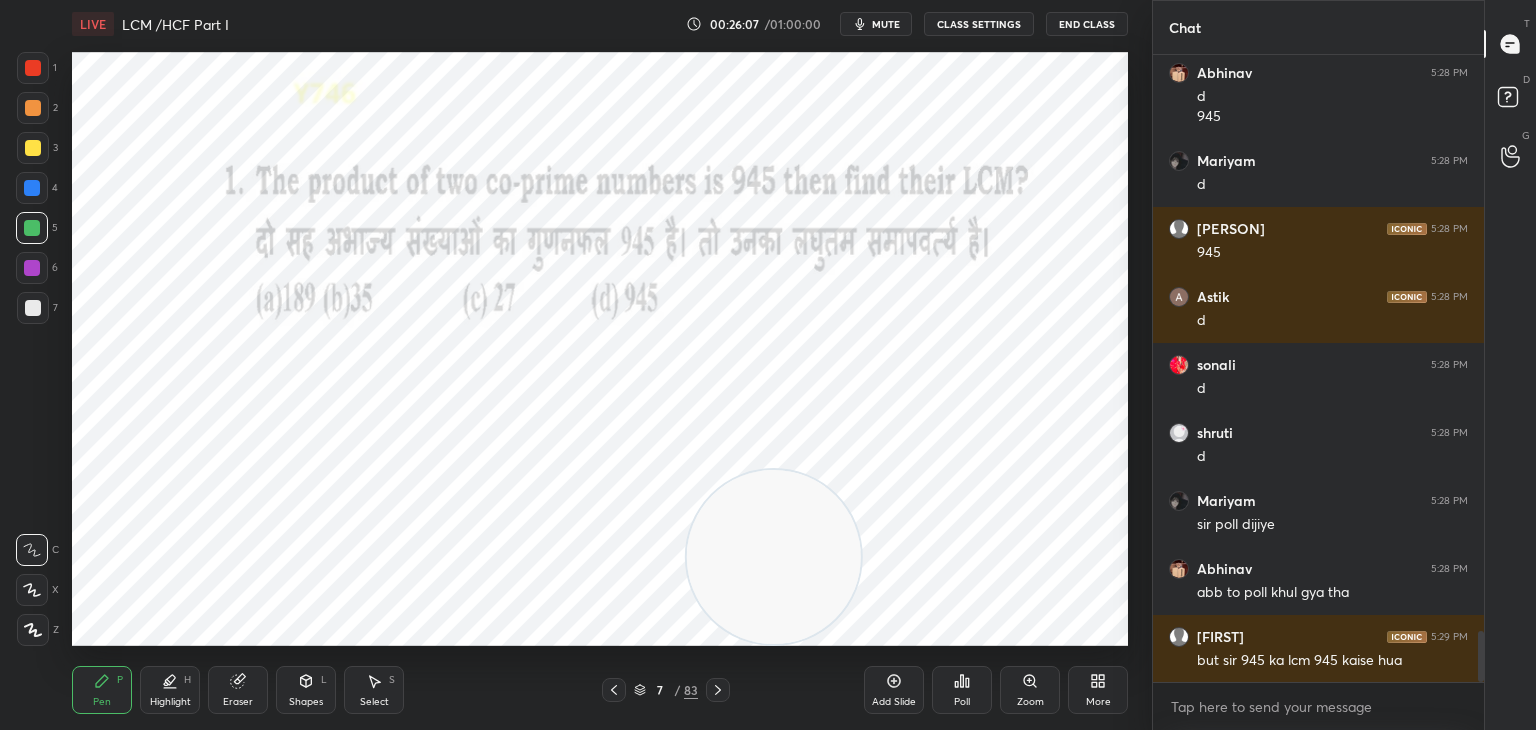 click at bounding box center [32, 188] 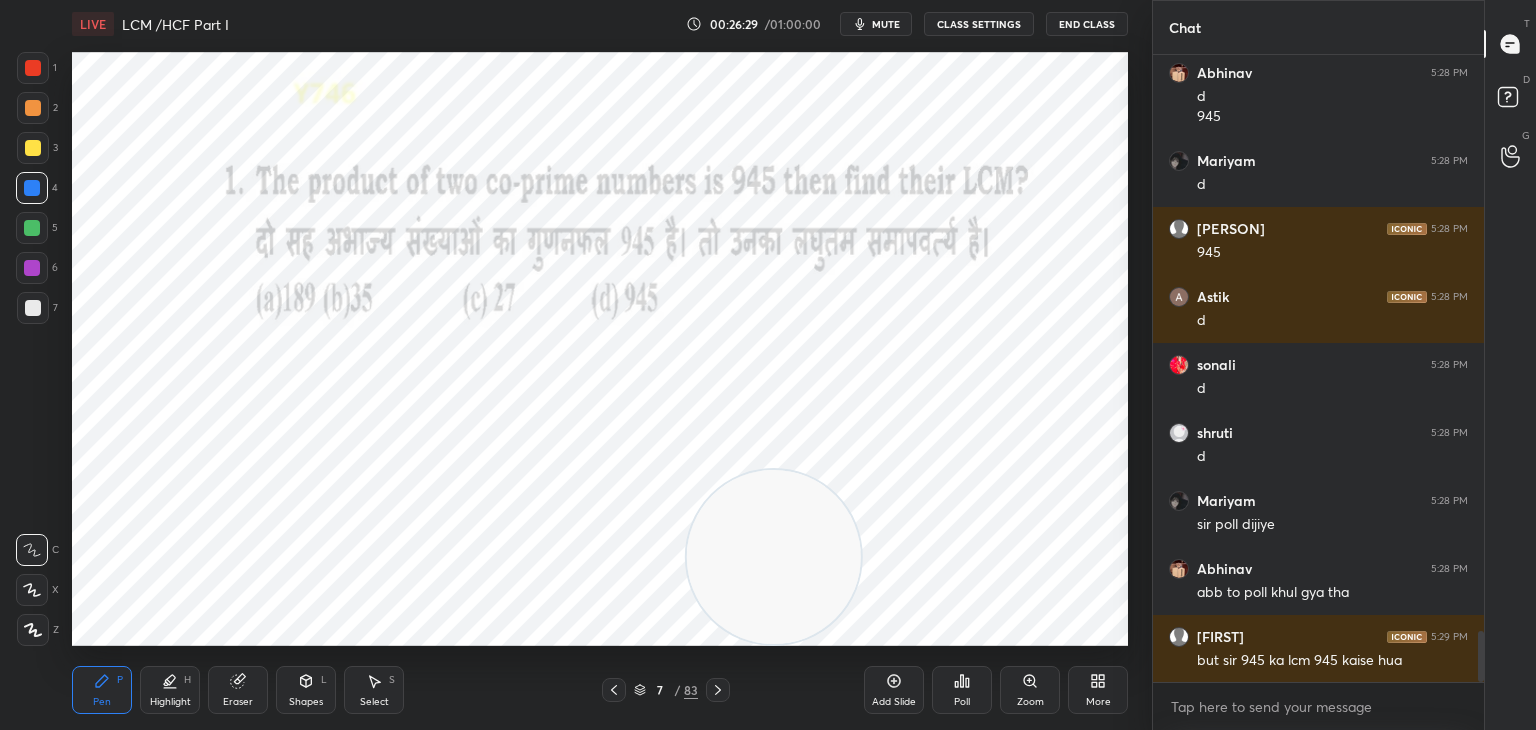 click 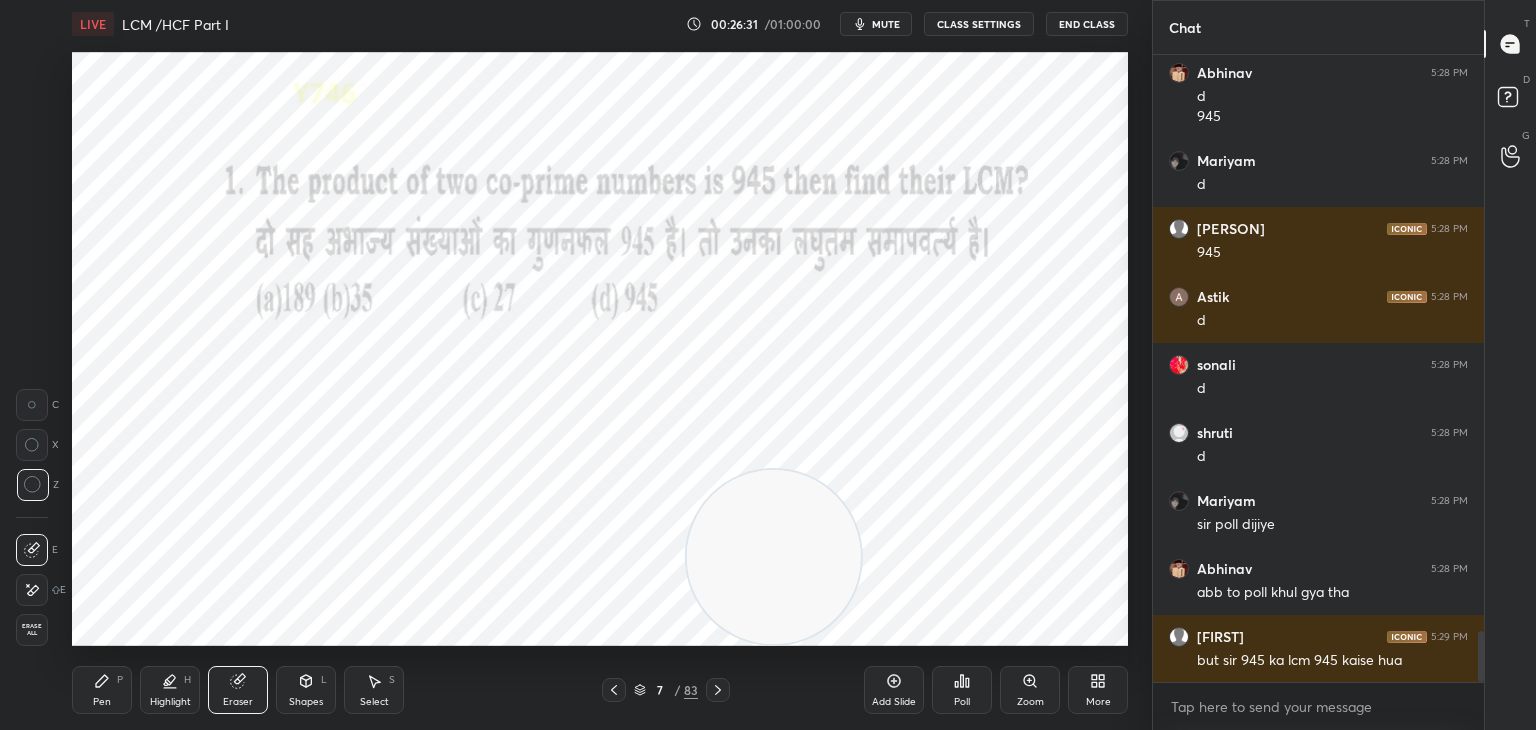 click on "Pen P" at bounding box center (102, 690) 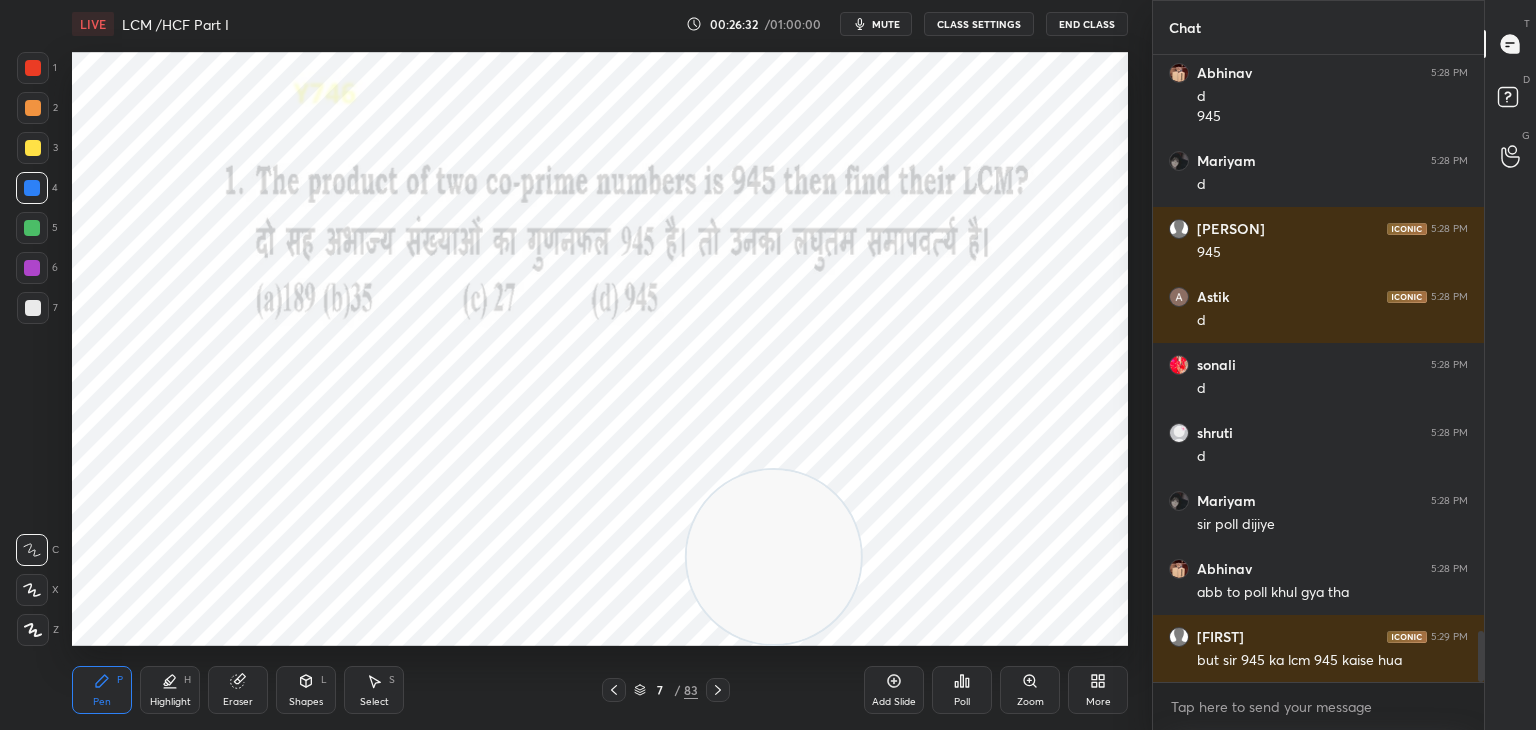 click at bounding box center [33, 68] 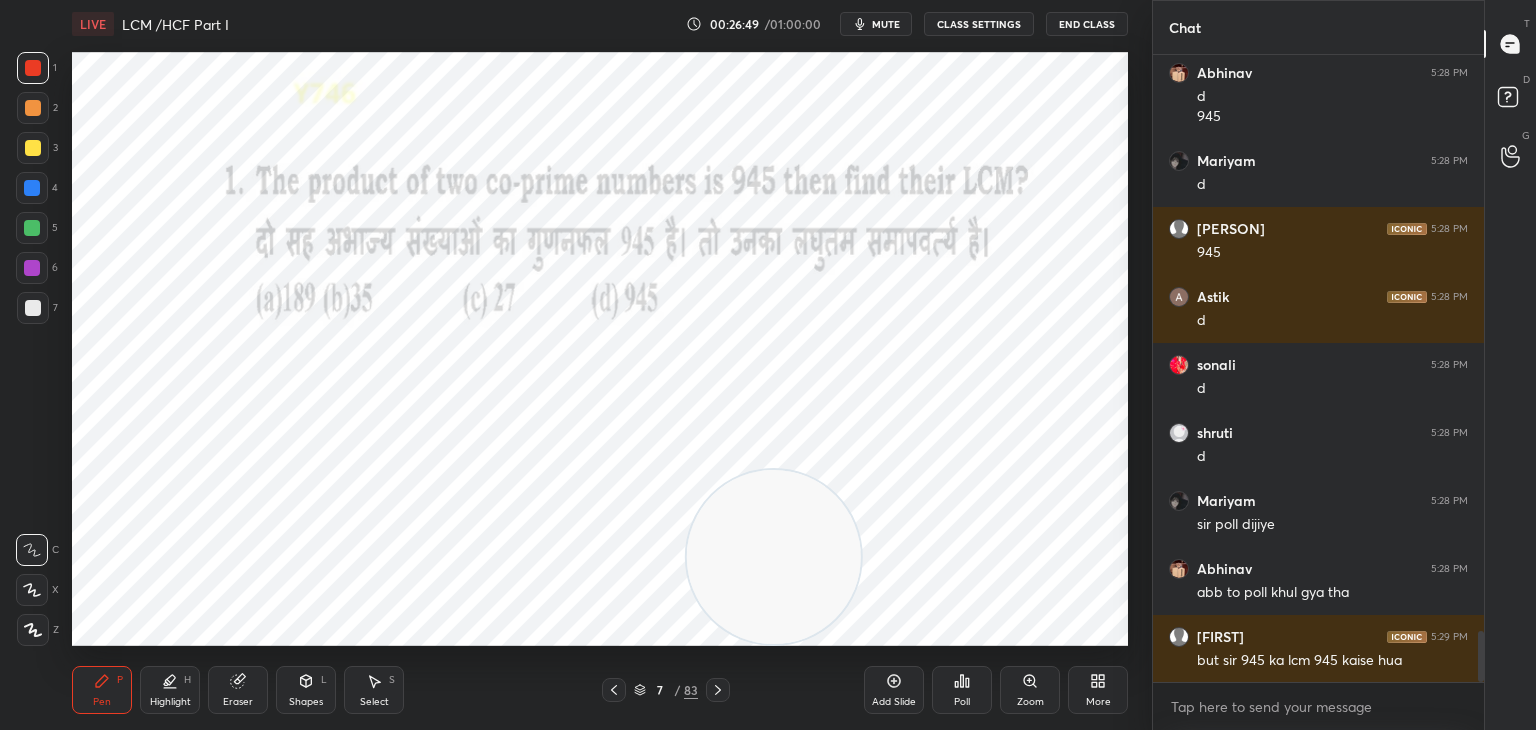 scroll, scrollTop: 7198, scrollLeft: 0, axis: vertical 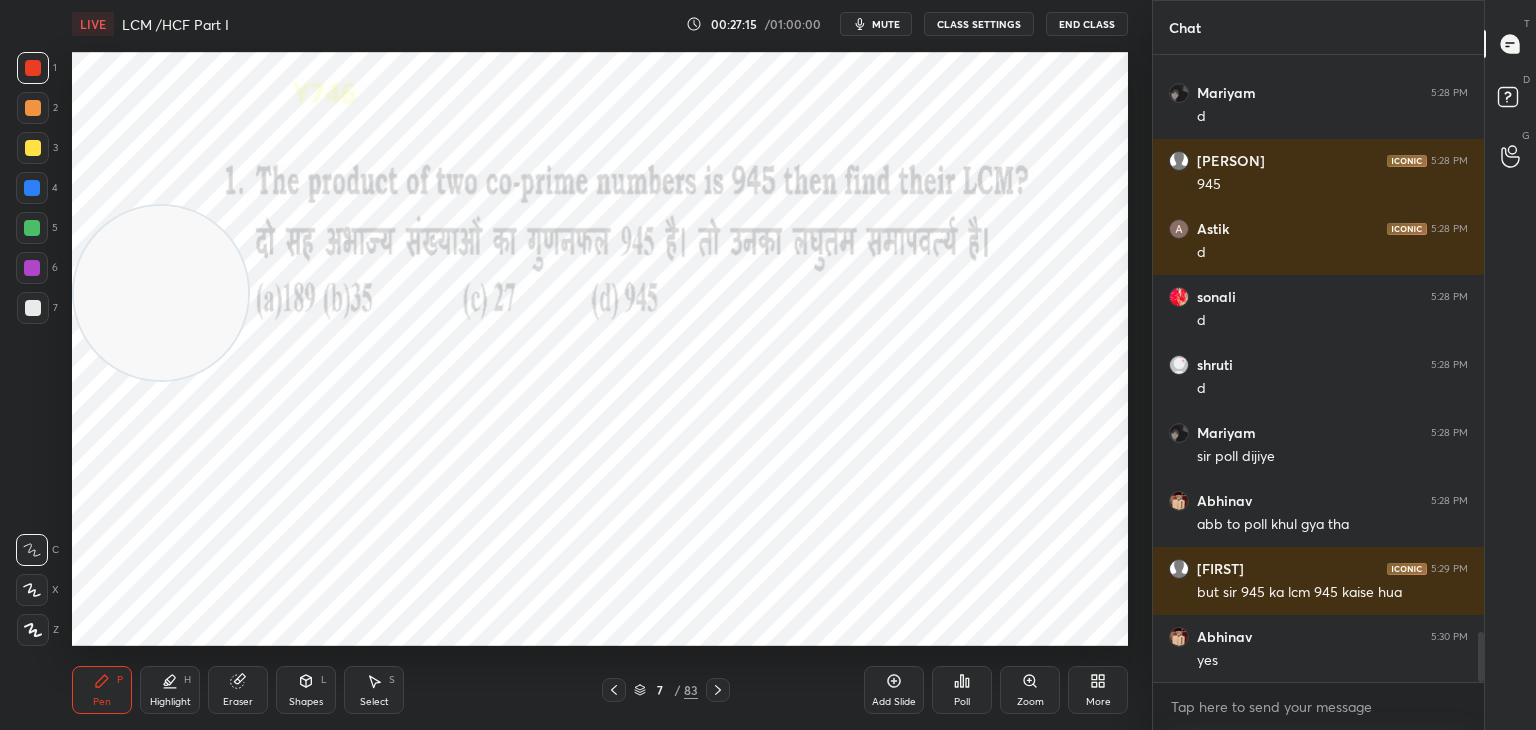 click at bounding box center (32, 228) 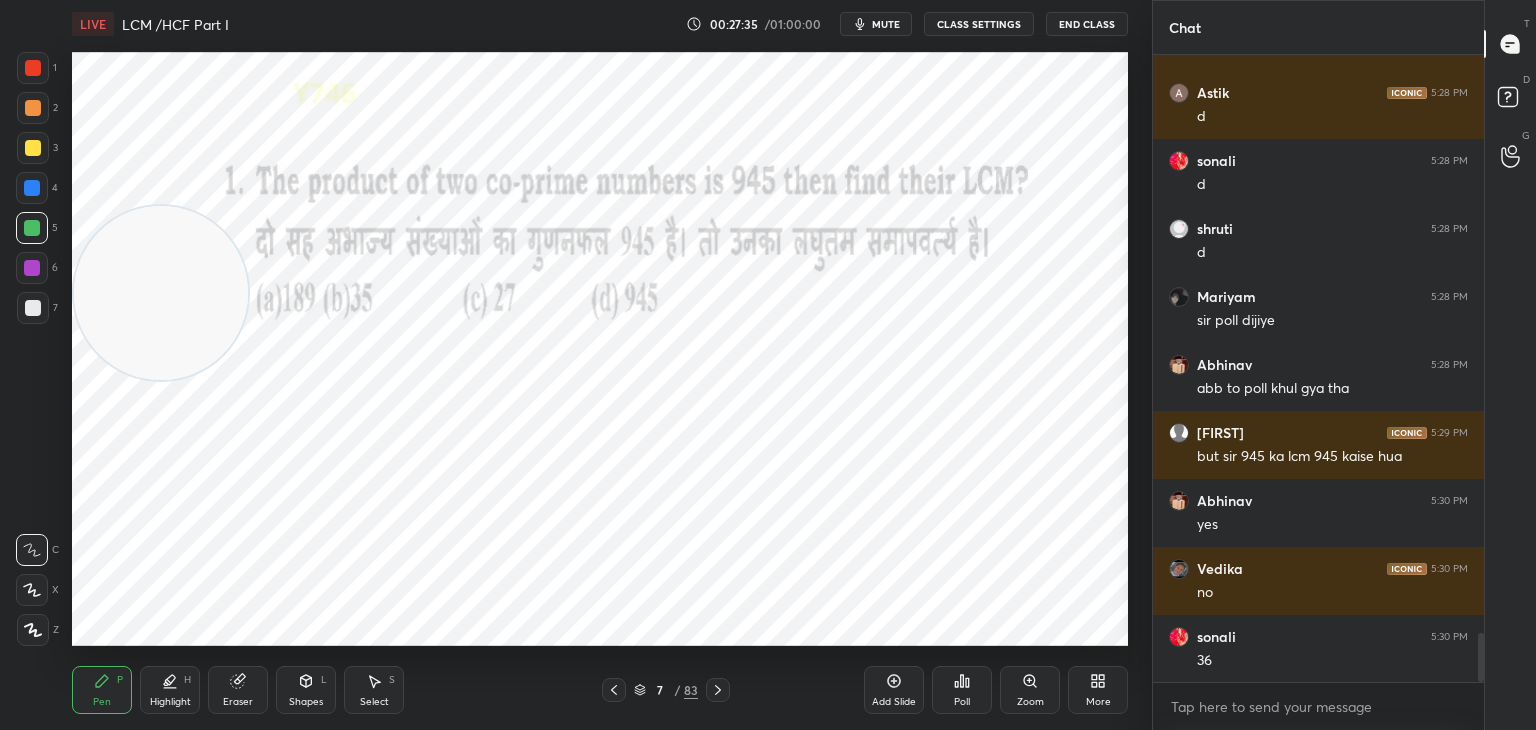 scroll, scrollTop: 7402, scrollLeft: 0, axis: vertical 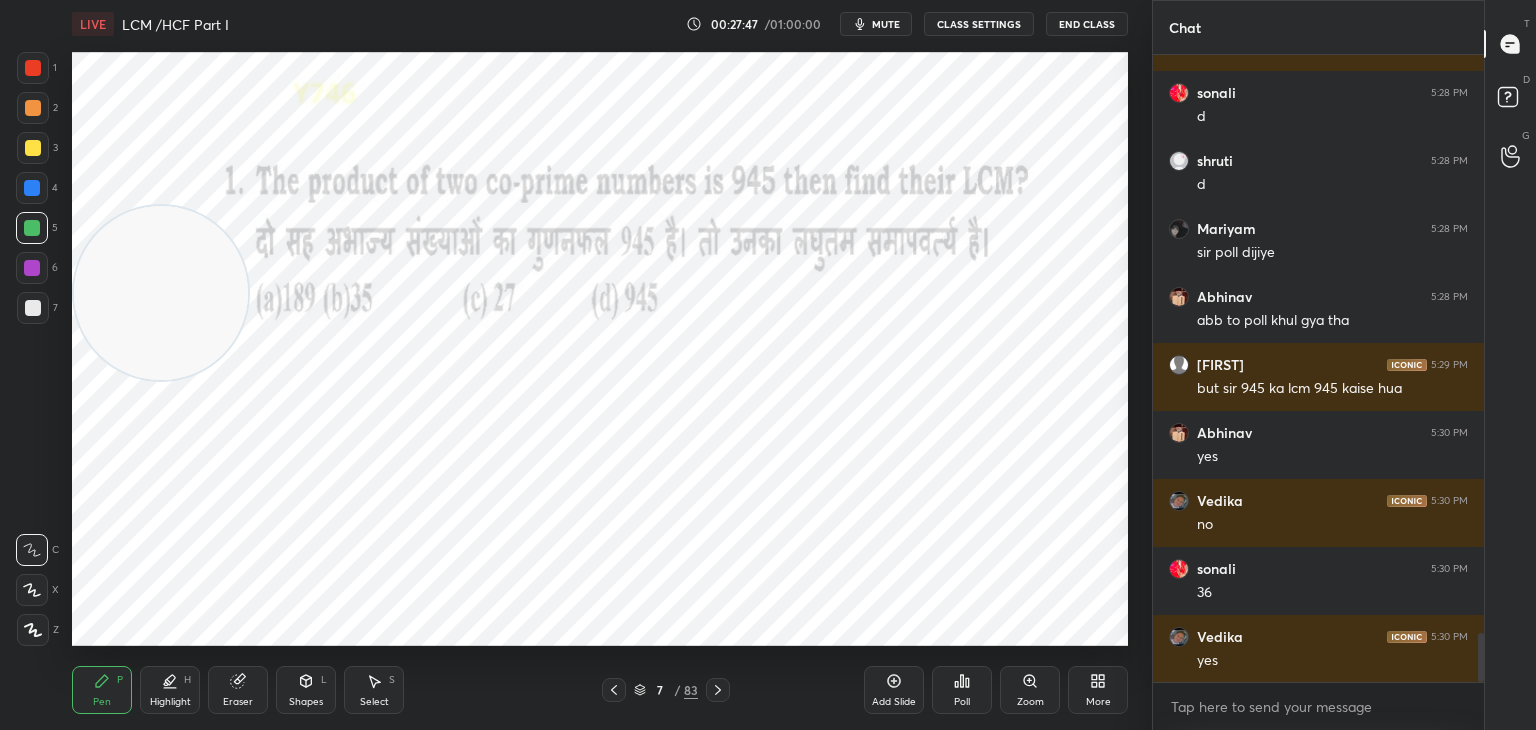click at bounding box center (32, 188) 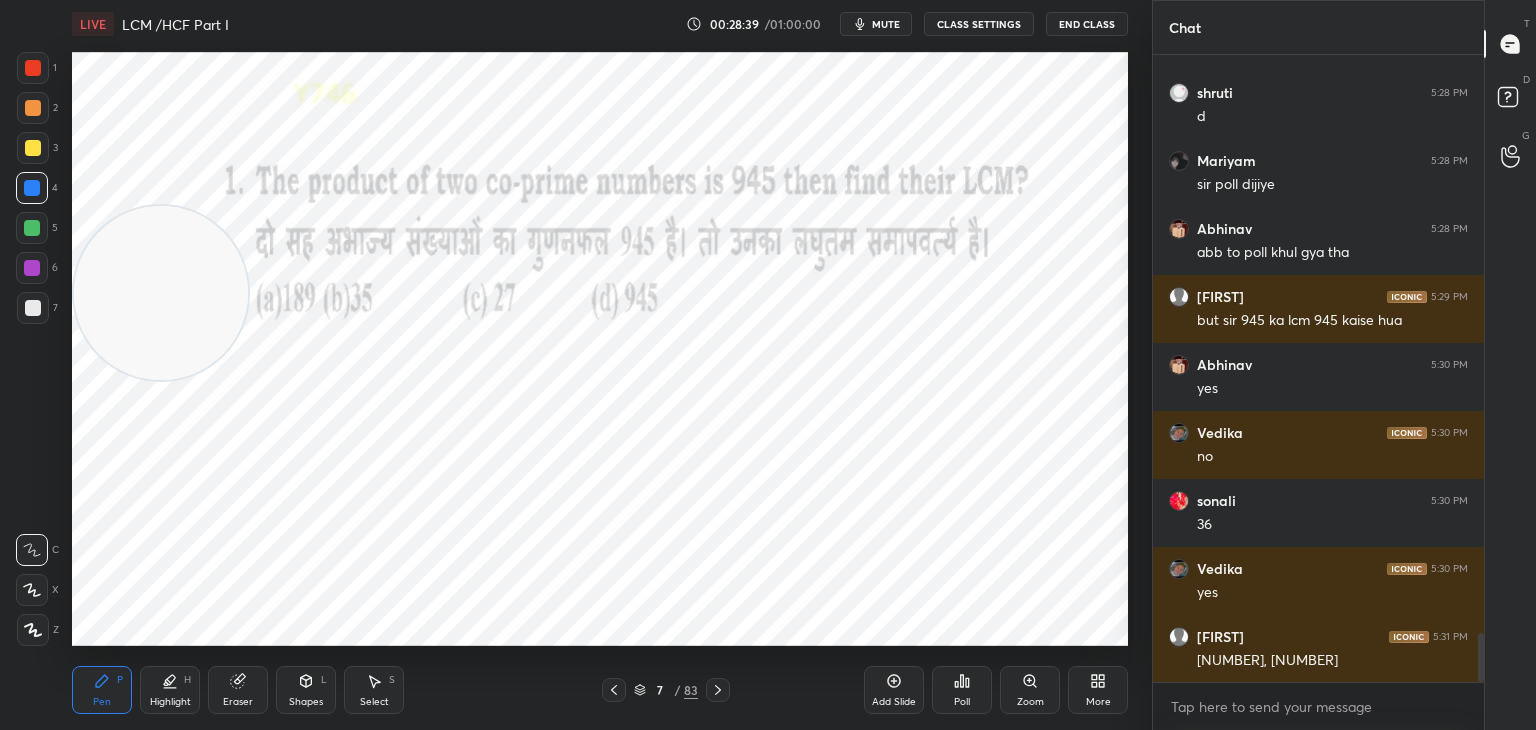 scroll, scrollTop: 7538, scrollLeft: 0, axis: vertical 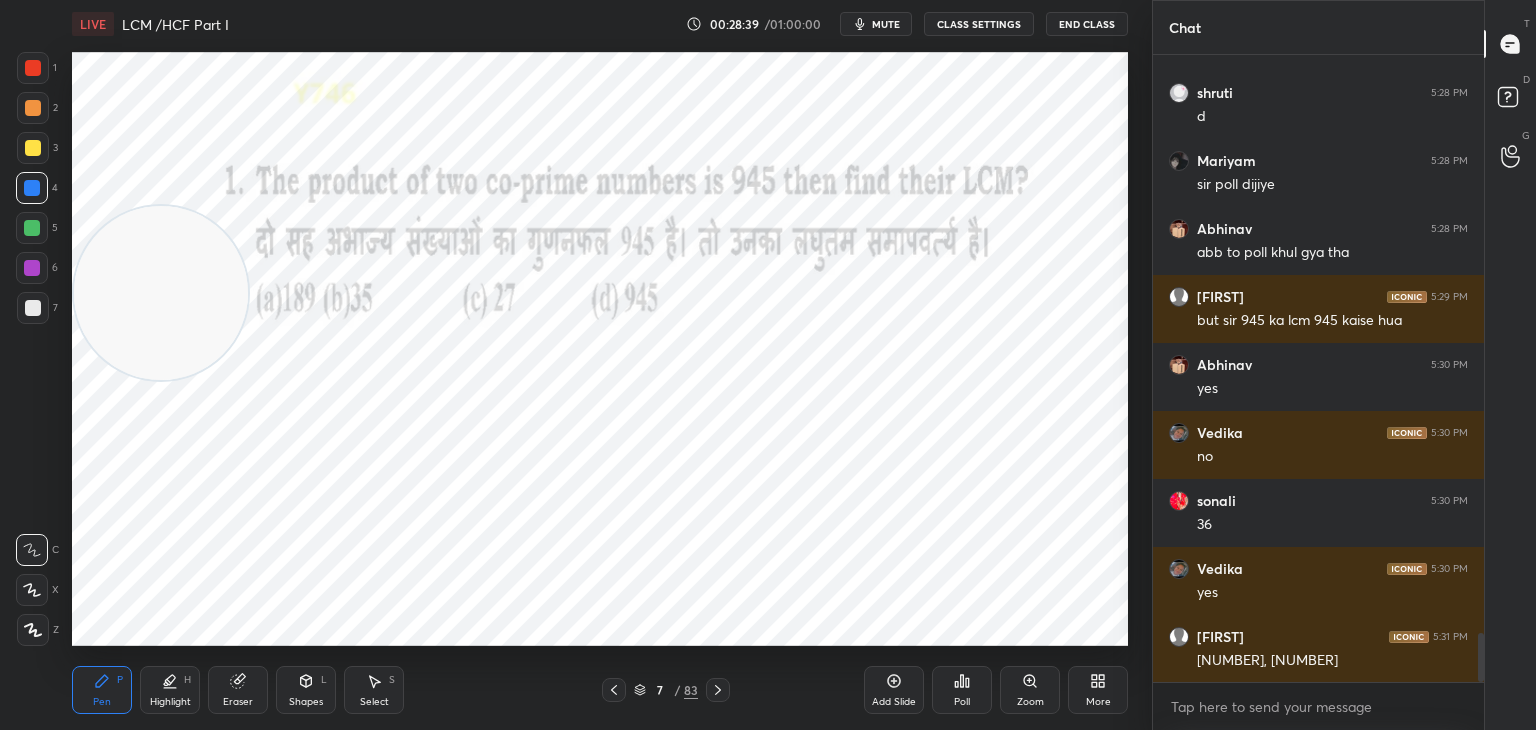 click on "Eraser" at bounding box center [238, 690] 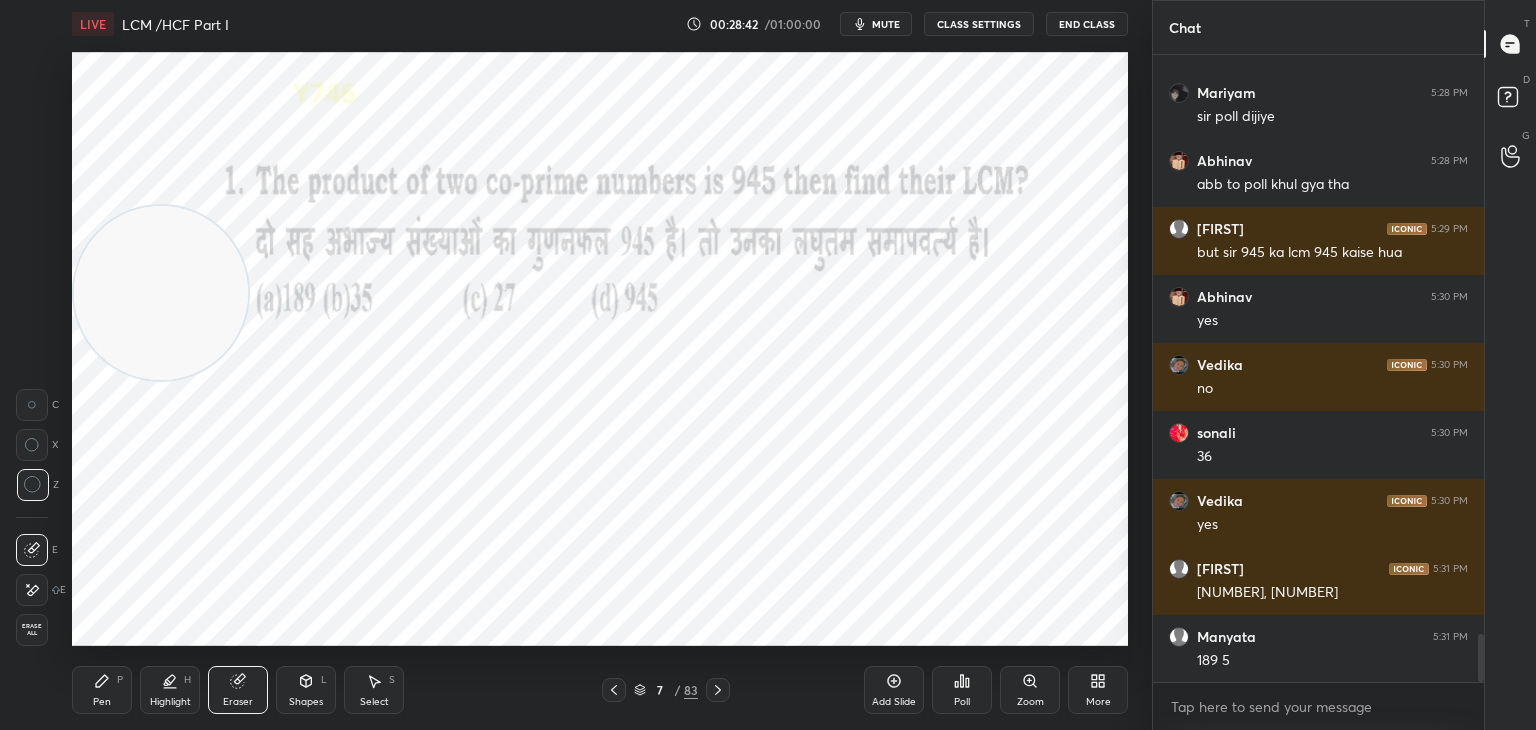 click on "Pen P" at bounding box center [102, 690] 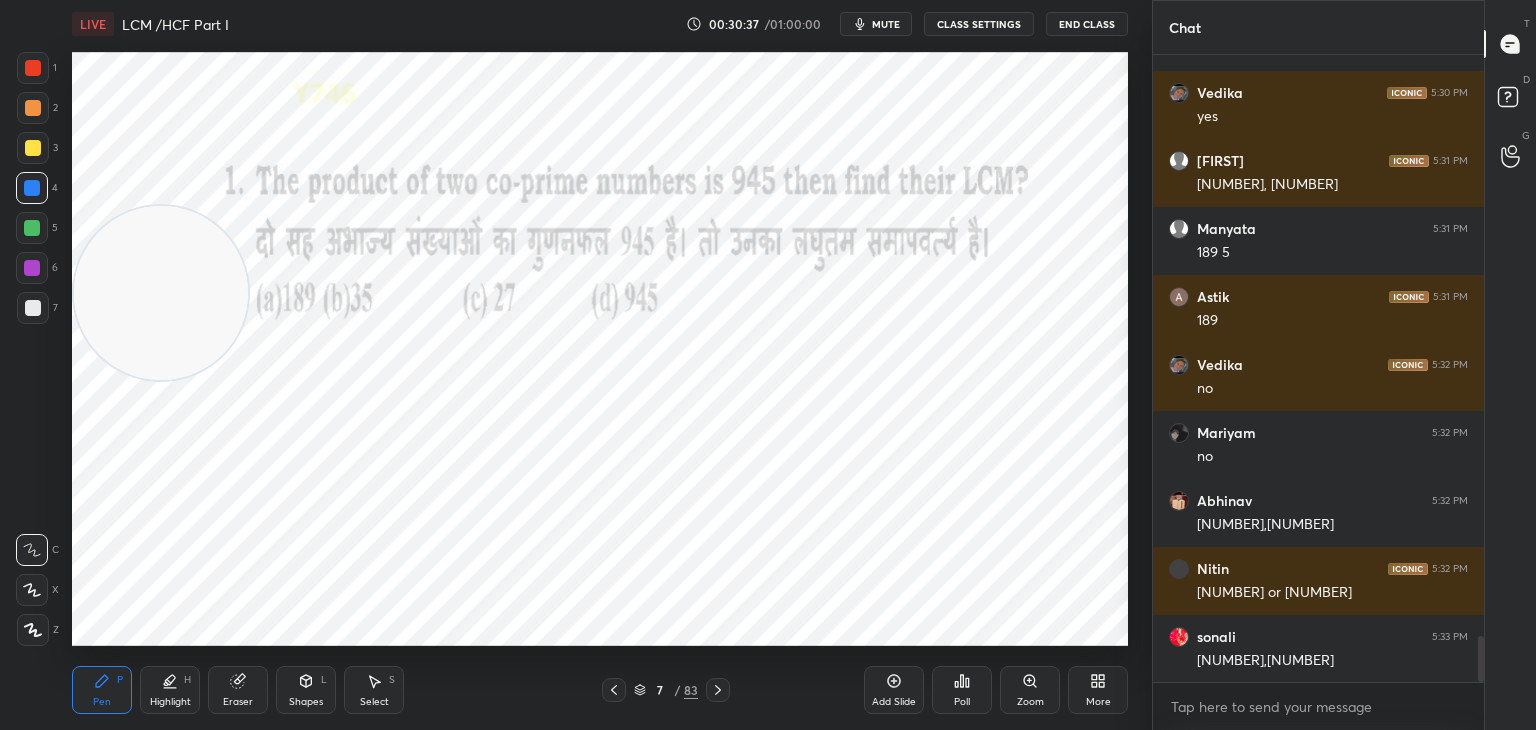 scroll, scrollTop: 8014, scrollLeft: 0, axis: vertical 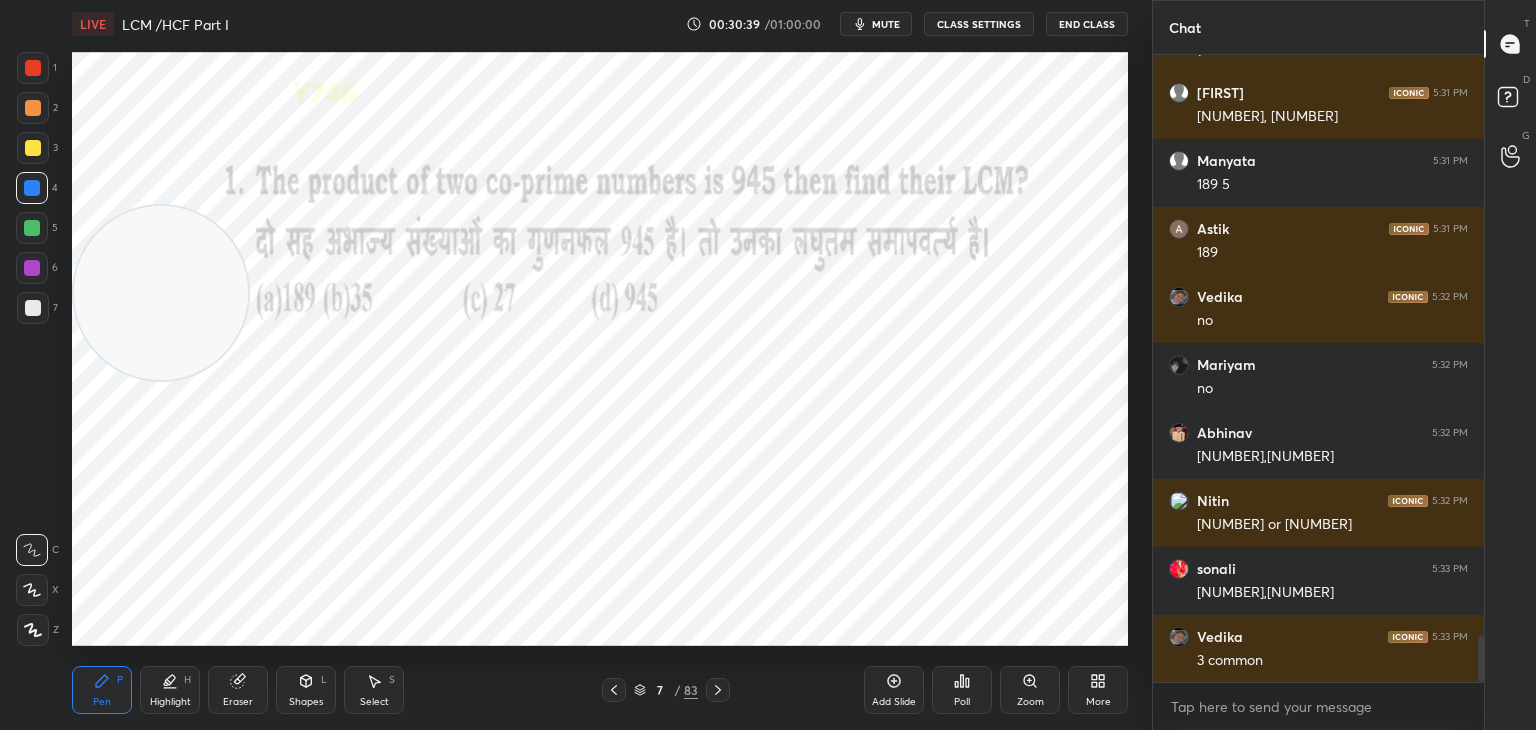click 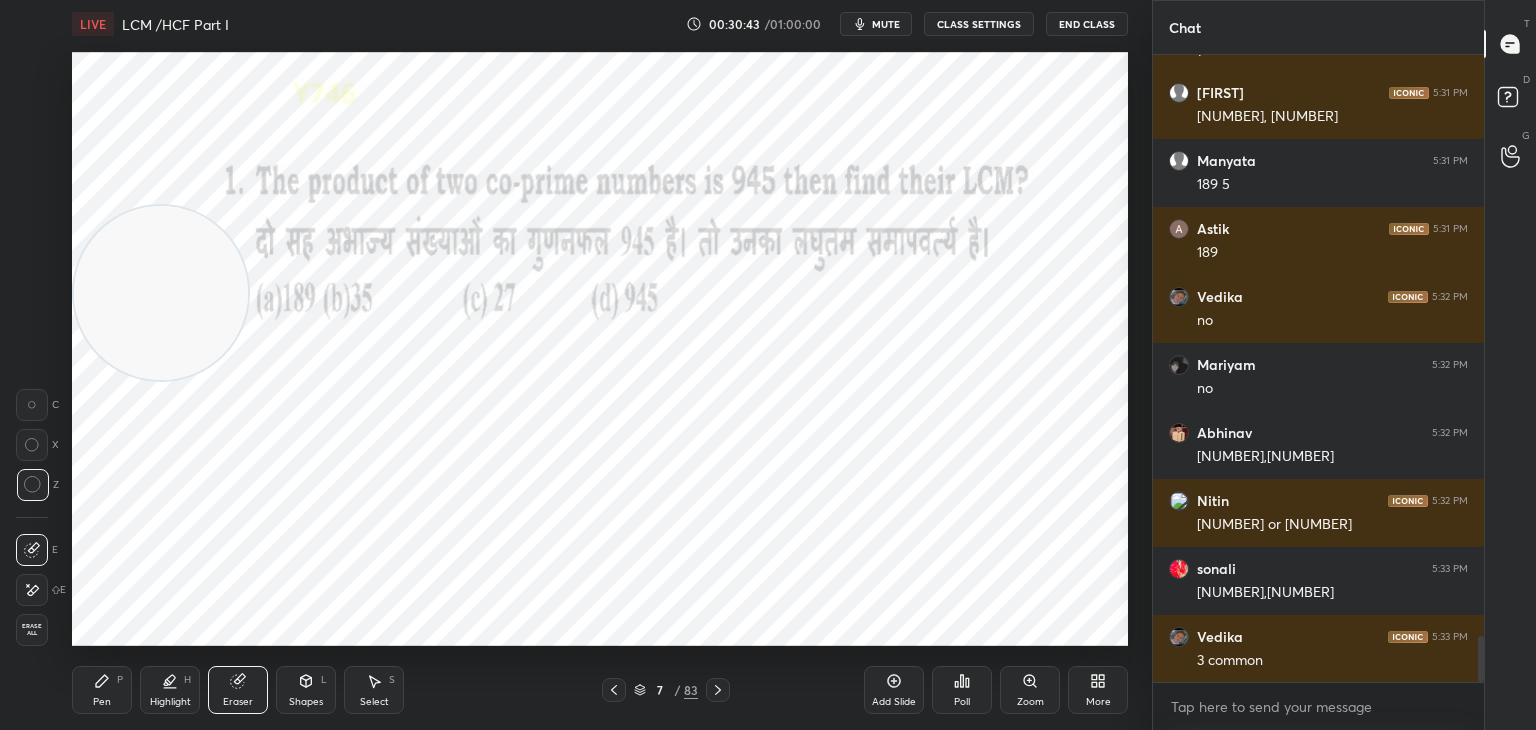 click on "Pen P" at bounding box center [102, 690] 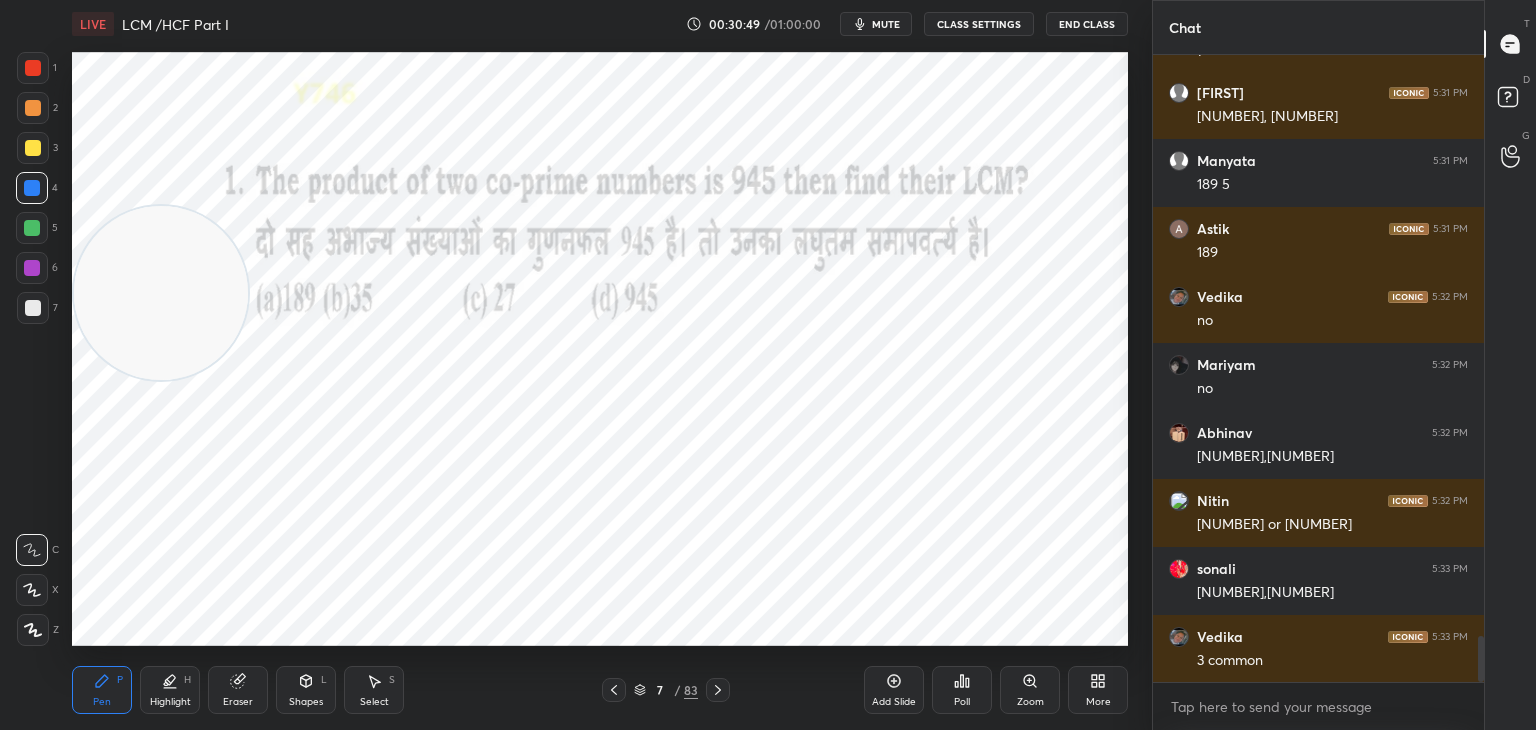 click on "mute" at bounding box center (886, 24) 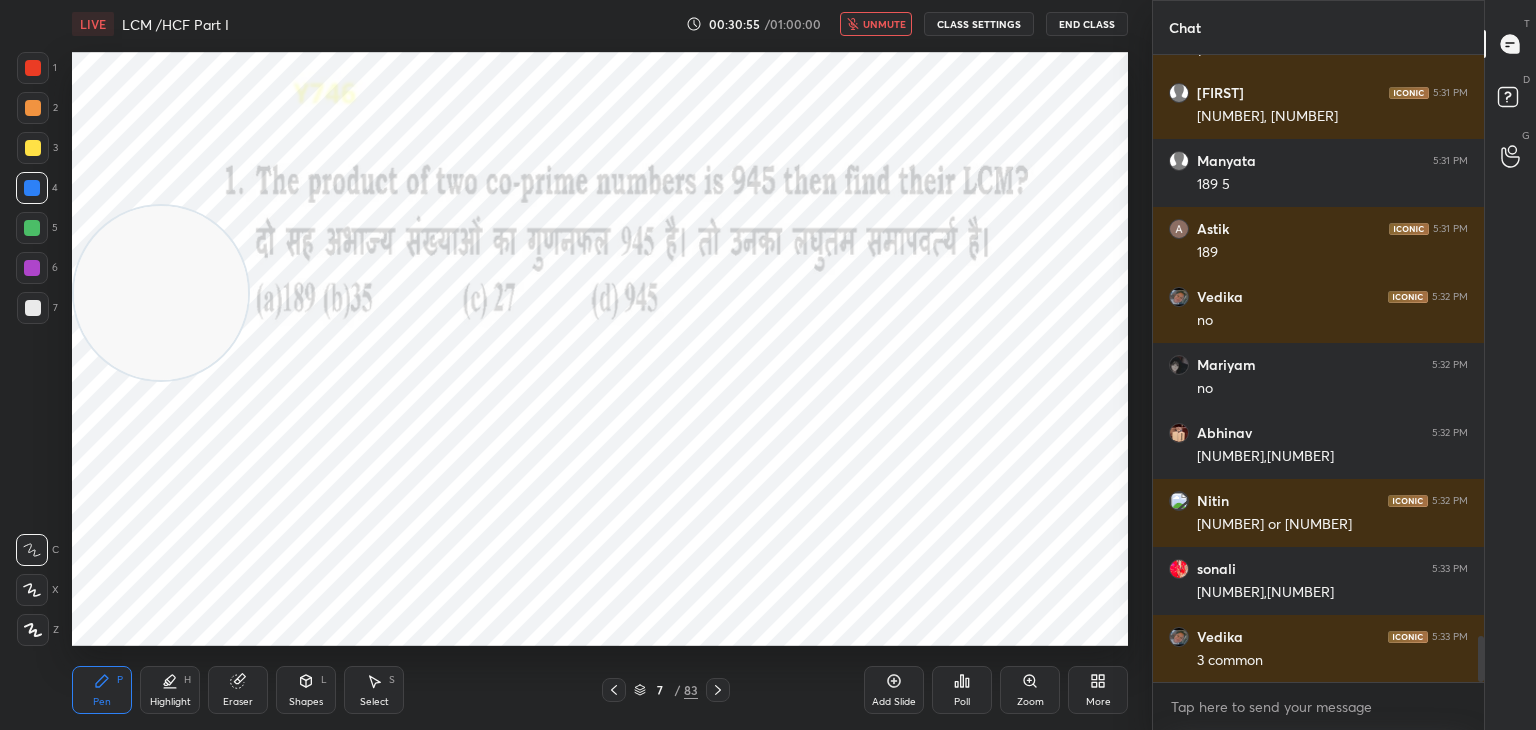 click on "unmute" at bounding box center (884, 24) 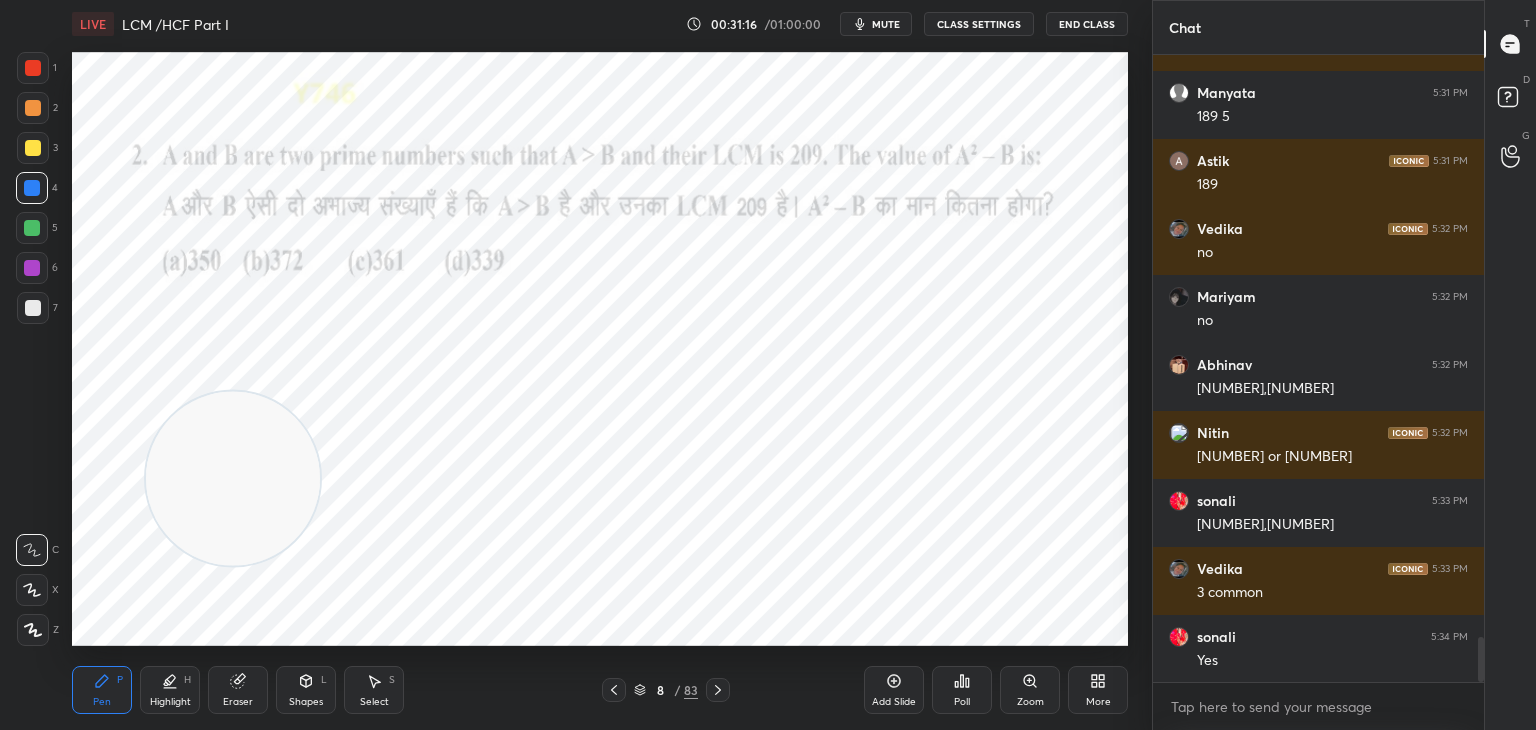 scroll, scrollTop: 8150, scrollLeft: 0, axis: vertical 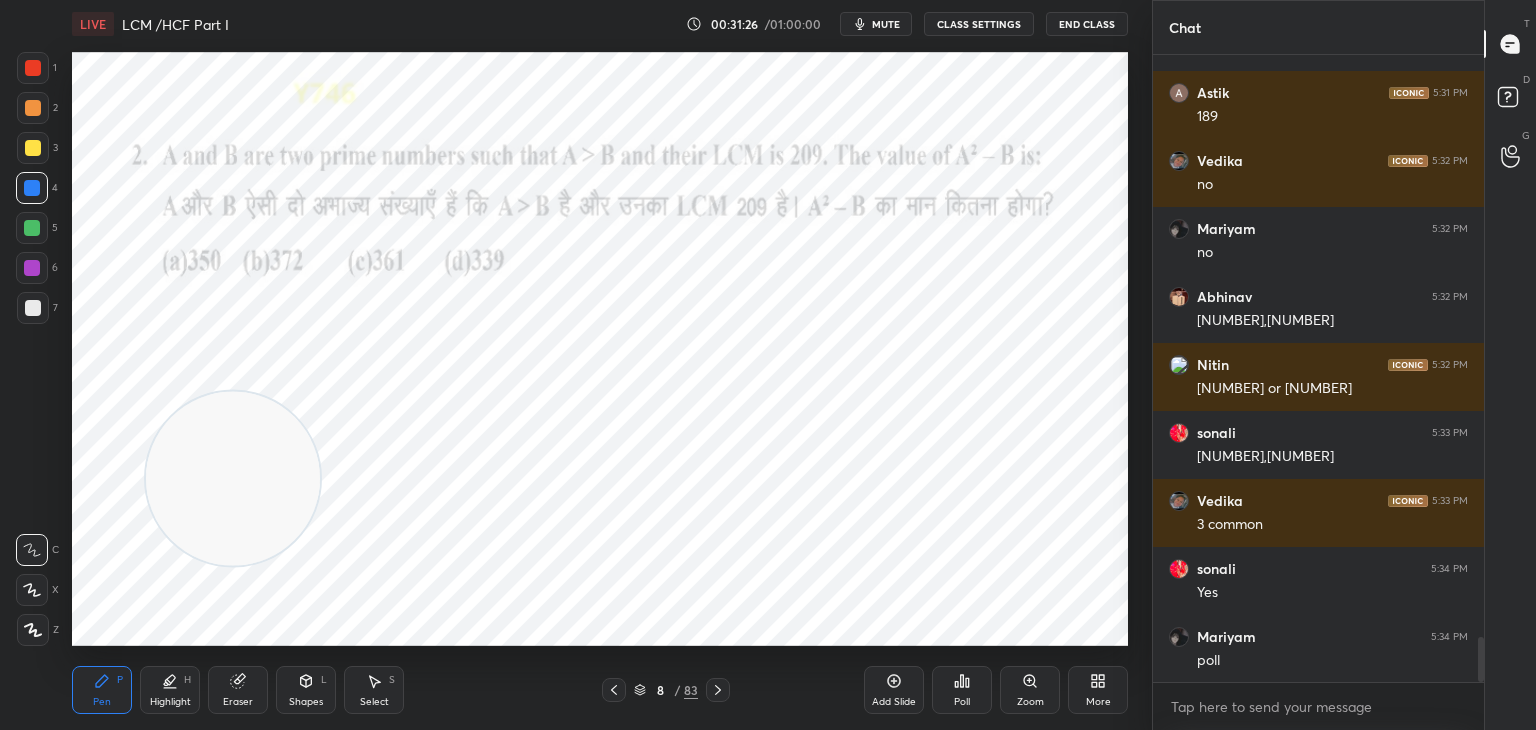 click on "mute" at bounding box center [886, 24] 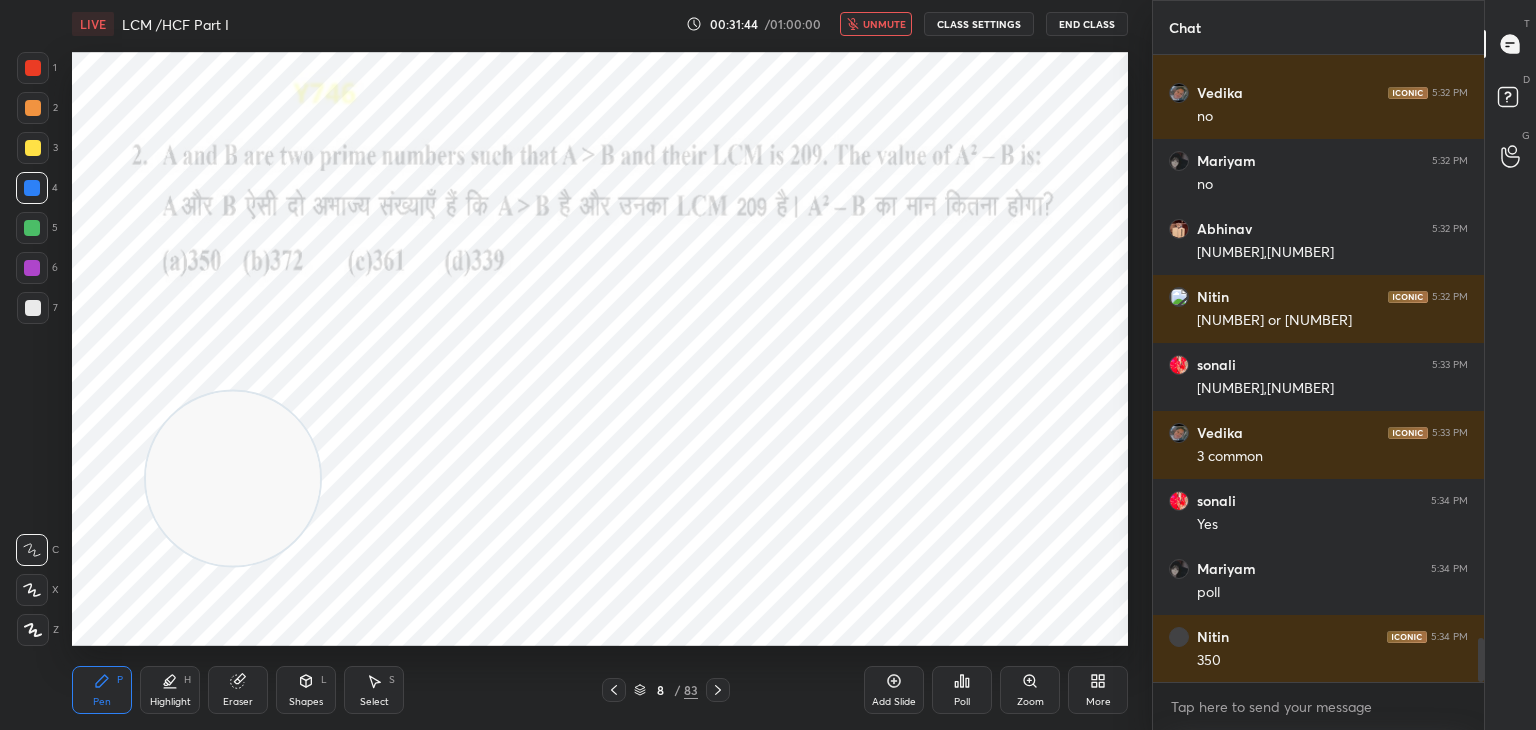 scroll, scrollTop: 8286, scrollLeft: 0, axis: vertical 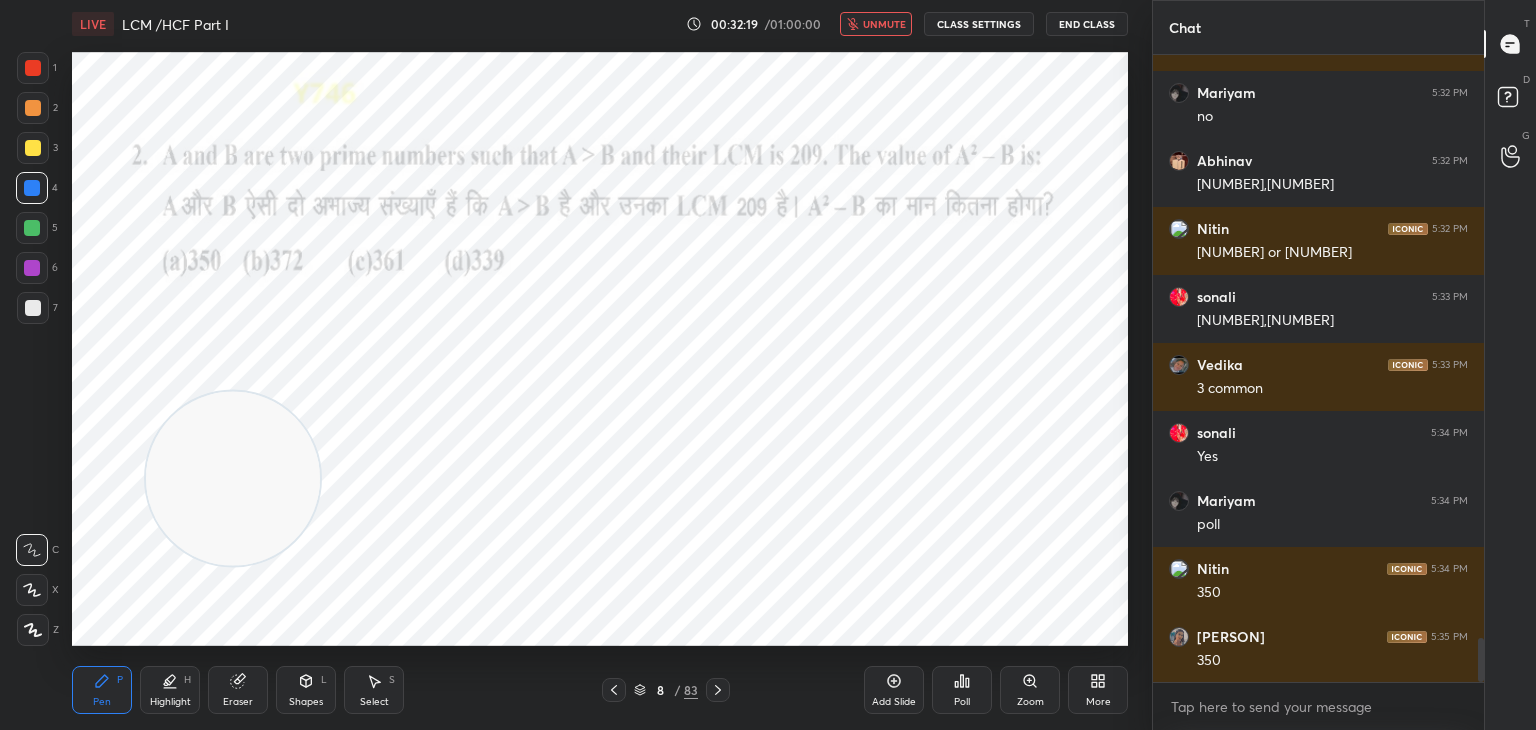 click on "unmute" at bounding box center [884, 24] 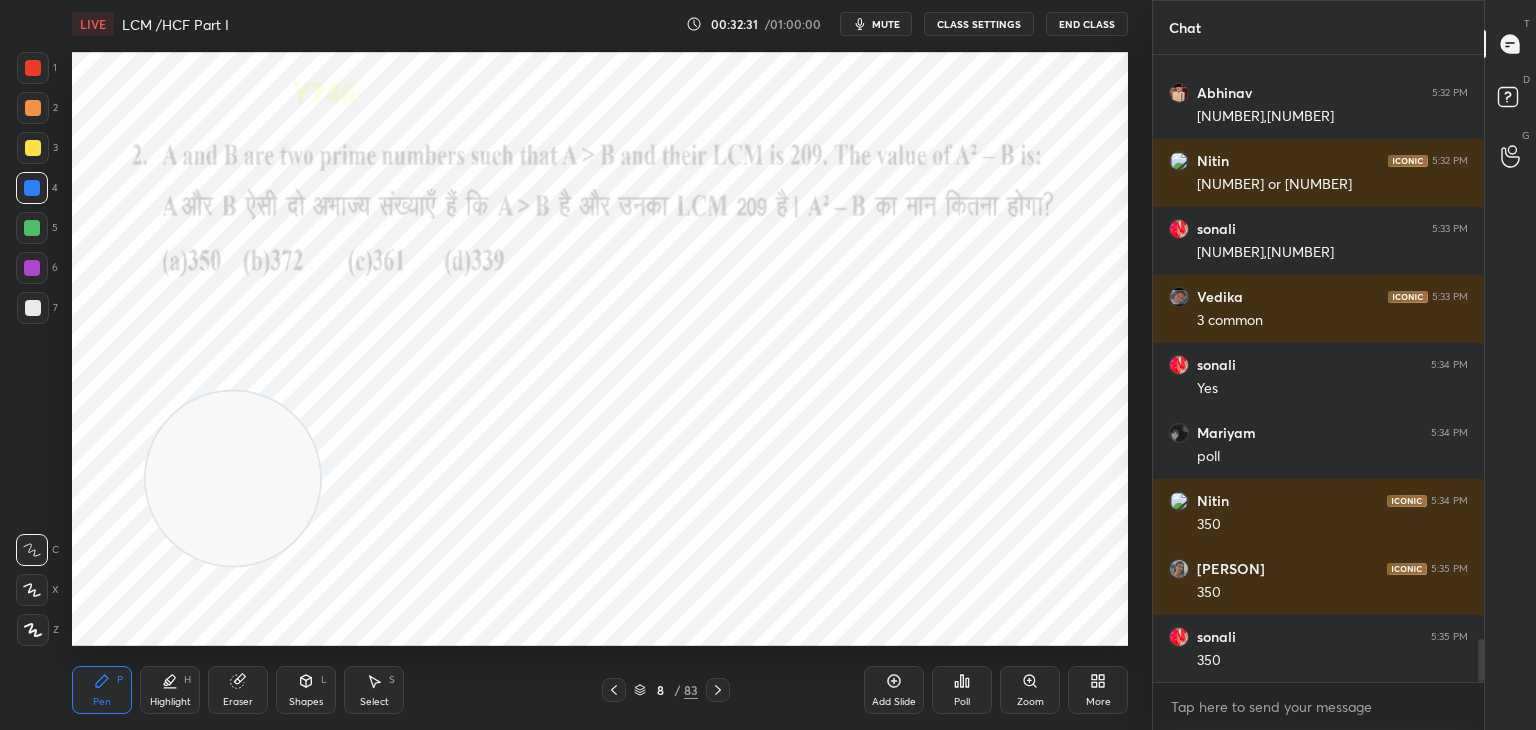scroll, scrollTop: 8422, scrollLeft: 0, axis: vertical 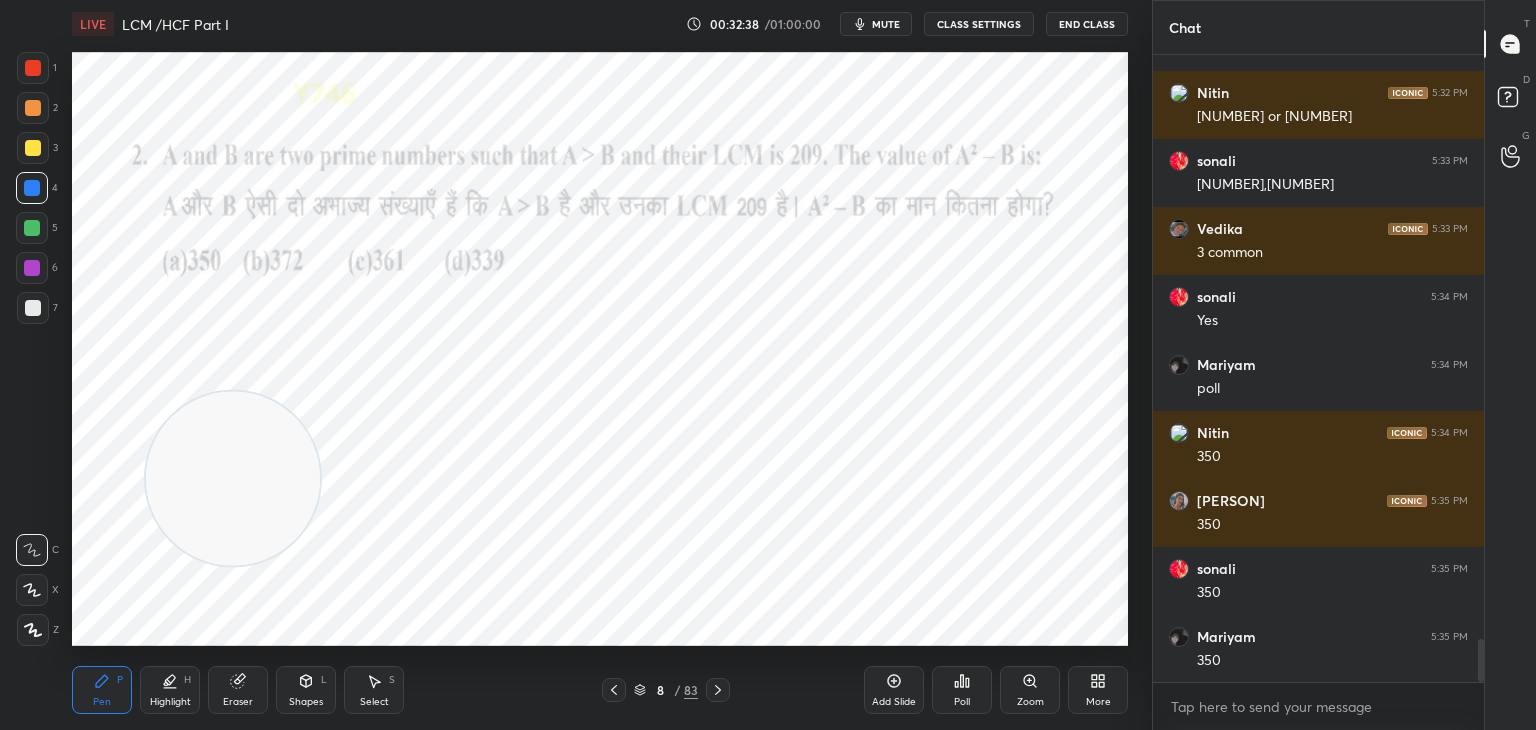 click at bounding box center [33, 68] 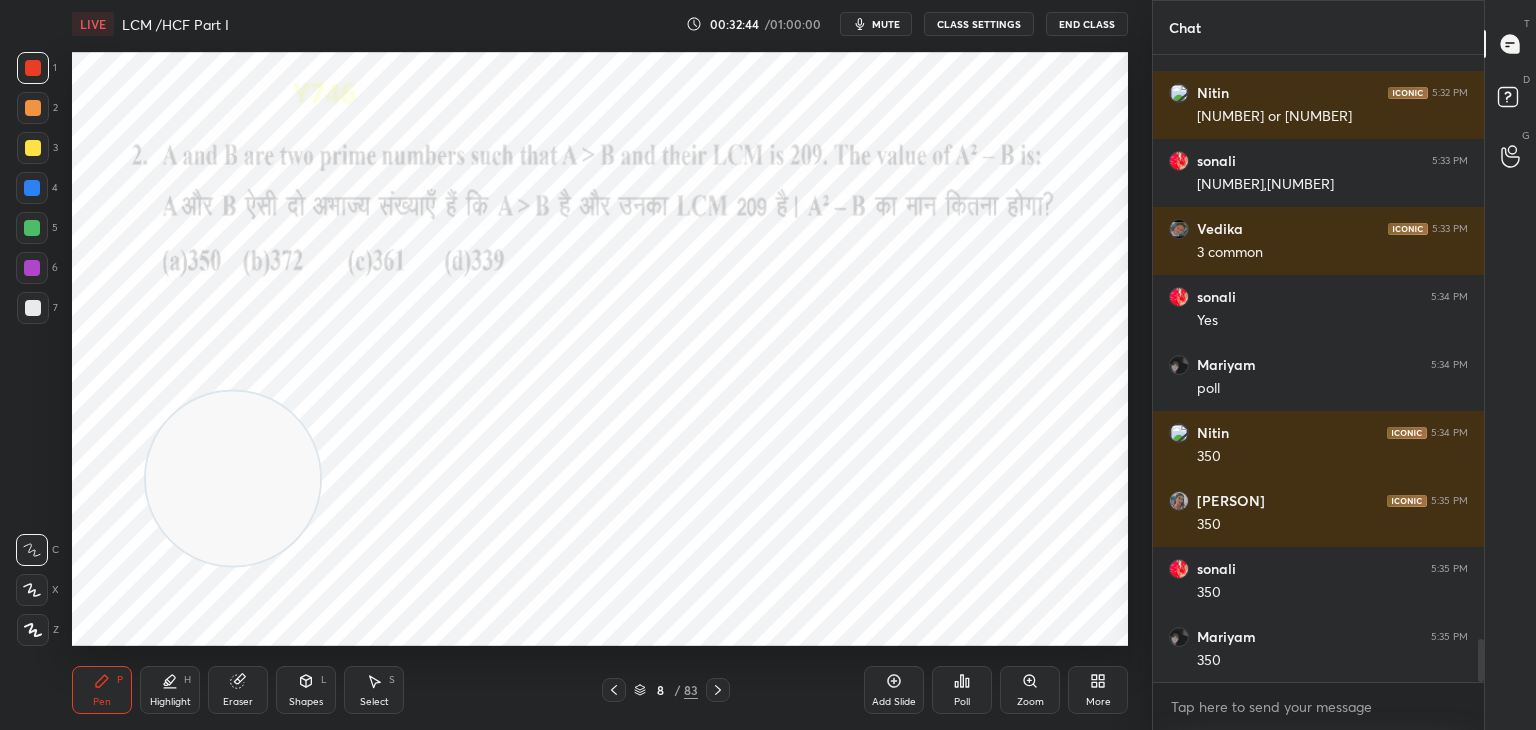 click on "Eraser" at bounding box center [238, 702] 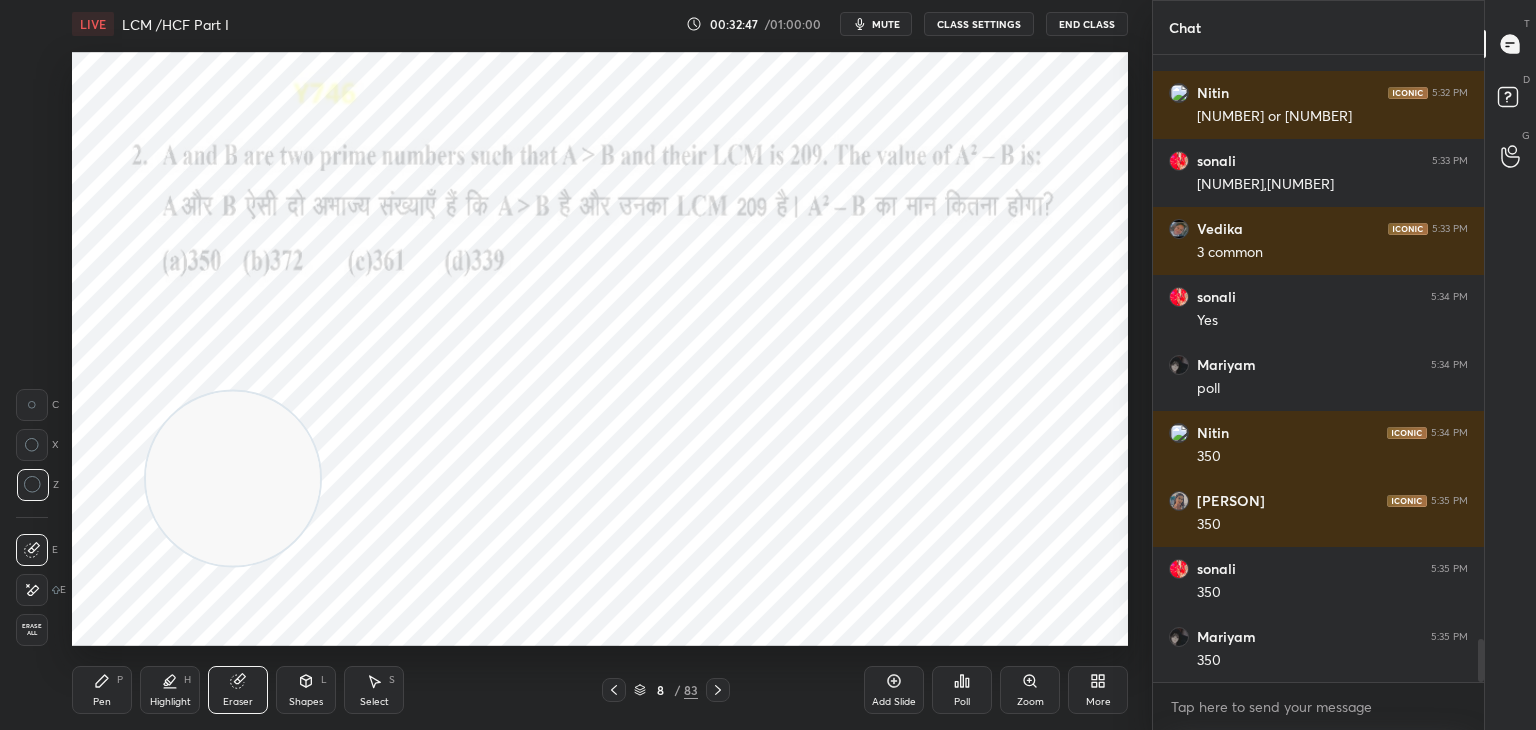 click on "Pen P" at bounding box center (102, 690) 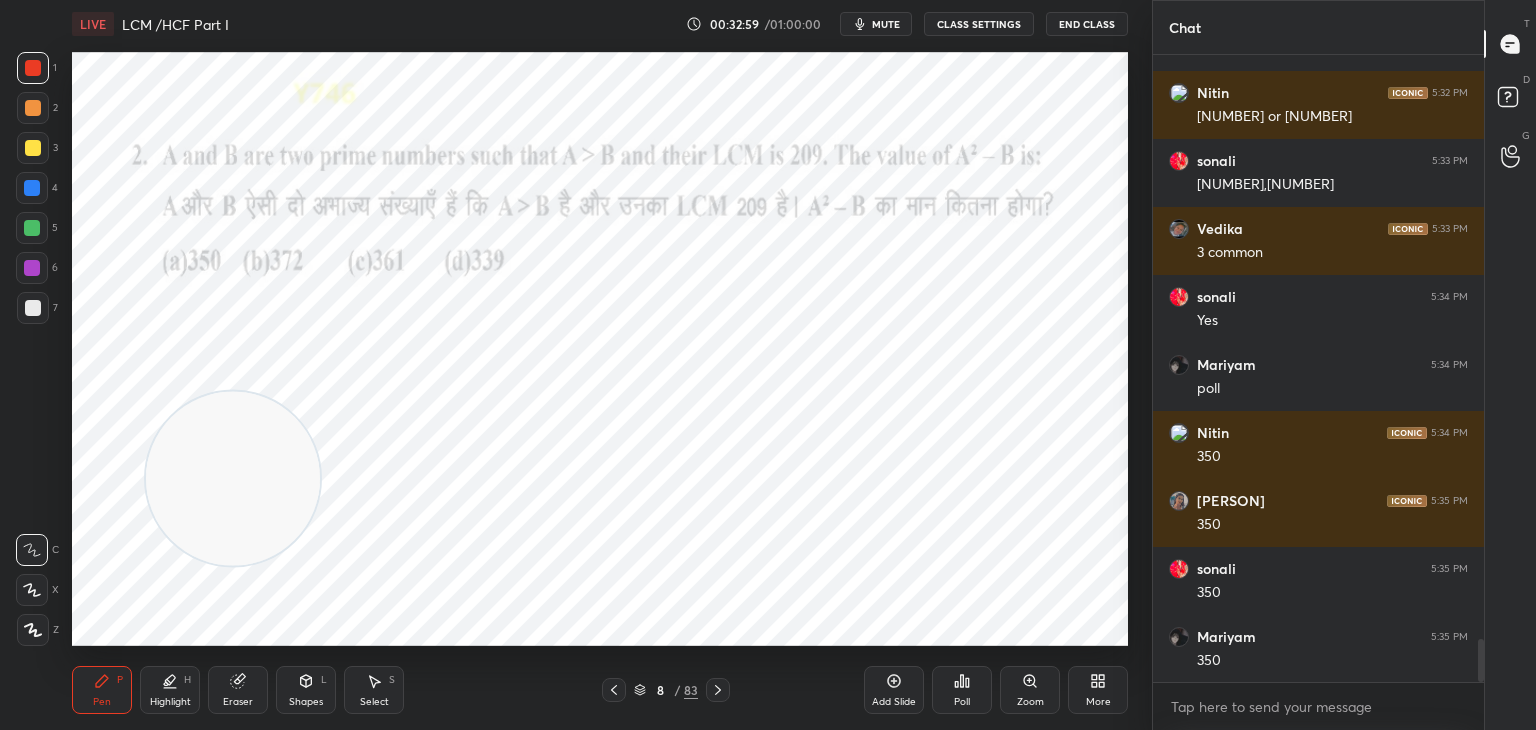 click at bounding box center [32, 188] 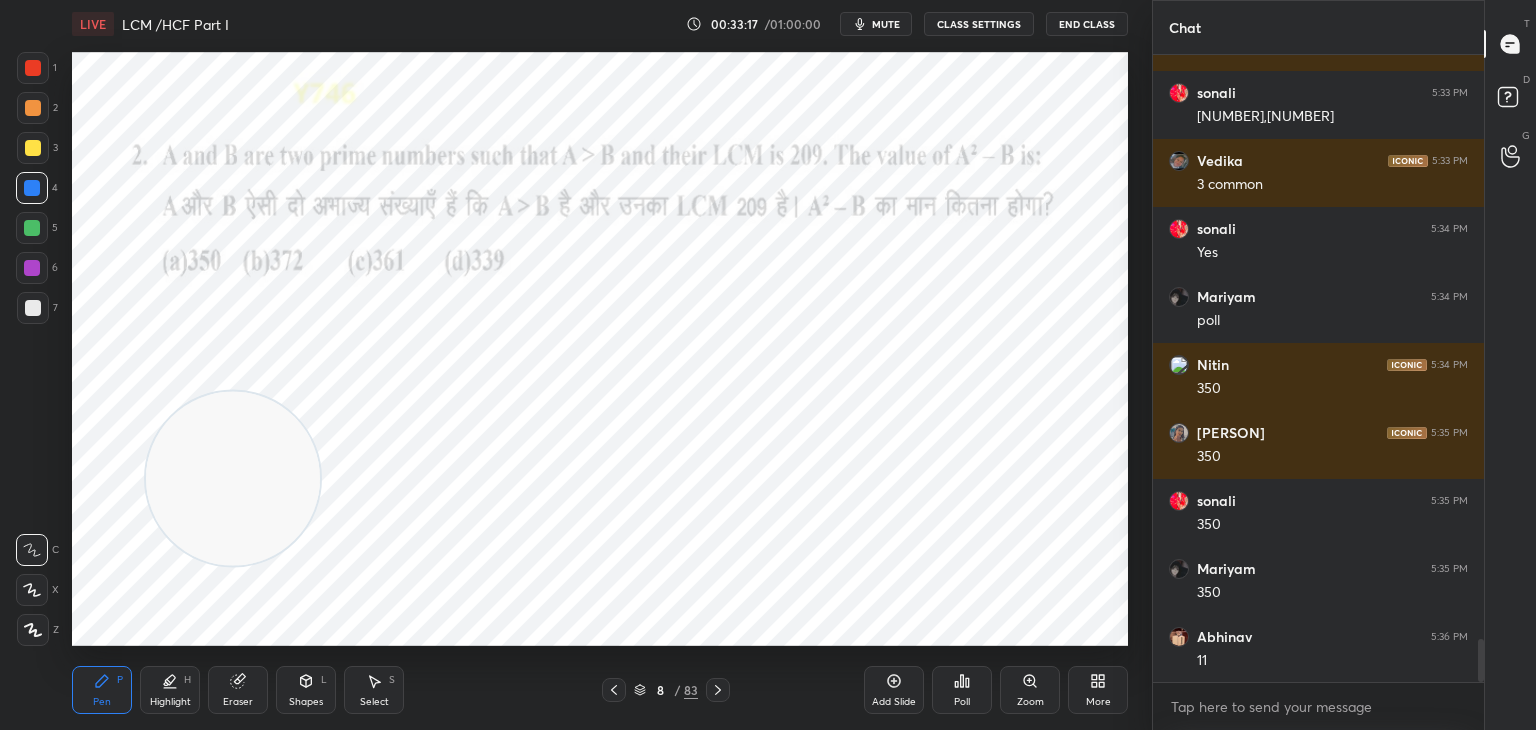 scroll, scrollTop: 8558, scrollLeft: 0, axis: vertical 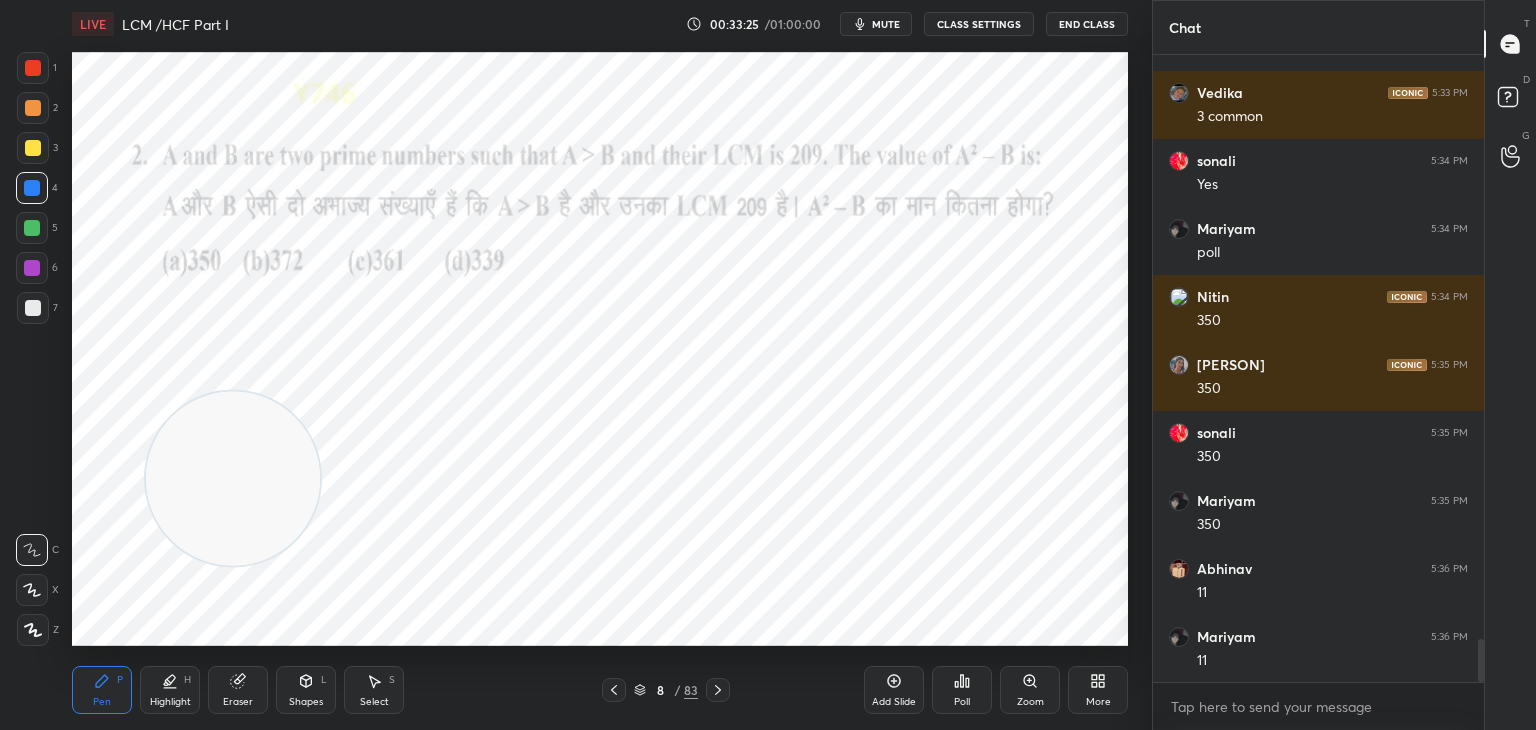 click at bounding box center [33, 68] 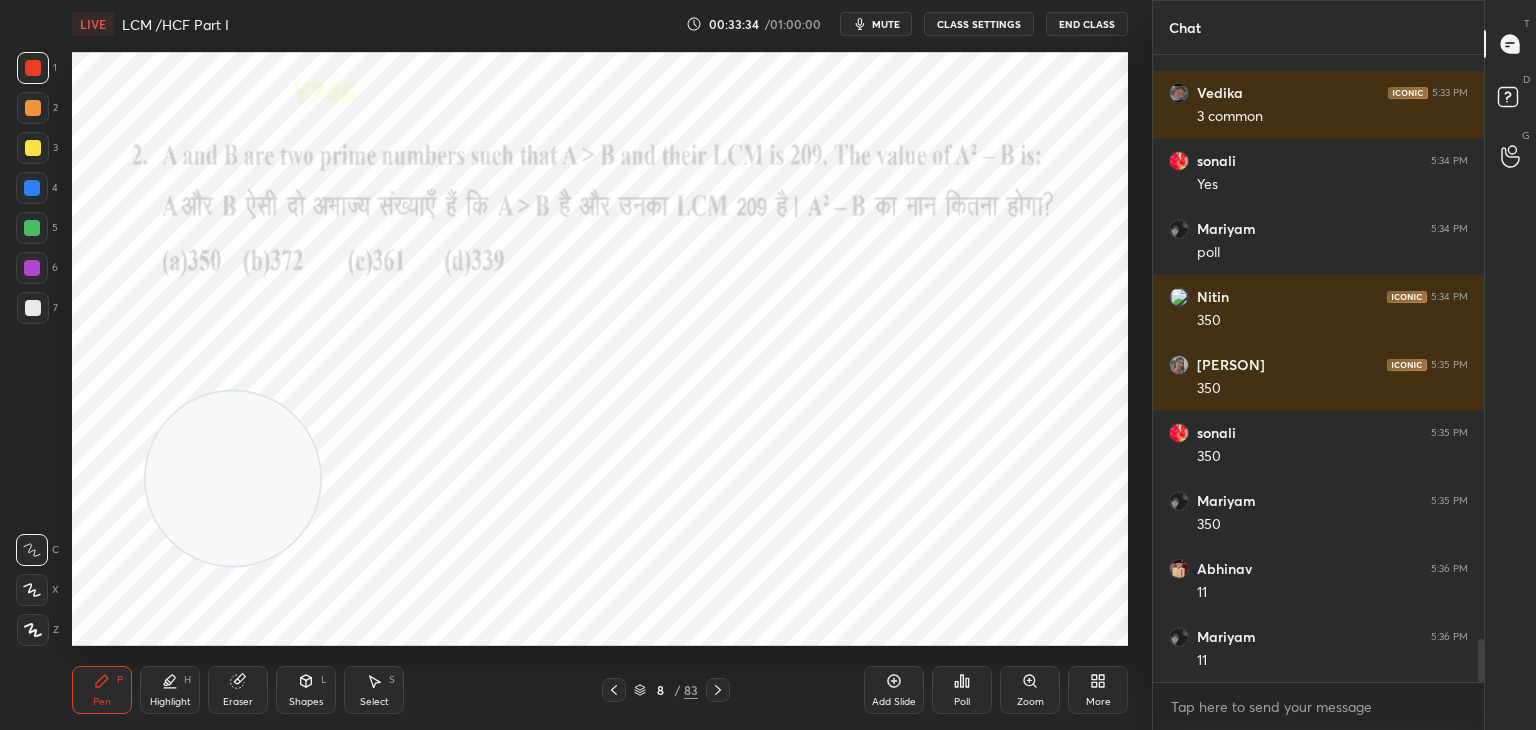 click on "Eraser" at bounding box center [238, 690] 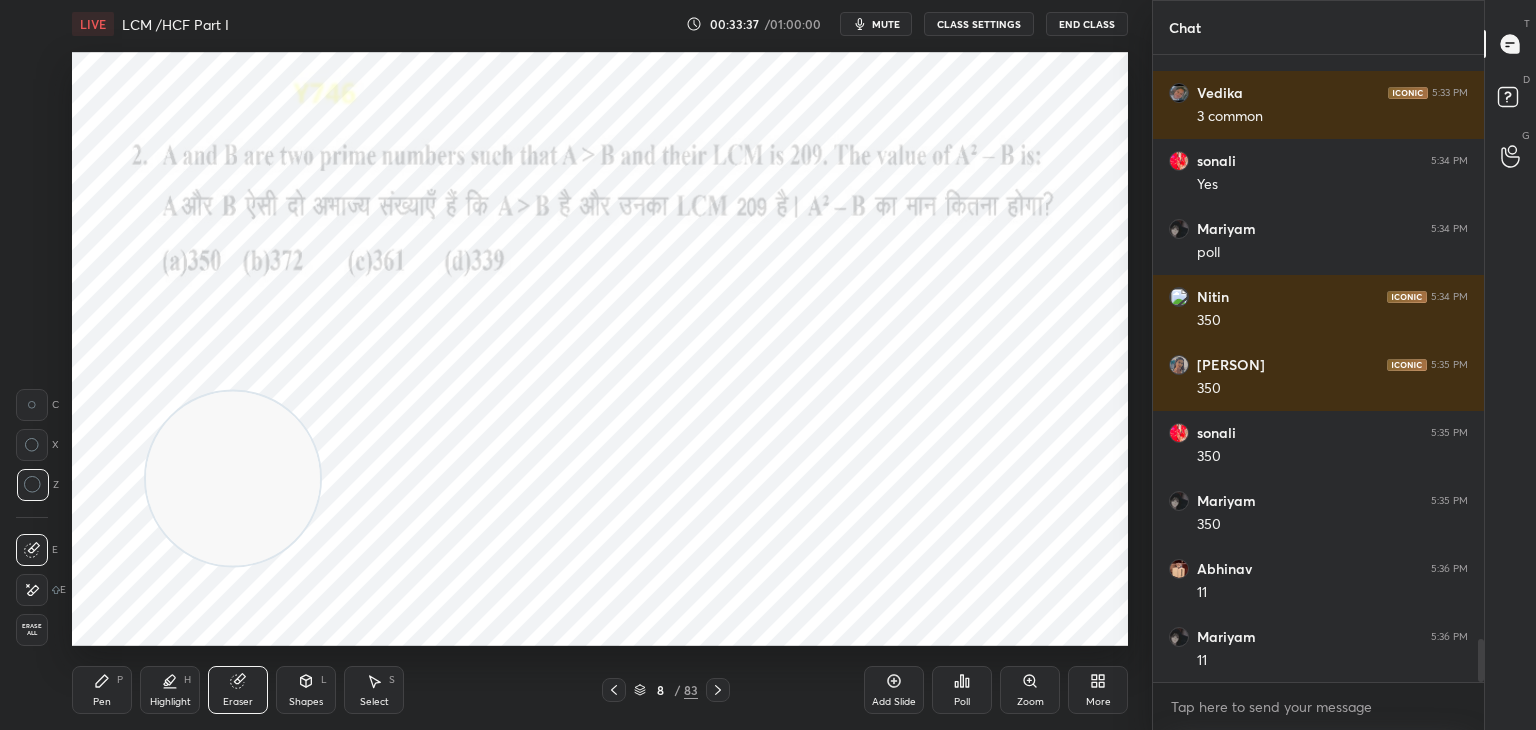 click 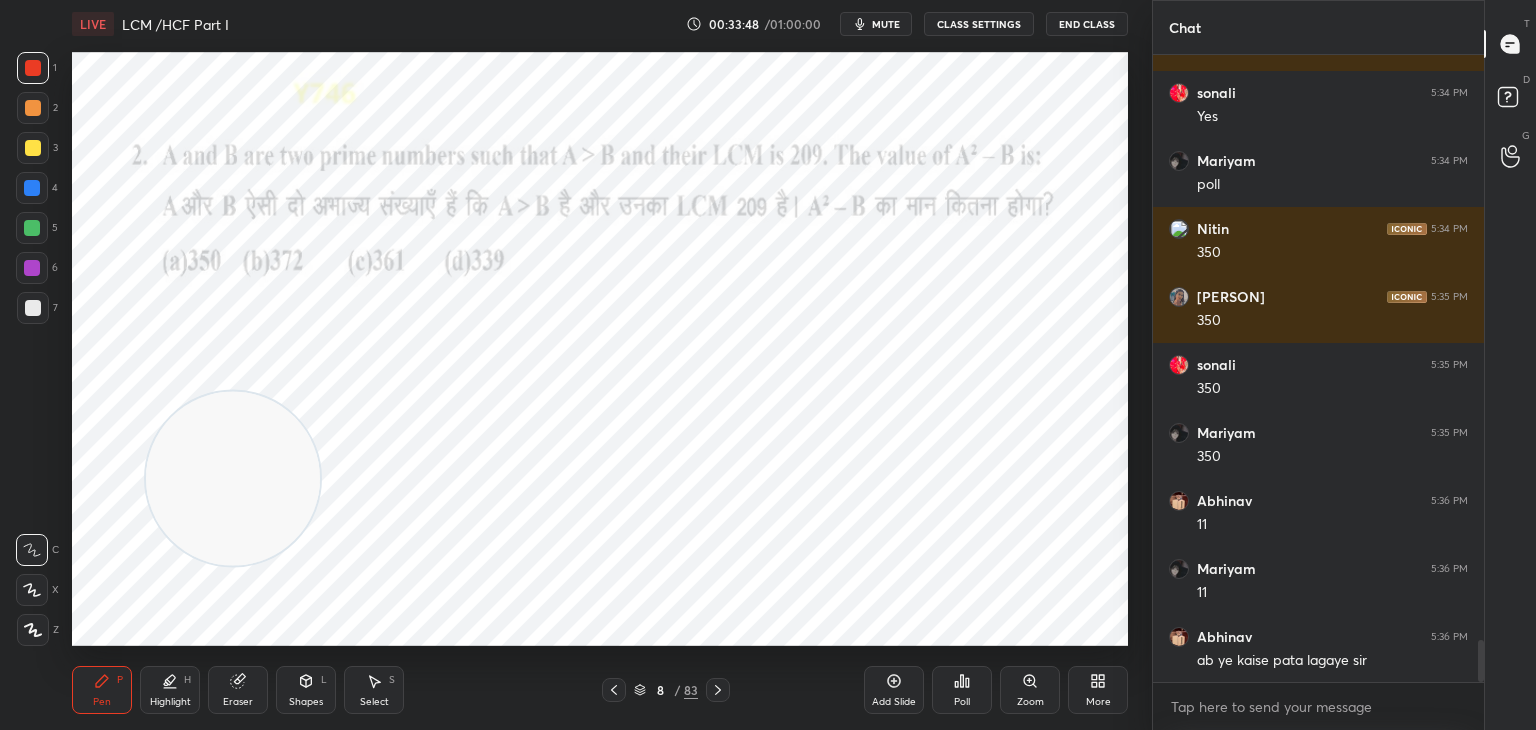 scroll, scrollTop: 8694, scrollLeft: 0, axis: vertical 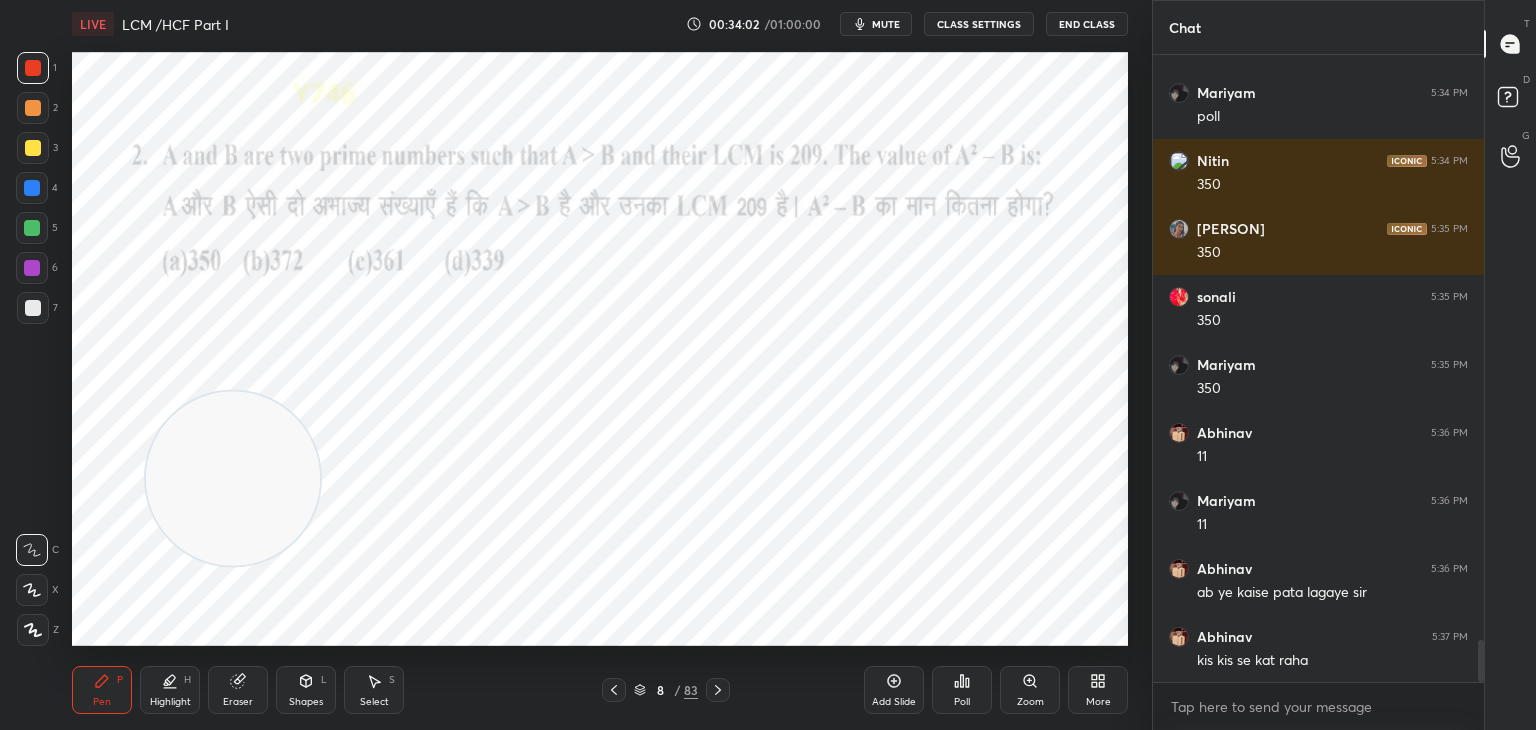 click on "Eraser" at bounding box center (238, 690) 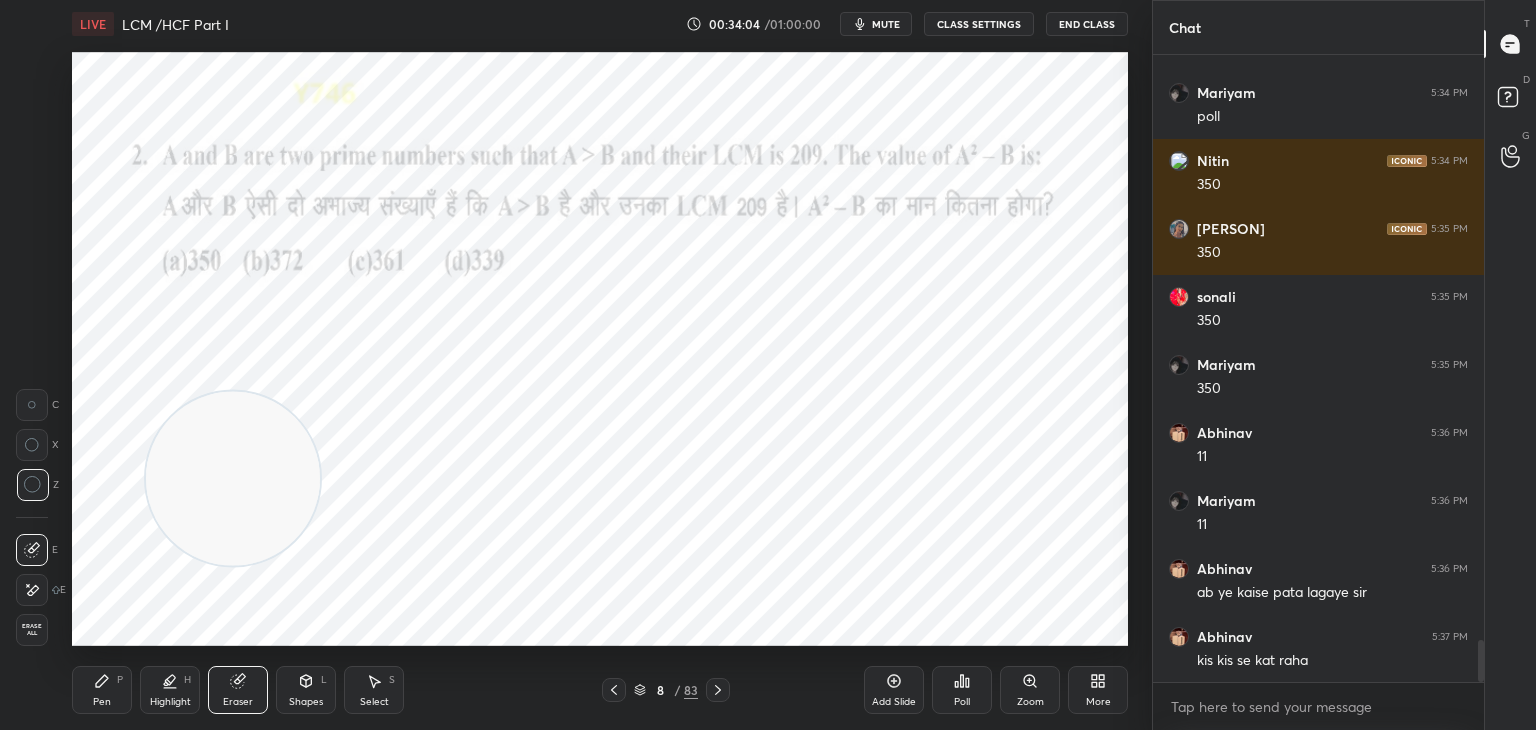 click on "Pen P" at bounding box center (102, 690) 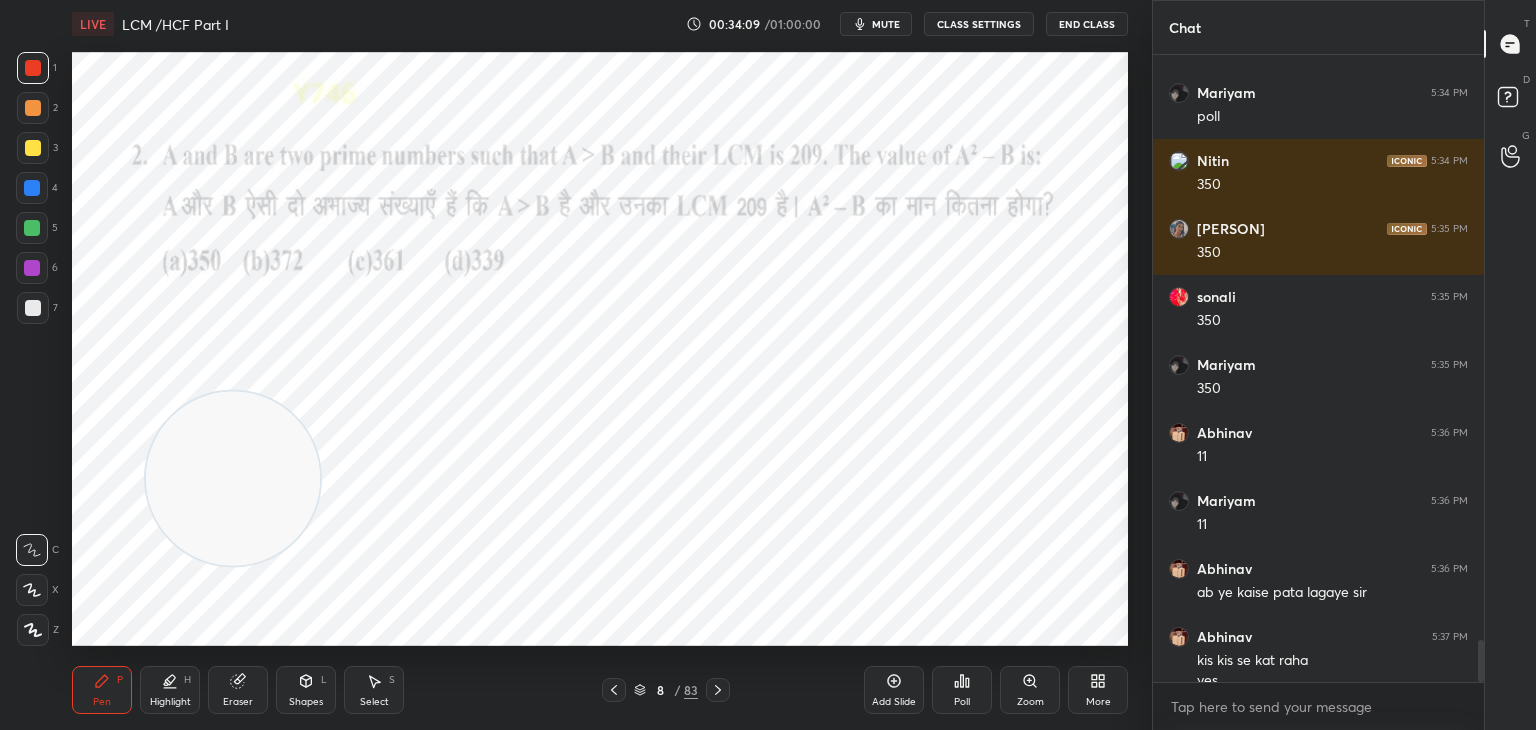 scroll, scrollTop: 8714, scrollLeft: 0, axis: vertical 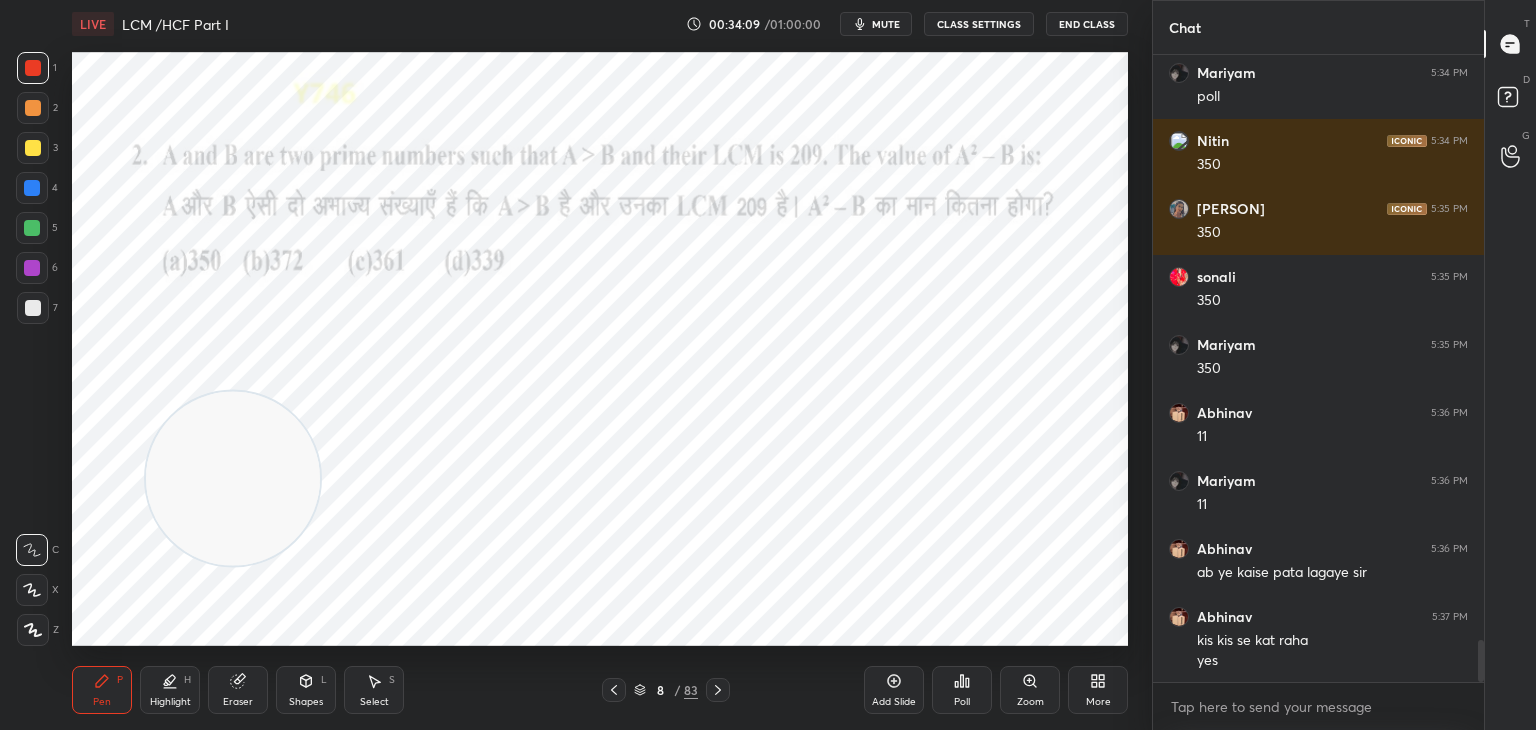 click on "mute" at bounding box center [886, 24] 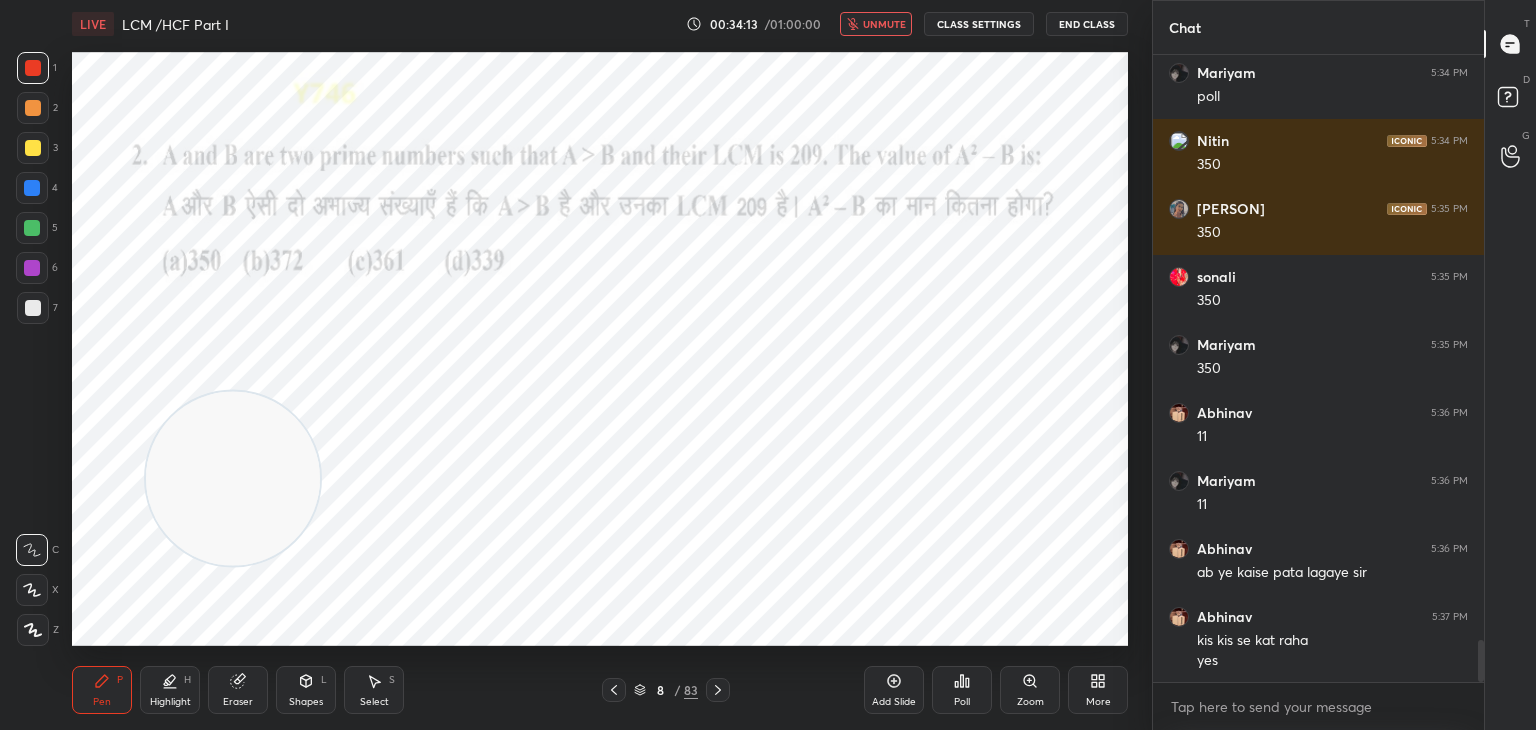 click at bounding box center (32, 268) 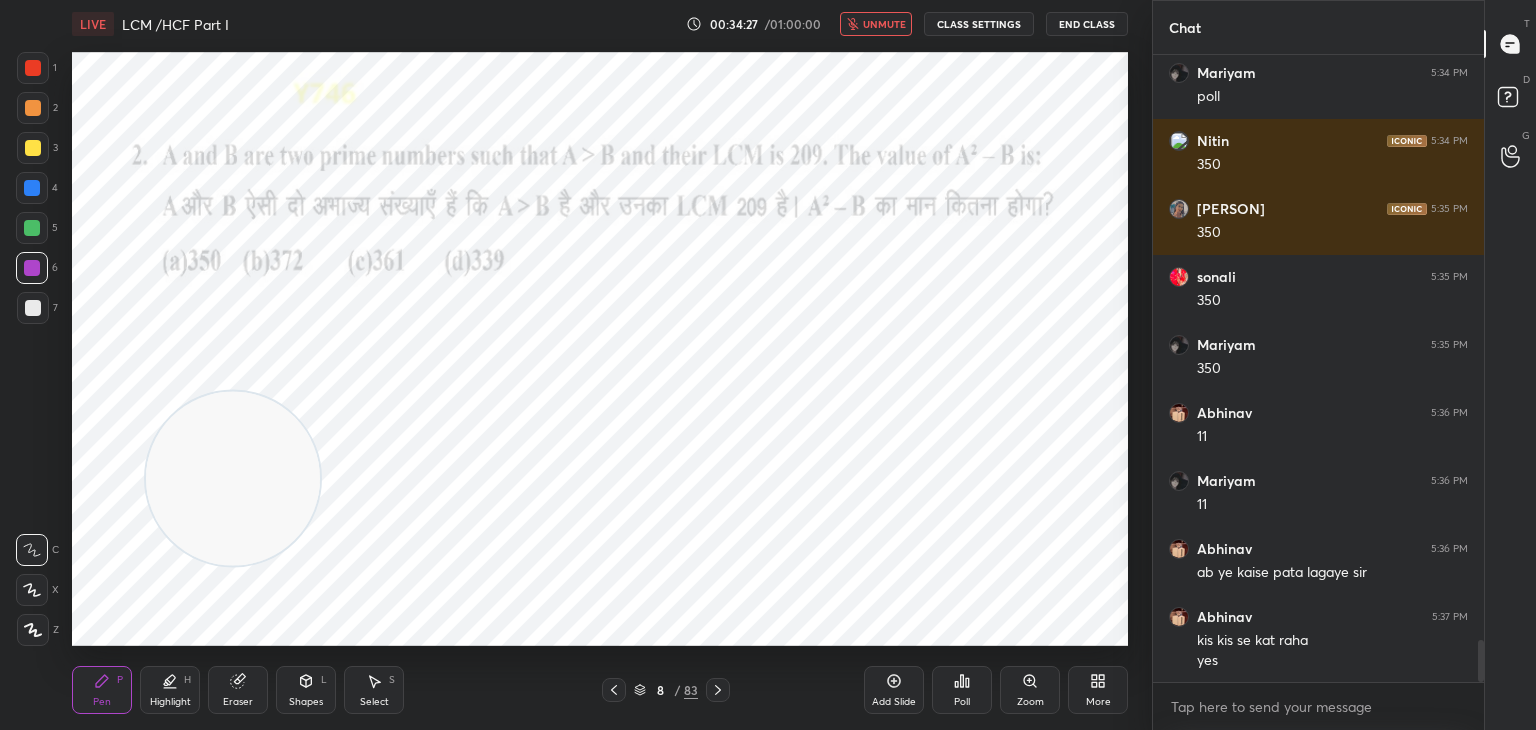 click 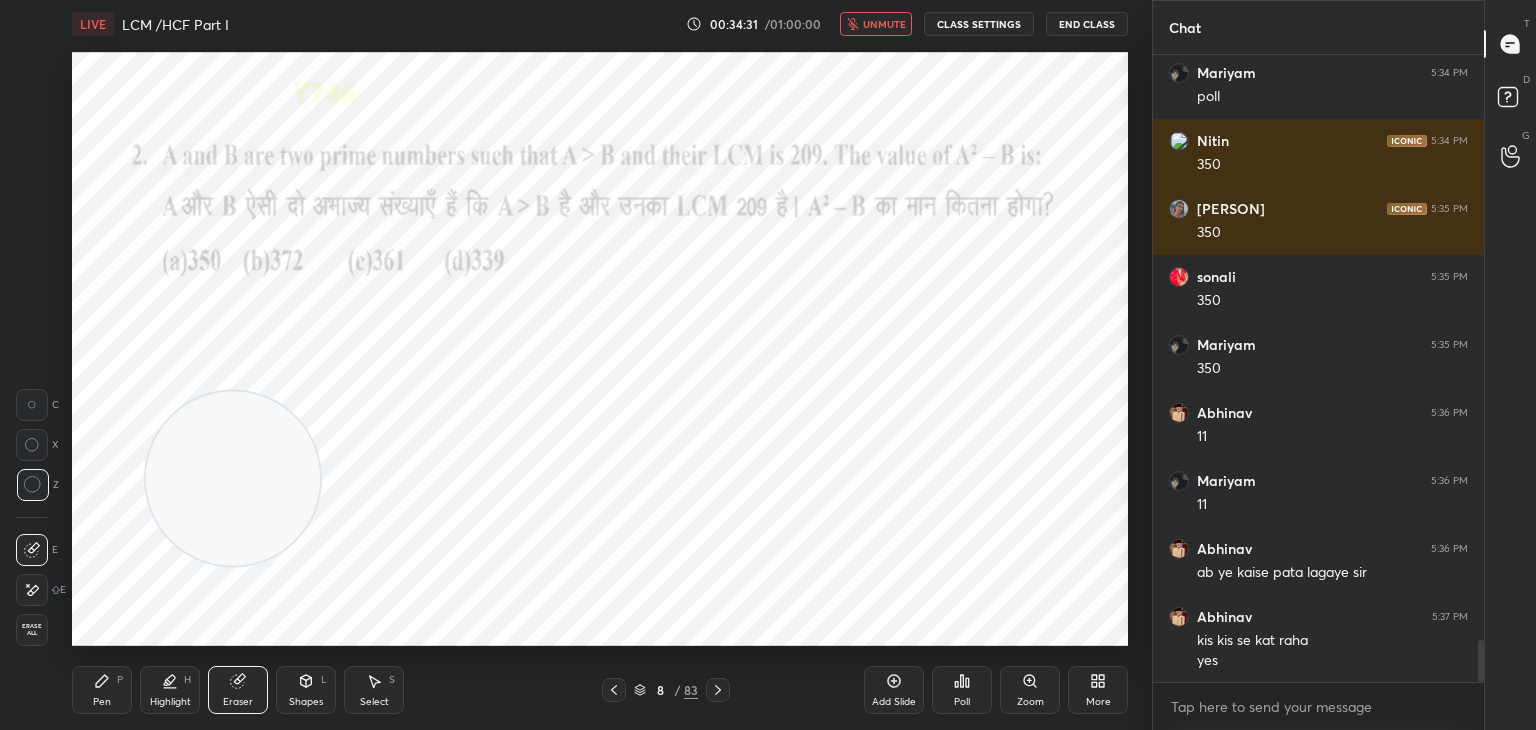 click on "Pen P" at bounding box center [102, 690] 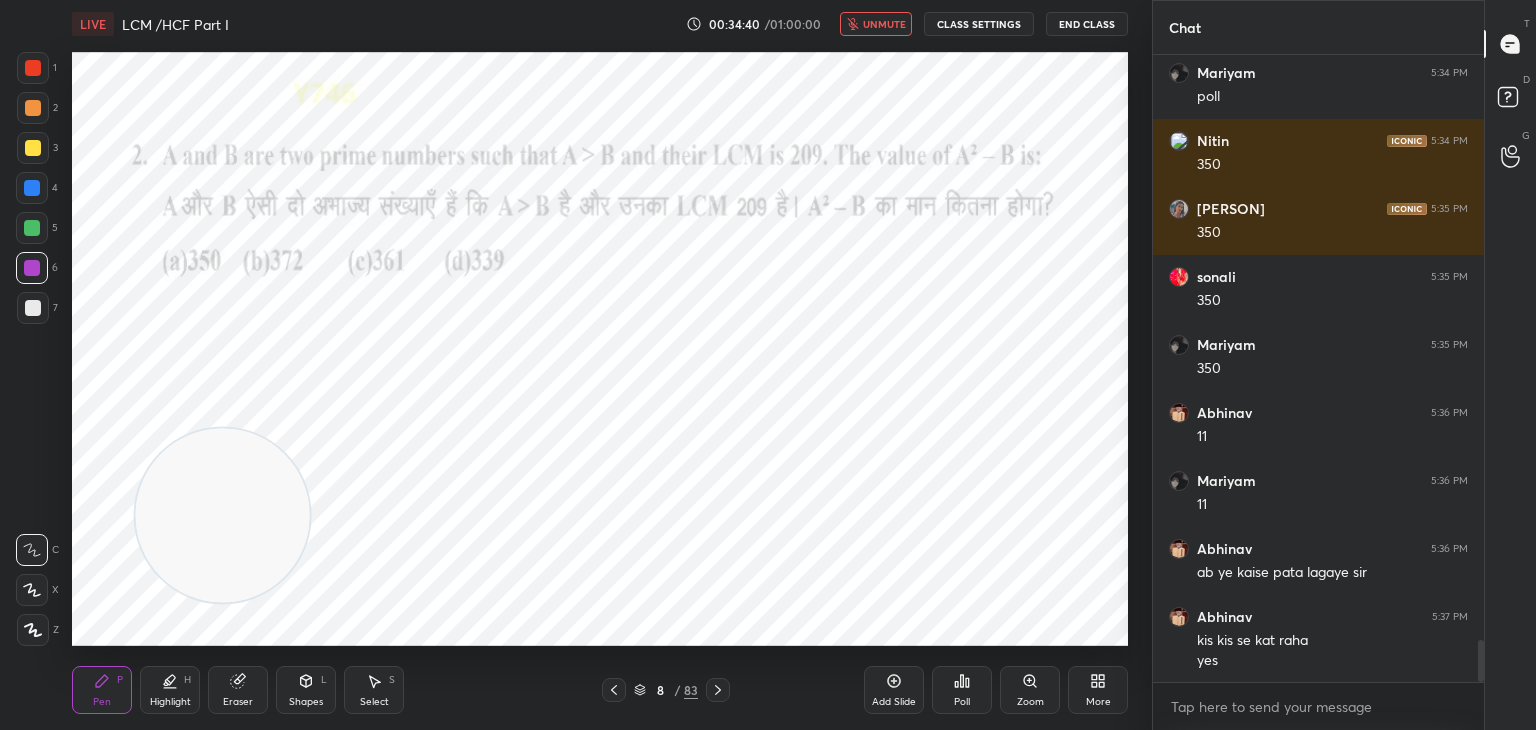 click at bounding box center [32, 228] 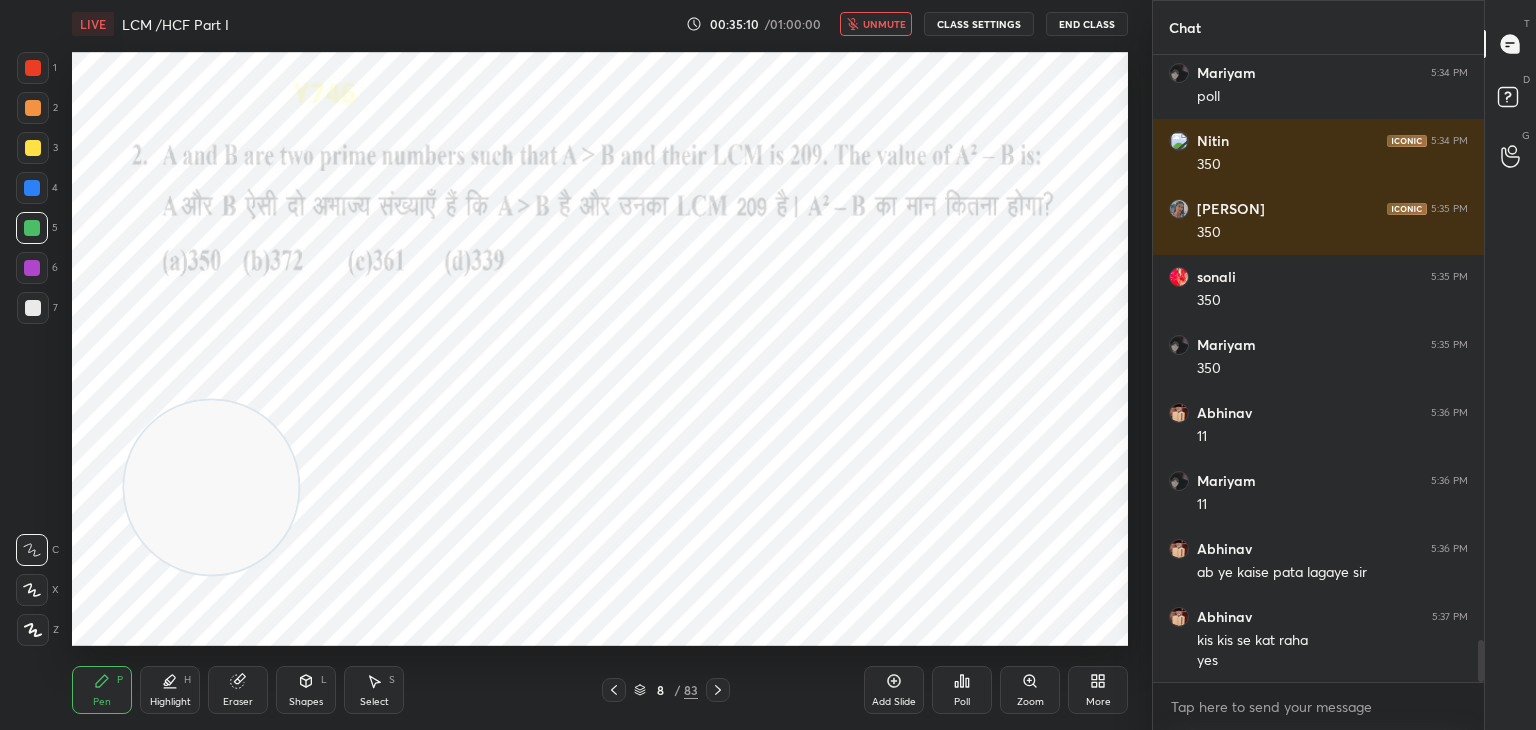 click on "unmute" at bounding box center (884, 24) 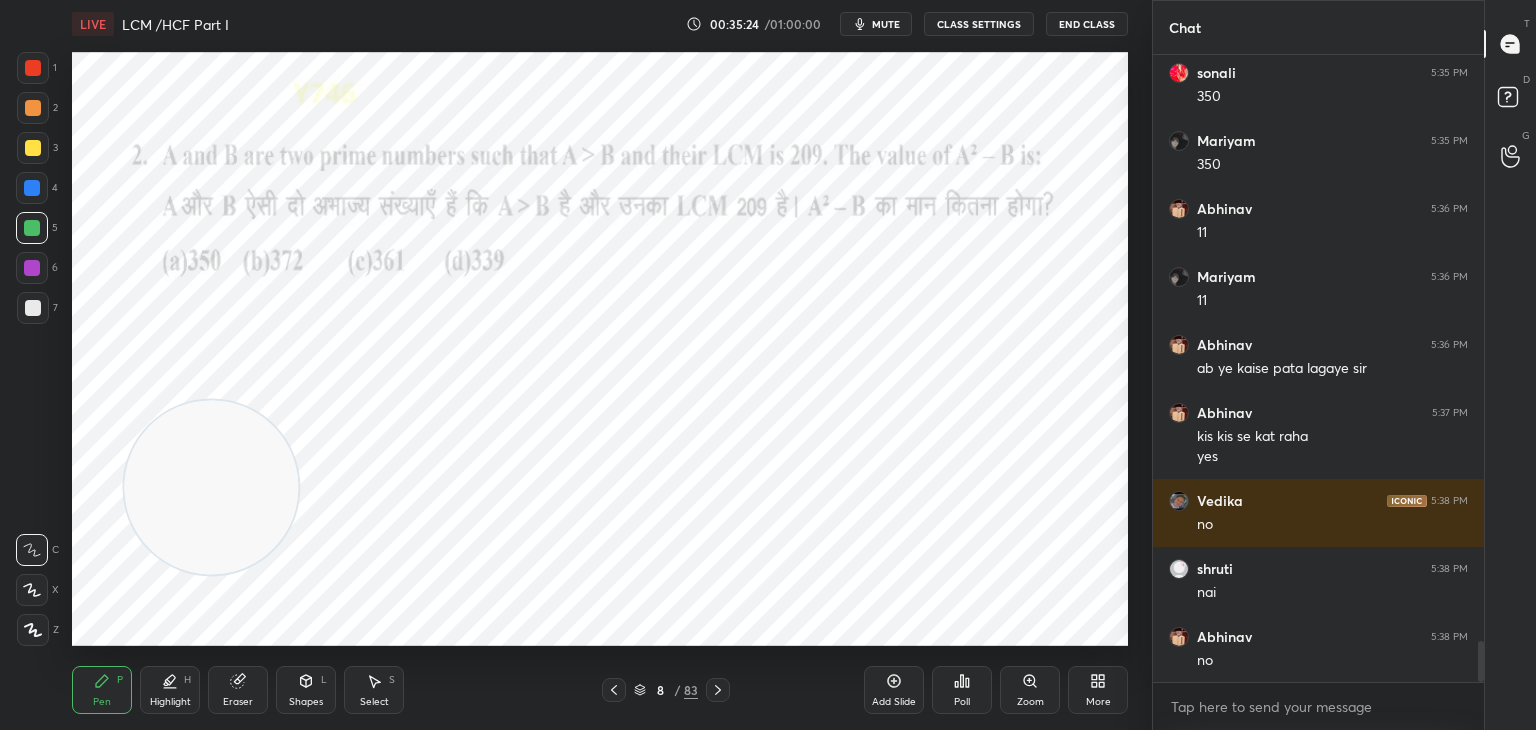 scroll, scrollTop: 8986, scrollLeft: 0, axis: vertical 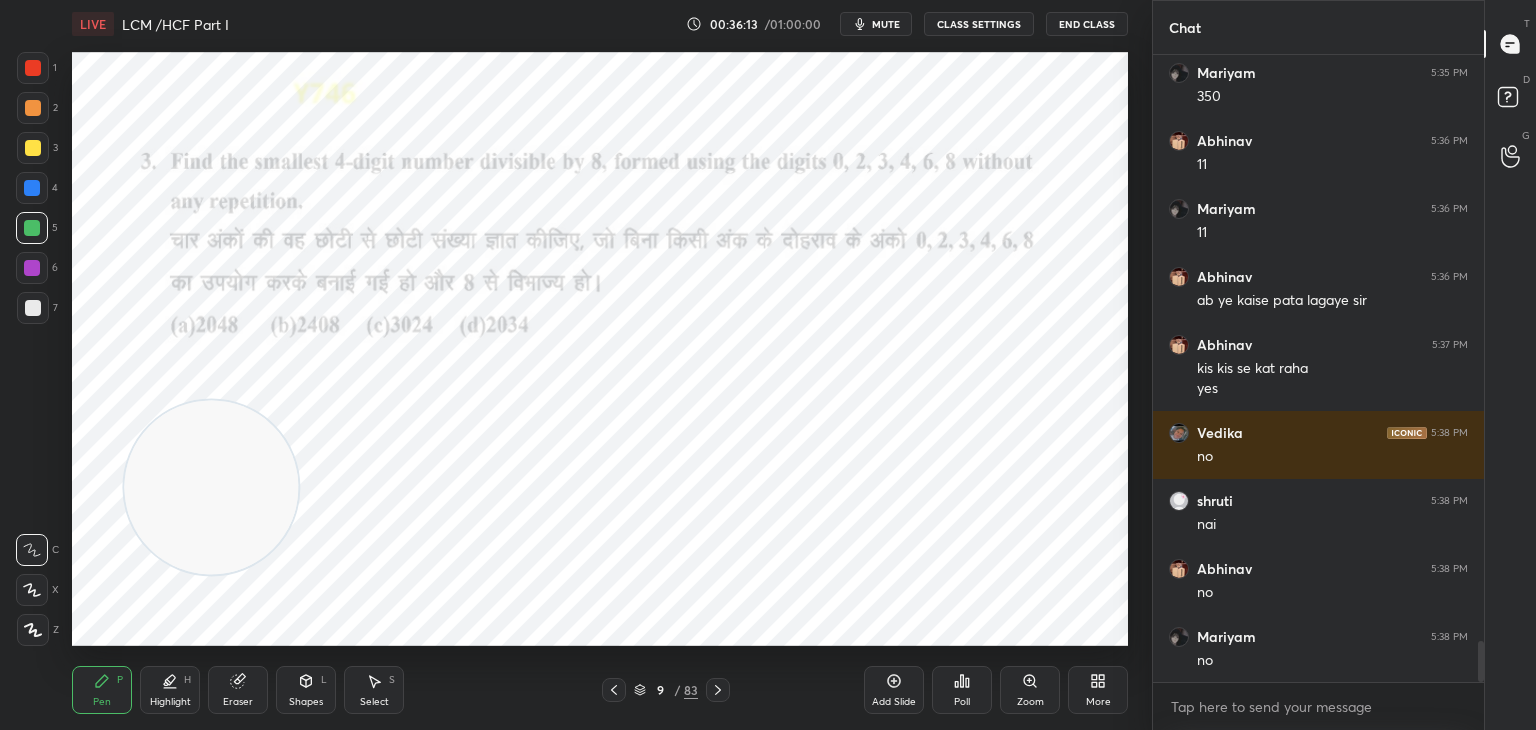 click at bounding box center [33, 68] 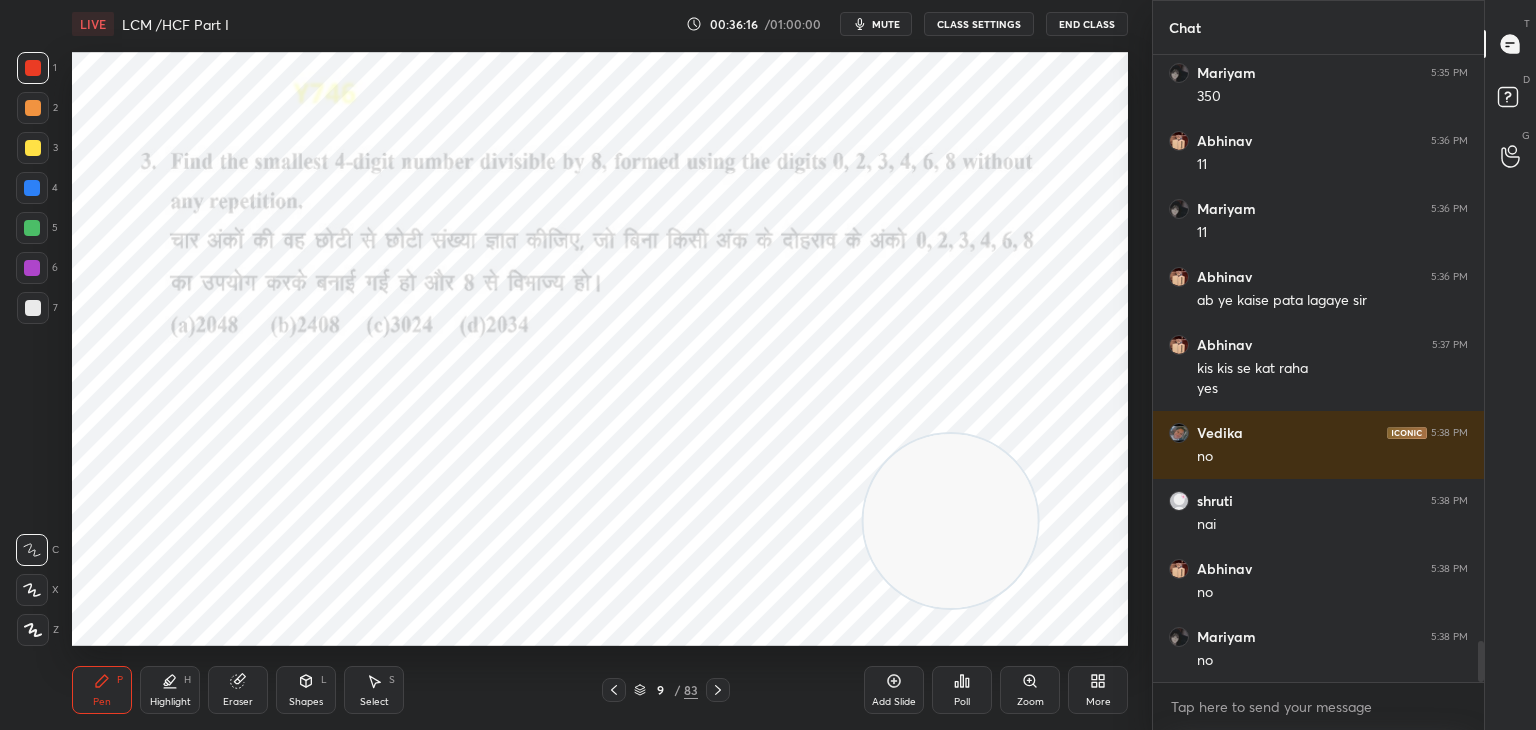 click on "Highlight H" at bounding box center [170, 690] 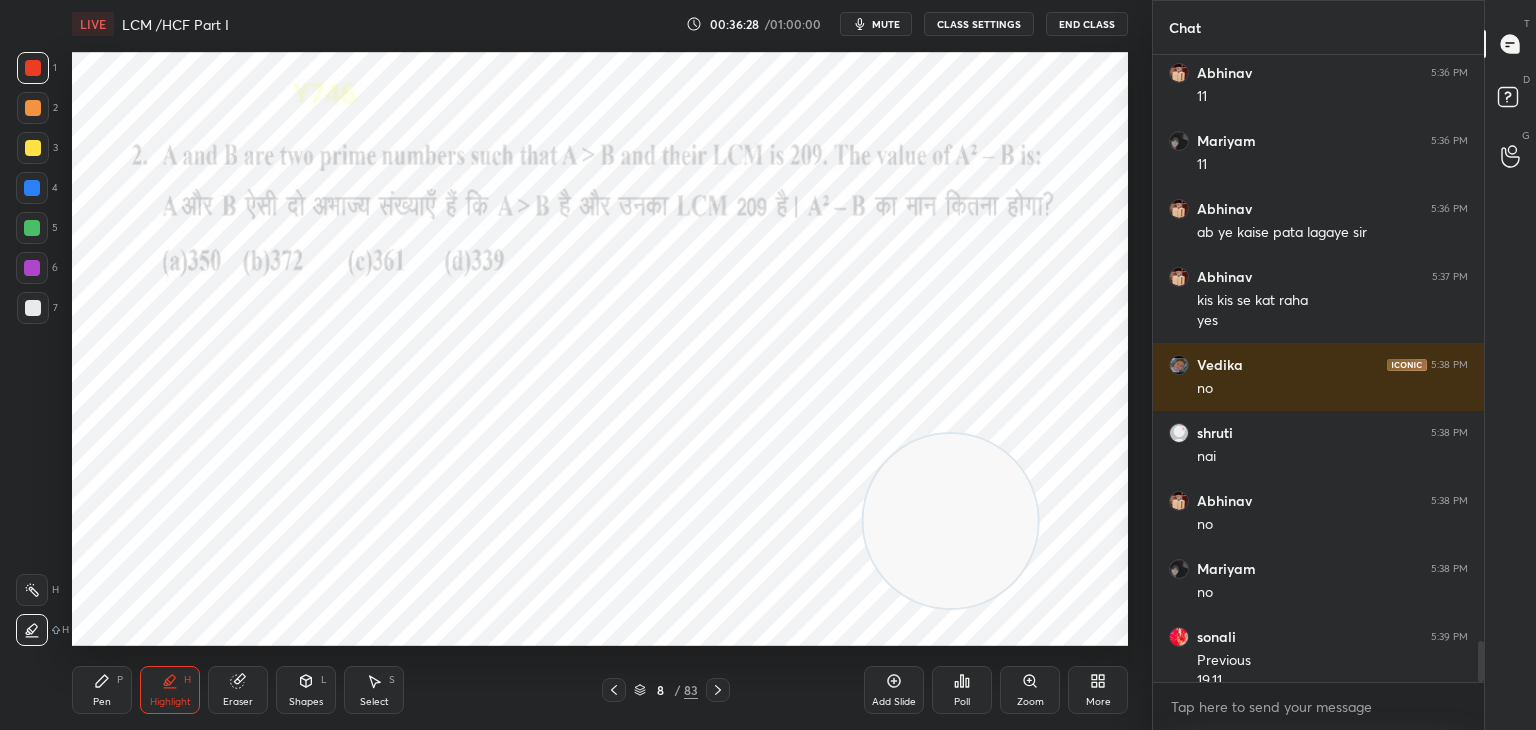 scroll, scrollTop: 9074, scrollLeft: 0, axis: vertical 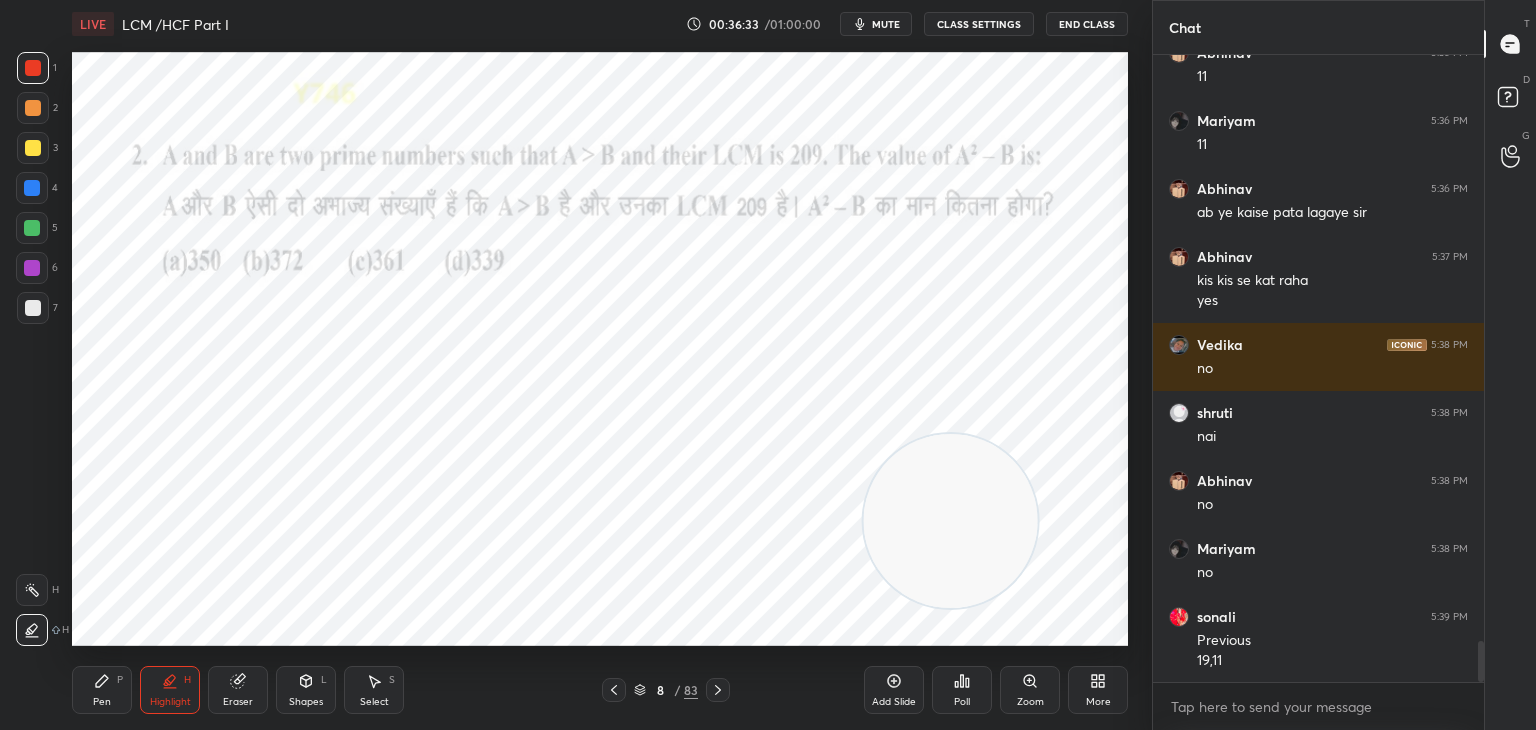click on "Pen P" at bounding box center (102, 690) 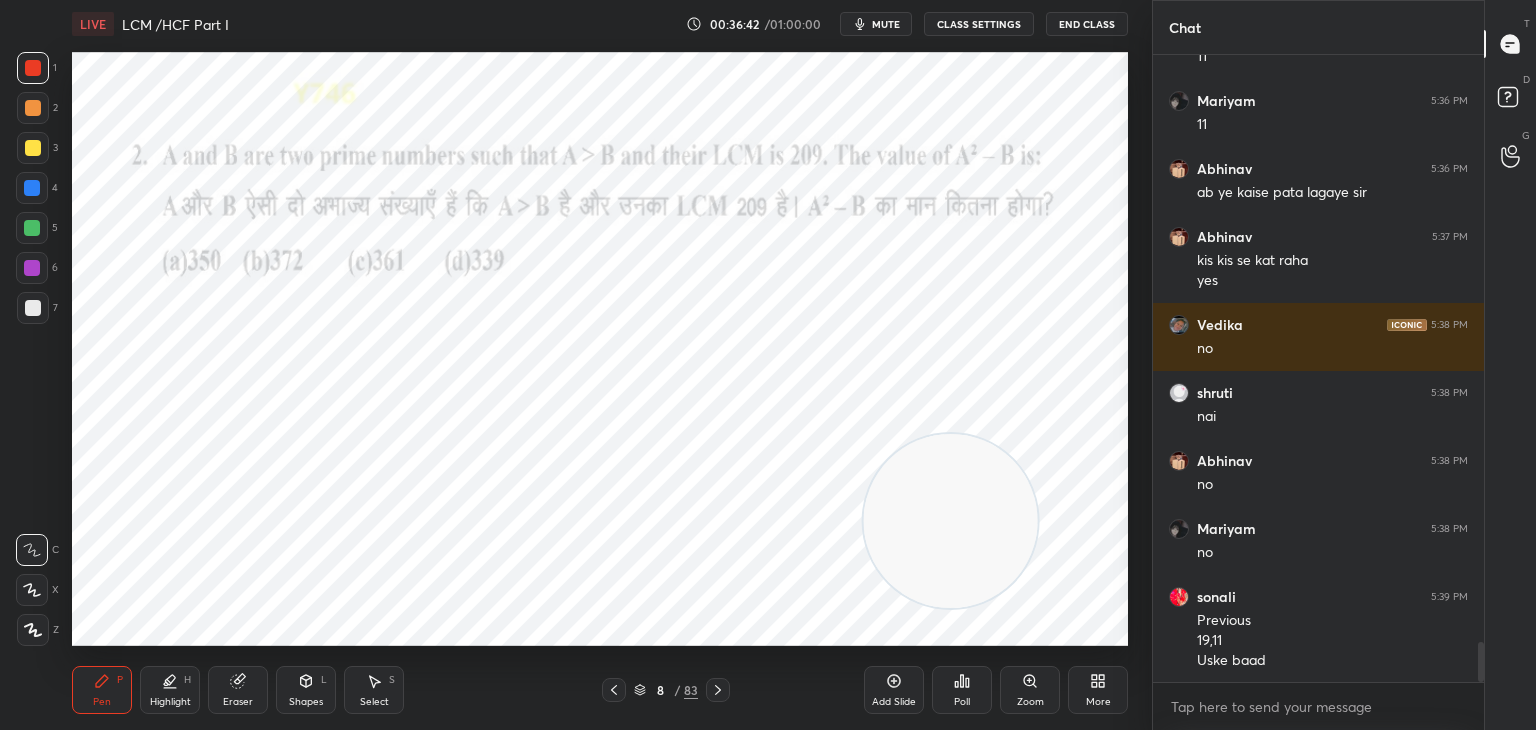 scroll, scrollTop: 9114, scrollLeft: 0, axis: vertical 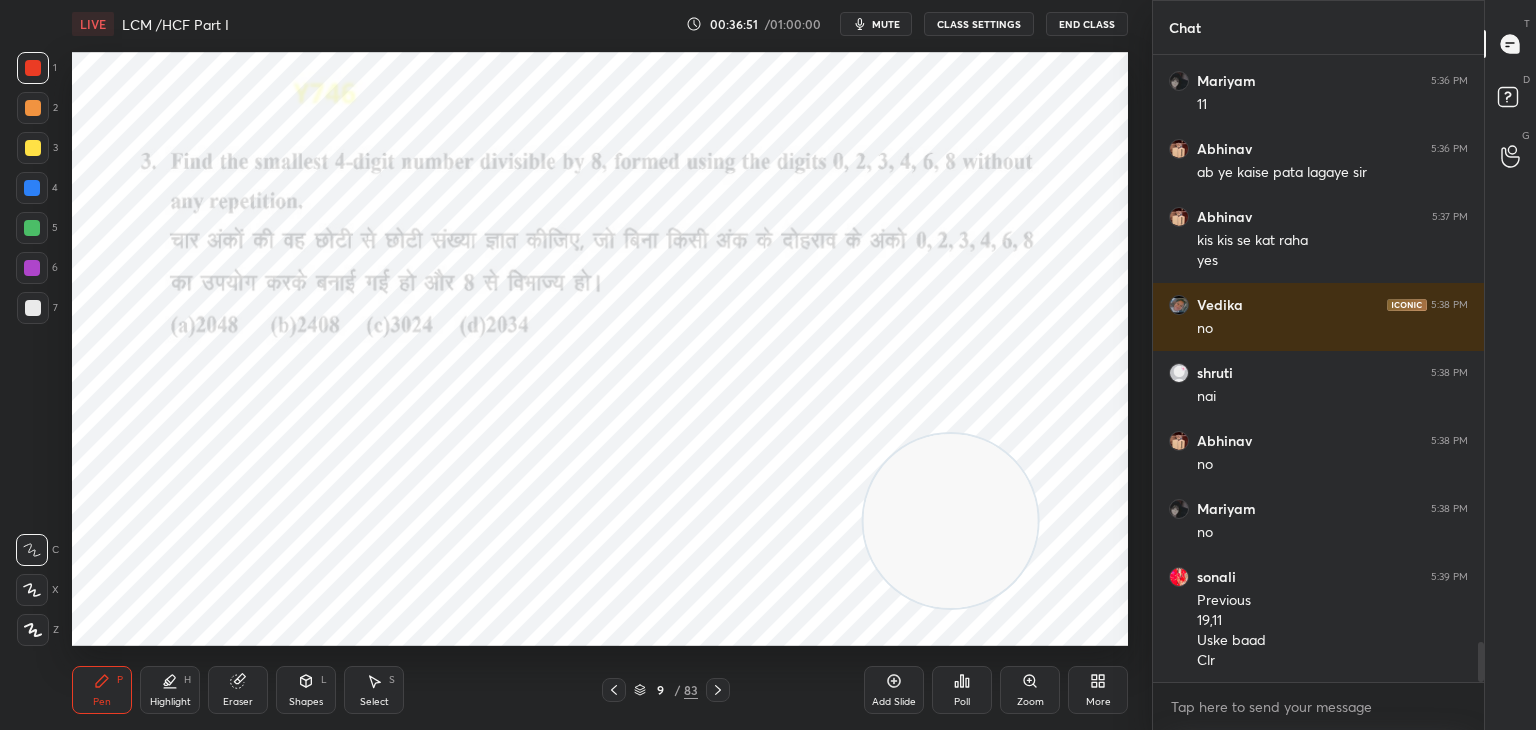 click on "Eraser" at bounding box center (238, 702) 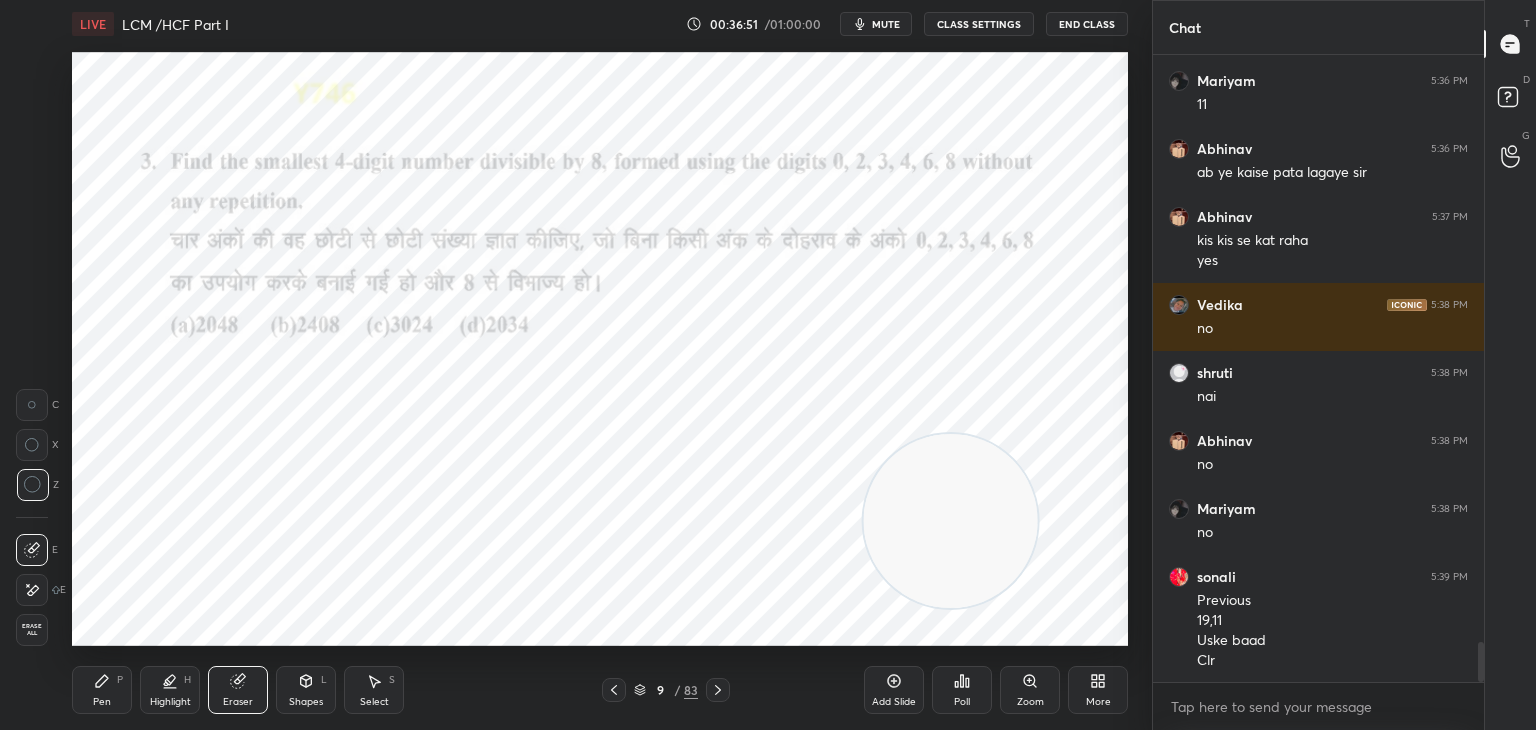 click on "Erase all" at bounding box center (32, 630) 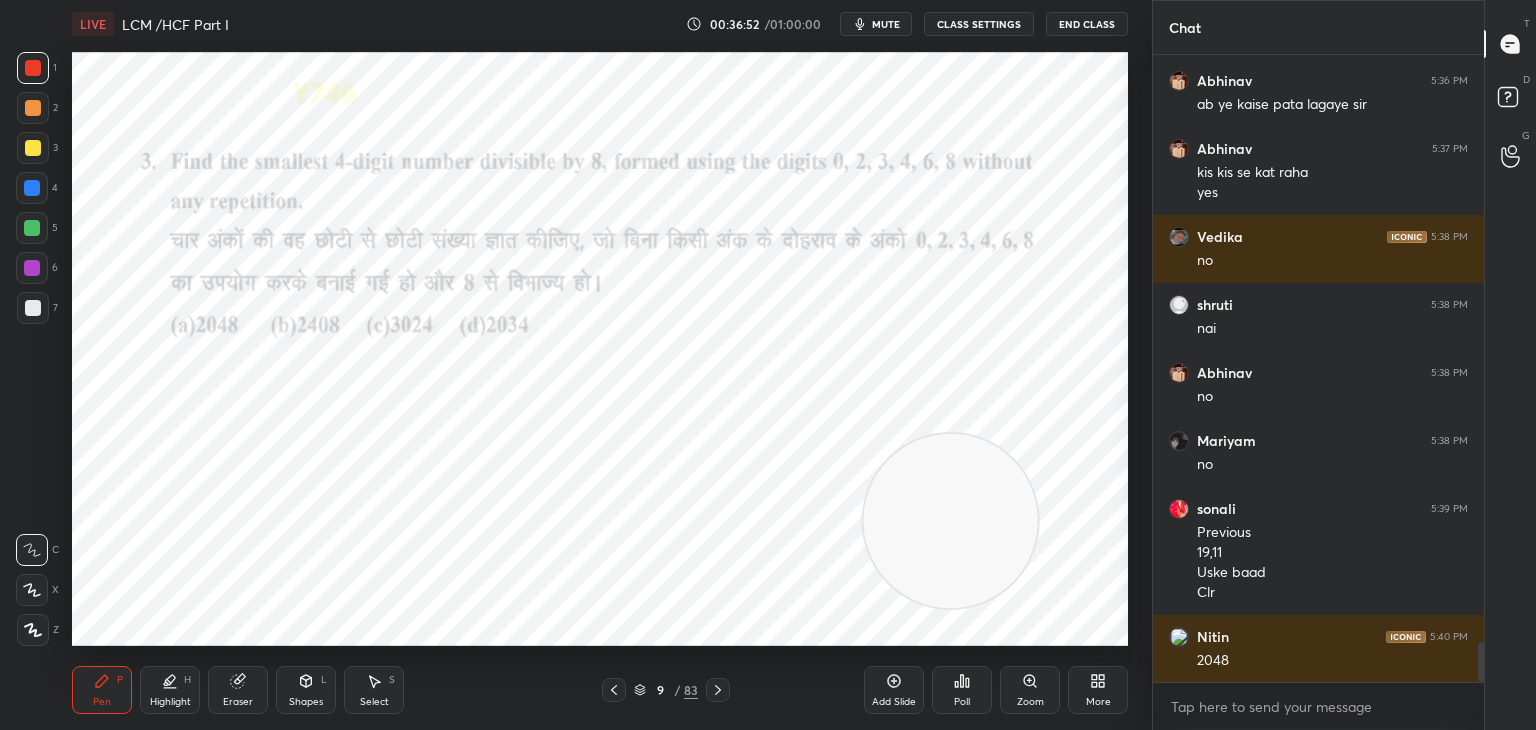 click 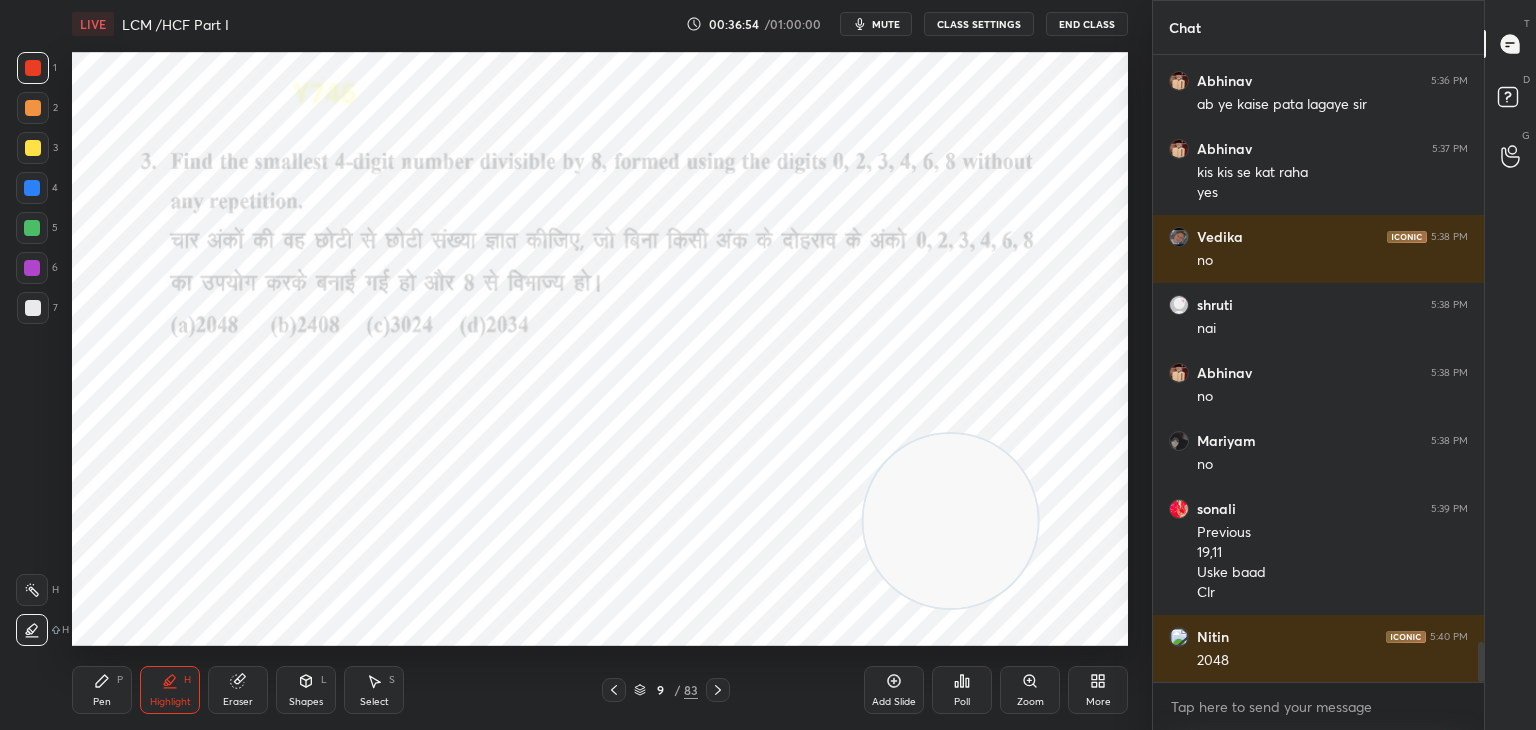 scroll, scrollTop: 9250, scrollLeft: 0, axis: vertical 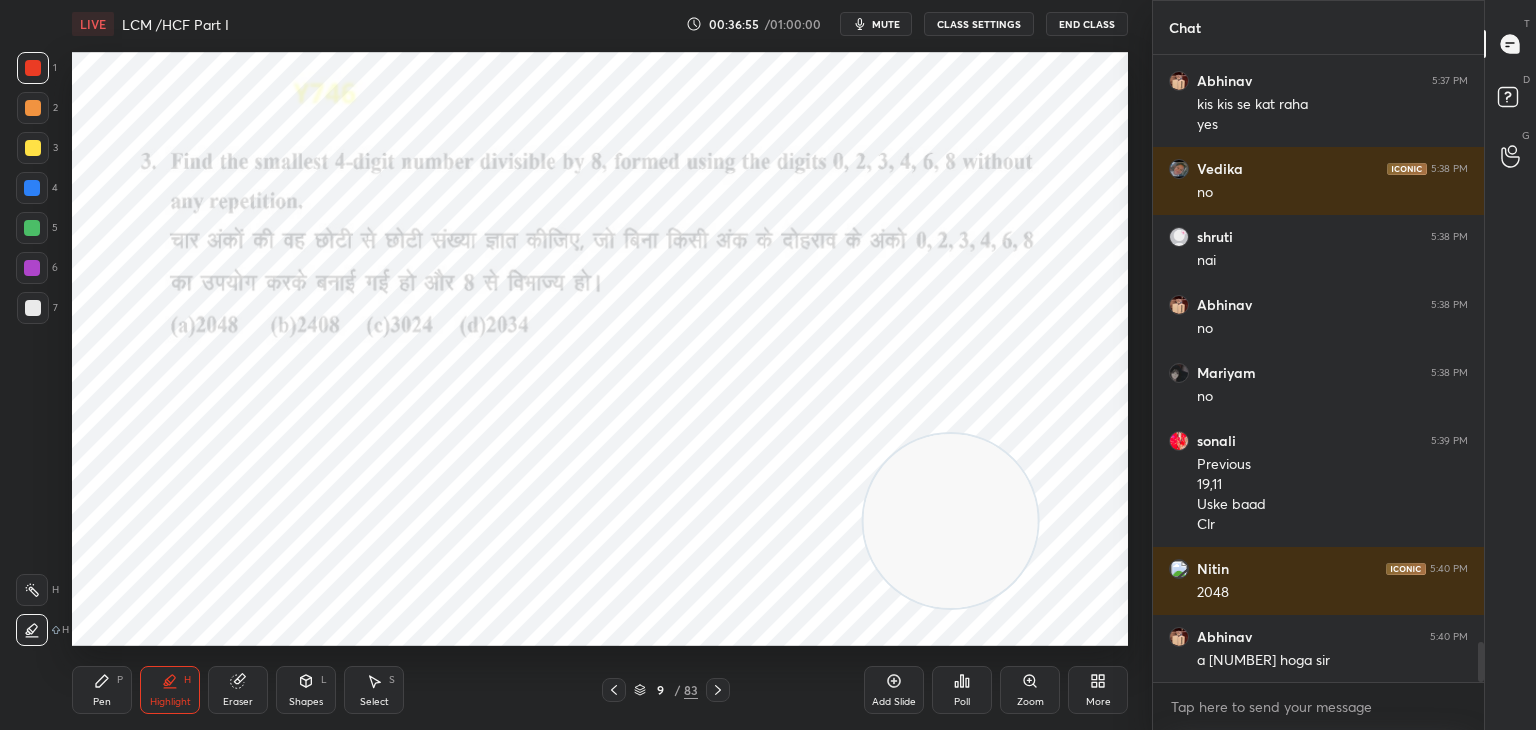 click at bounding box center [32, 268] 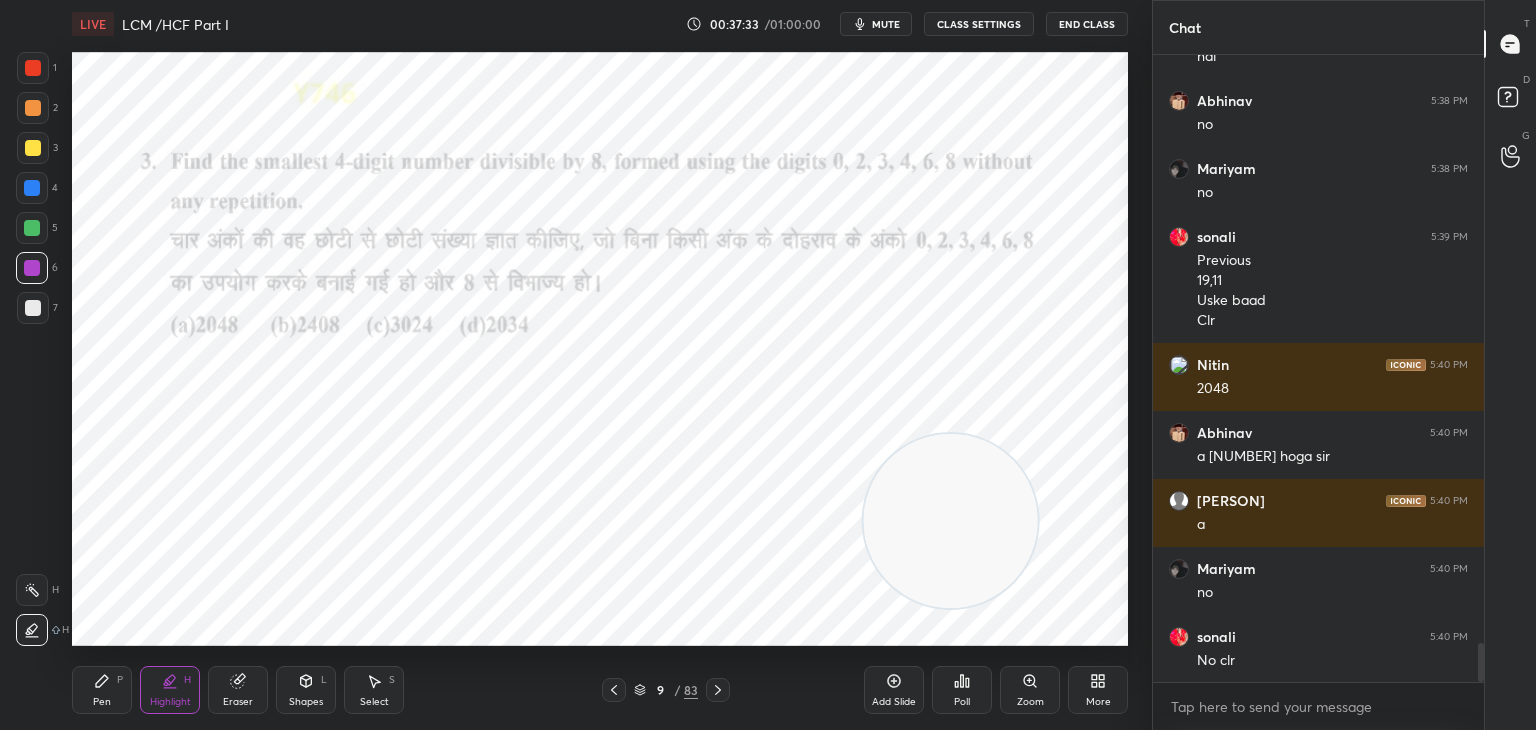 scroll, scrollTop: 9522, scrollLeft: 0, axis: vertical 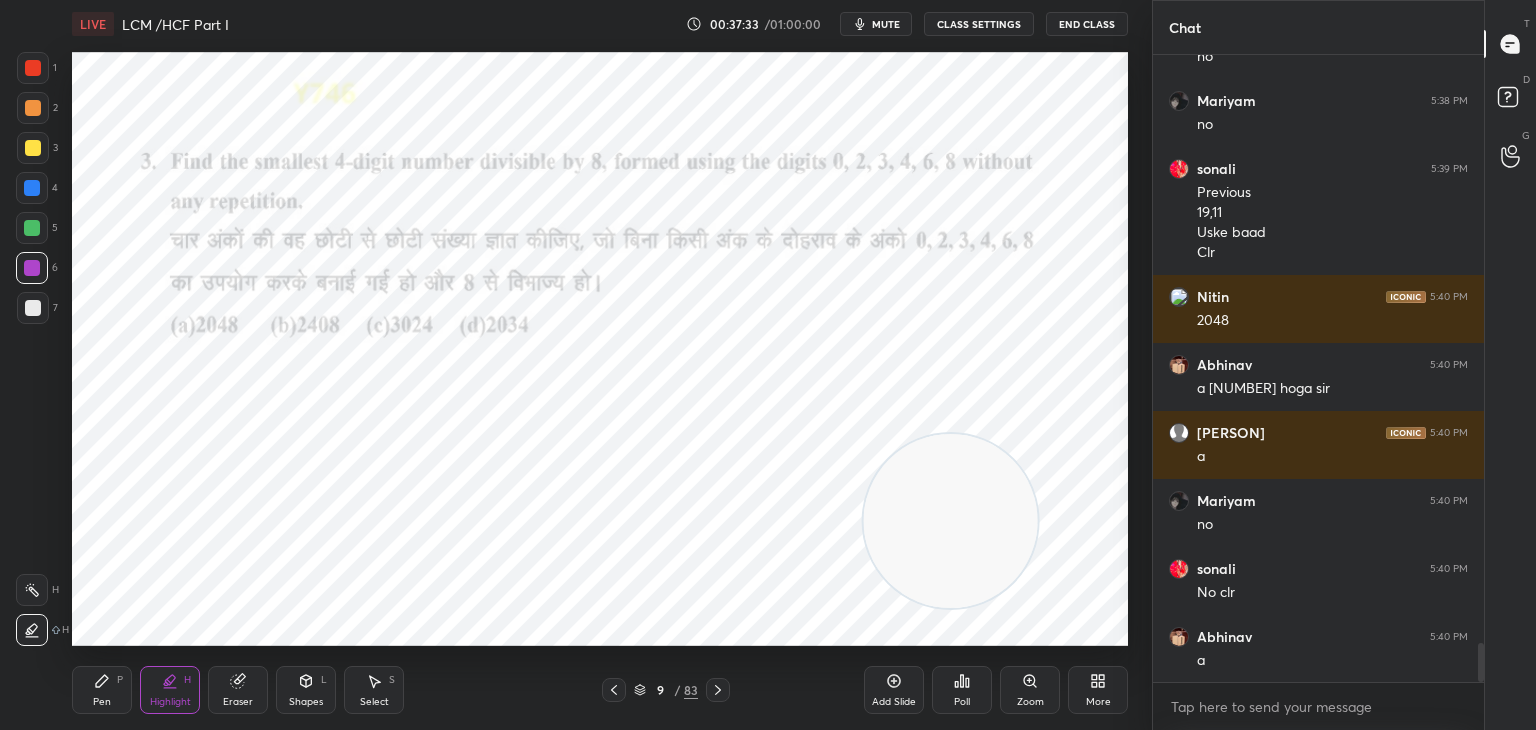 click on "P" at bounding box center [120, 680] 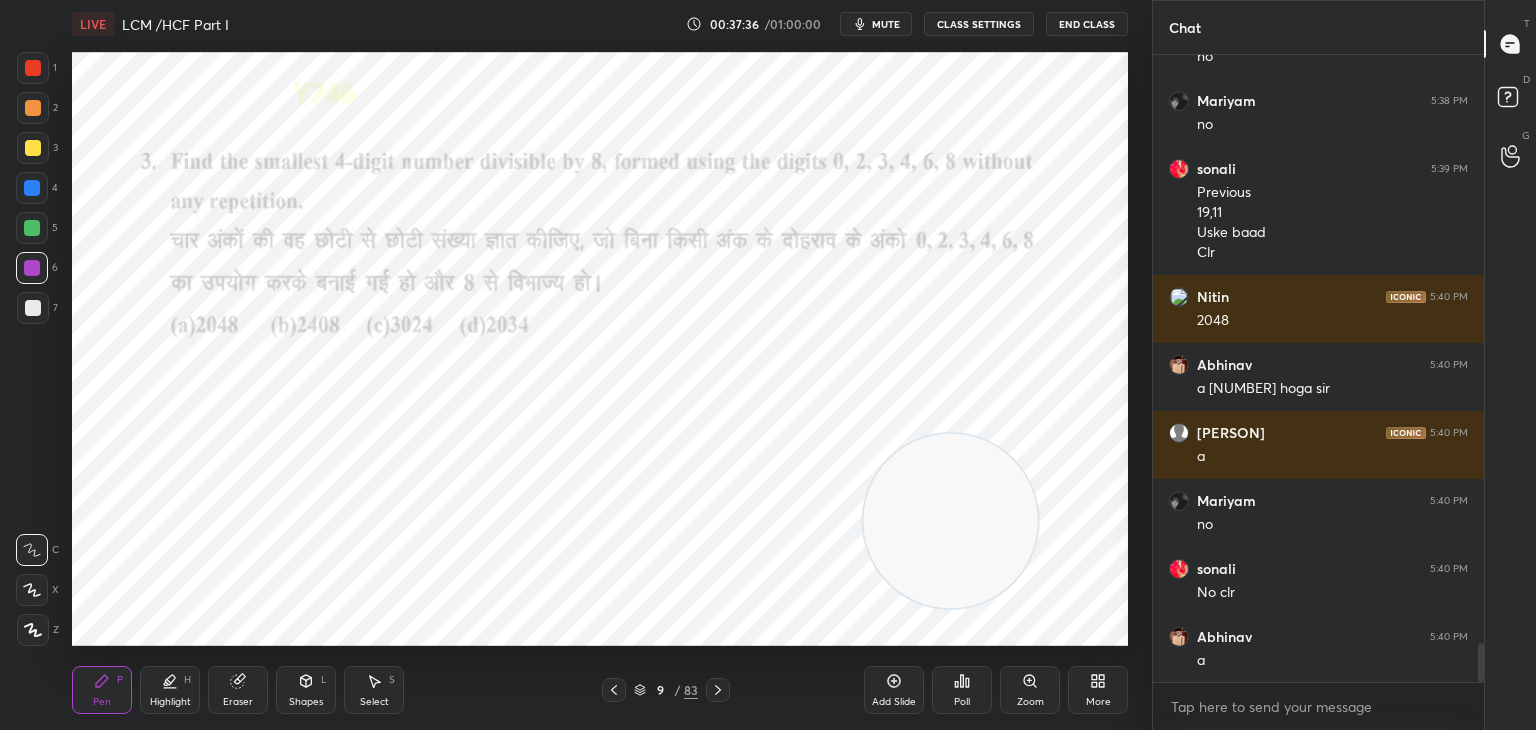 click at bounding box center [33, 68] 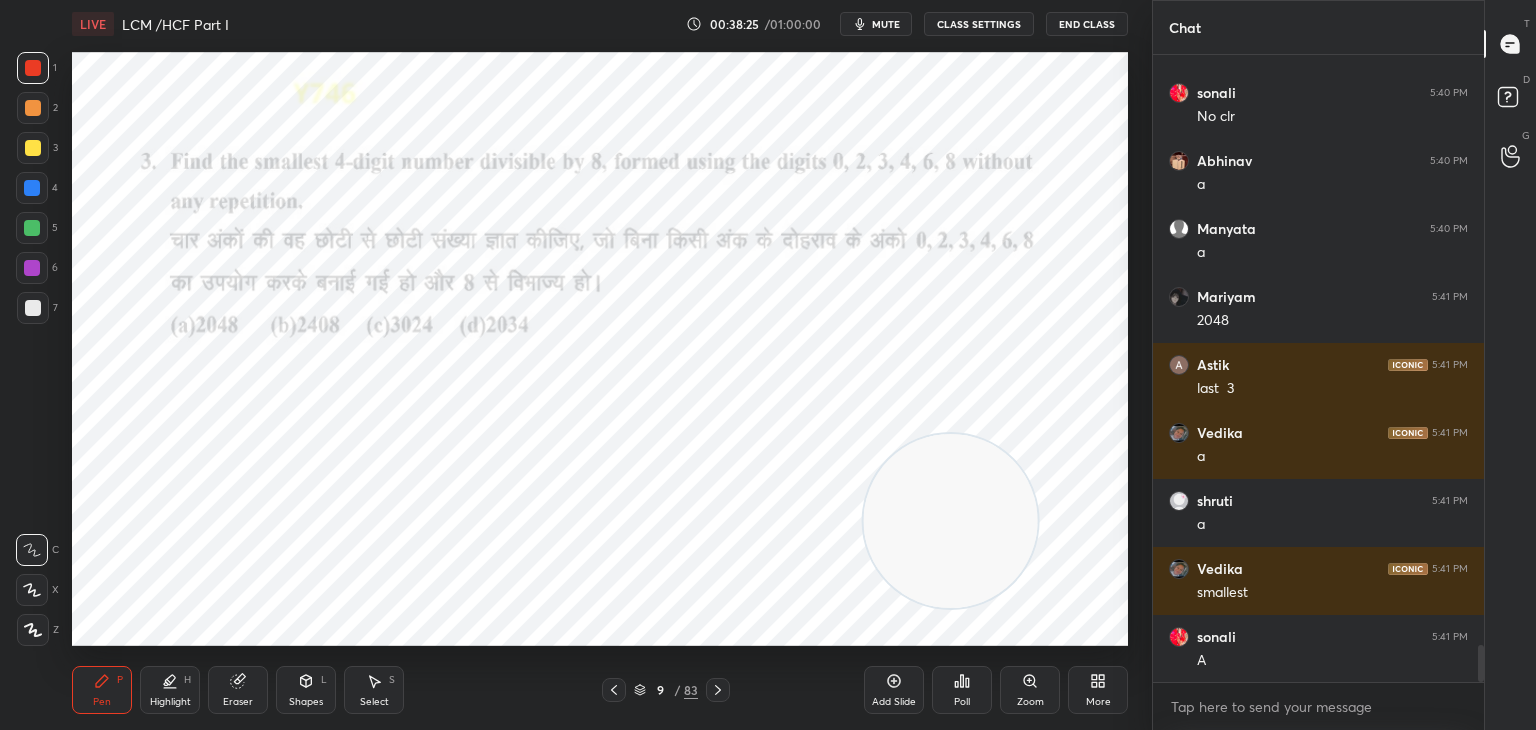 scroll, scrollTop: 10066, scrollLeft: 0, axis: vertical 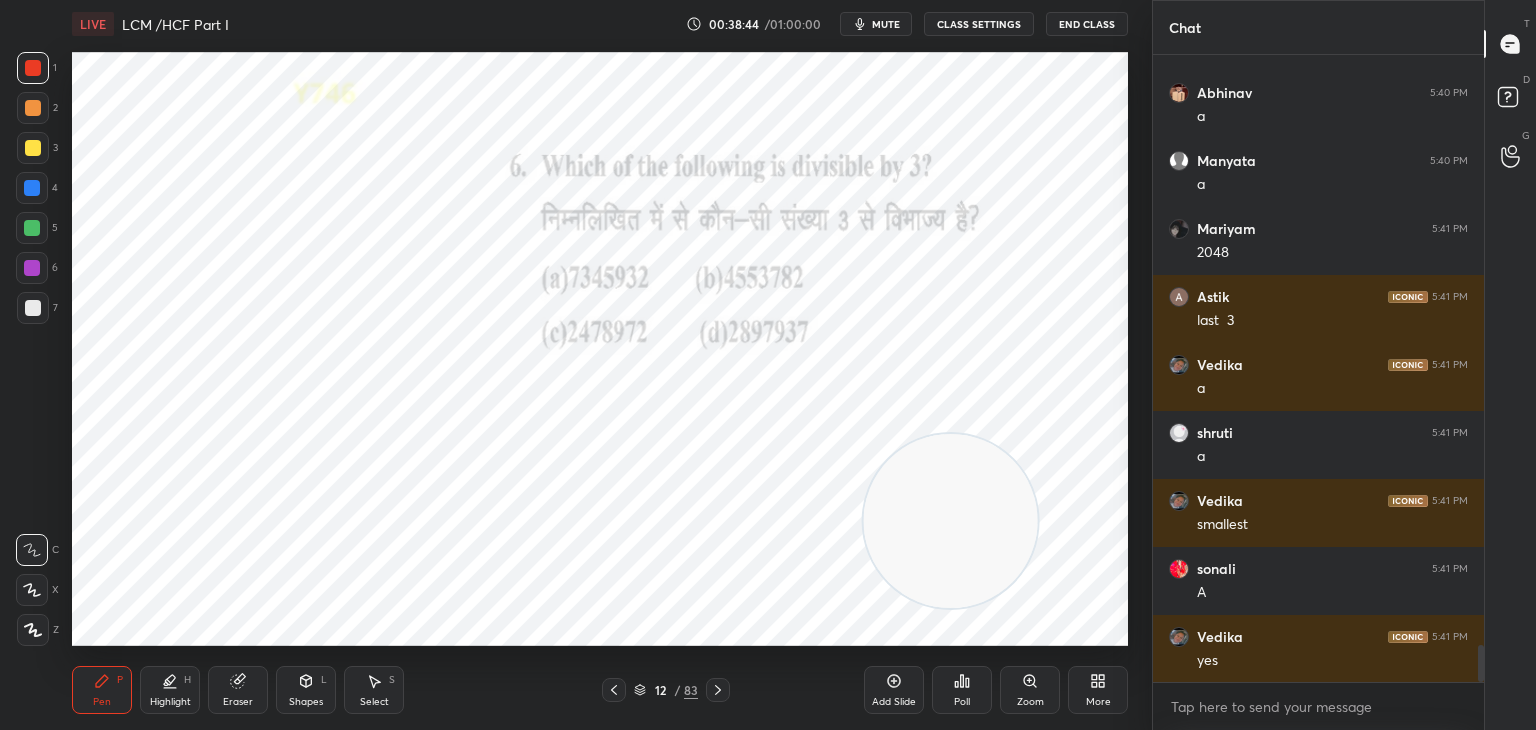 click on "X" at bounding box center [37, 590] 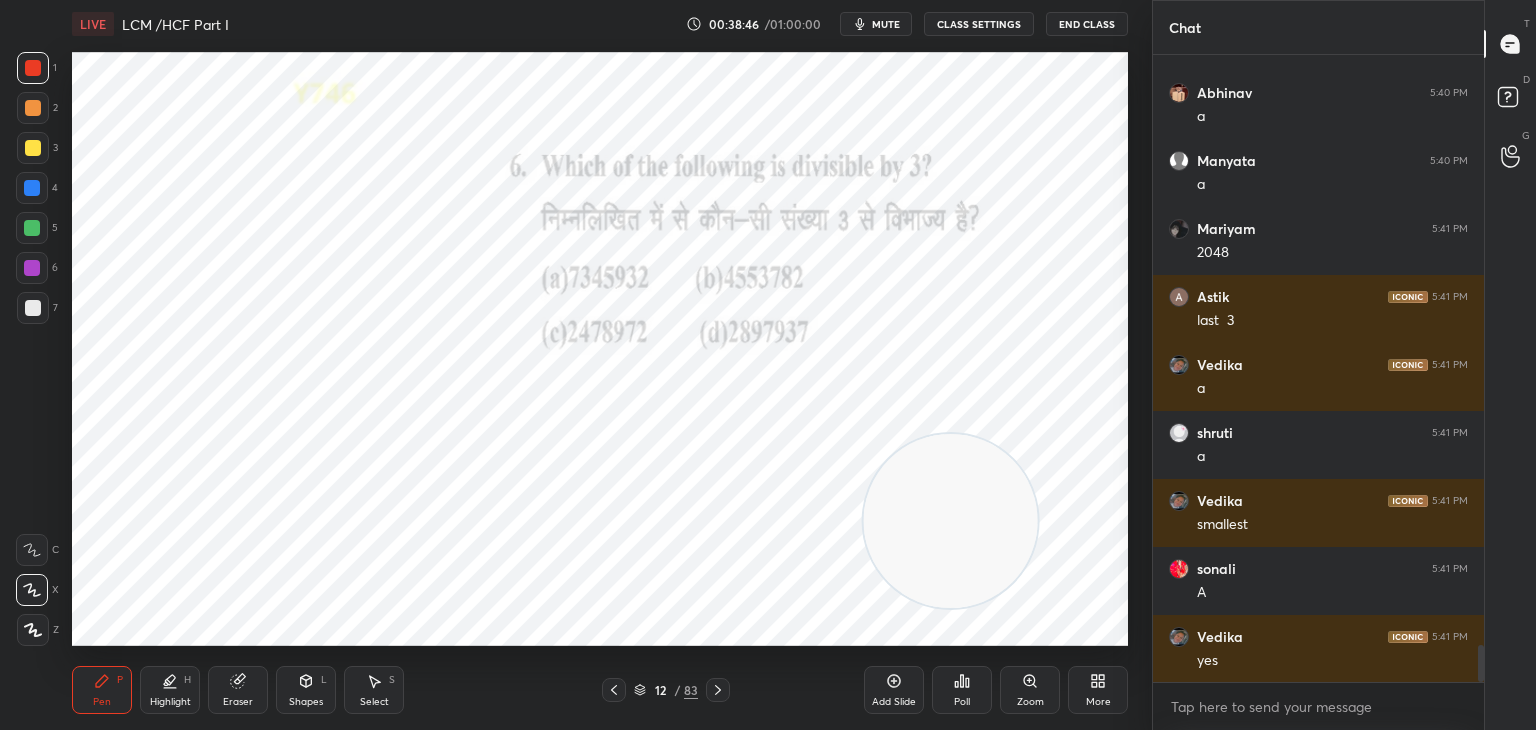click 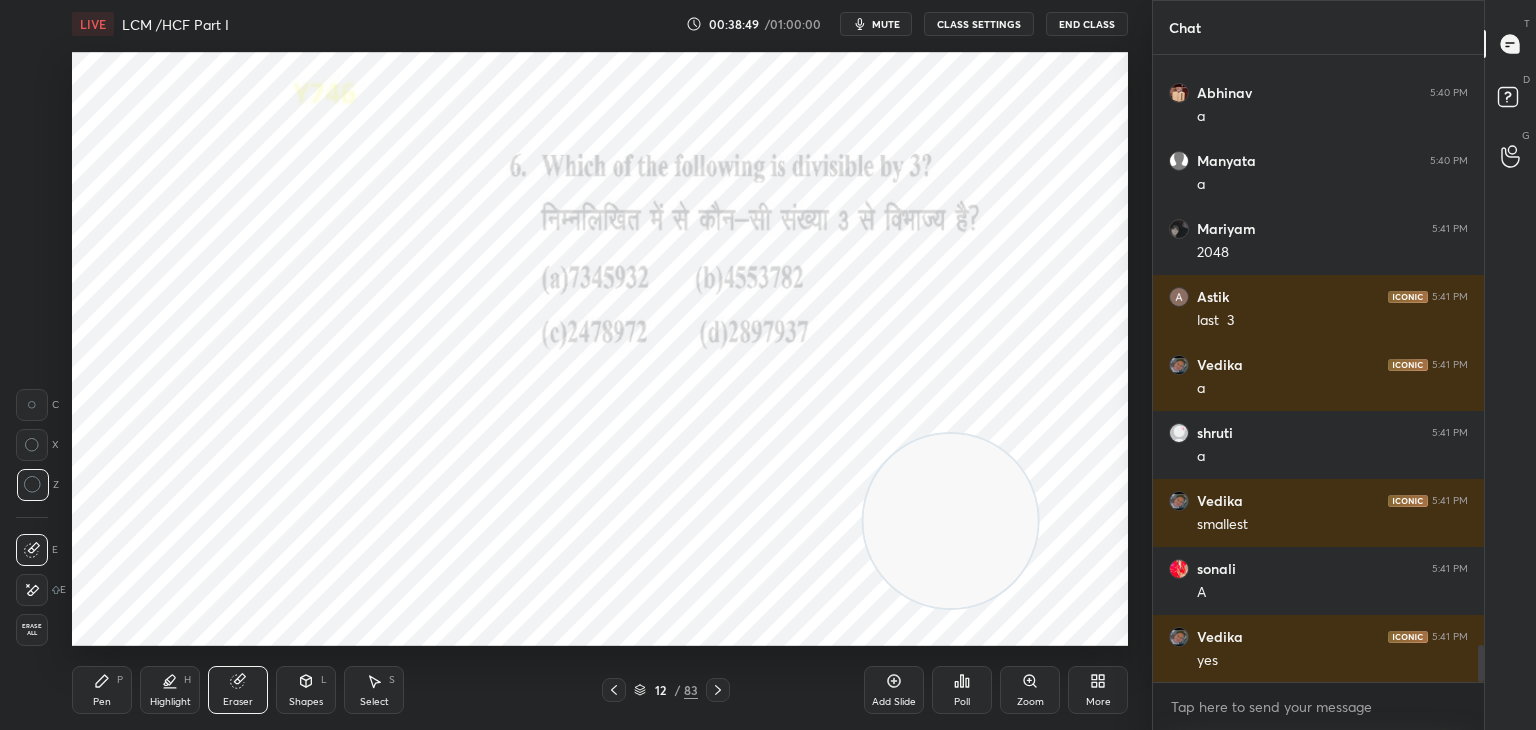 click on "Pen P" at bounding box center (102, 690) 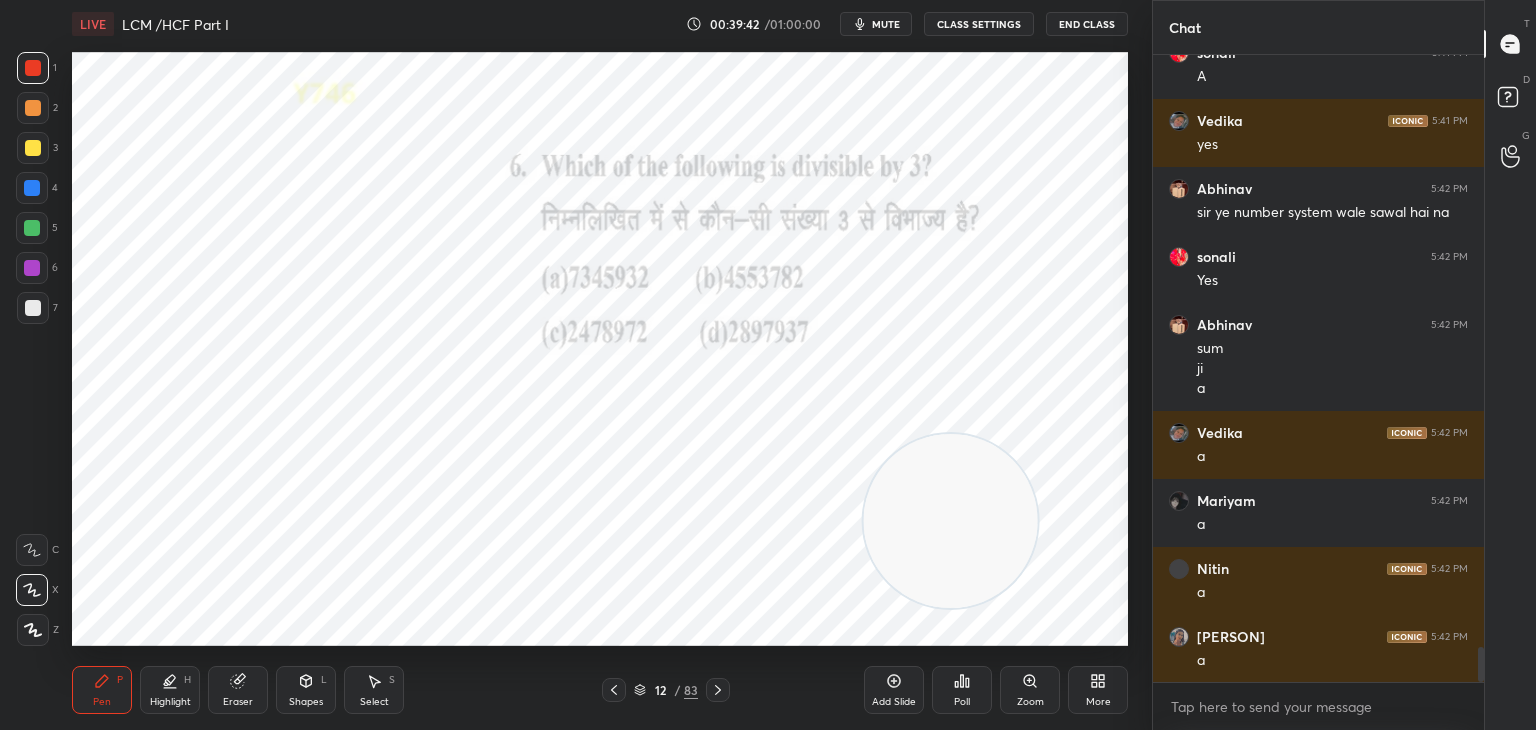 scroll, scrollTop: 10650, scrollLeft: 0, axis: vertical 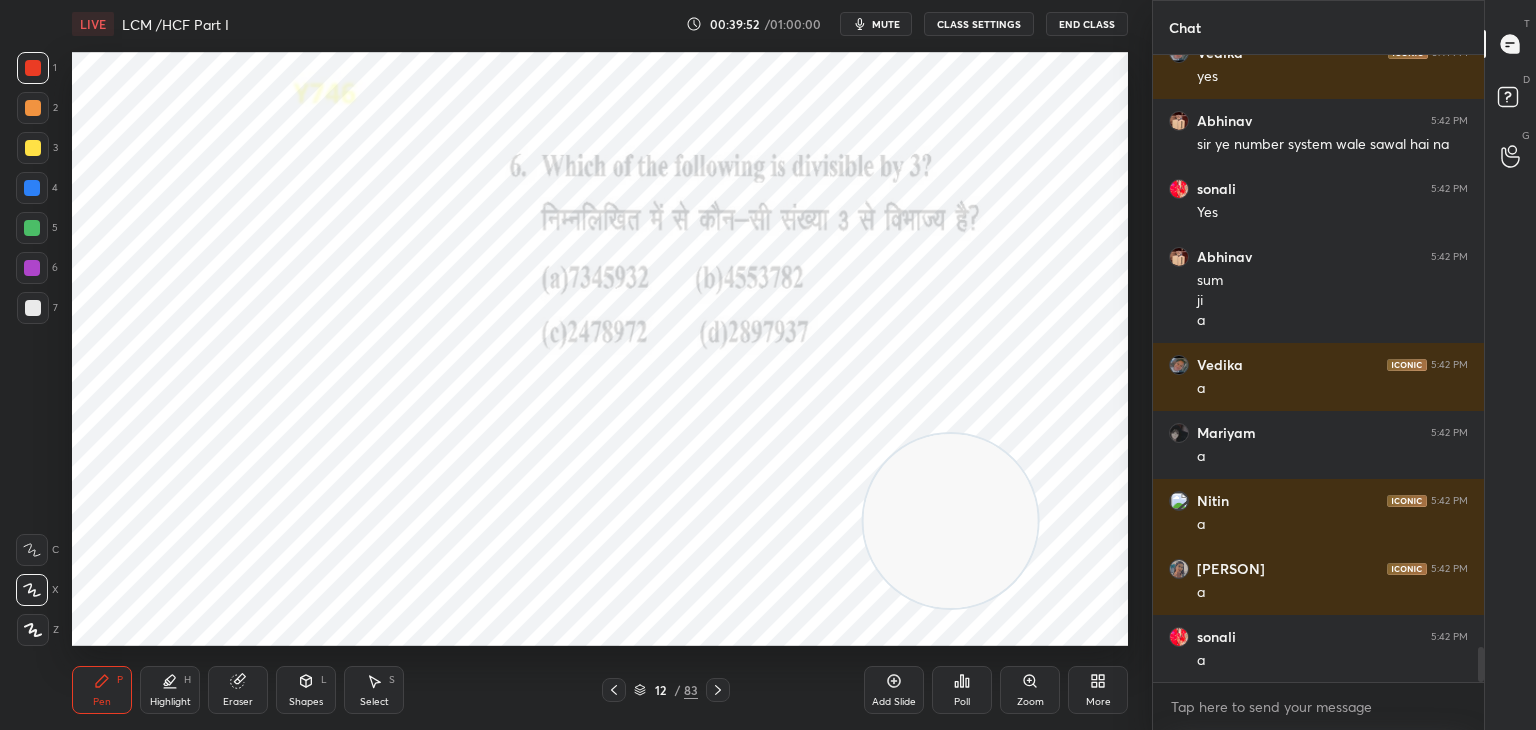 click on "Zoom" at bounding box center [1030, 690] 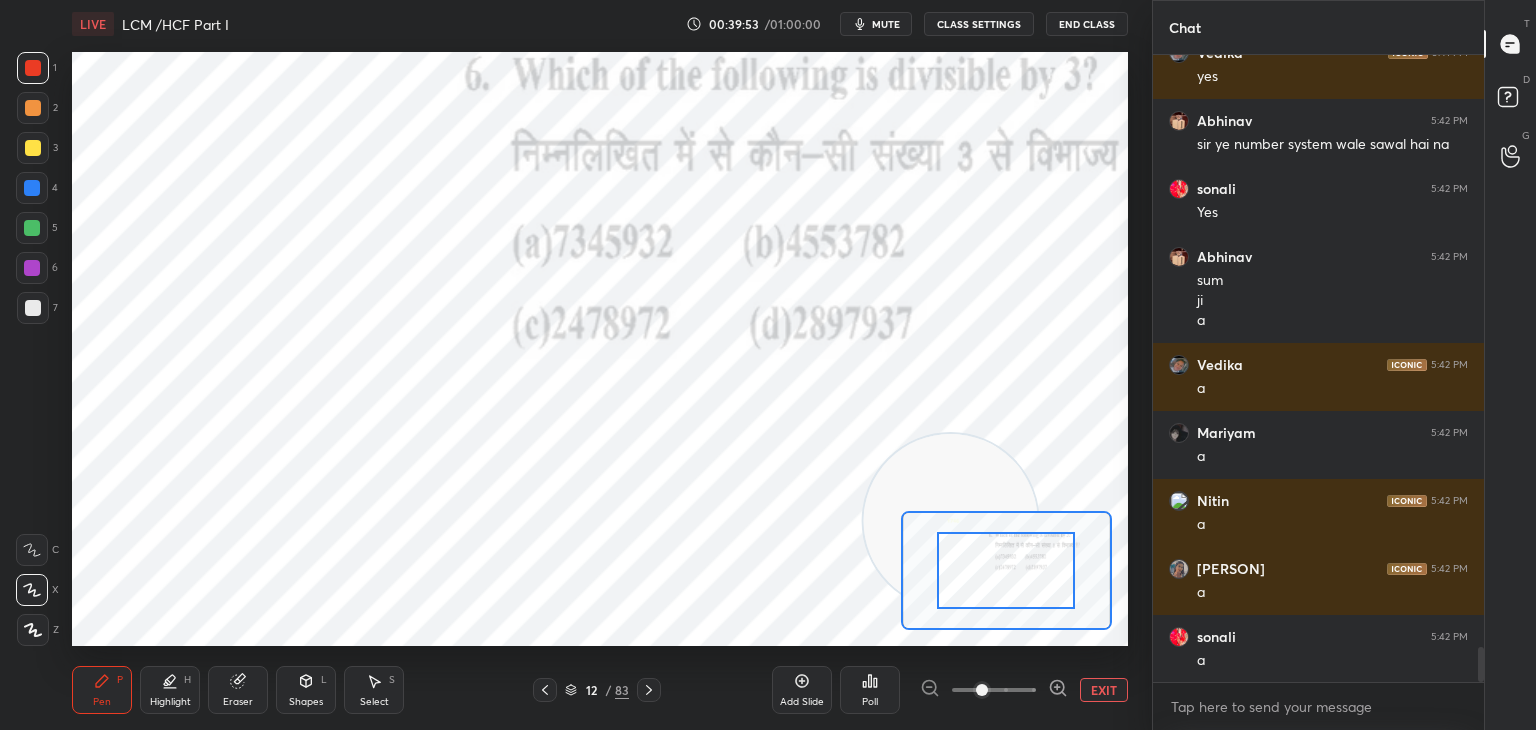 click 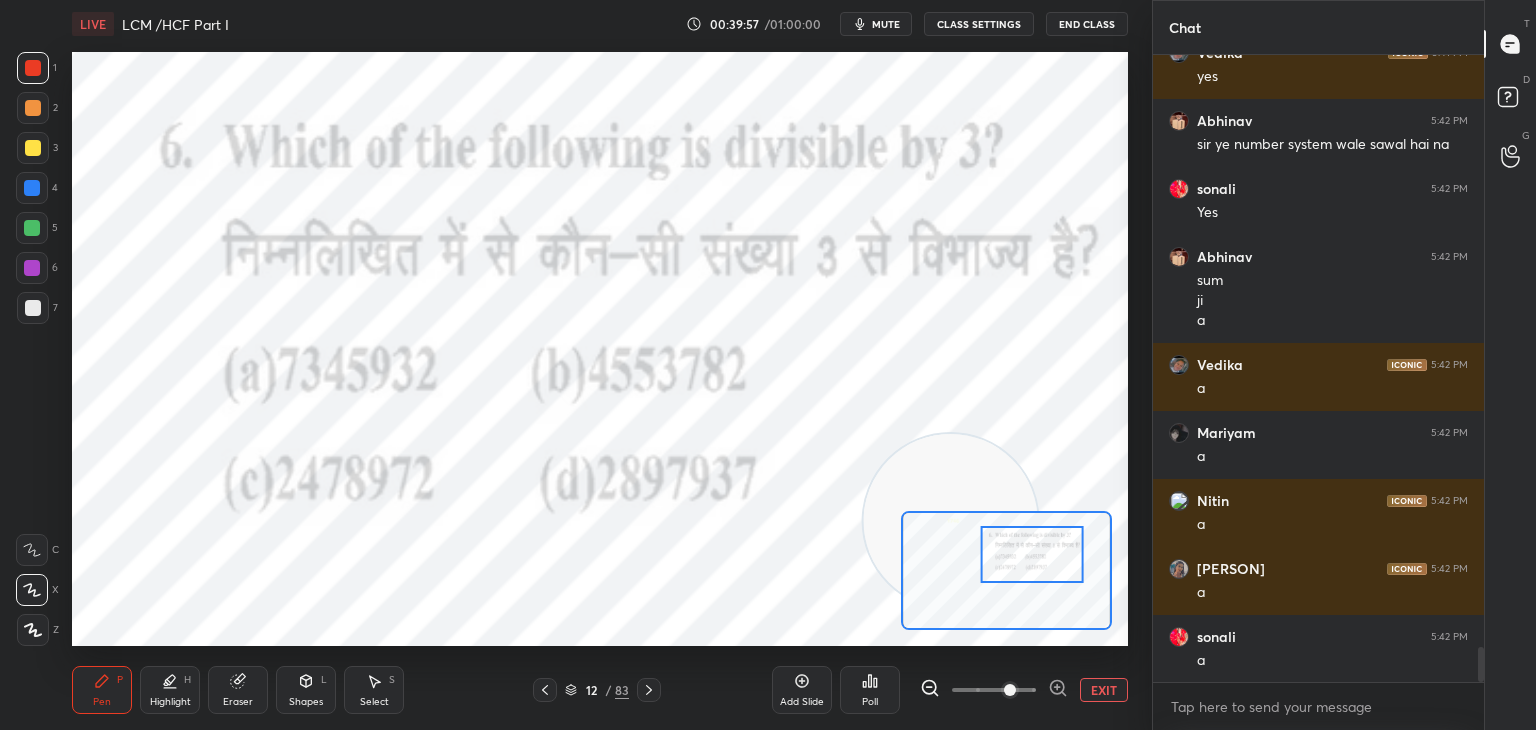 click at bounding box center [33, 308] 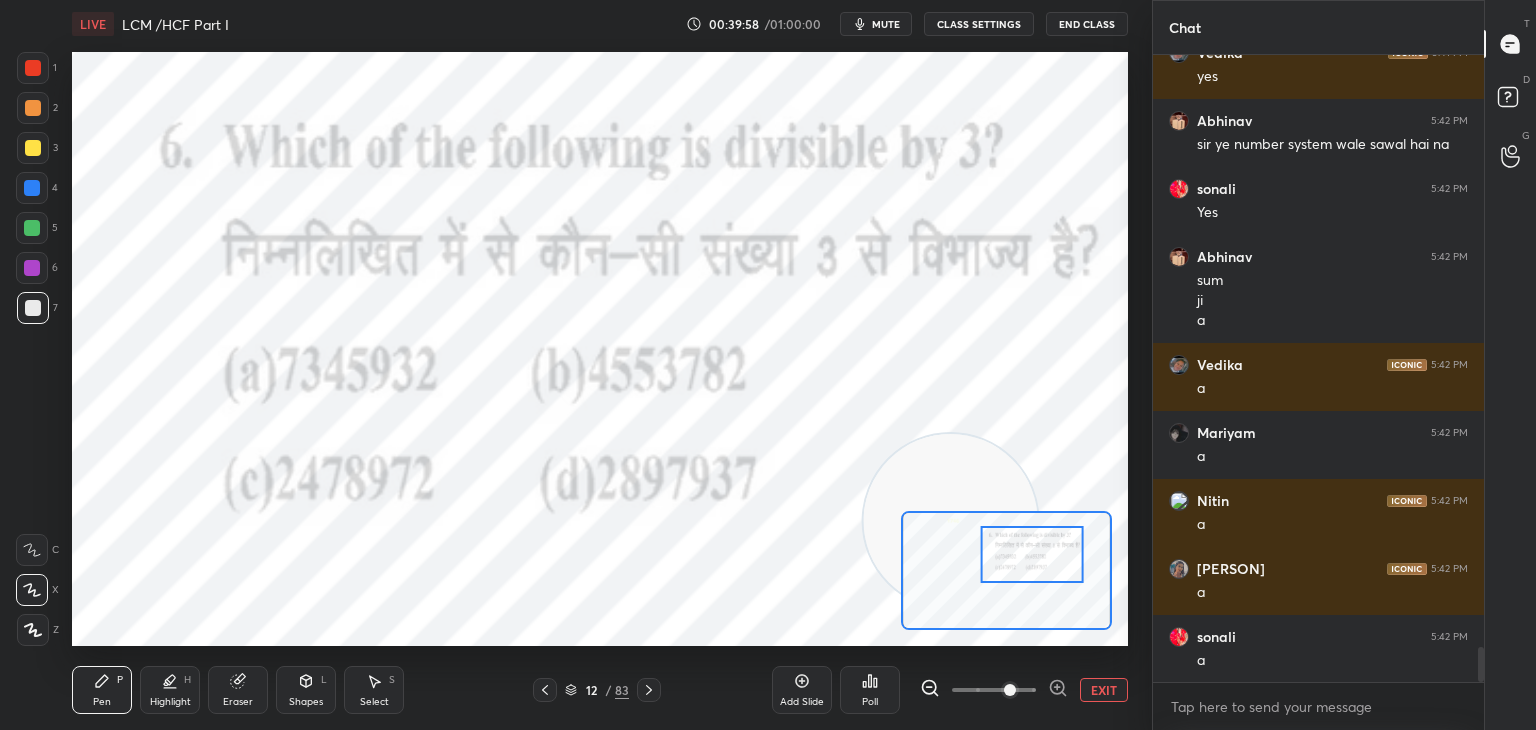 click at bounding box center [32, 268] 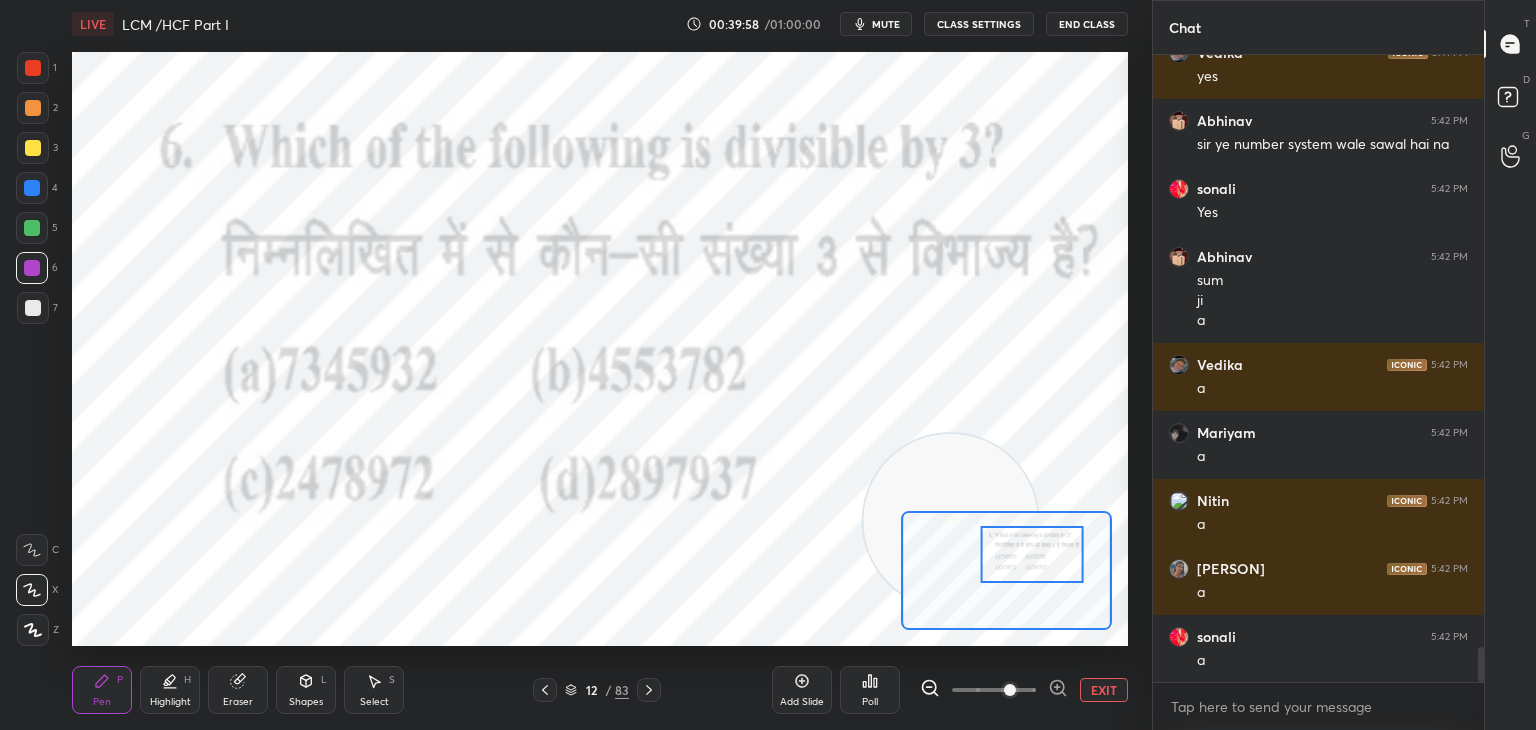 click at bounding box center (32, 550) 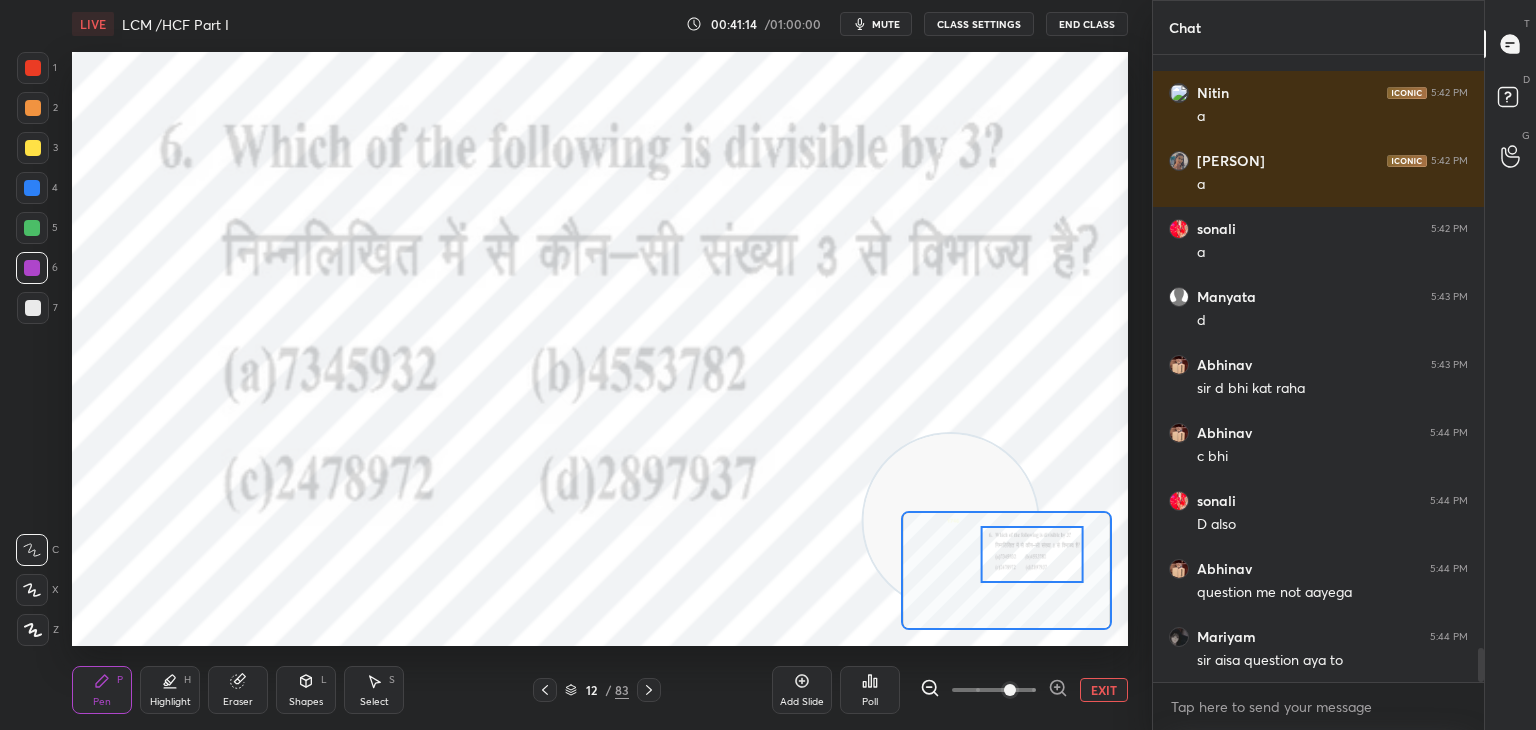 scroll, scrollTop: 11126, scrollLeft: 0, axis: vertical 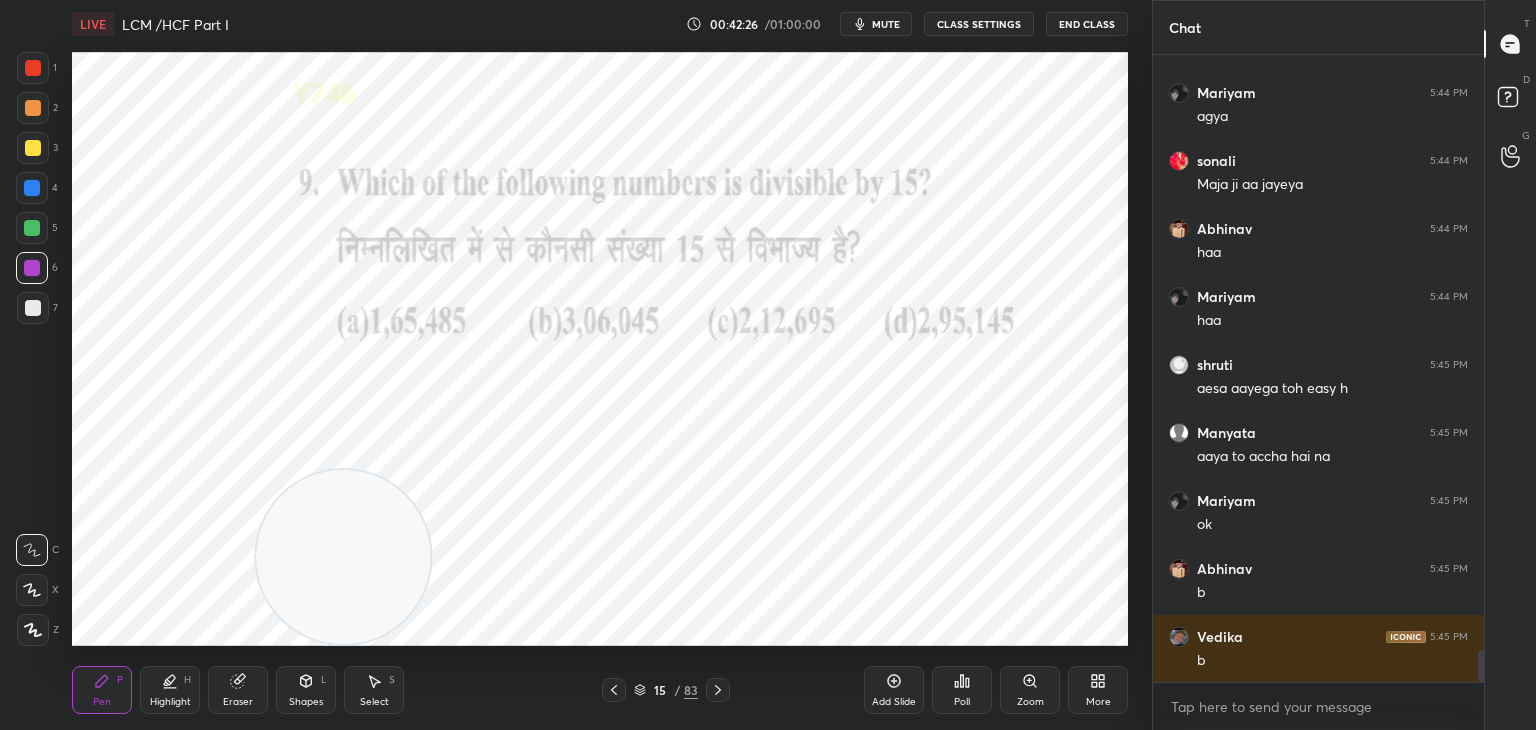 click at bounding box center [33, 68] 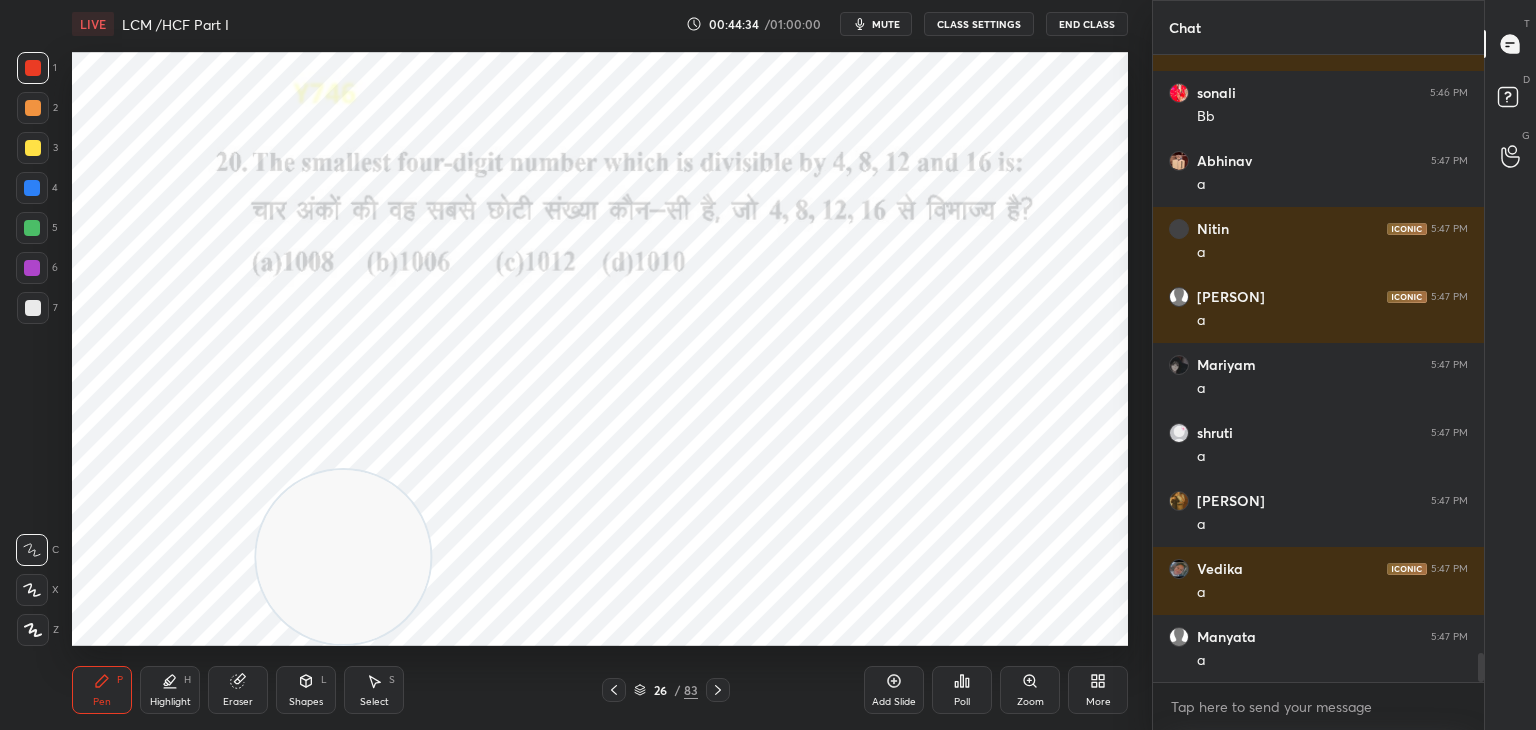 scroll, scrollTop: 12894, scrollLeft: 0, axis: vertical 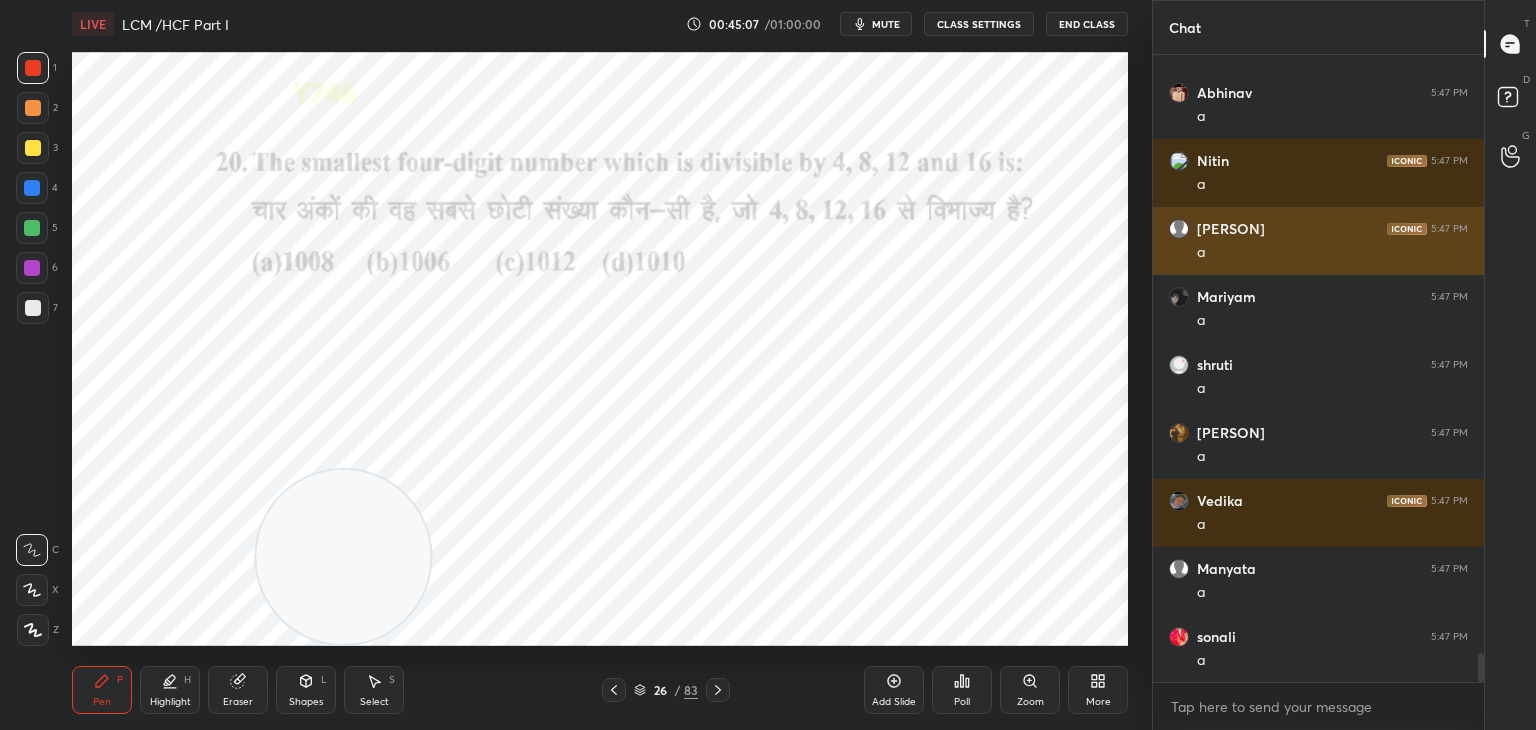 click on "[NAME] 5:47 PM a" at bounding box center [1318, 173] 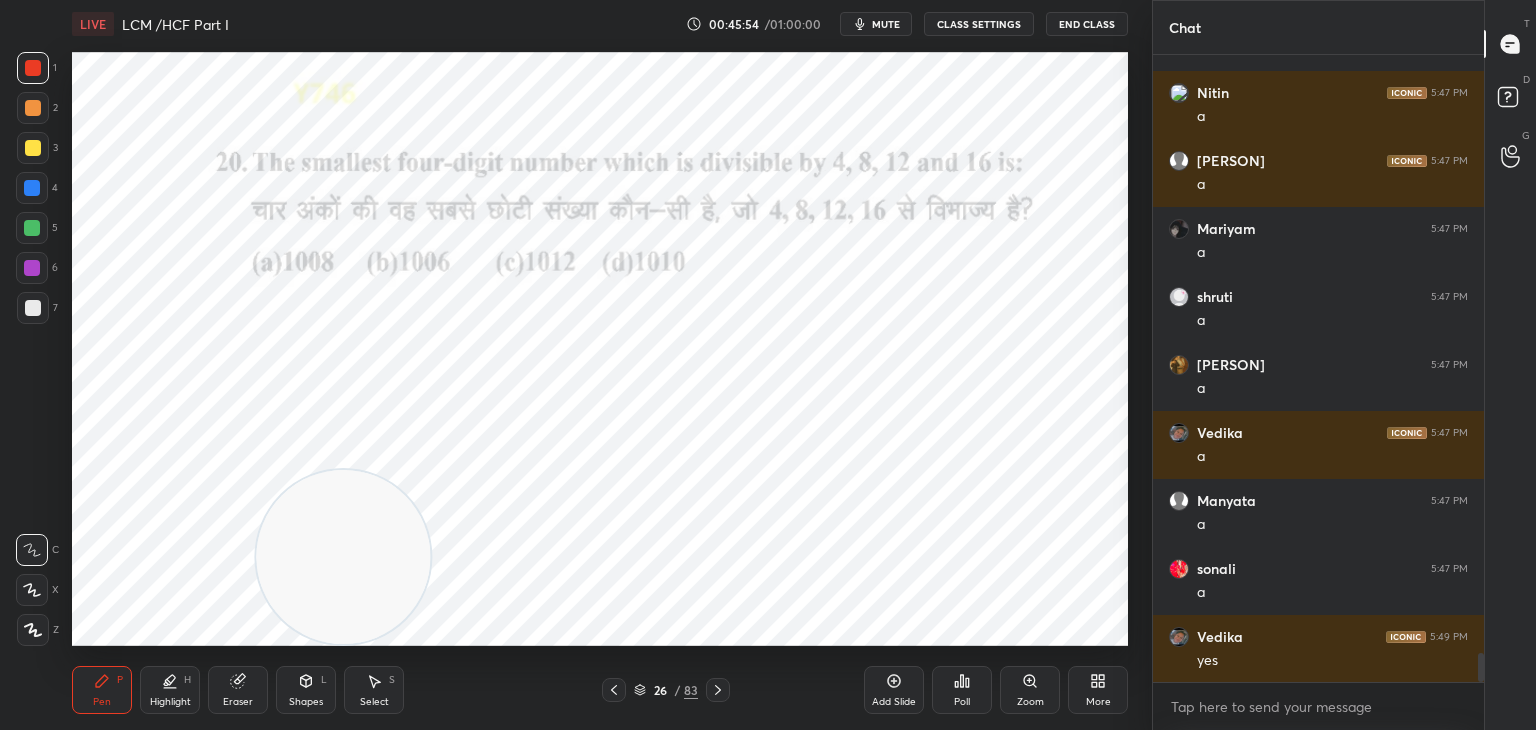 scroll, scrollTop: 13030, scrollLeft: 0, axis: vertical 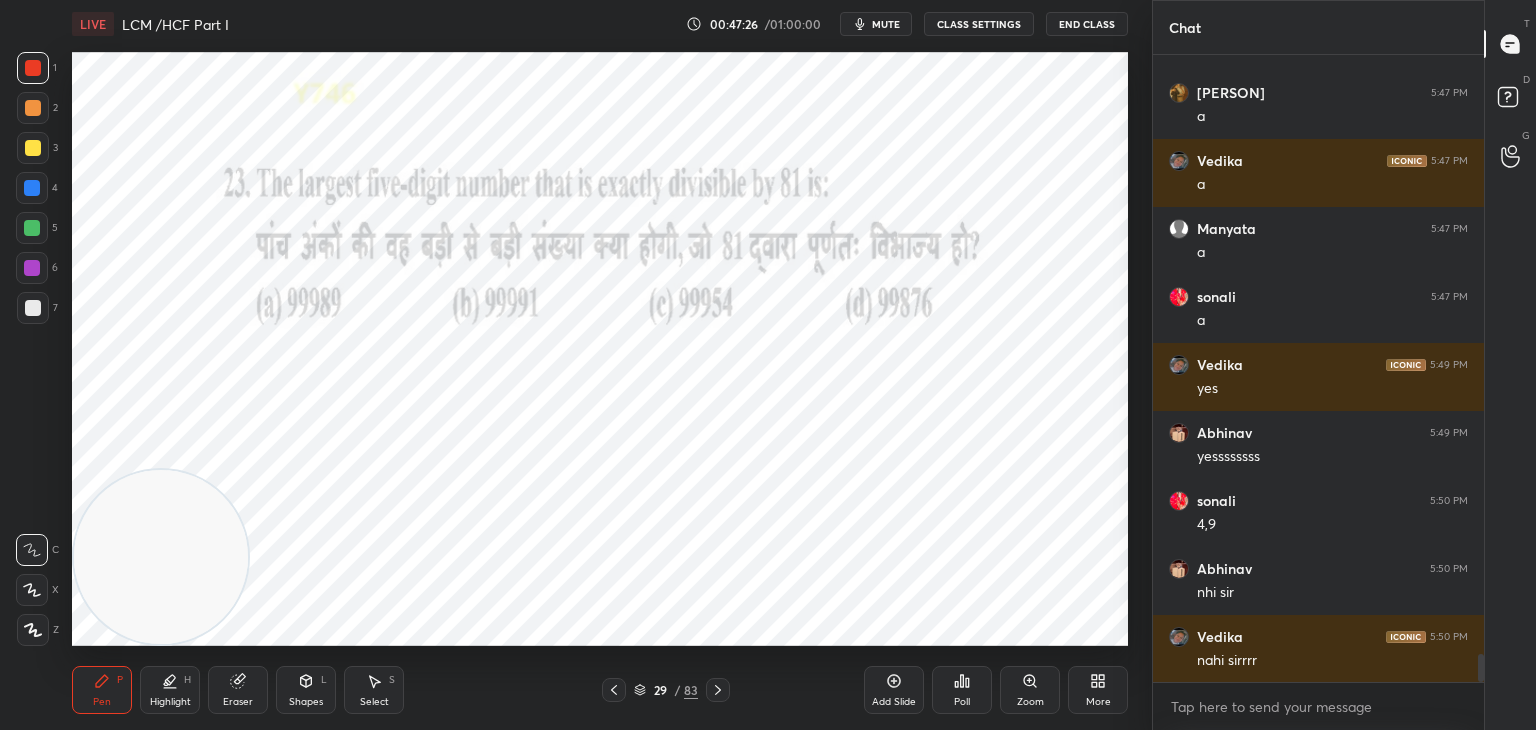 click at bounding box center [32, 188] 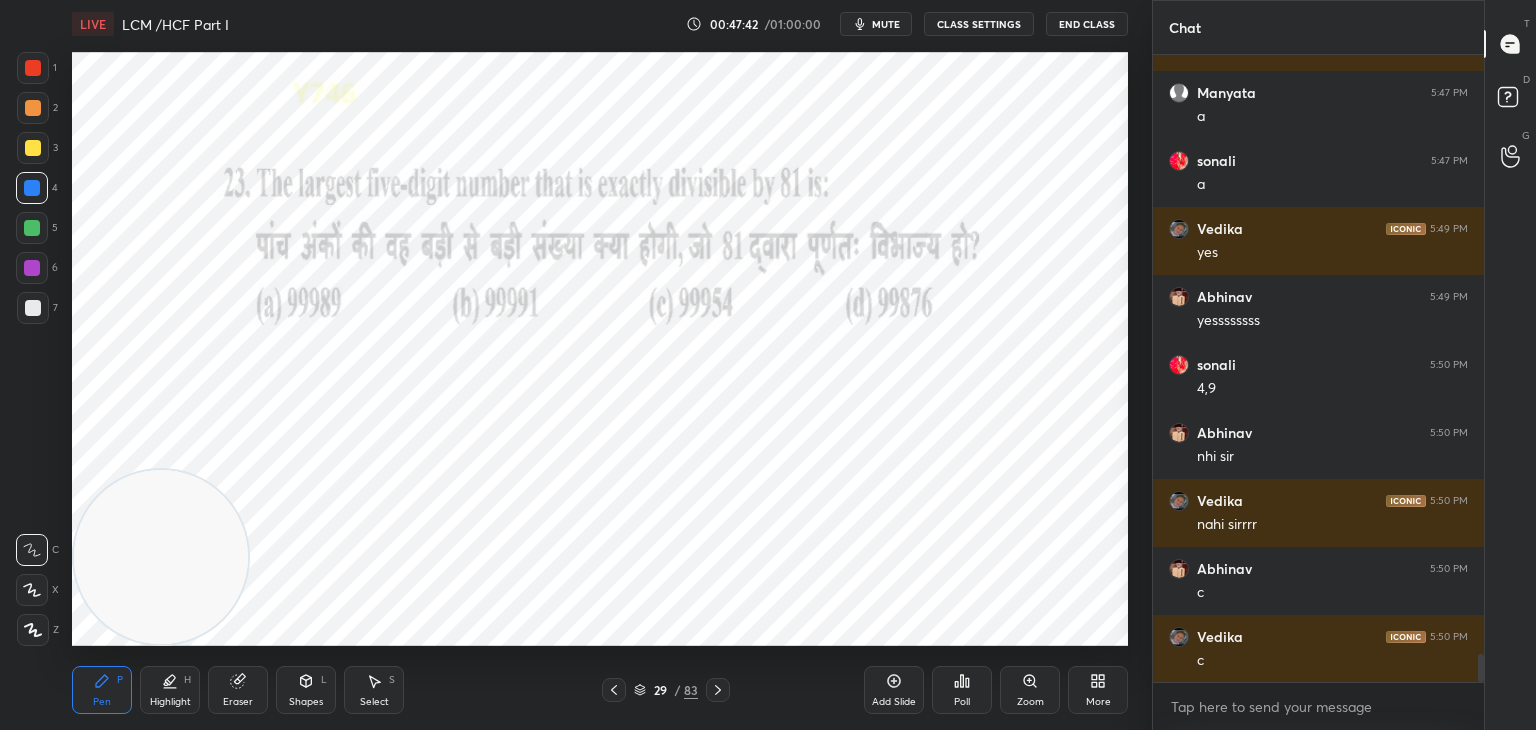 scroll, scrollTop: 13438, scrollLeft: 0, axis: vertical 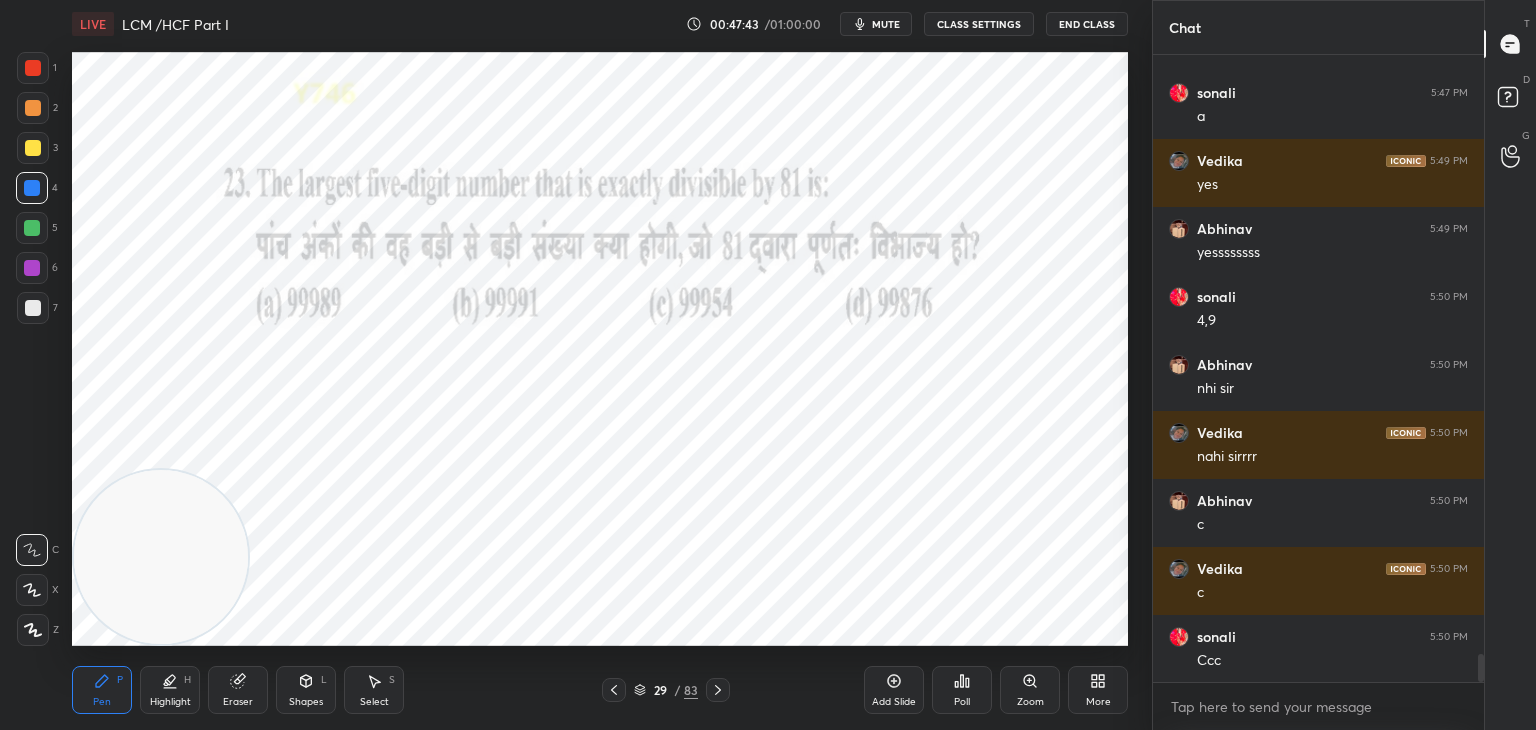 click 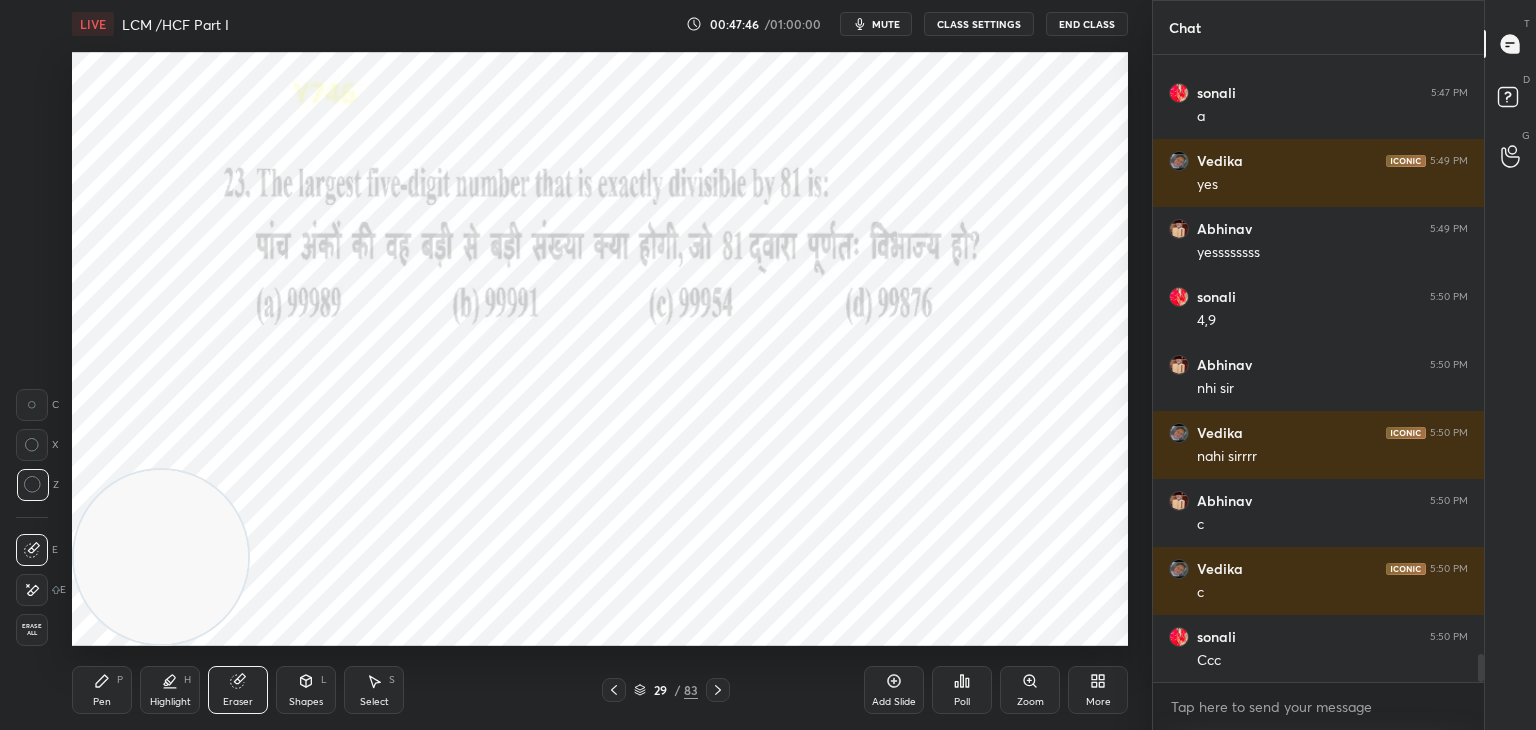 click on "Pen P" at bounding box center [102, 690] 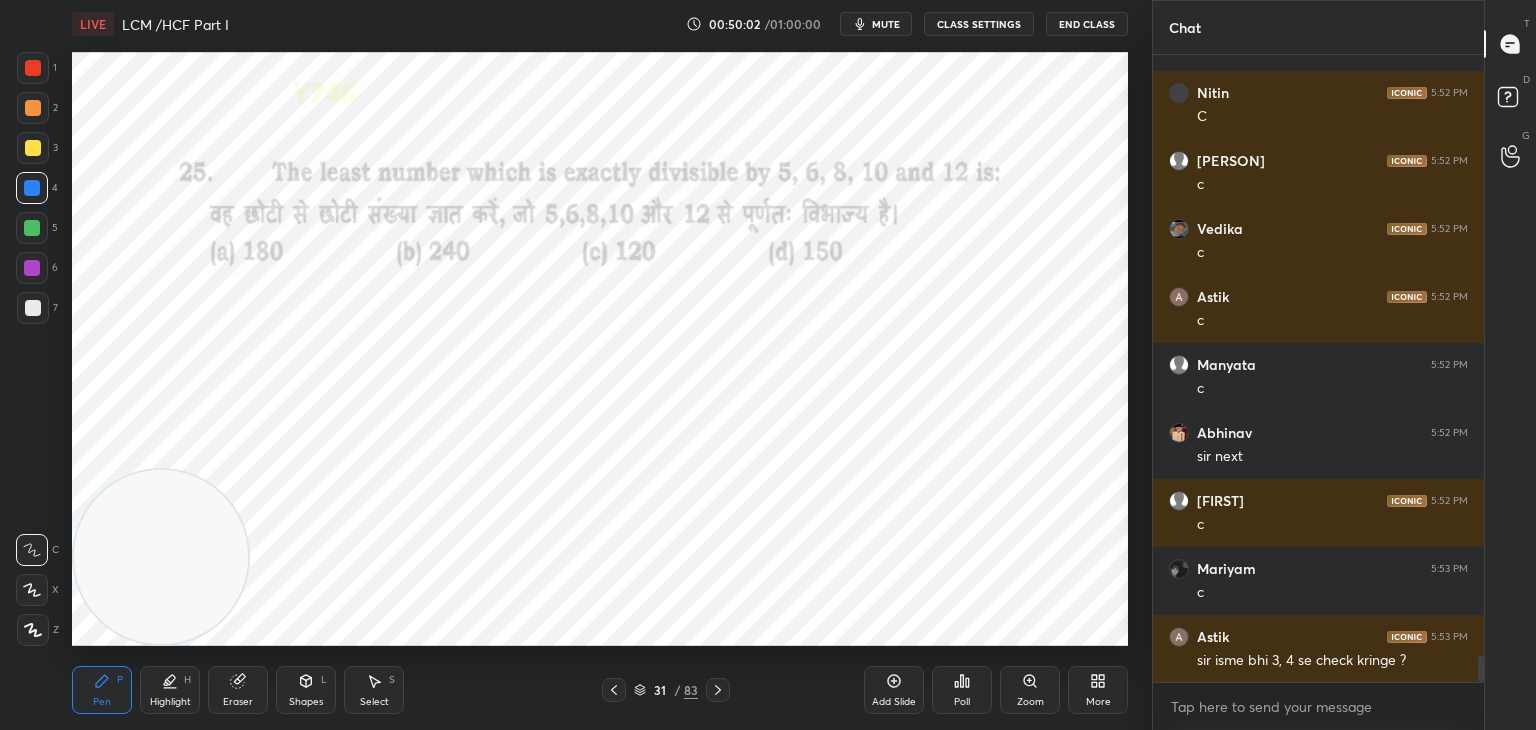scroll, scrollTop: 14682, scrollLeft: 0, axis: vertical 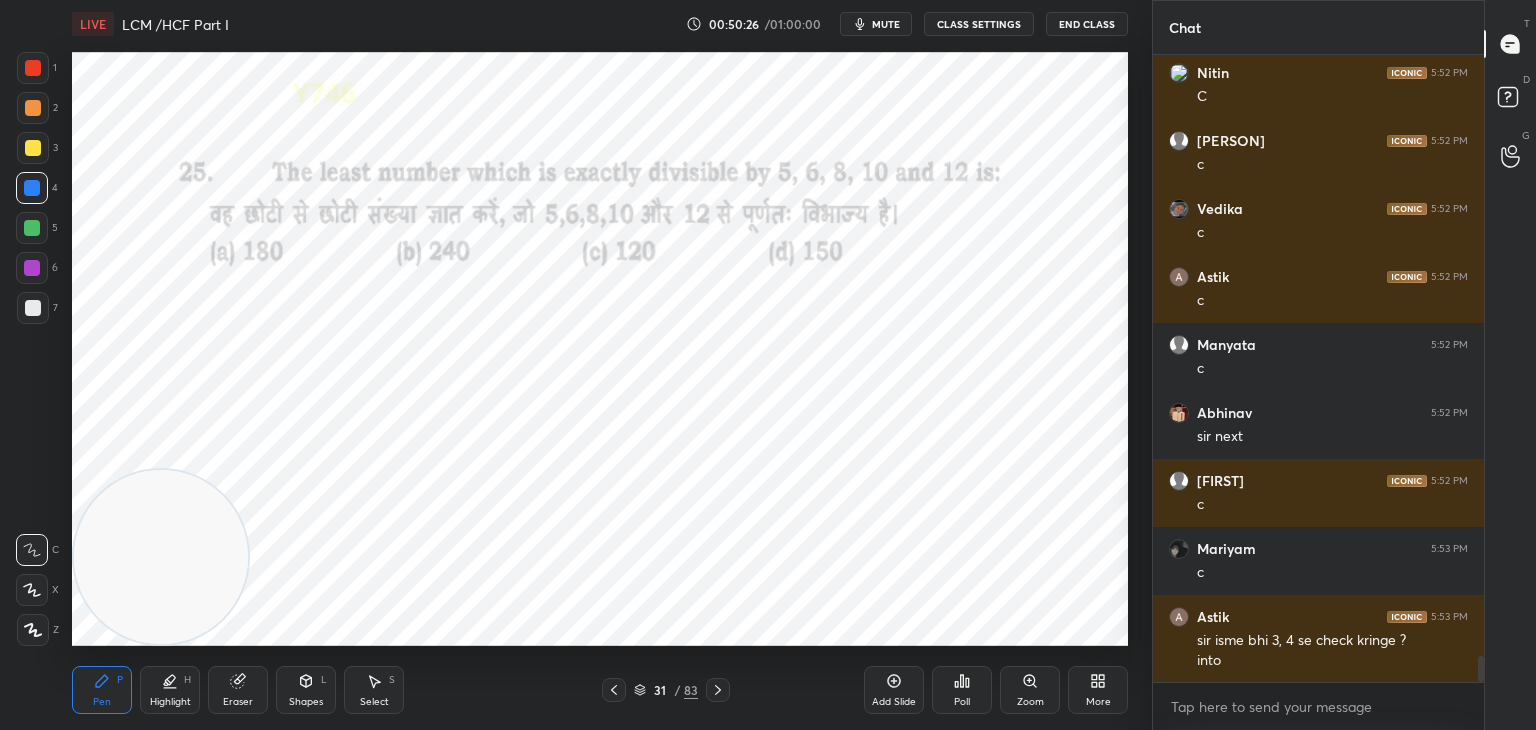 click on "Eraser" at bounding box center [238, 690] 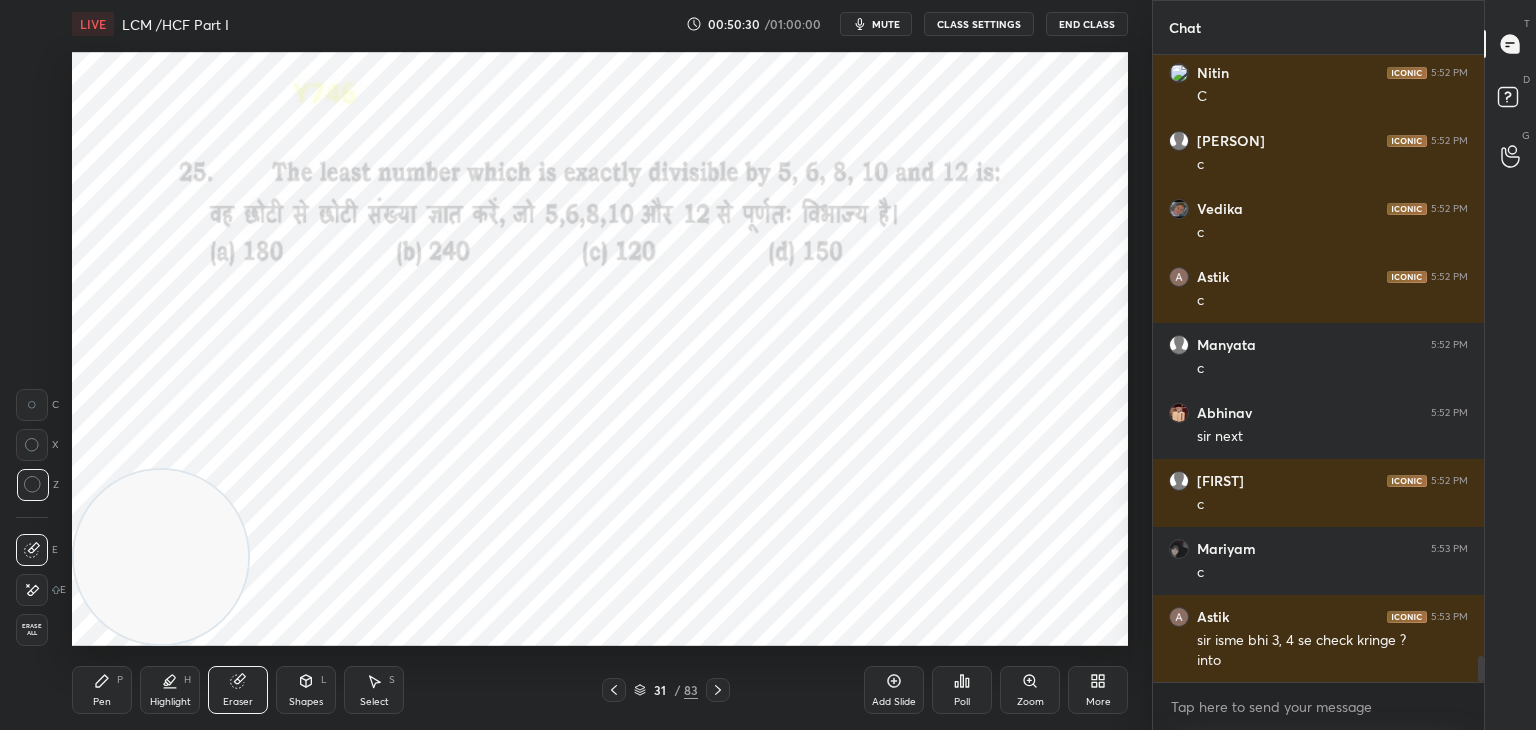 click on "Pen P" at bounding box center (102, 690) 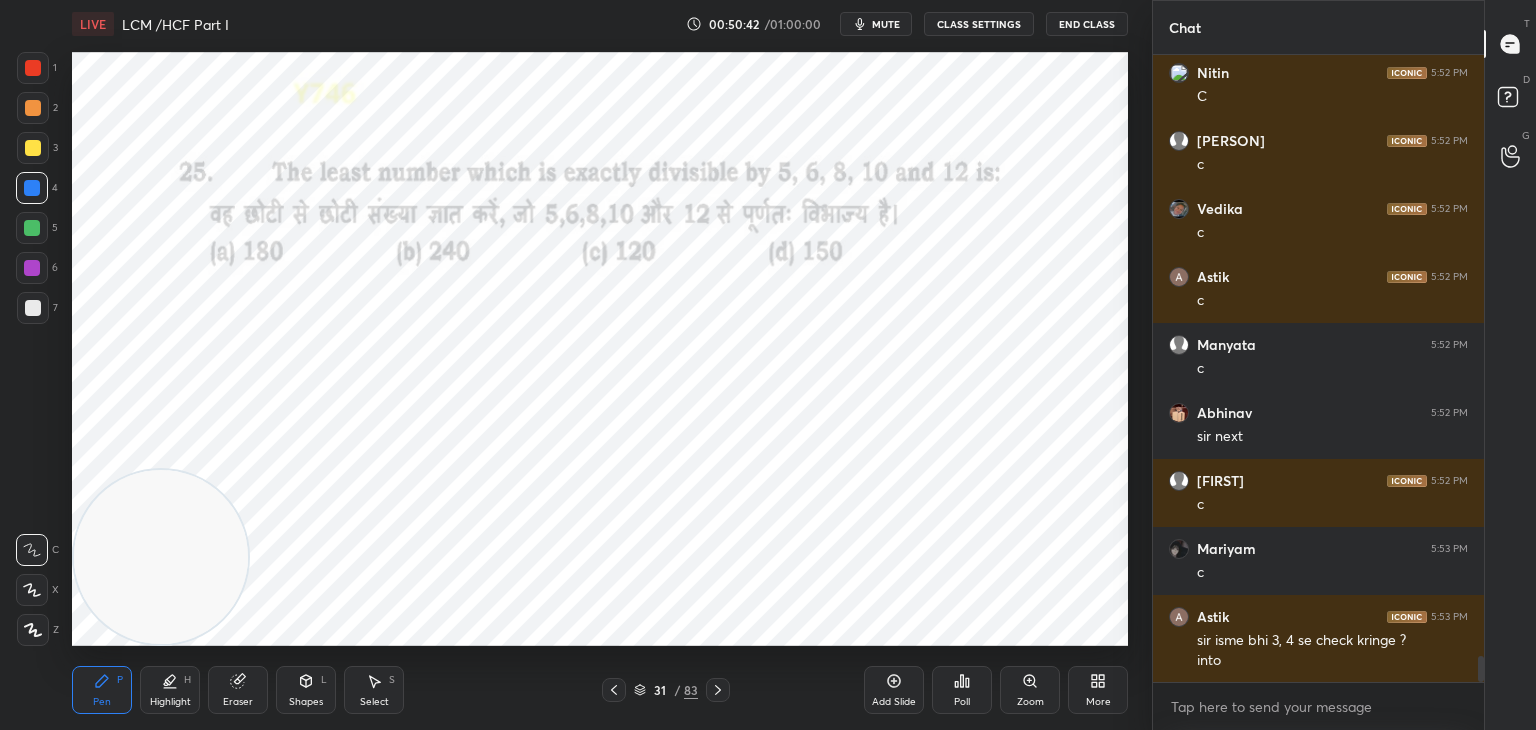 click on "Eraser" at bounding box center [238, 690] 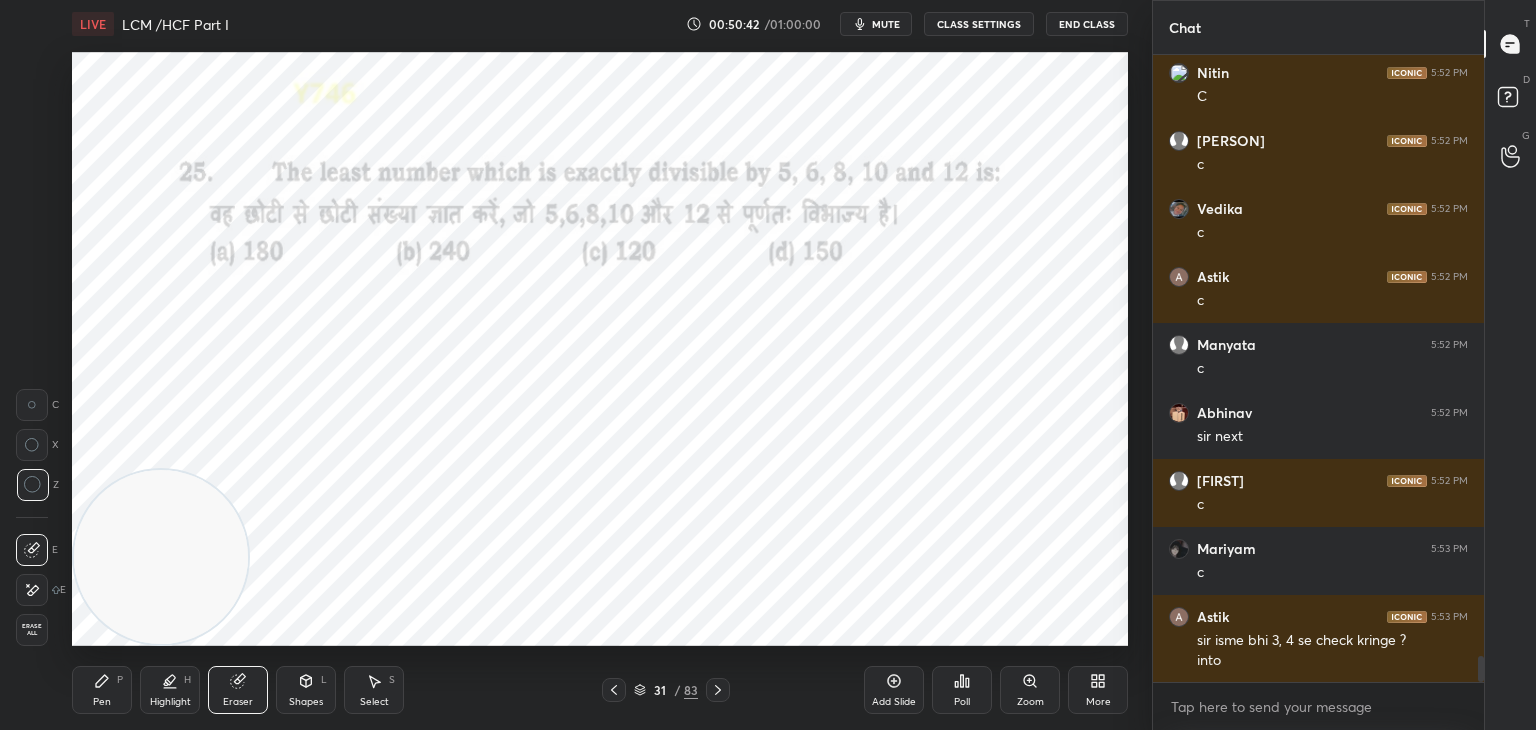 click on "Erase all" at bounding box center [32, 630] 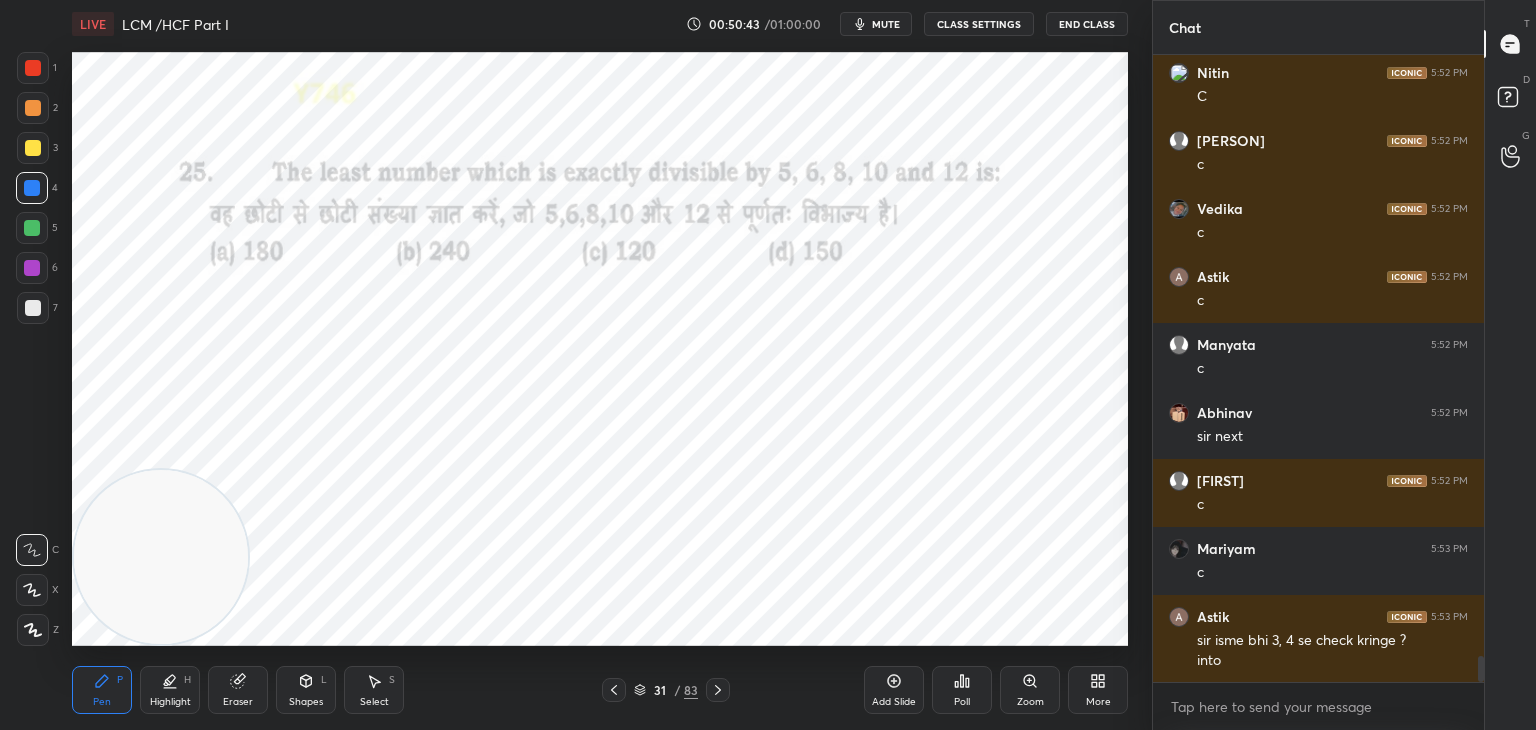 click on "Pen P" at bounding box center (102, 690) 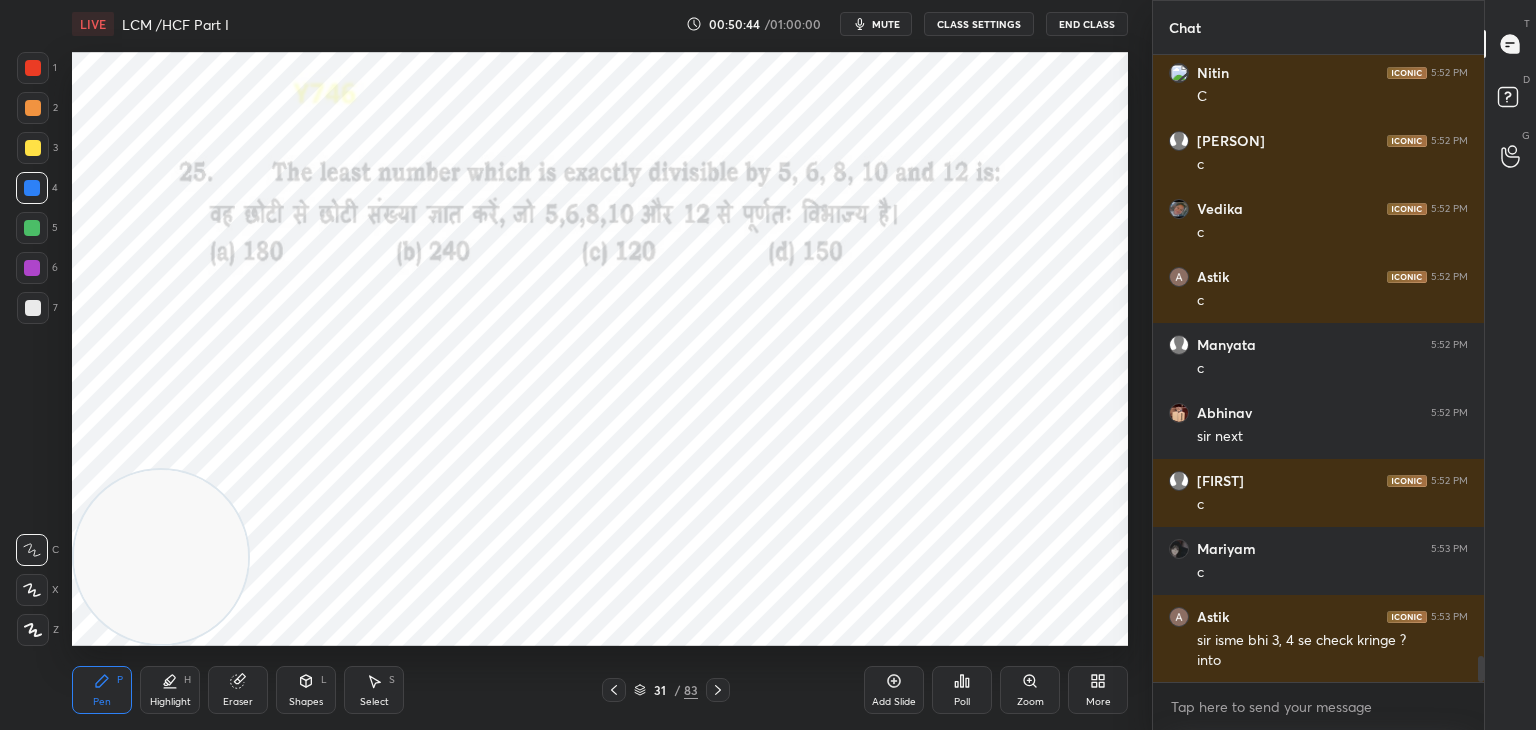 click at bounding box center [33, 68] 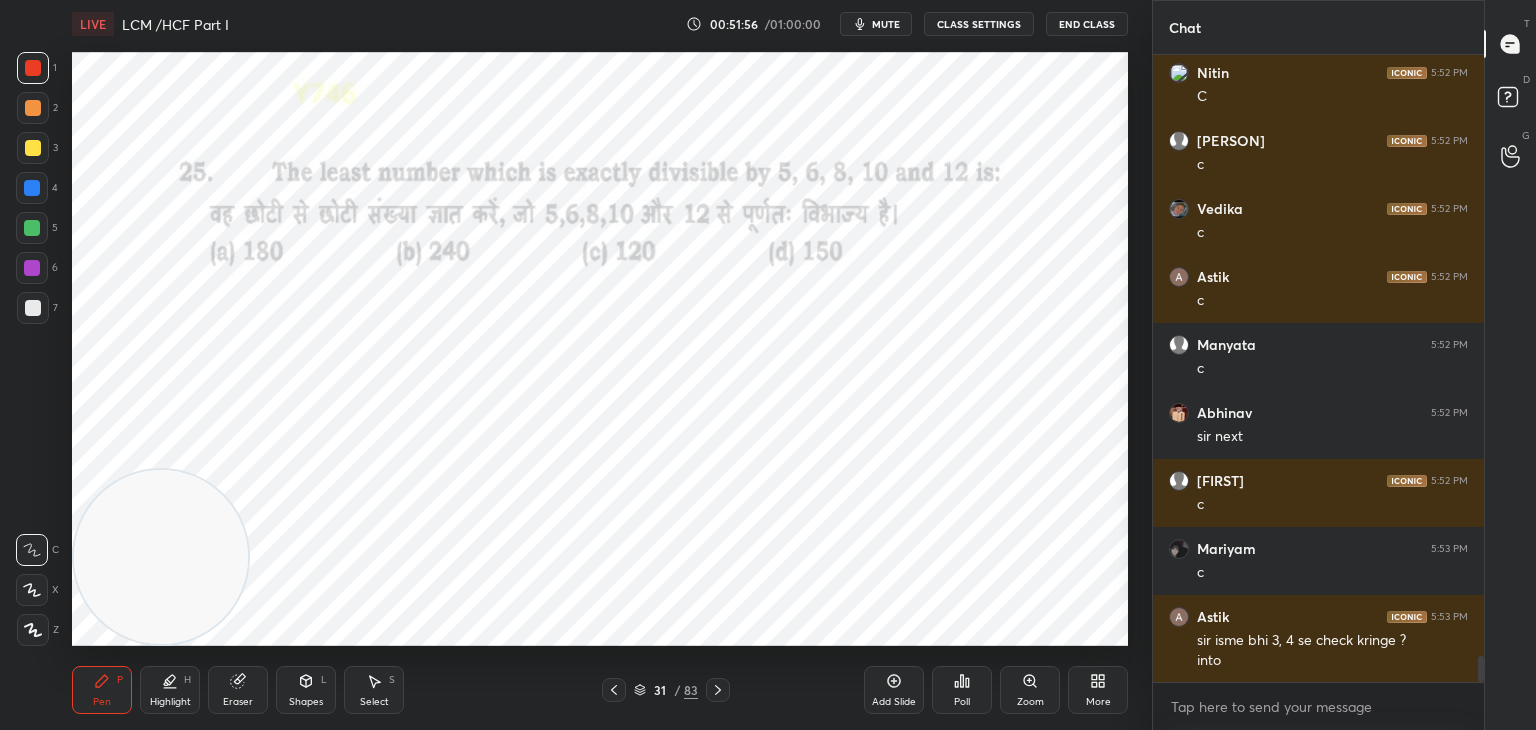 click on "Eraser" at bounding box center [238, 690] 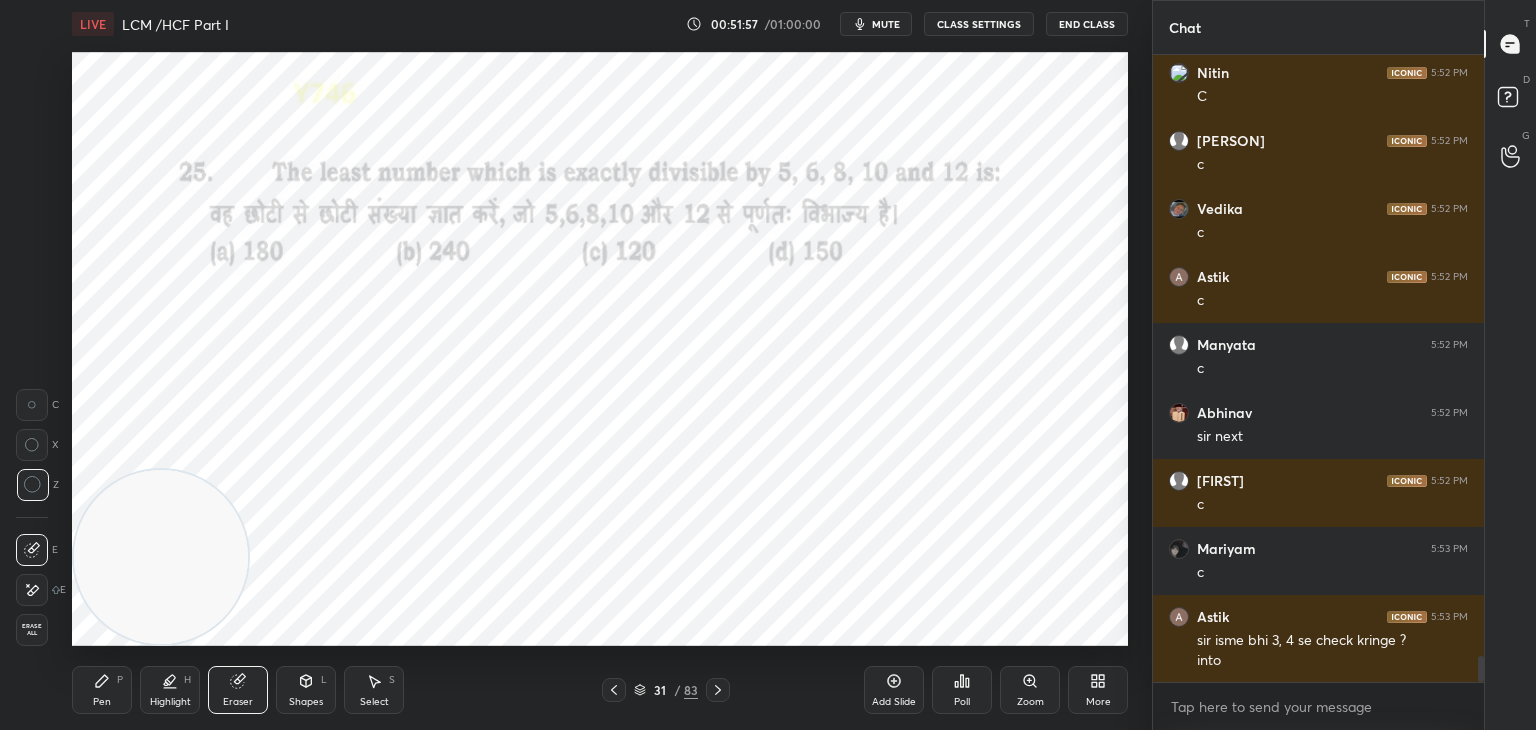 click on "Pen P" at bounding box center (102, 690) 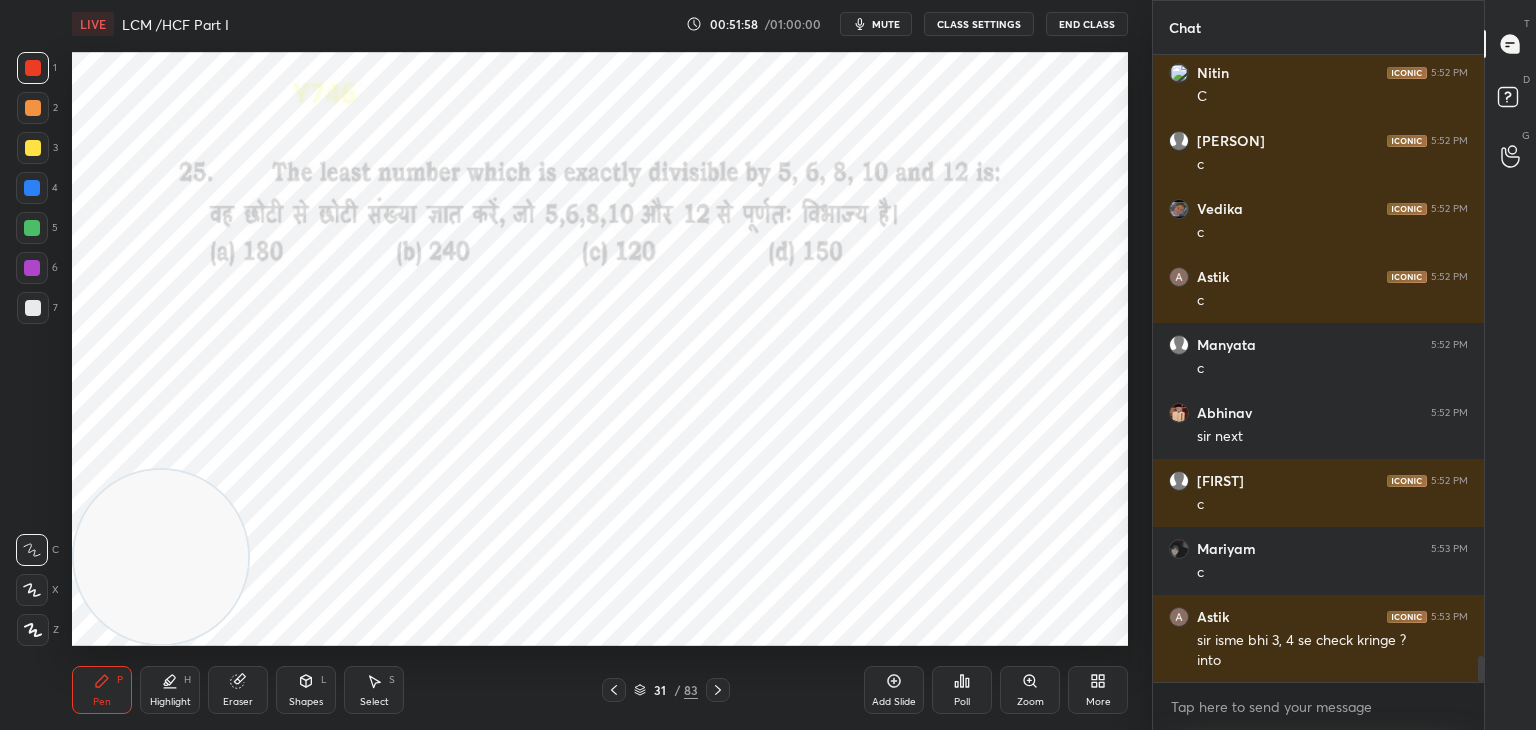 click at bounding box center [32, 188] 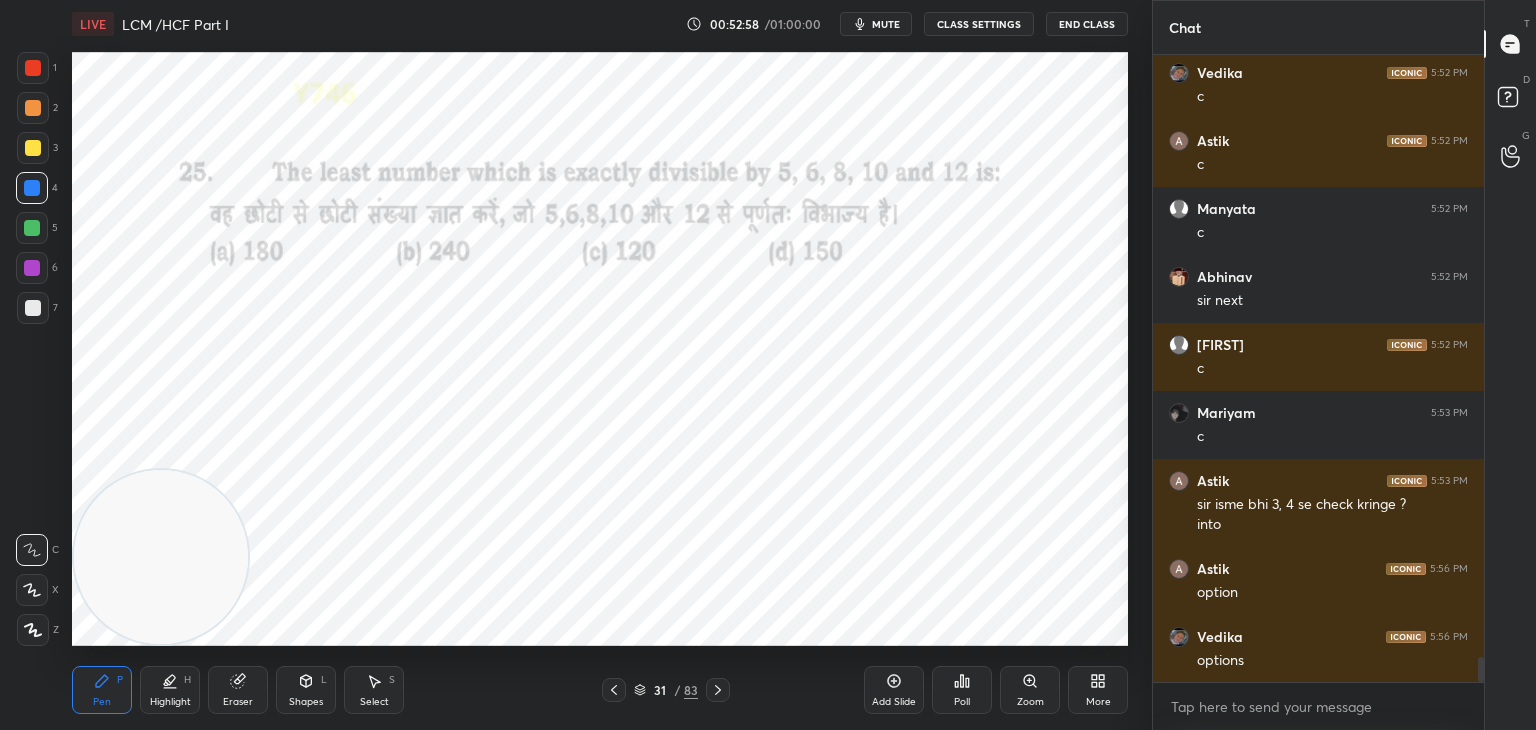 scroll, scrollTop: 14886, scrollLeft: 0, axis: vertical 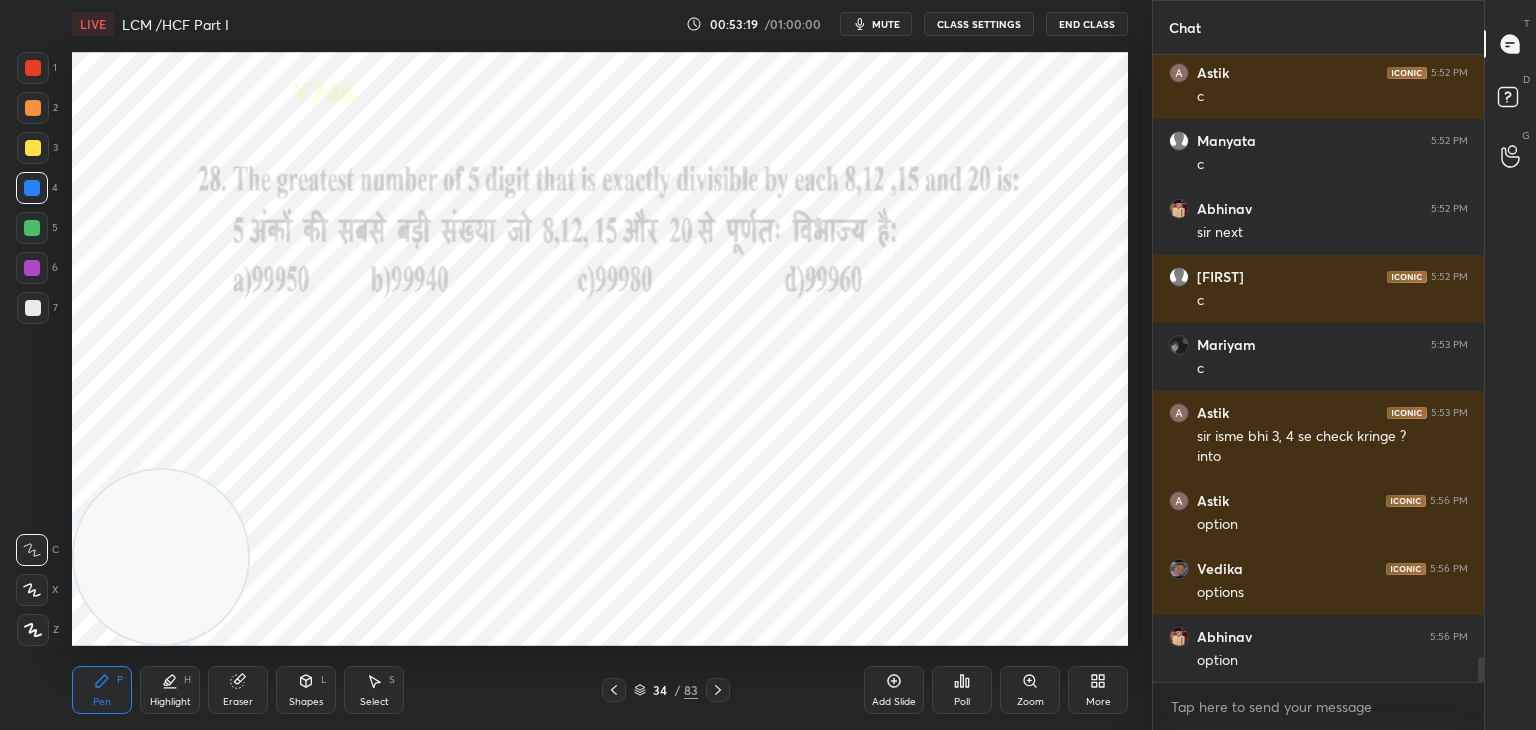 click at bounding box center [33, 68] 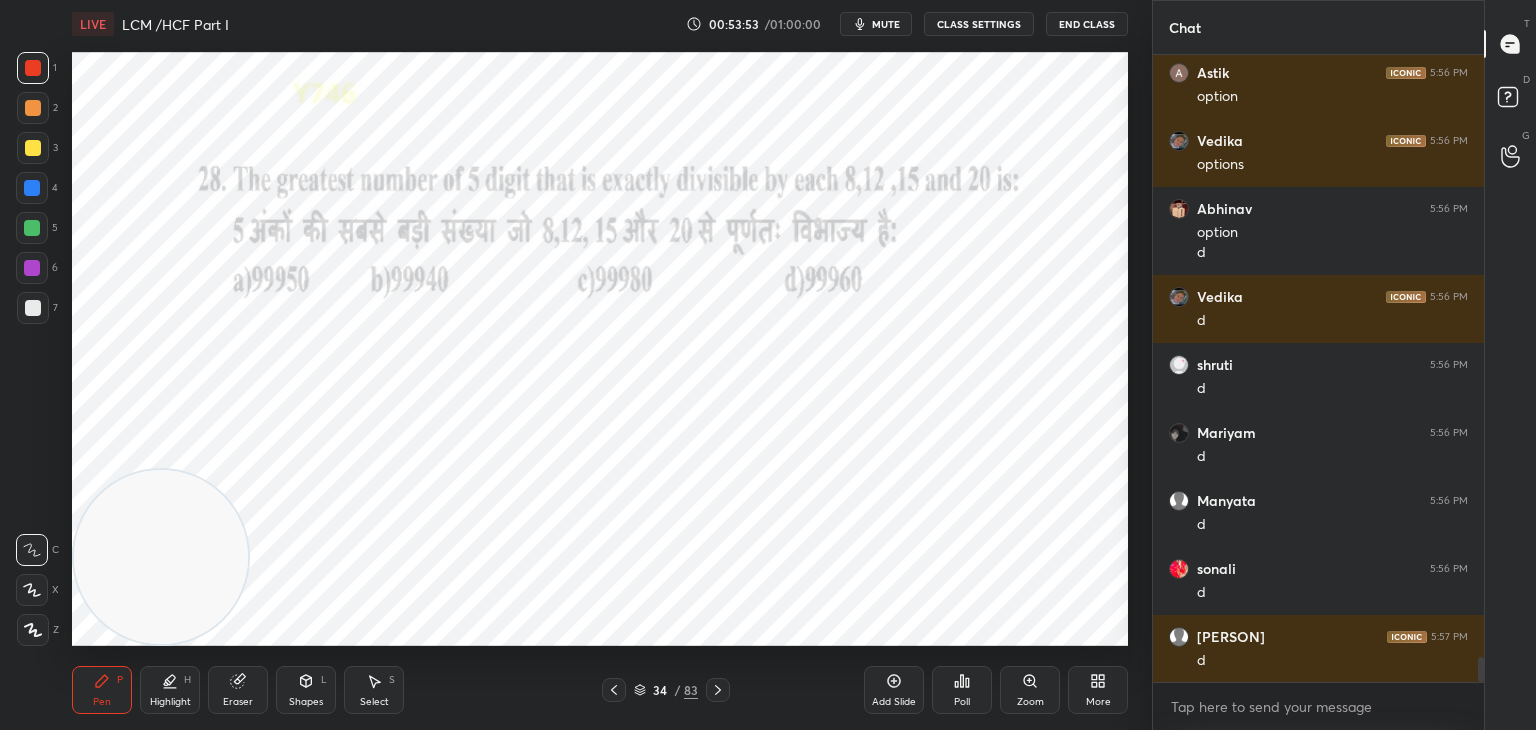 scroll, scrollTop: 15382, scrollLeft: 0, axis: vertical 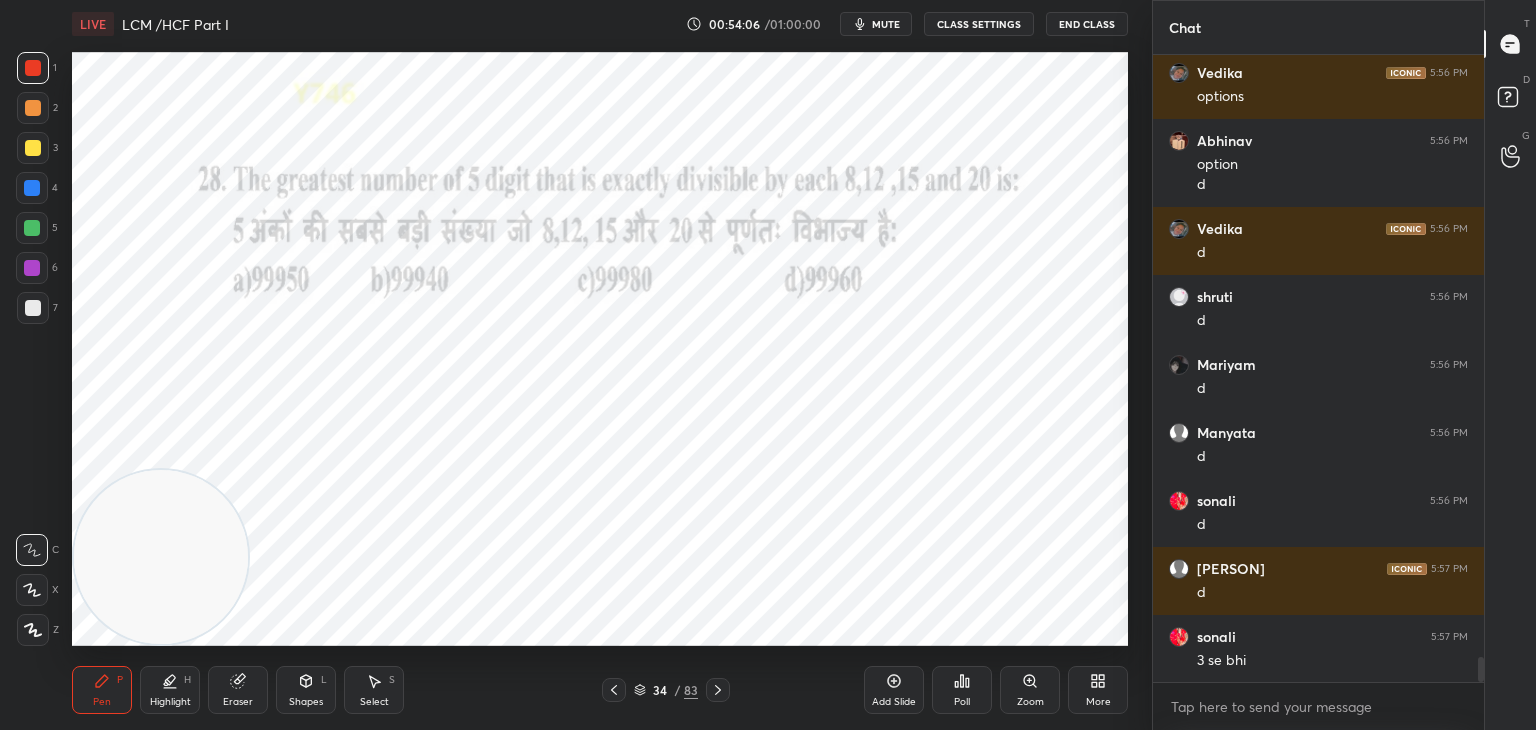 click 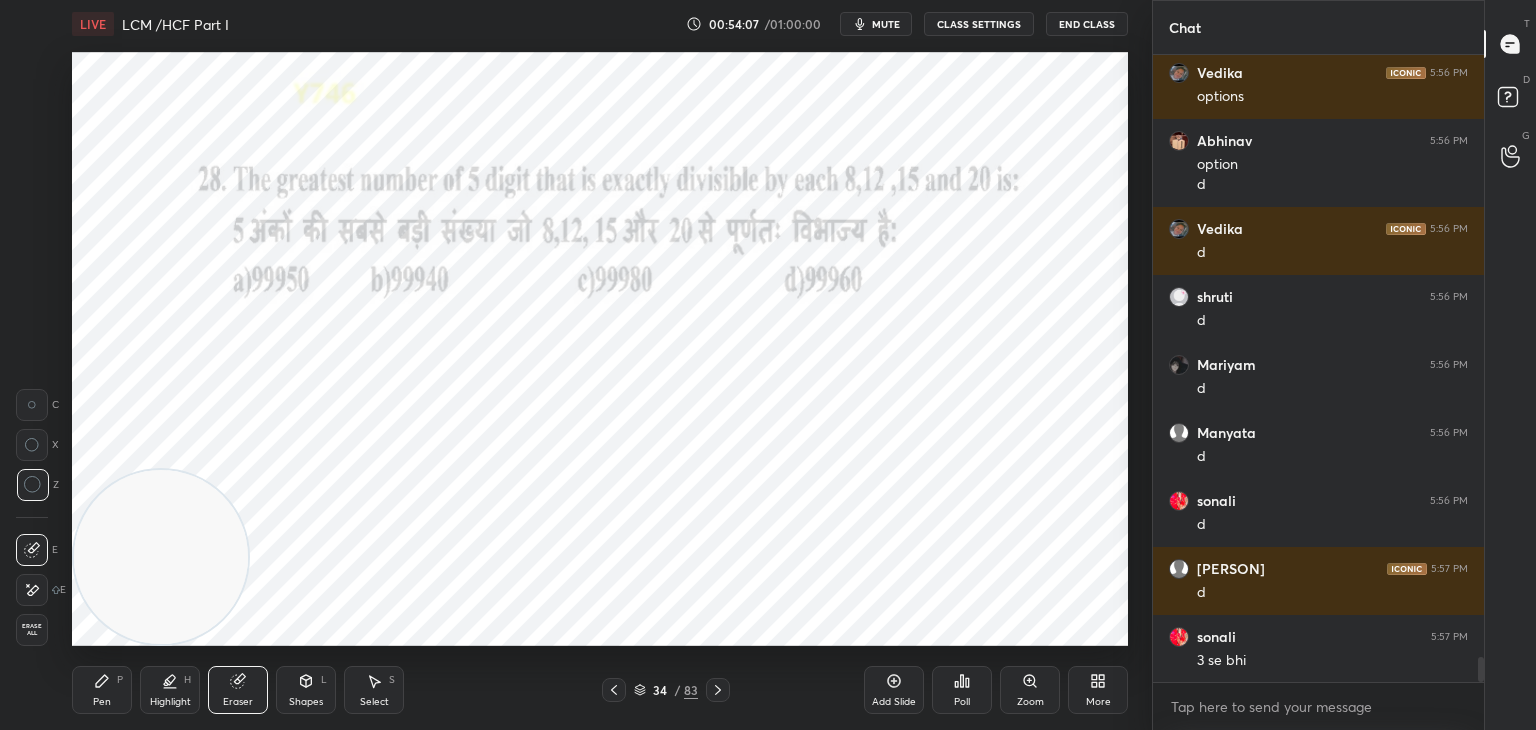 click on "Erase all" at bounding box center (34, 630) 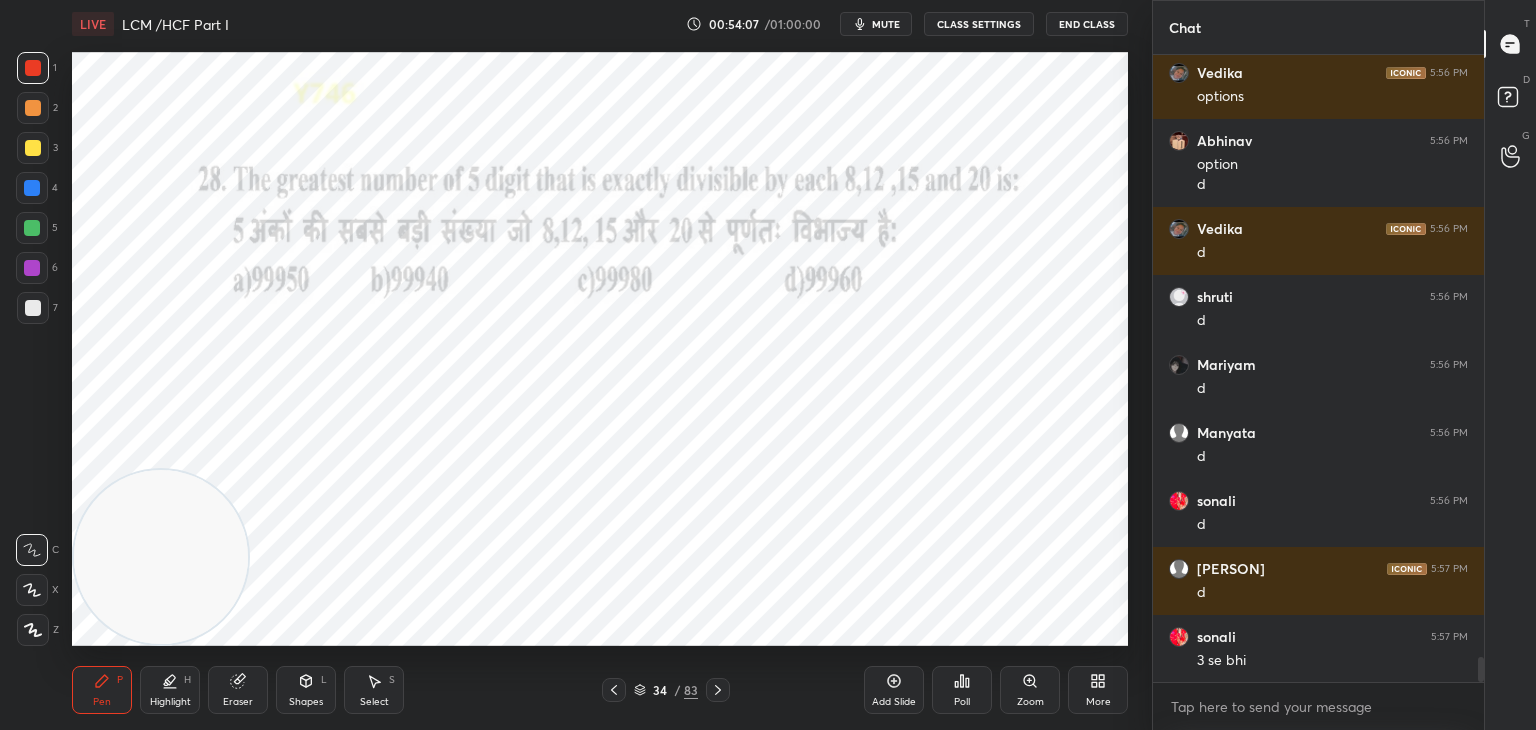 click 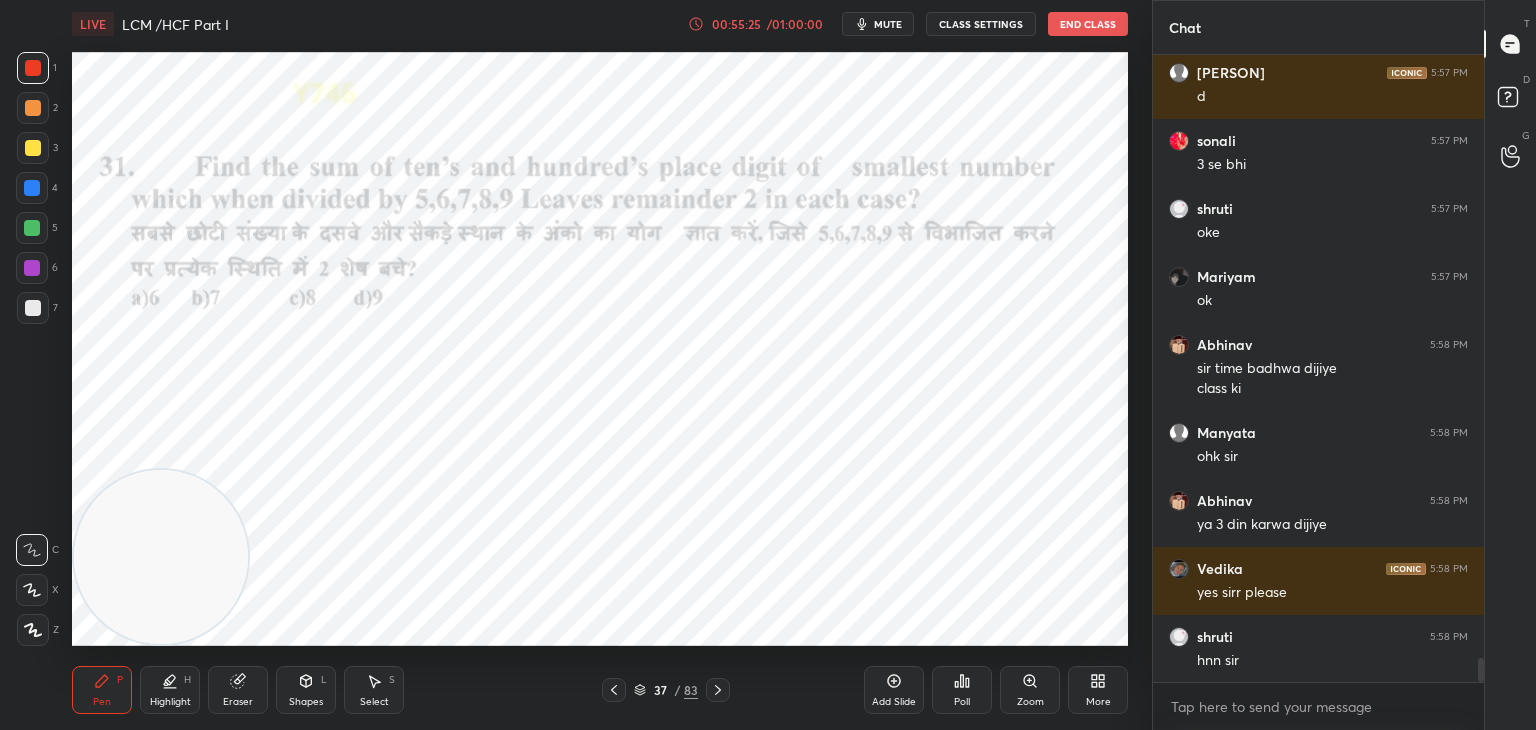 scroll, scrollTop: 15946, scrollLeft: 0, axis: vertical 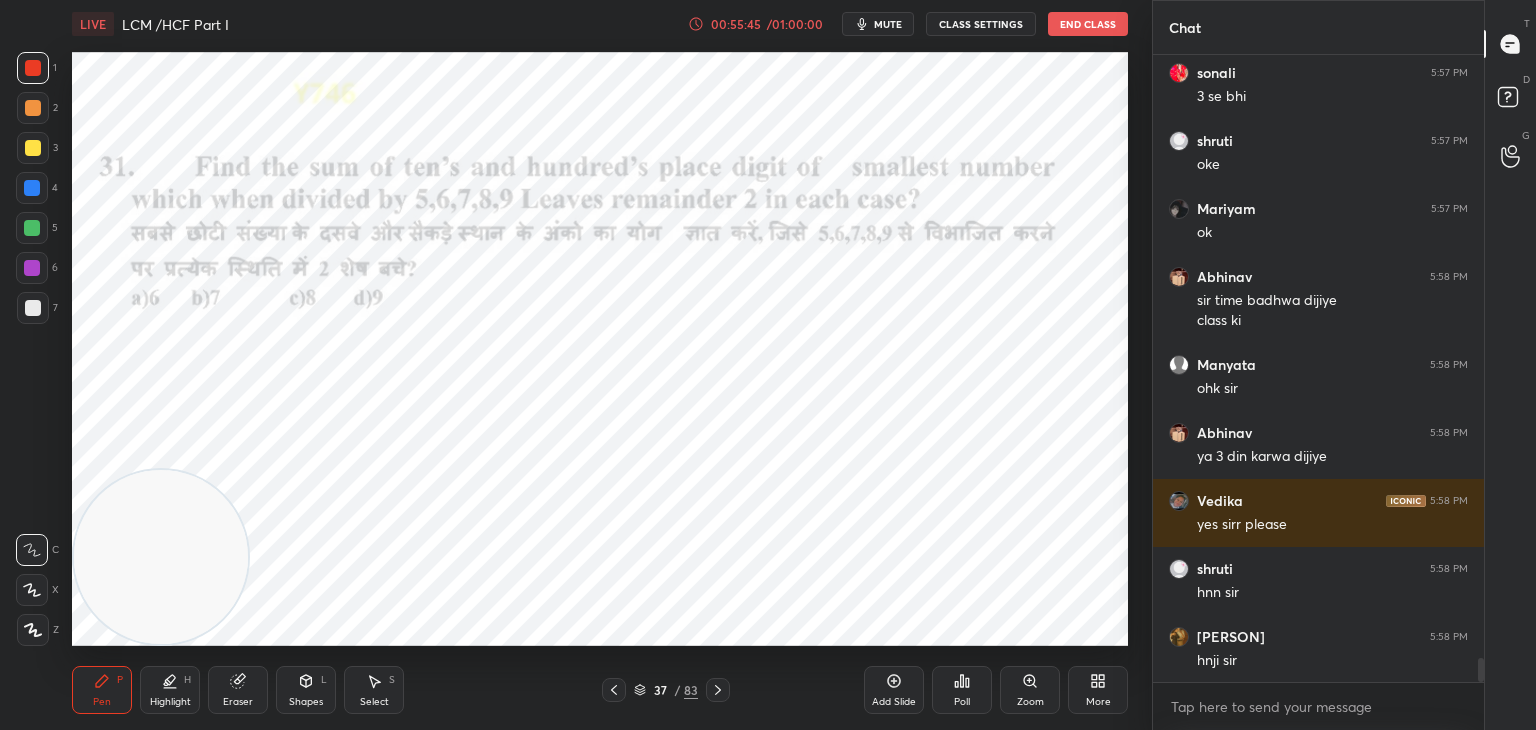 click on "Eraser" at bounding box center (238, 702) 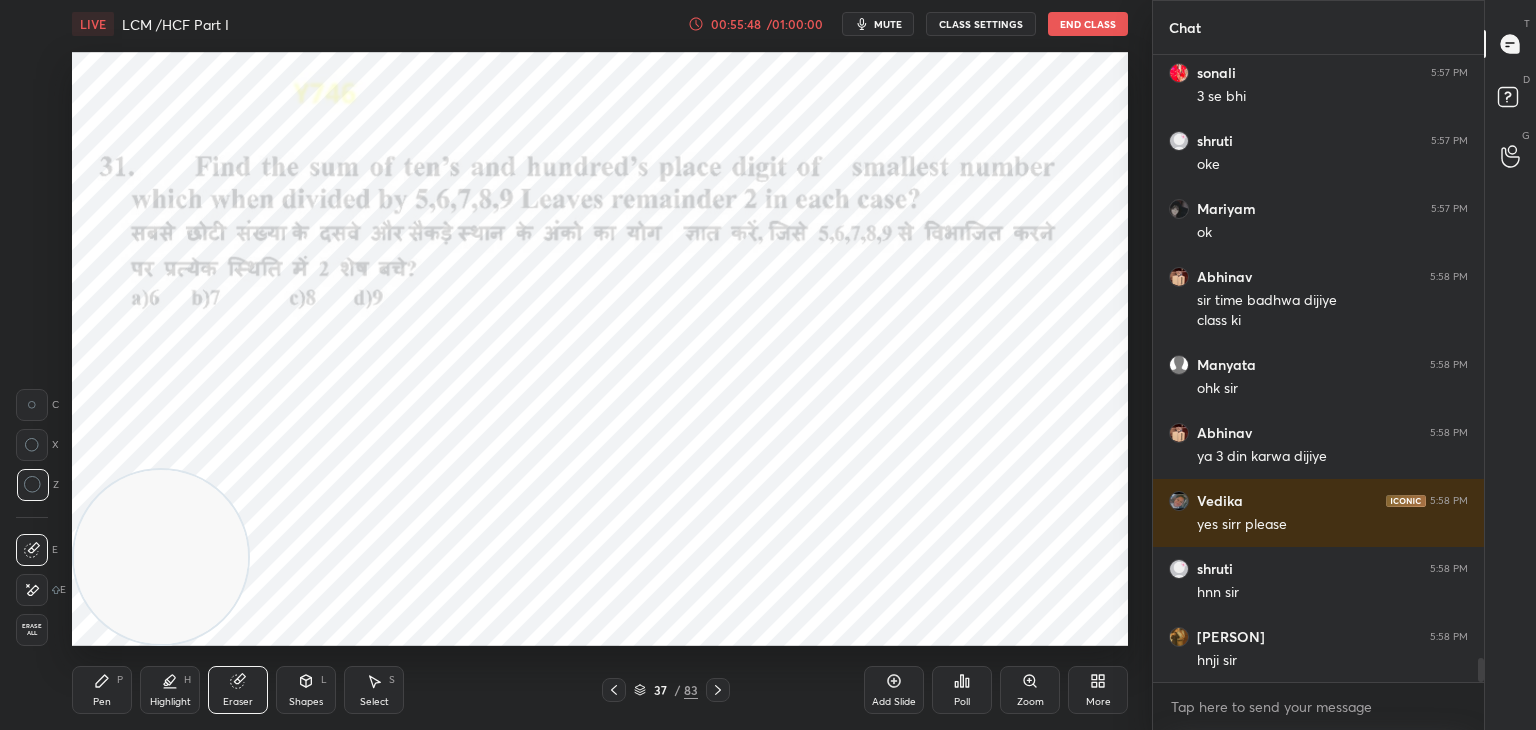 scroll, scrollTop: 16014, scrollLeft: 0, axis: vertical 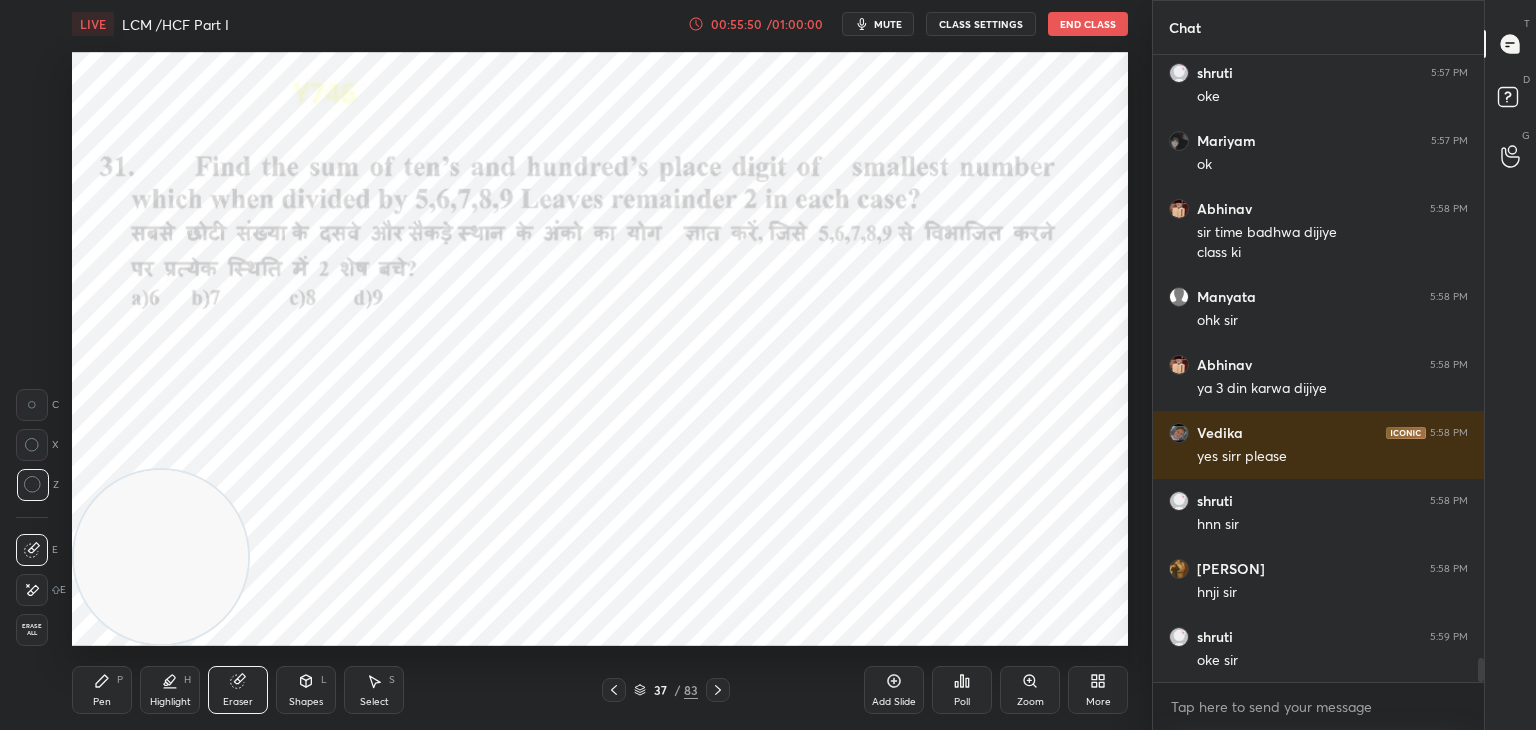click on "Pen" at bounding box center [102, 702] 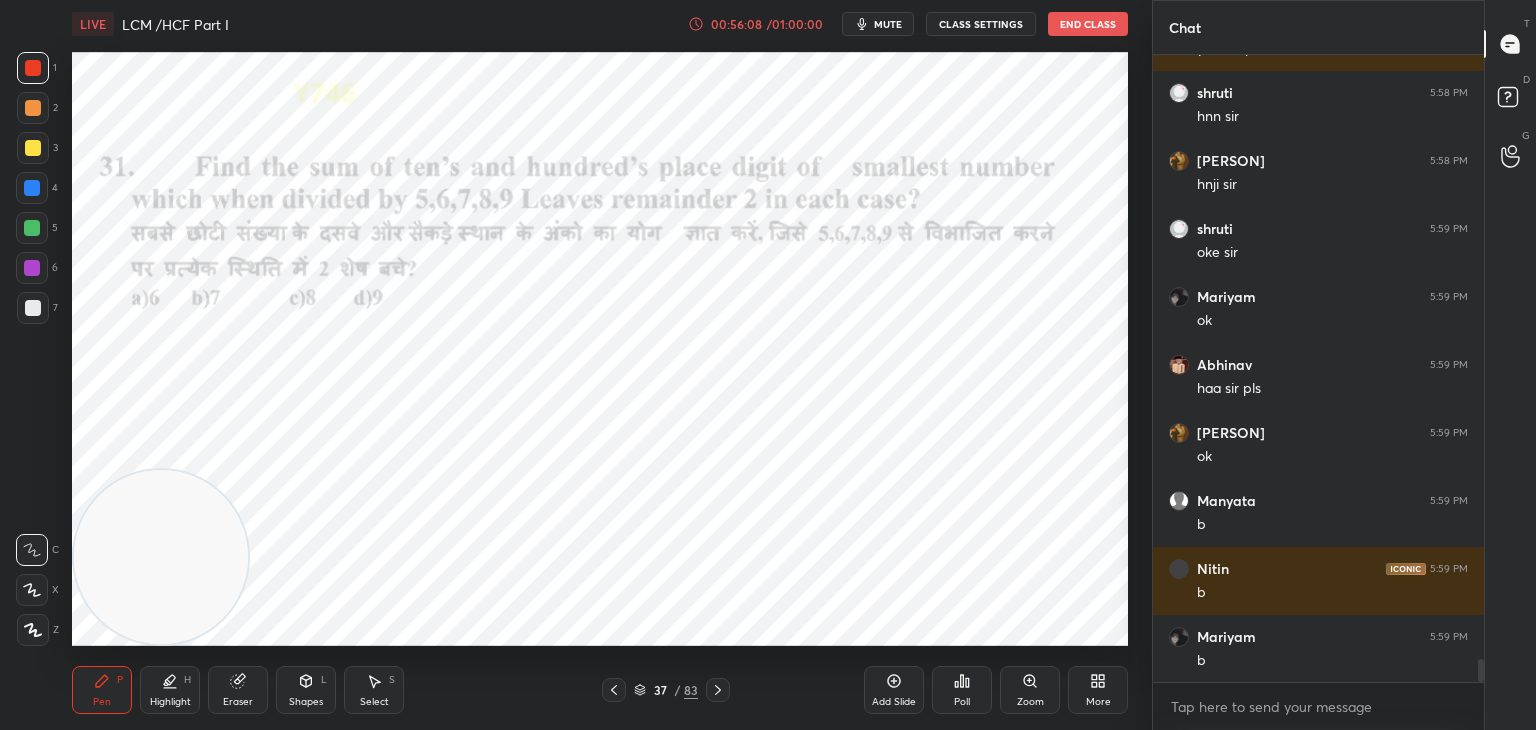 scroll, scrollTop: 16490, scrollLeft: 0, axis: vertical 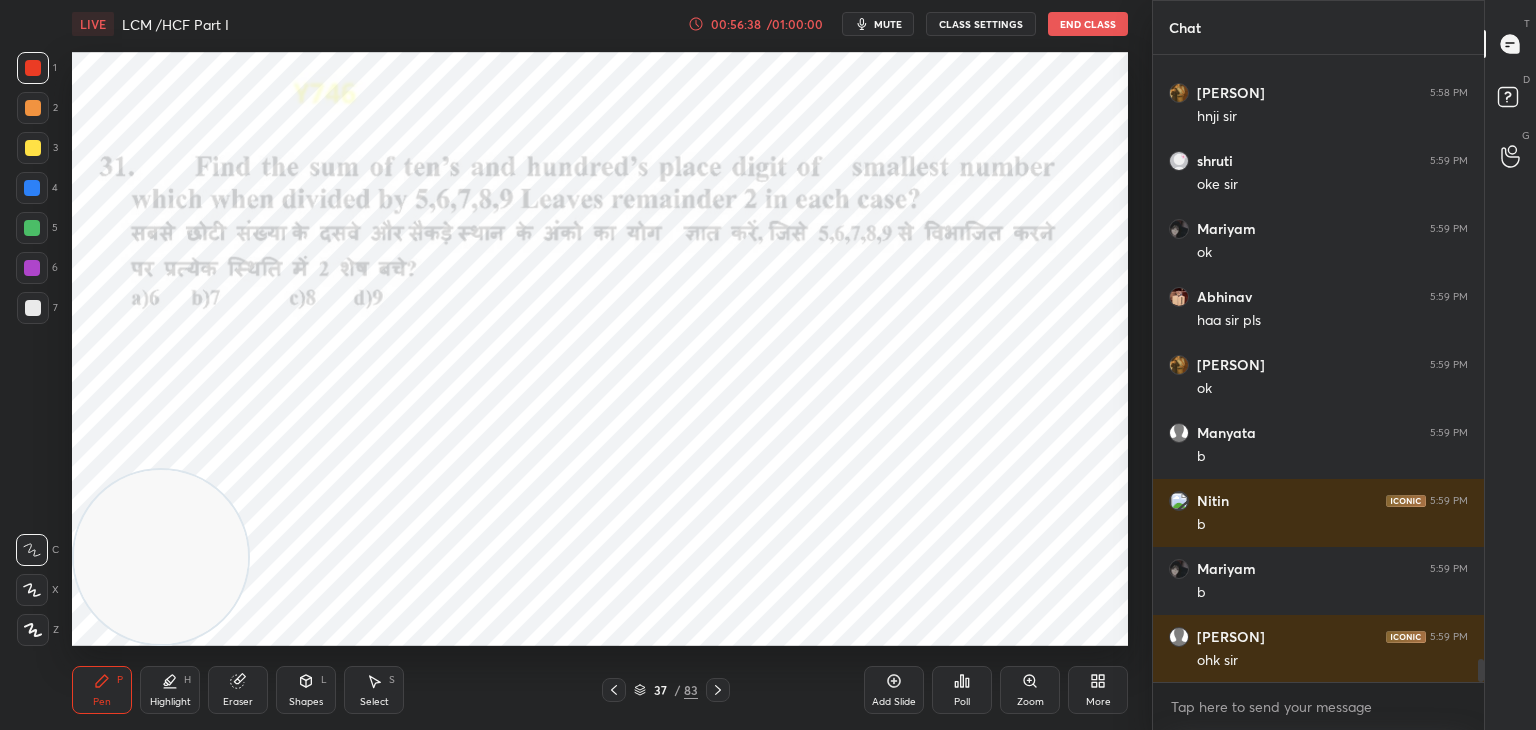 click at bounding box center [32, 188] 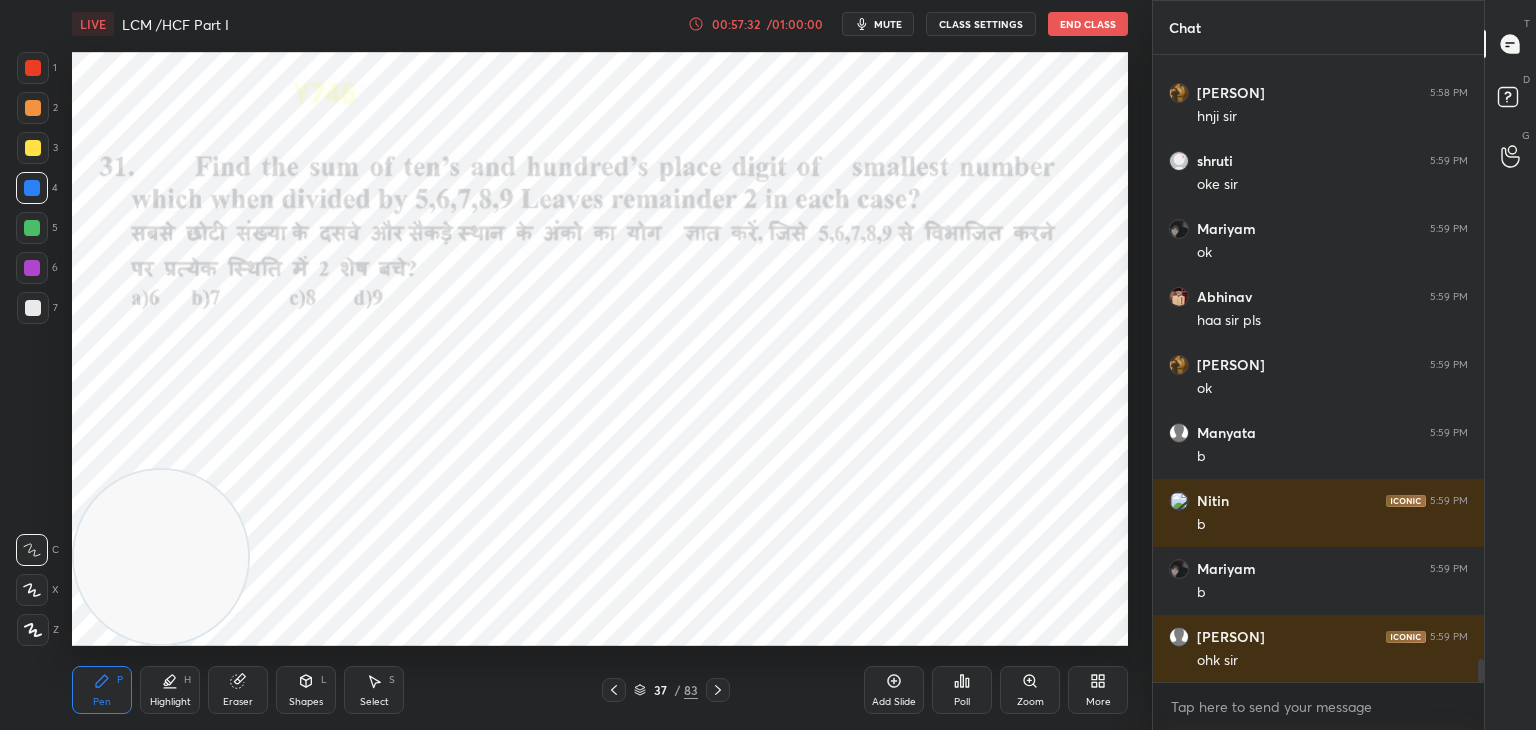 scroll, scrollTop: 16558, scrollLeft: 0, axis: vertical 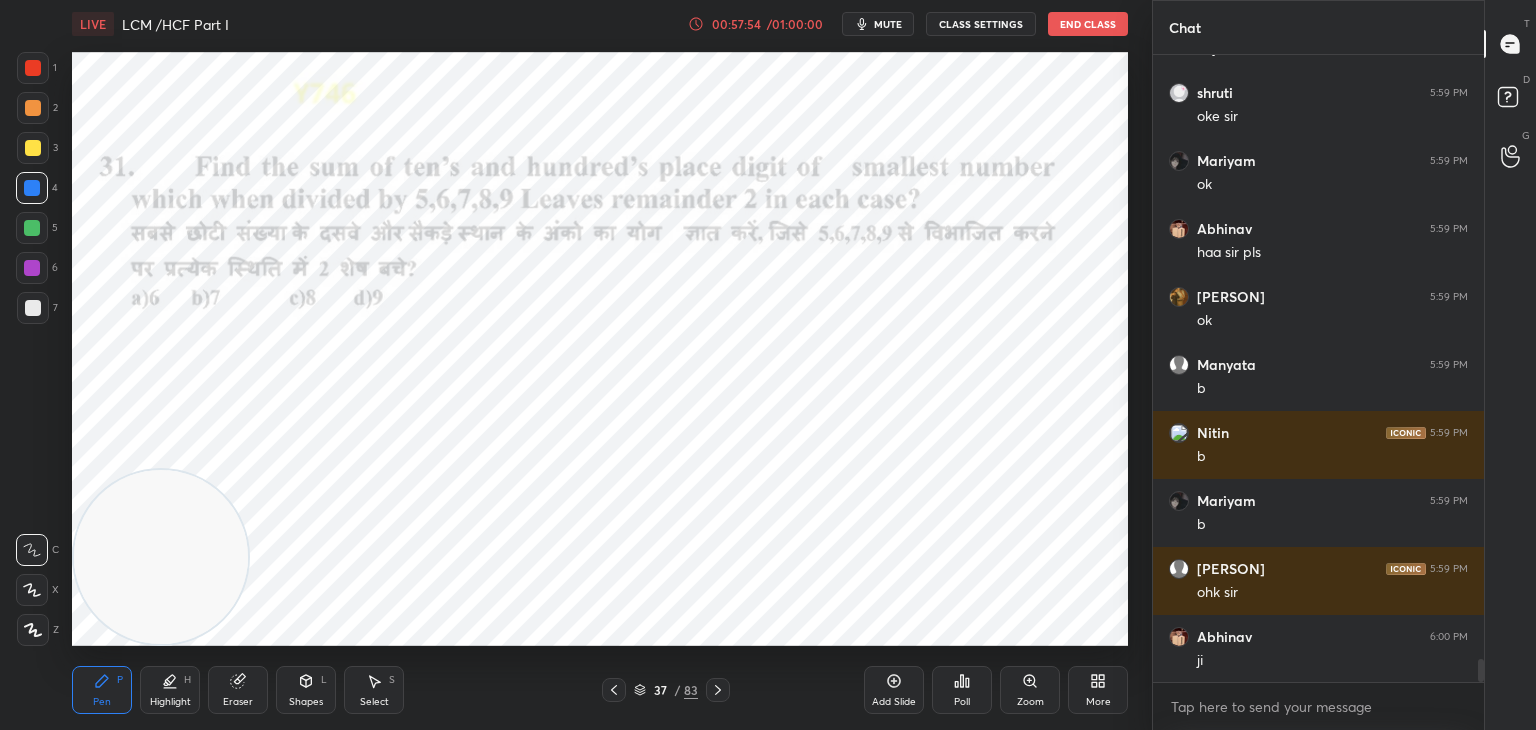 click on "Shapes L" at bounding box center (306, 690) 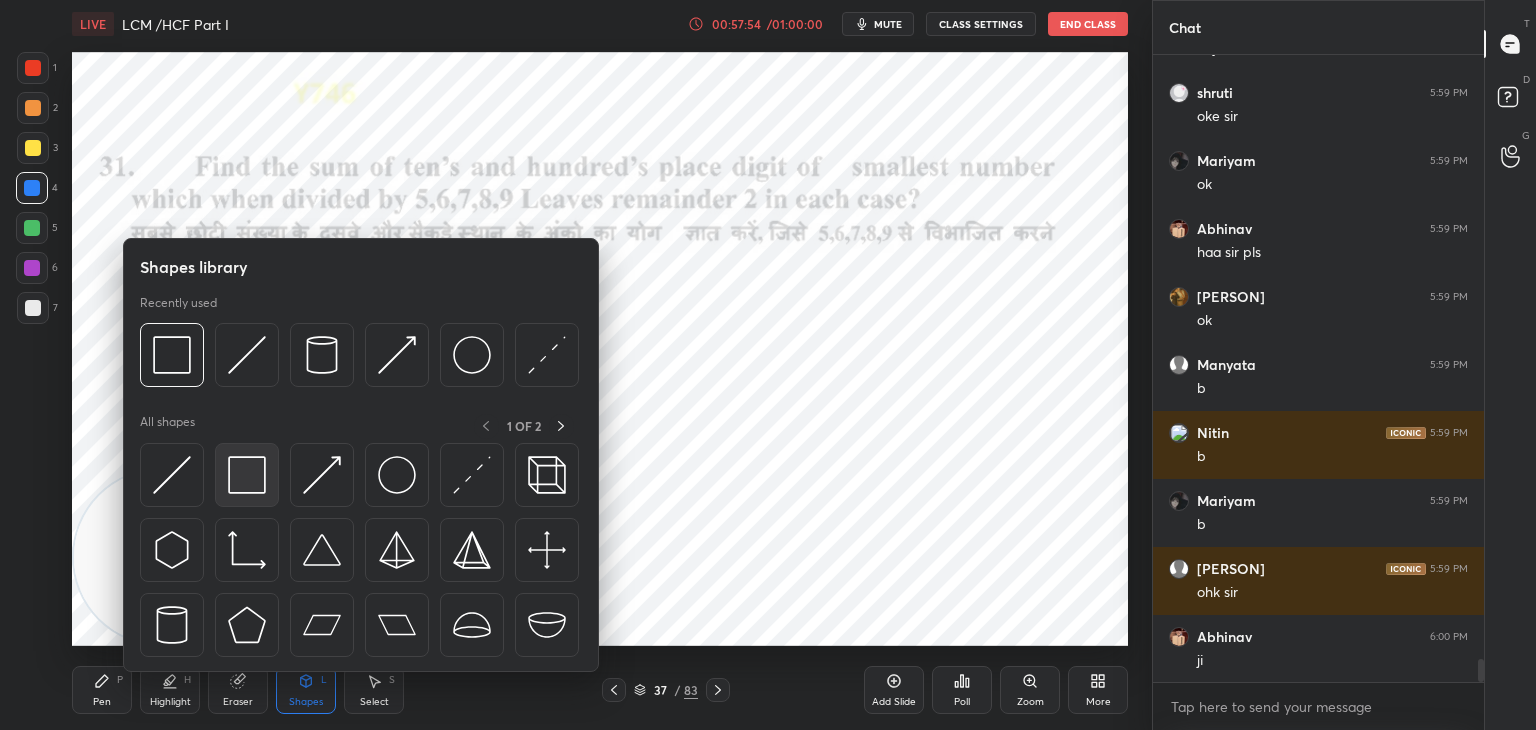 click at bounding box center [247, 475] 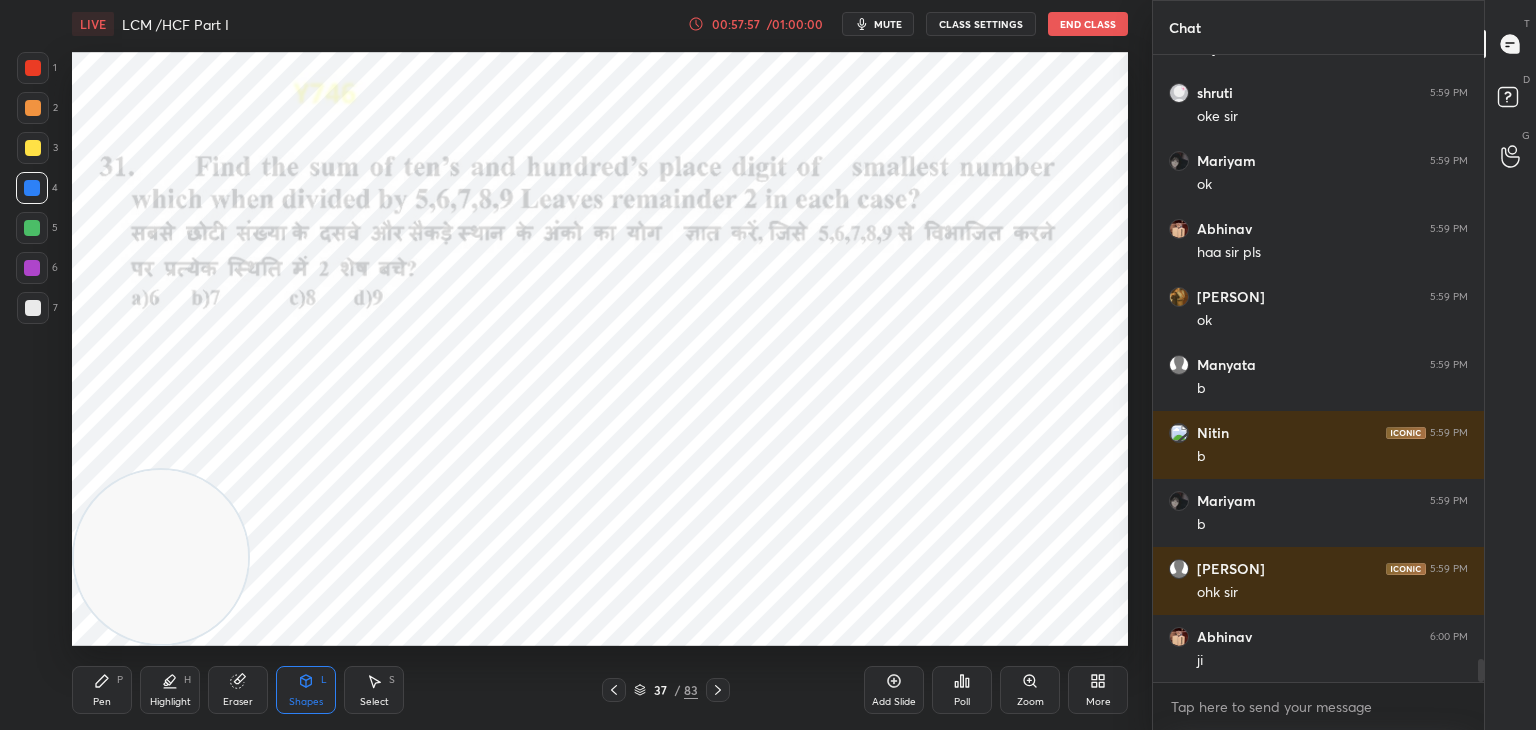 click on "Pen P" at bounding box center [102, 690] 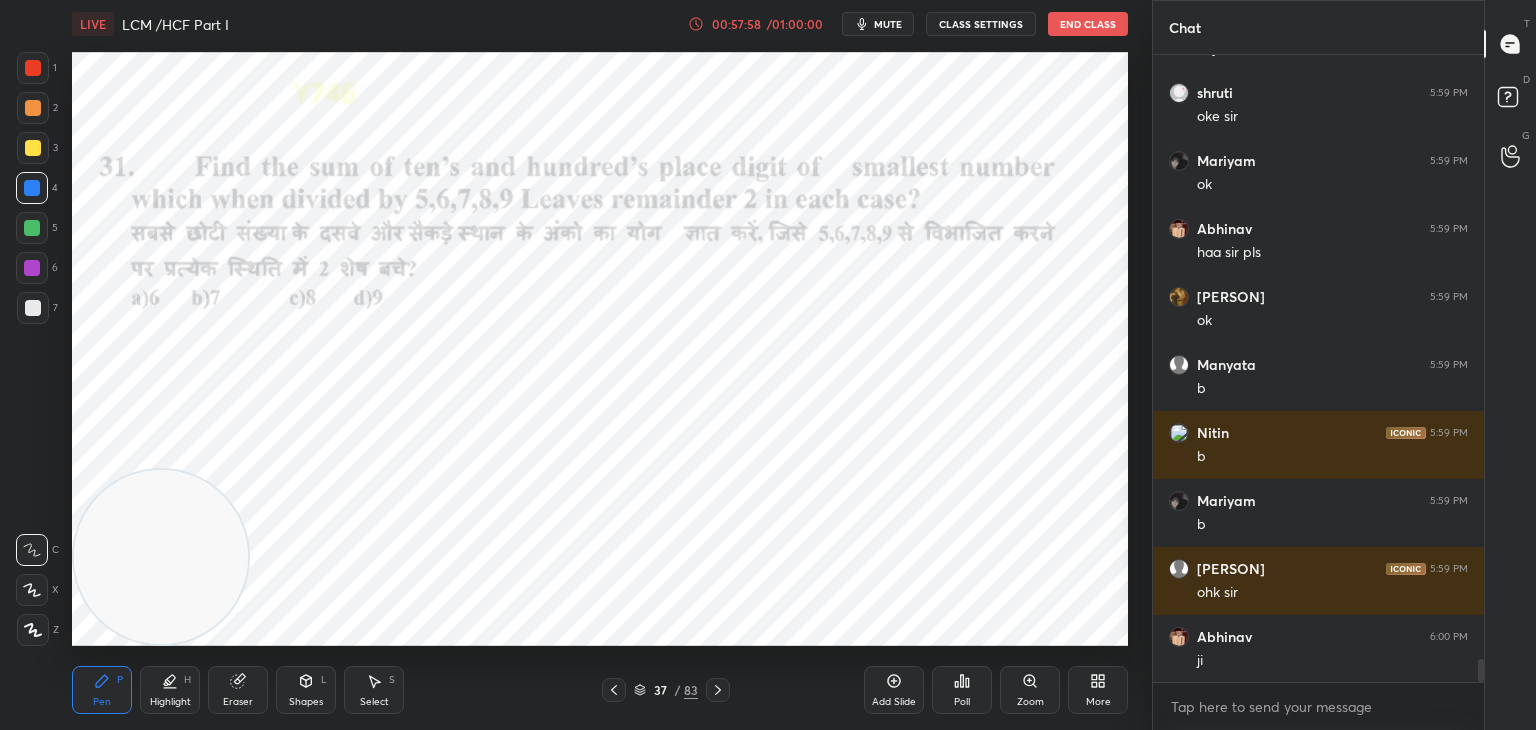 click at bounding box center [33, 68] 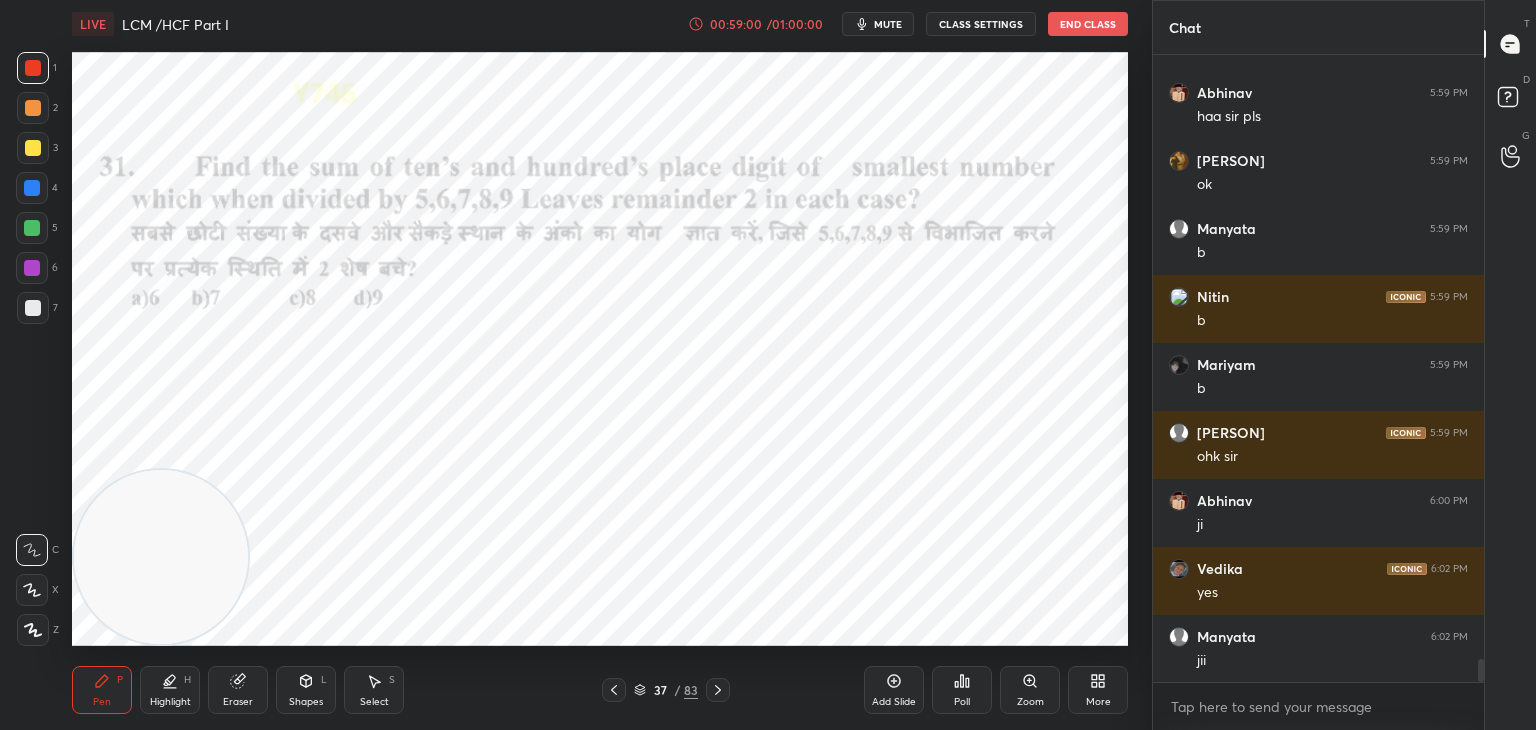 scroll, scrollTop: 16762, scrollLeft: 0, axis: vertical 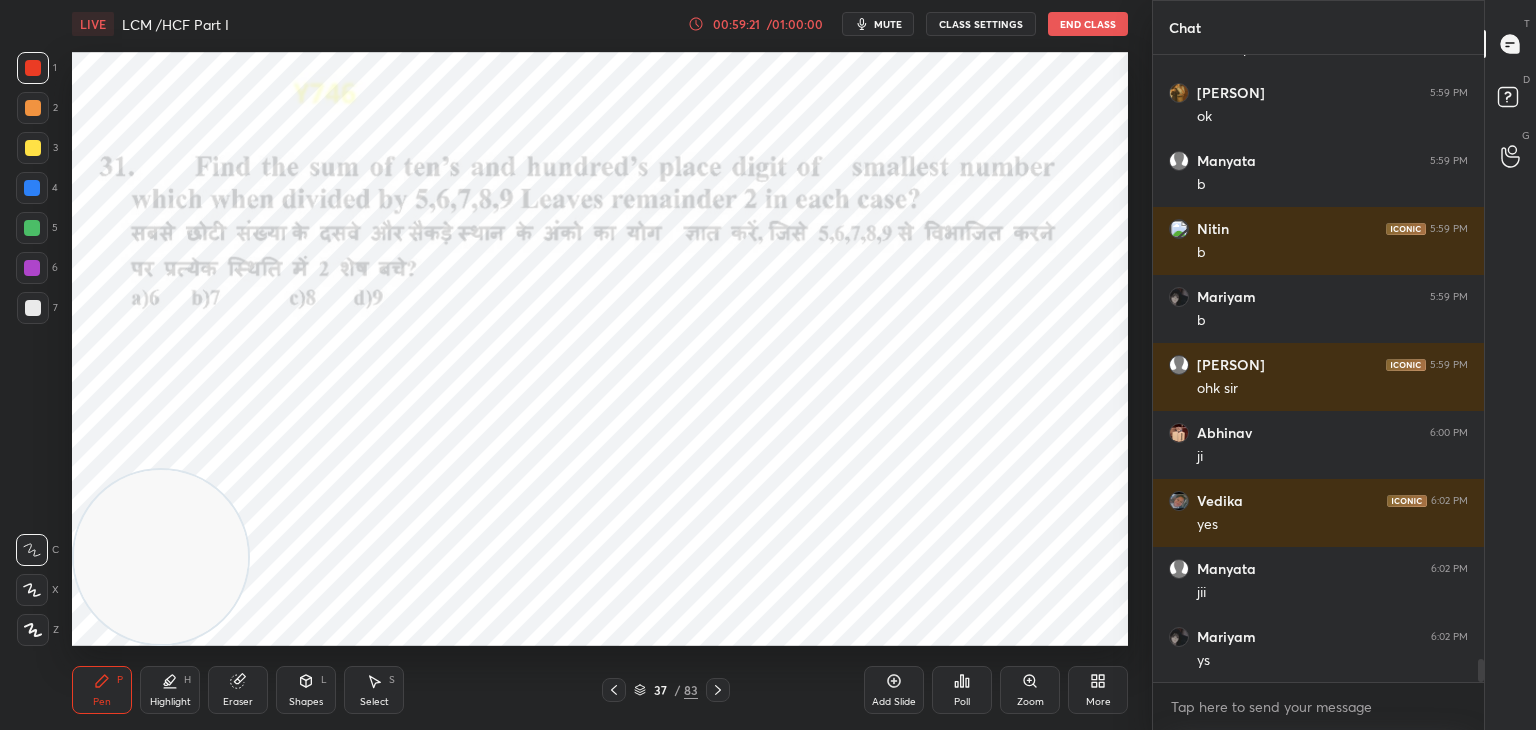 click at bounding box center [32, 188] 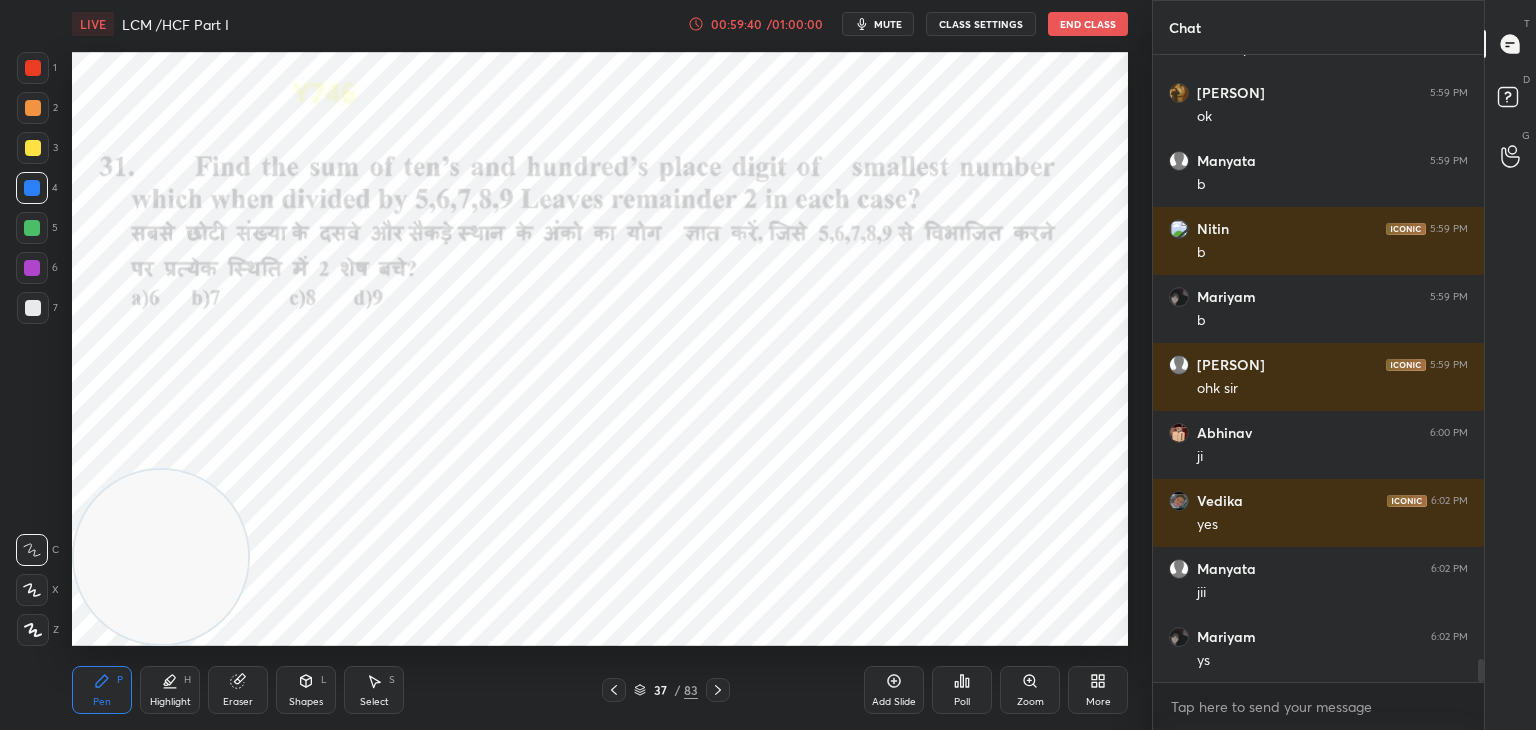 click at bounding box center (33, 68) 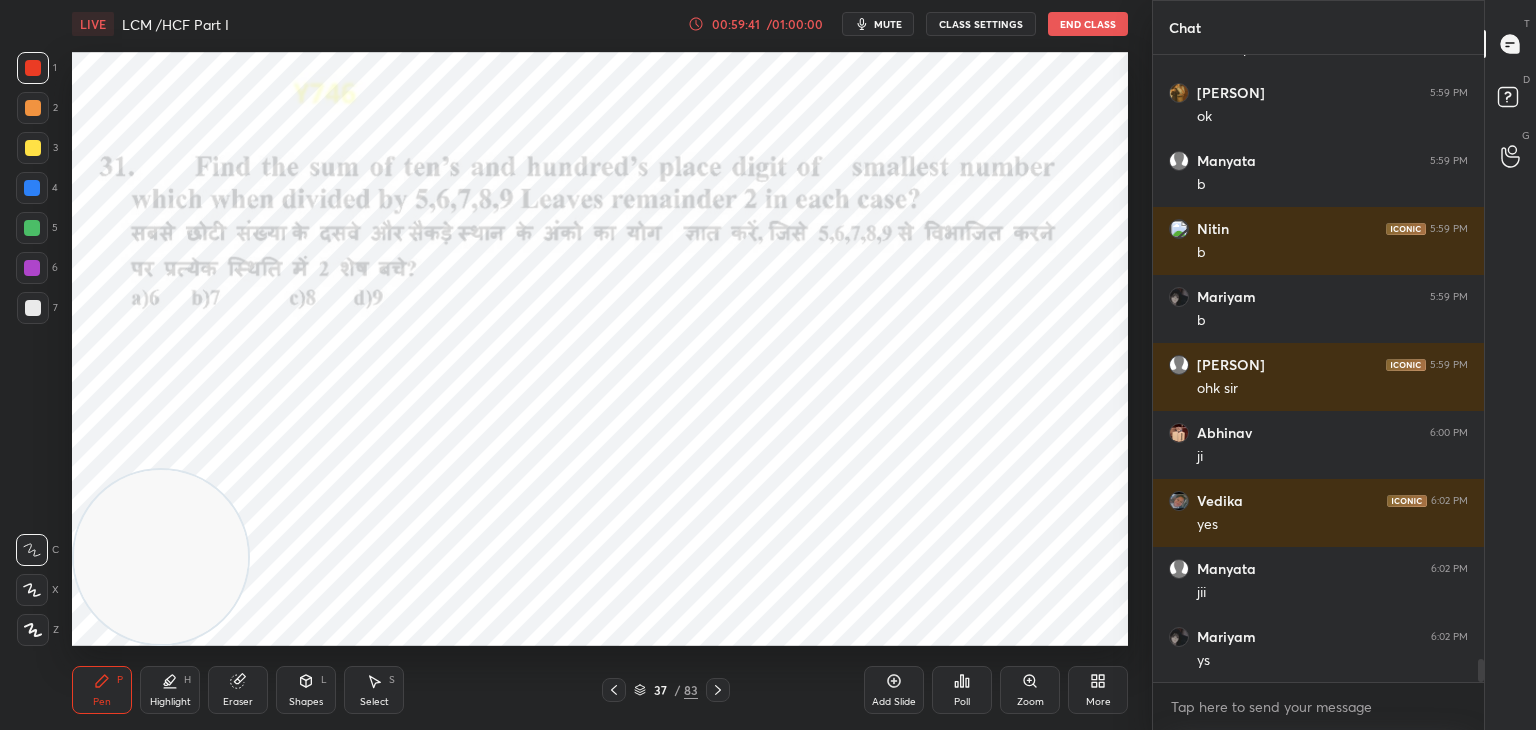 click at bounding box center [33, 630] 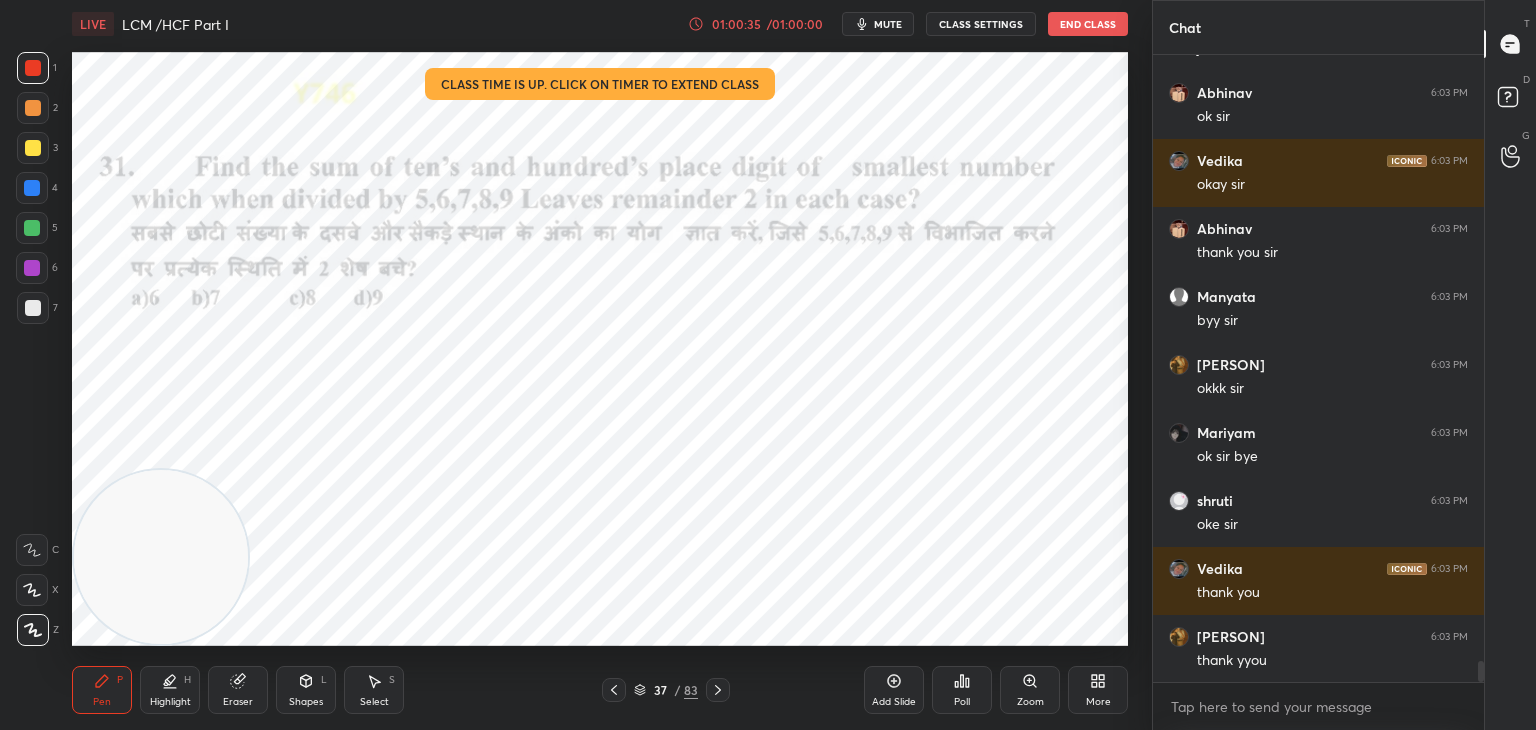 scroll, scrollTop: 17906, scrollLeft: 0, axis: vertical 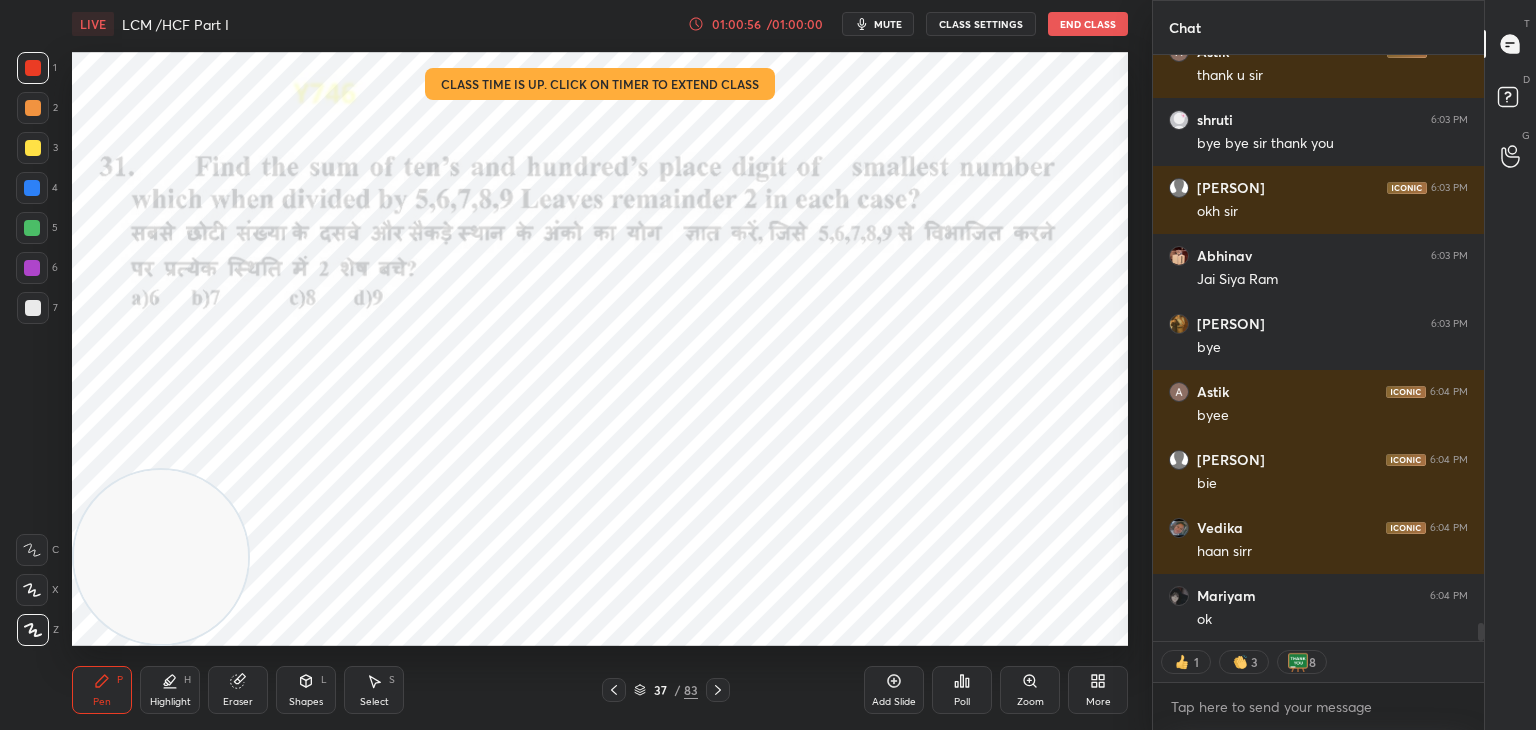 click on "End Class" at bounding box center (1088, 24) 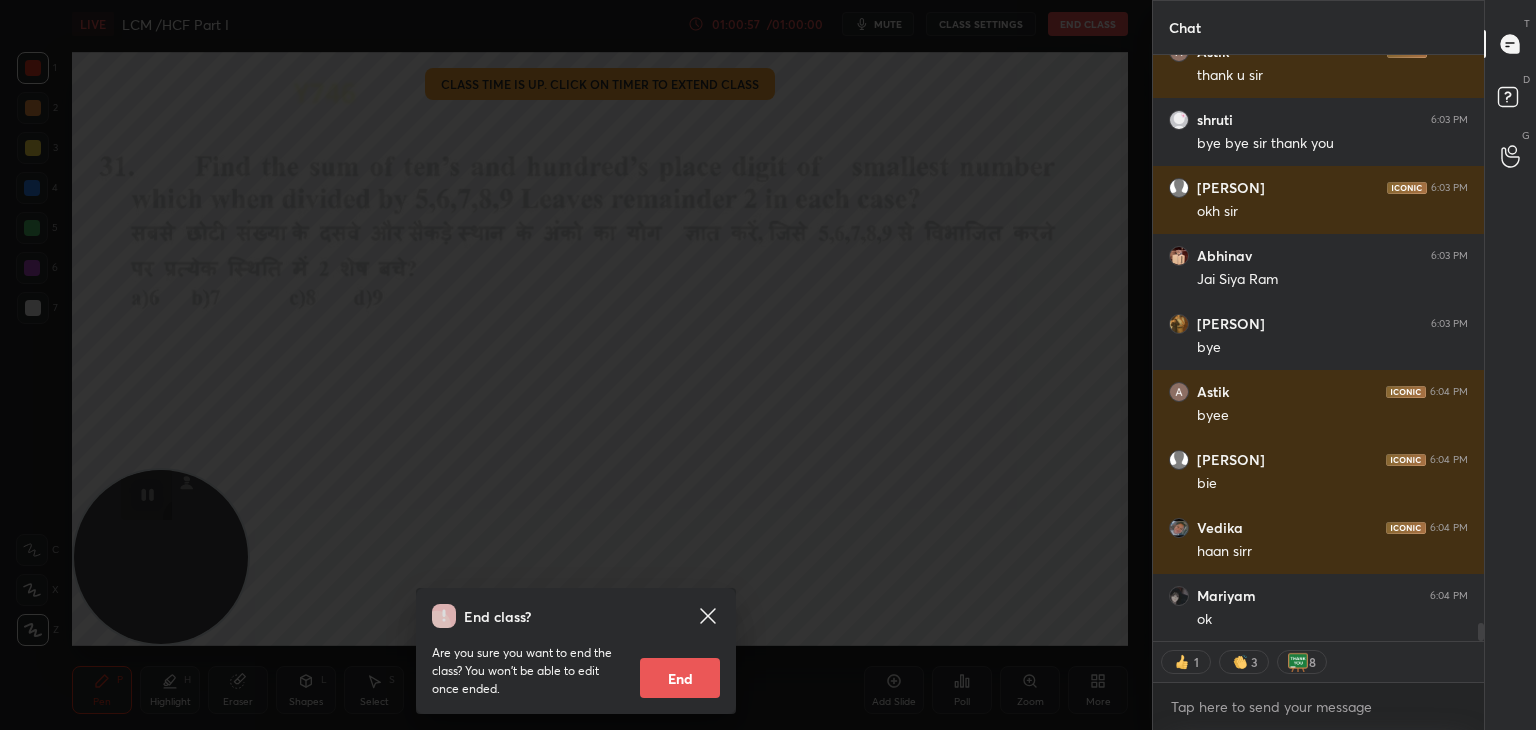 click on "End" at bounding box center (680, 678) 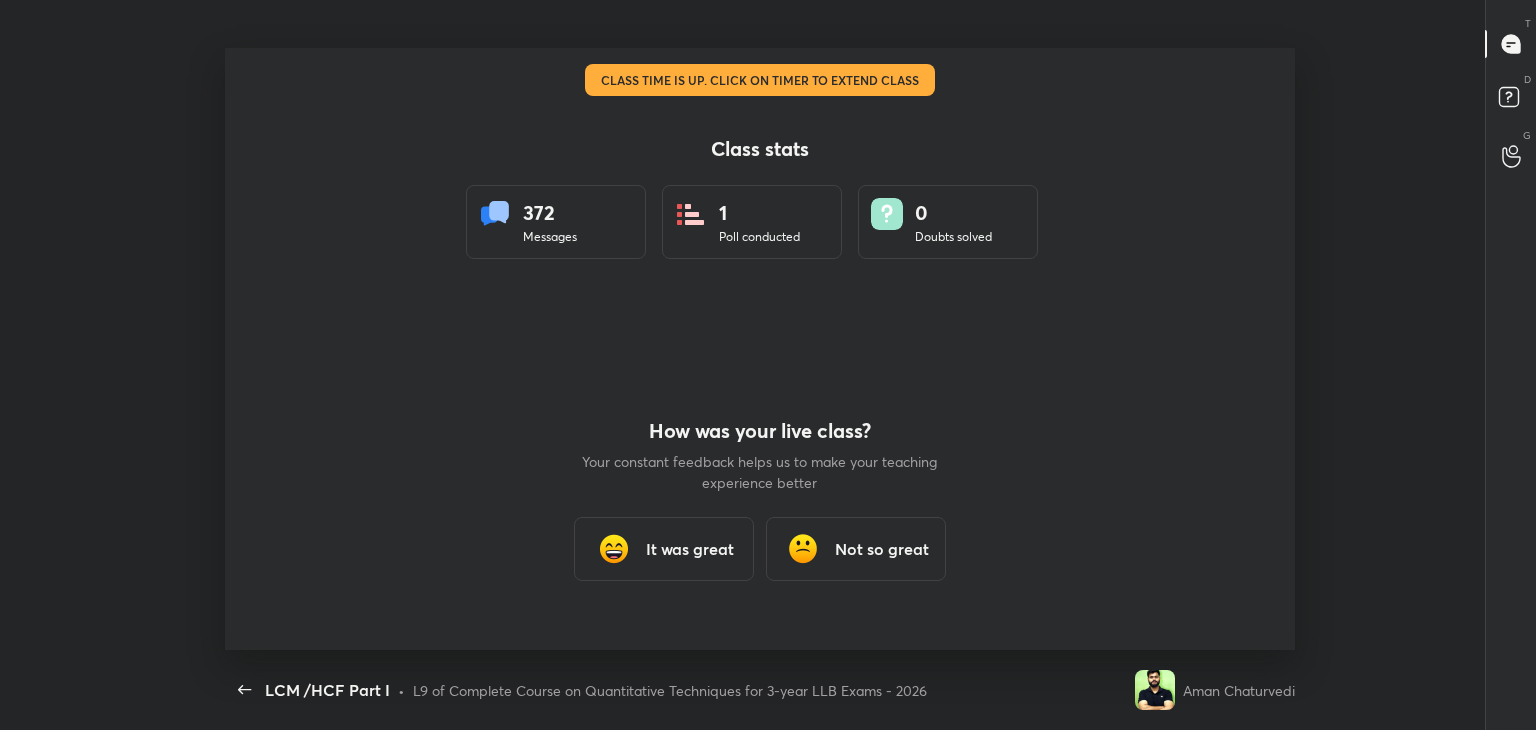 scroll, scrollTop: 99397, scrollLeft: 98717, axis: both 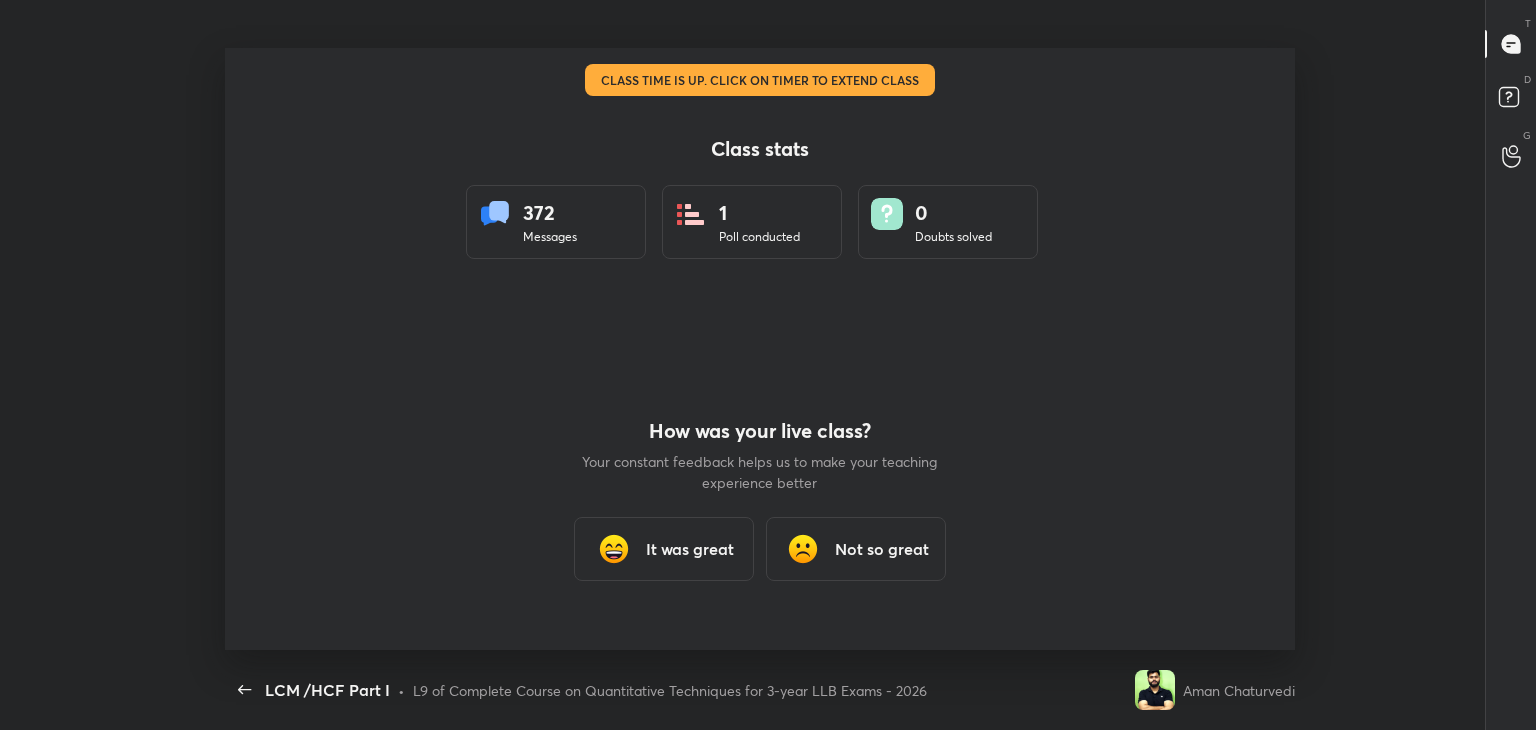 type on "x" 